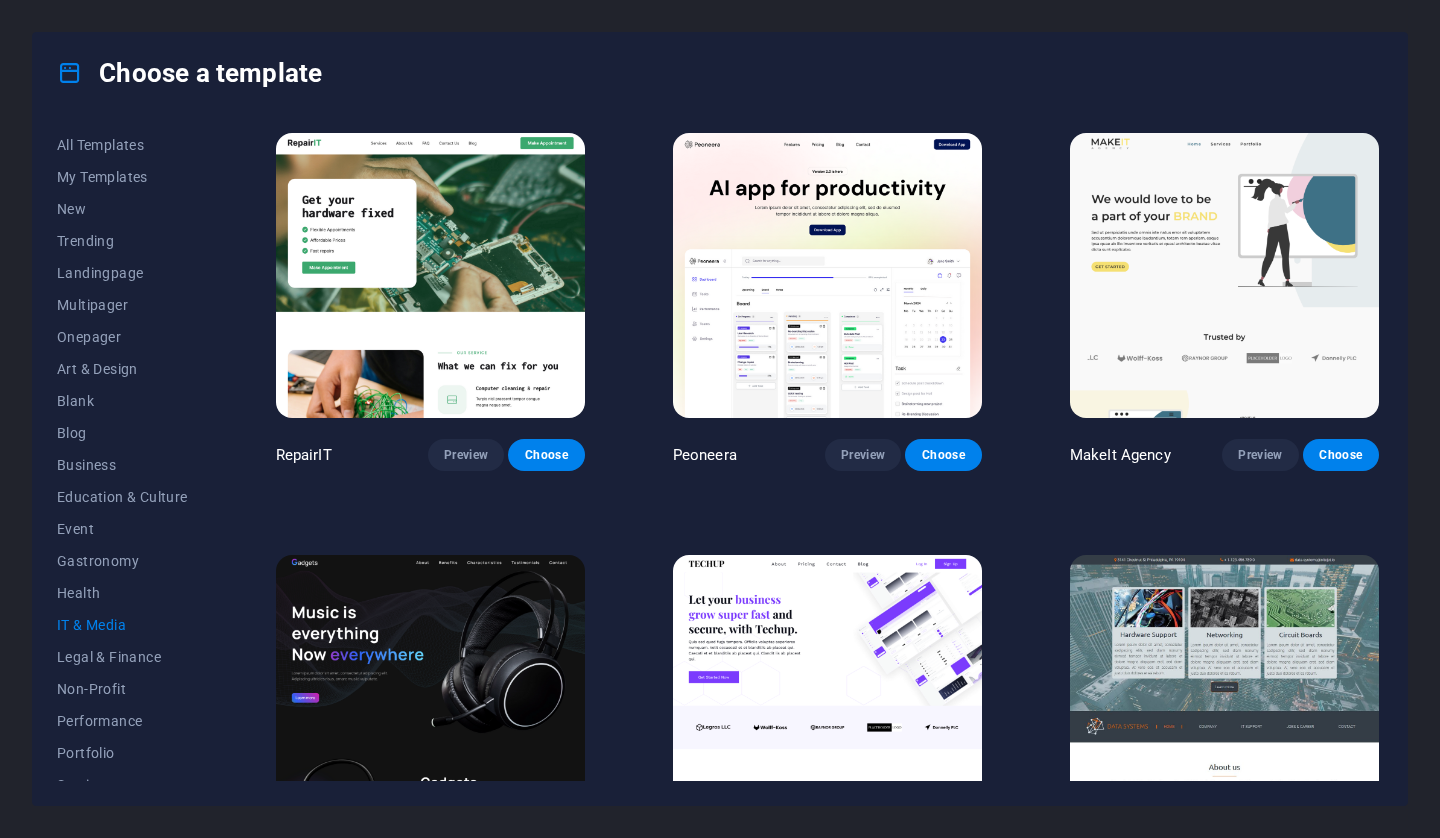 scroll, scrollTop: 0, scrollLeft: 0, axis: both 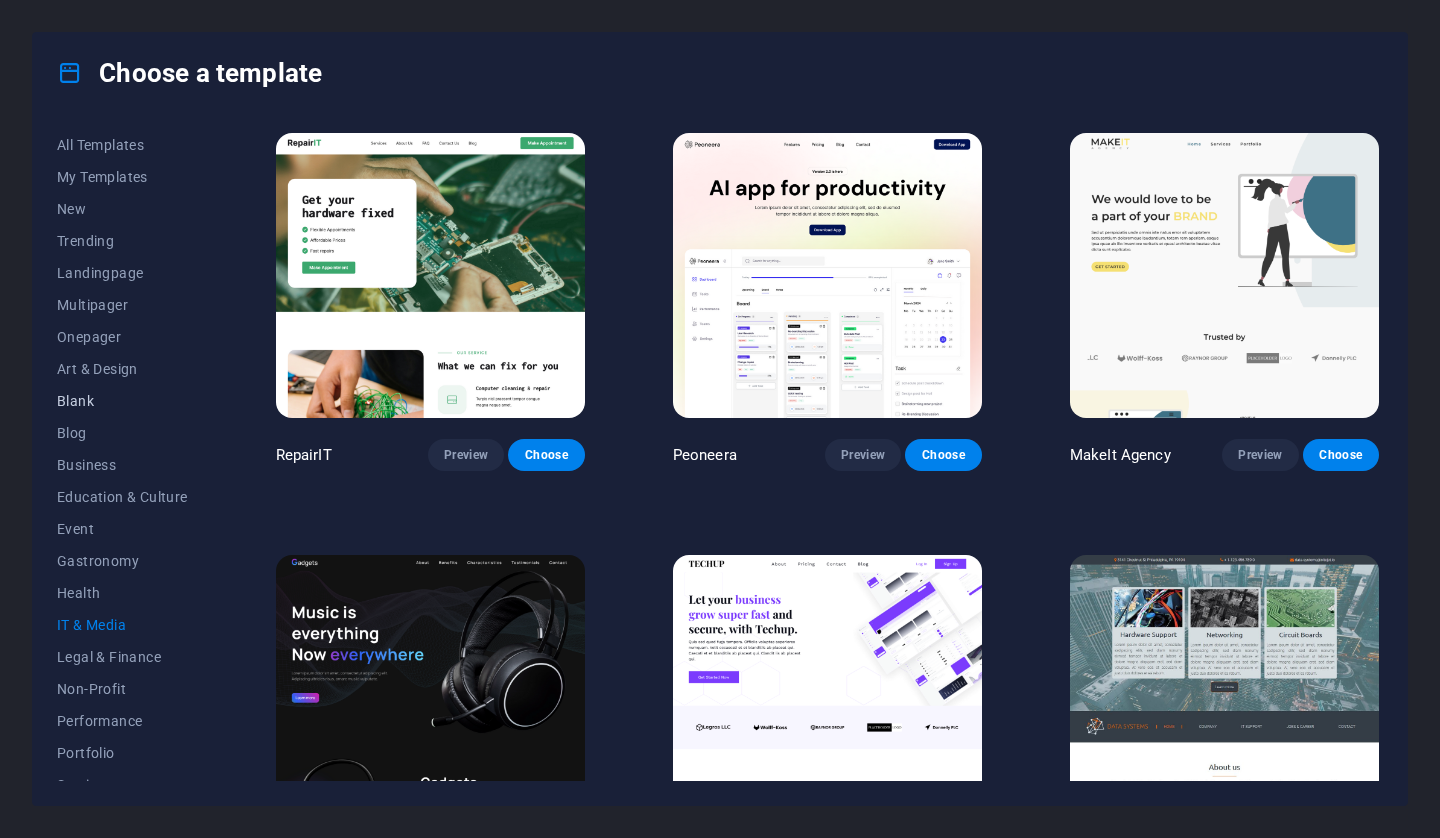 click on "Blank" at bounding box center (122, 401) 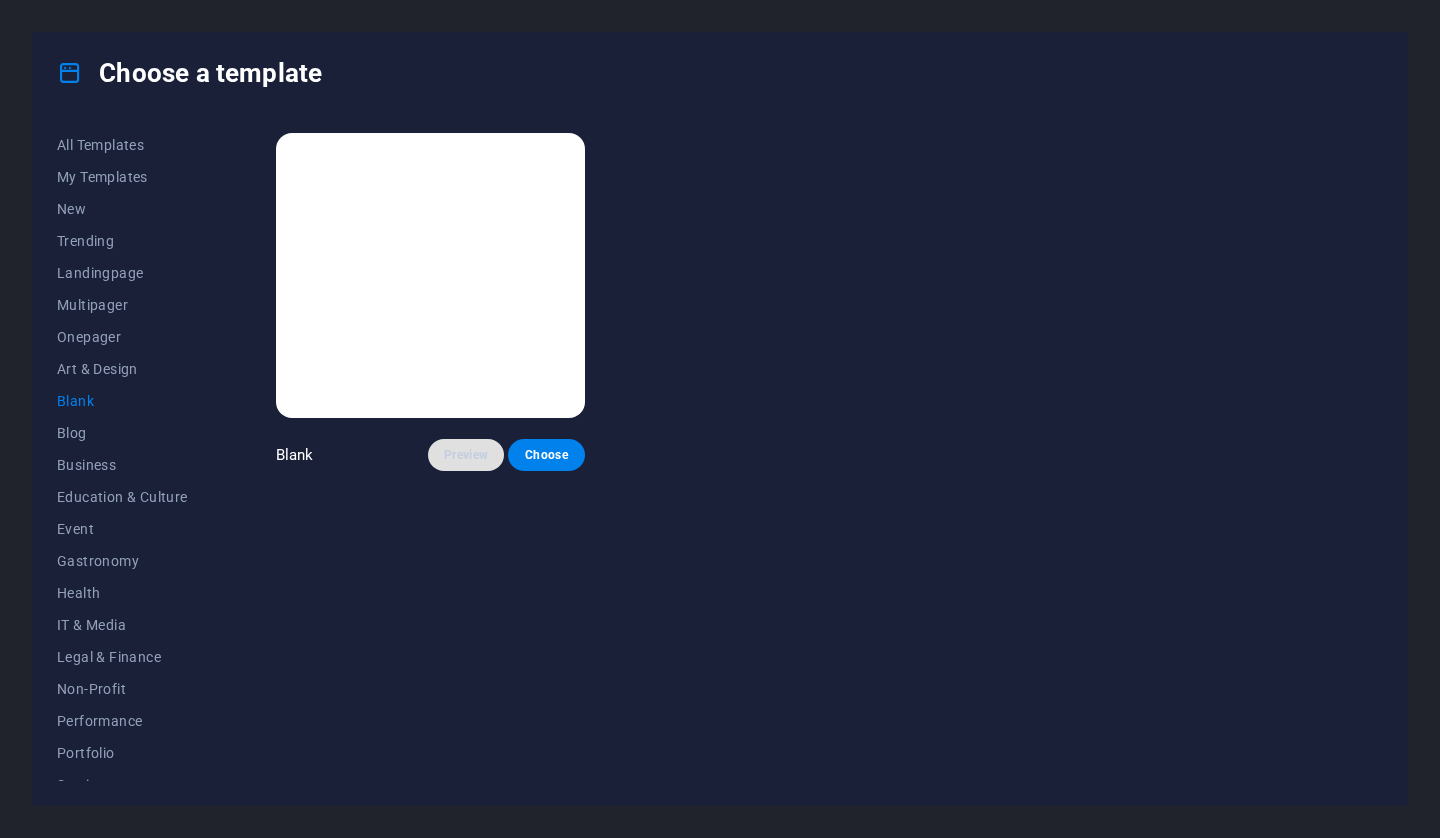 click on "Preview" at bounding box center [466, 455] 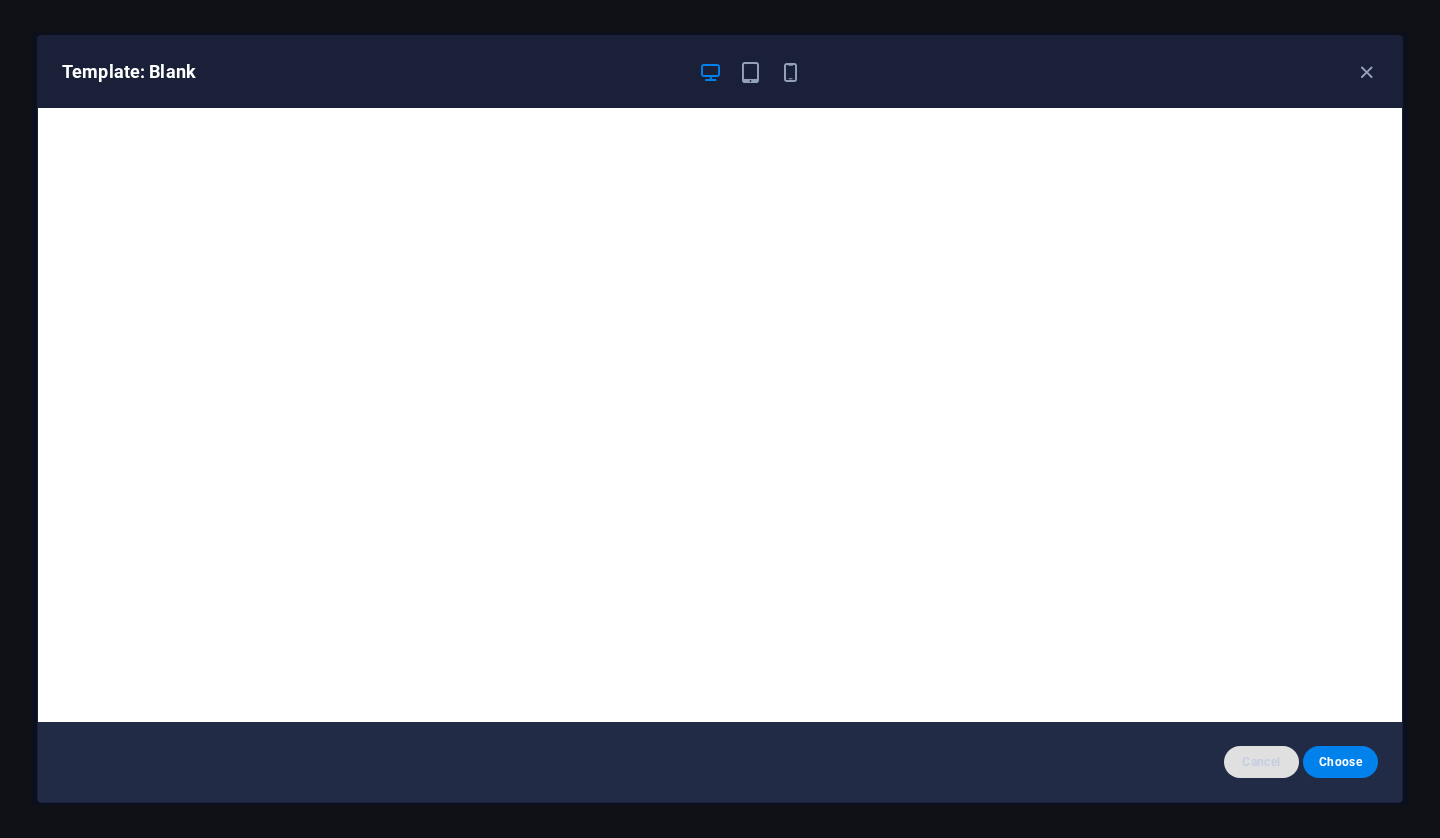 click on "Cancel" at bounding box center (1261, 762) 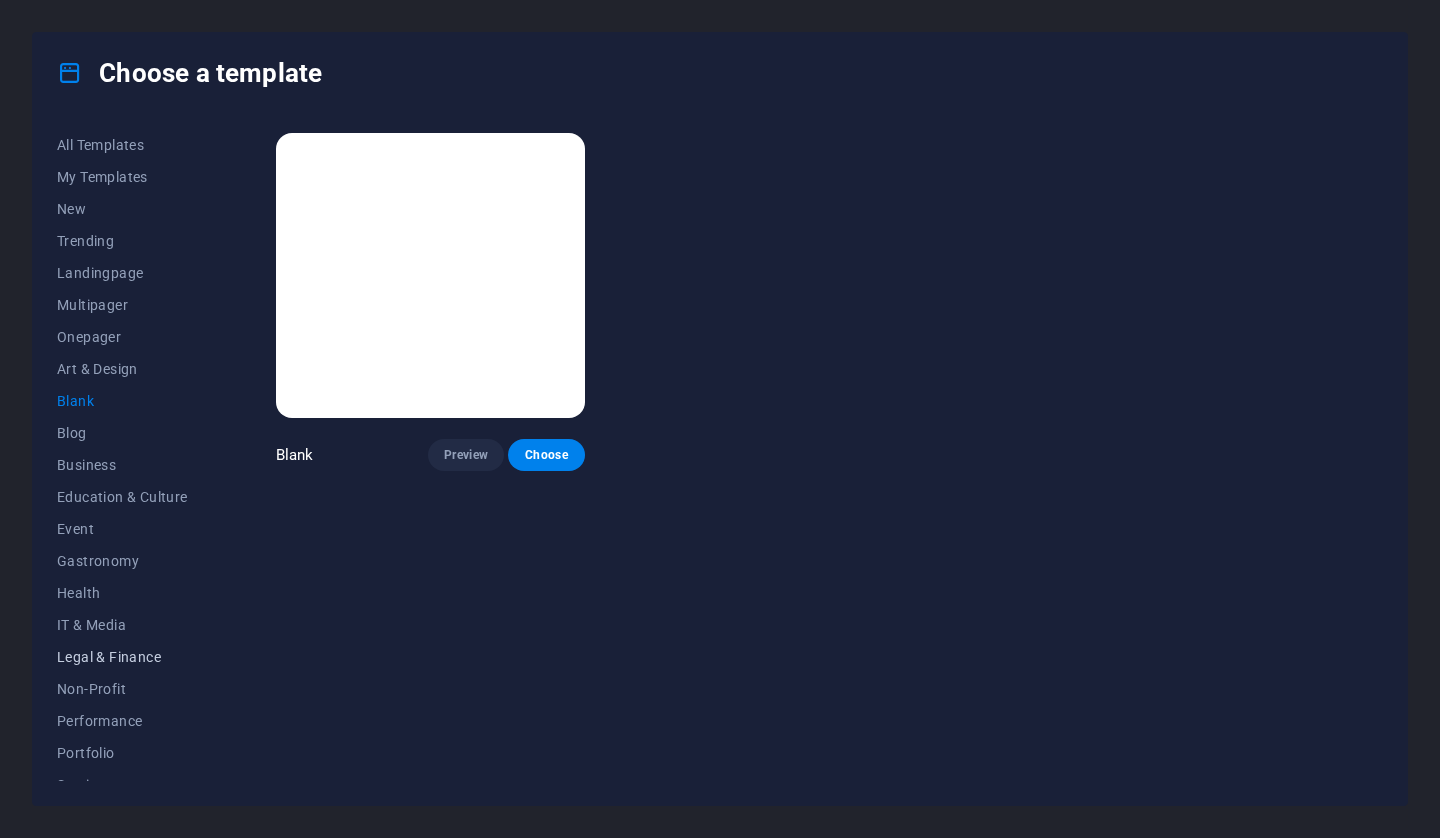 click on "Legal & Finance" at bounding box center [122, 657] 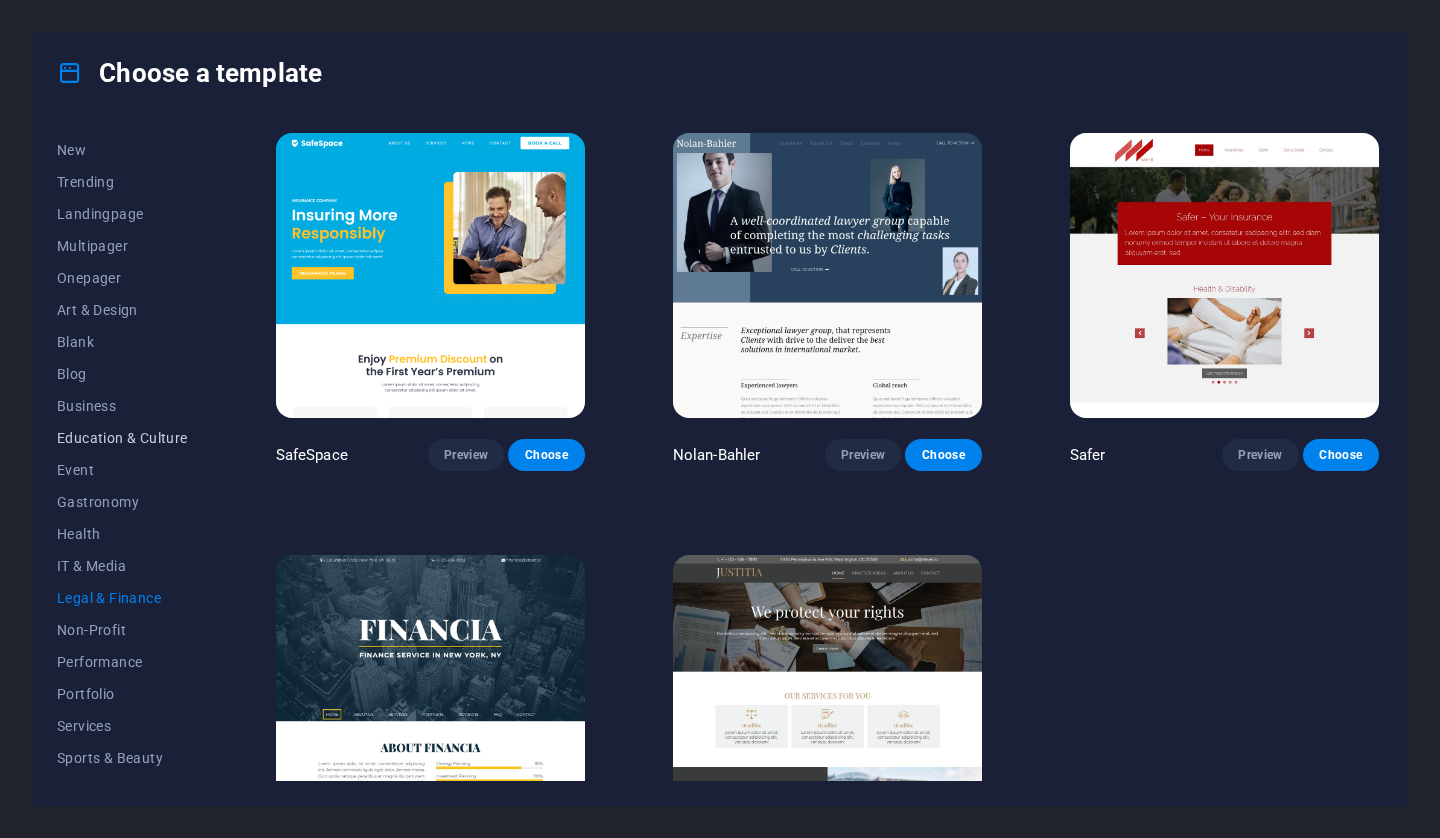 scroll, scrollTop: 0, scrollLeft: 0, axis: both 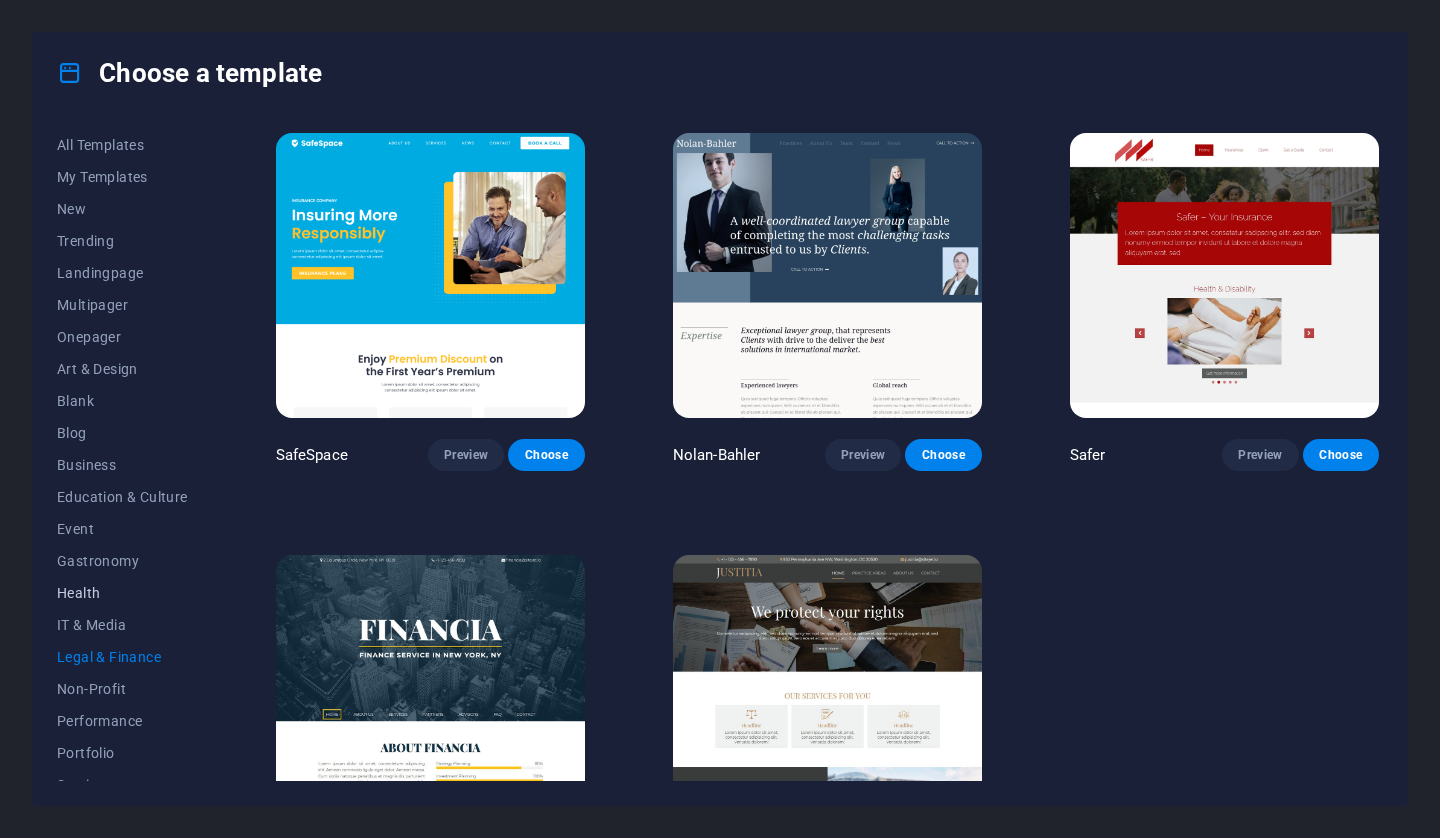 click on "Health" at bounding box center [122, 593] 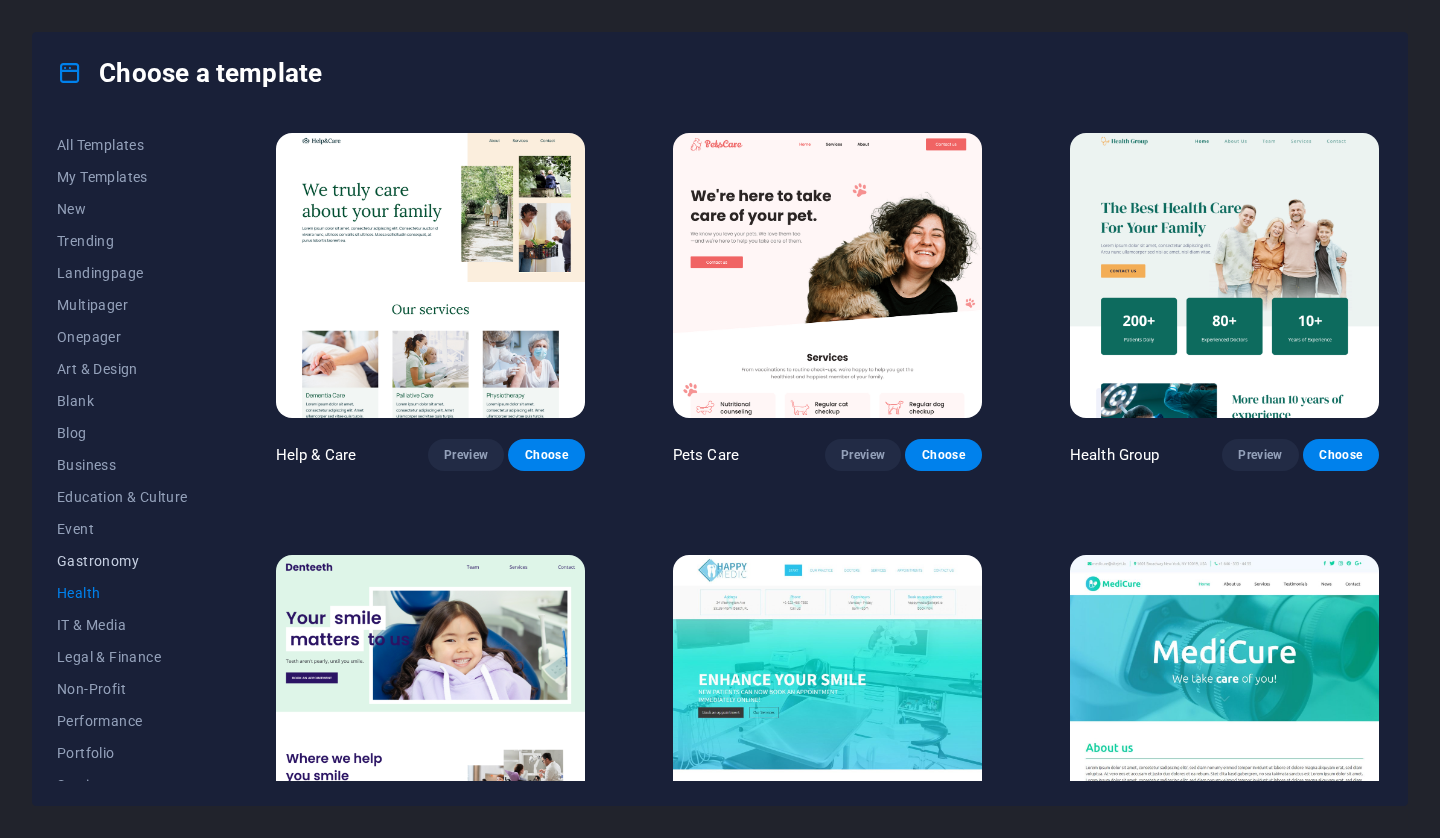 click on "Gastronomy" at bounding box center [122, 561] 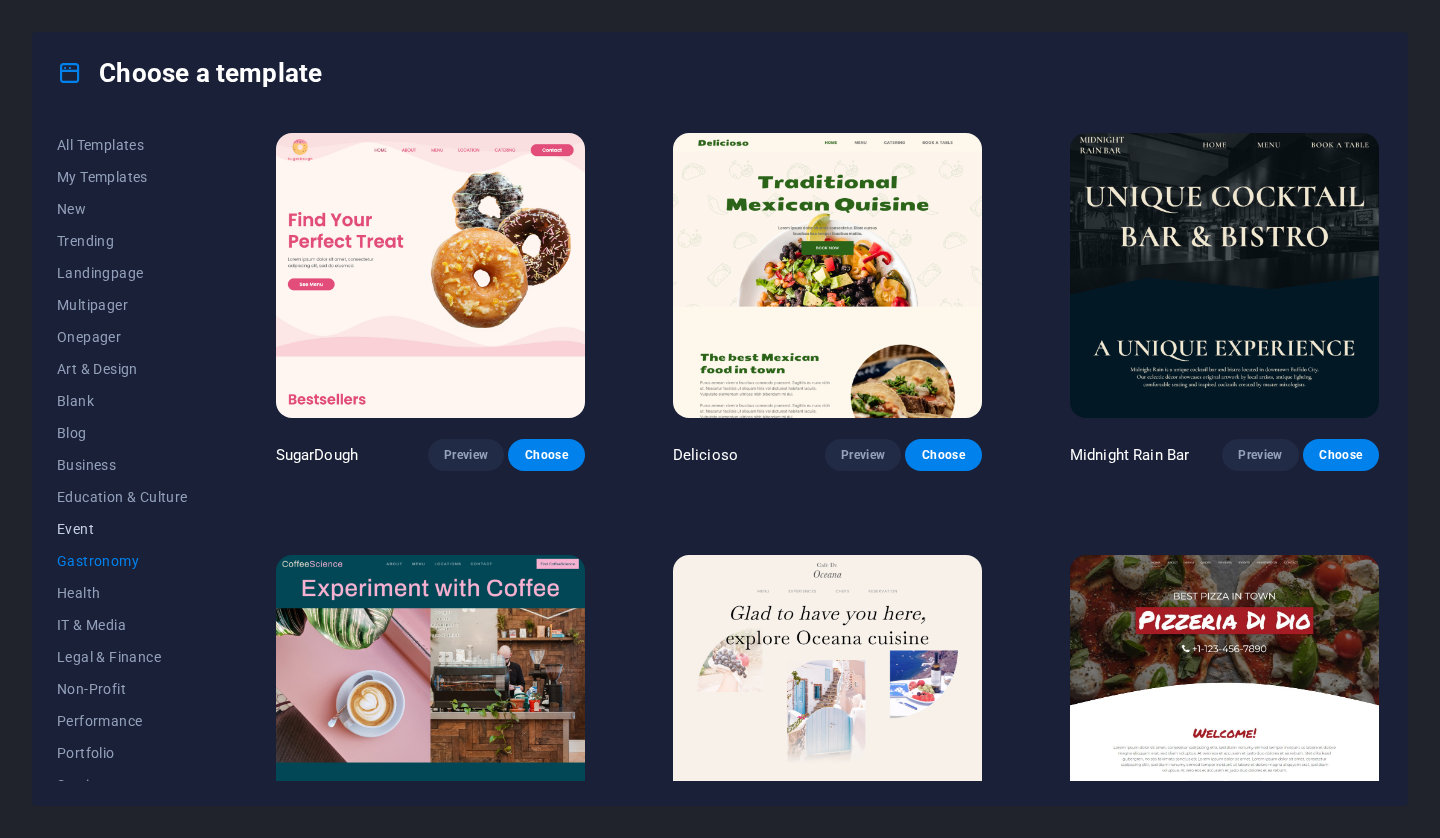 click on "Event" at bounding box center [122, 529] 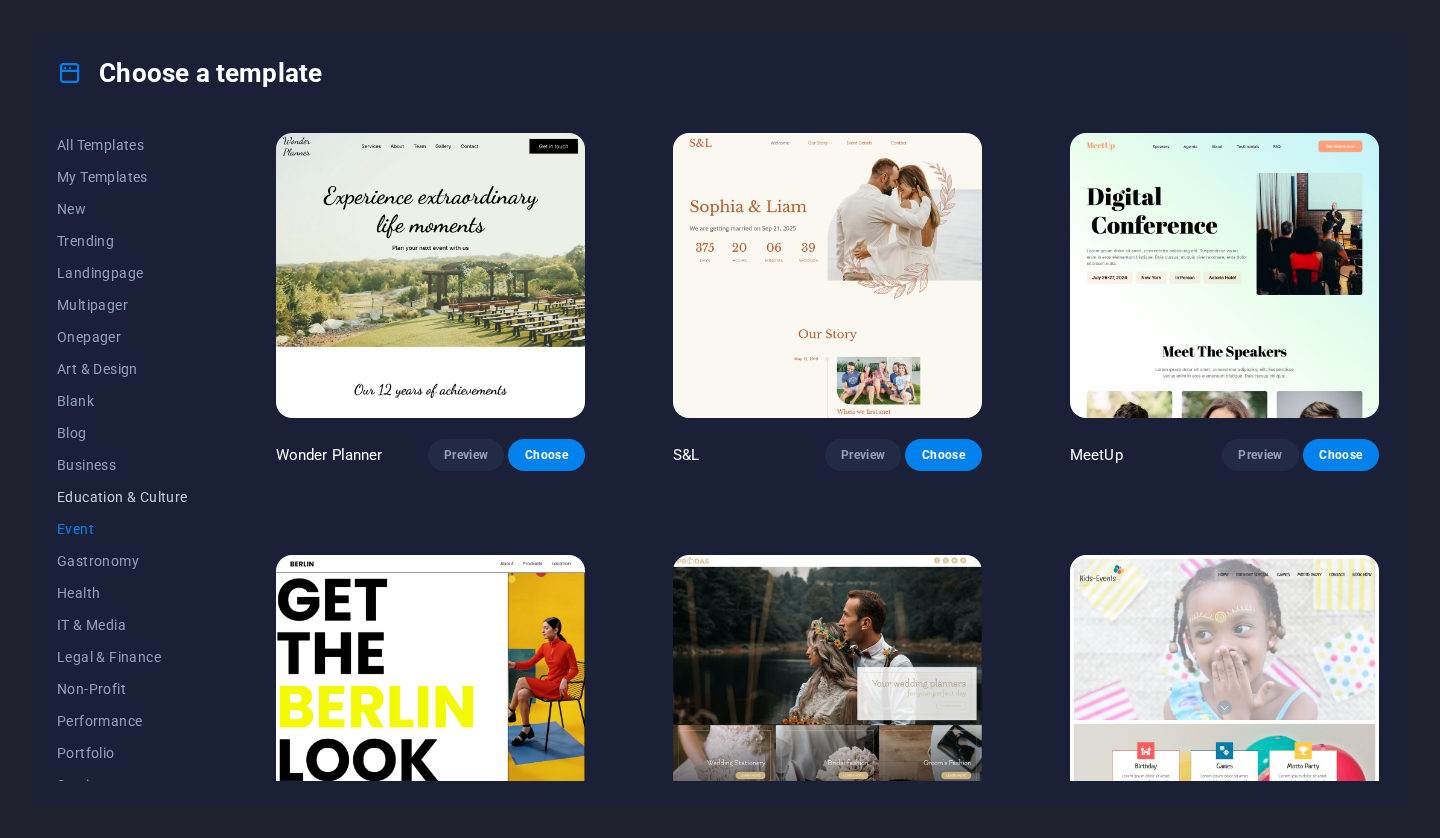 click on "Education & Culture" at bounding box center (122, 497) 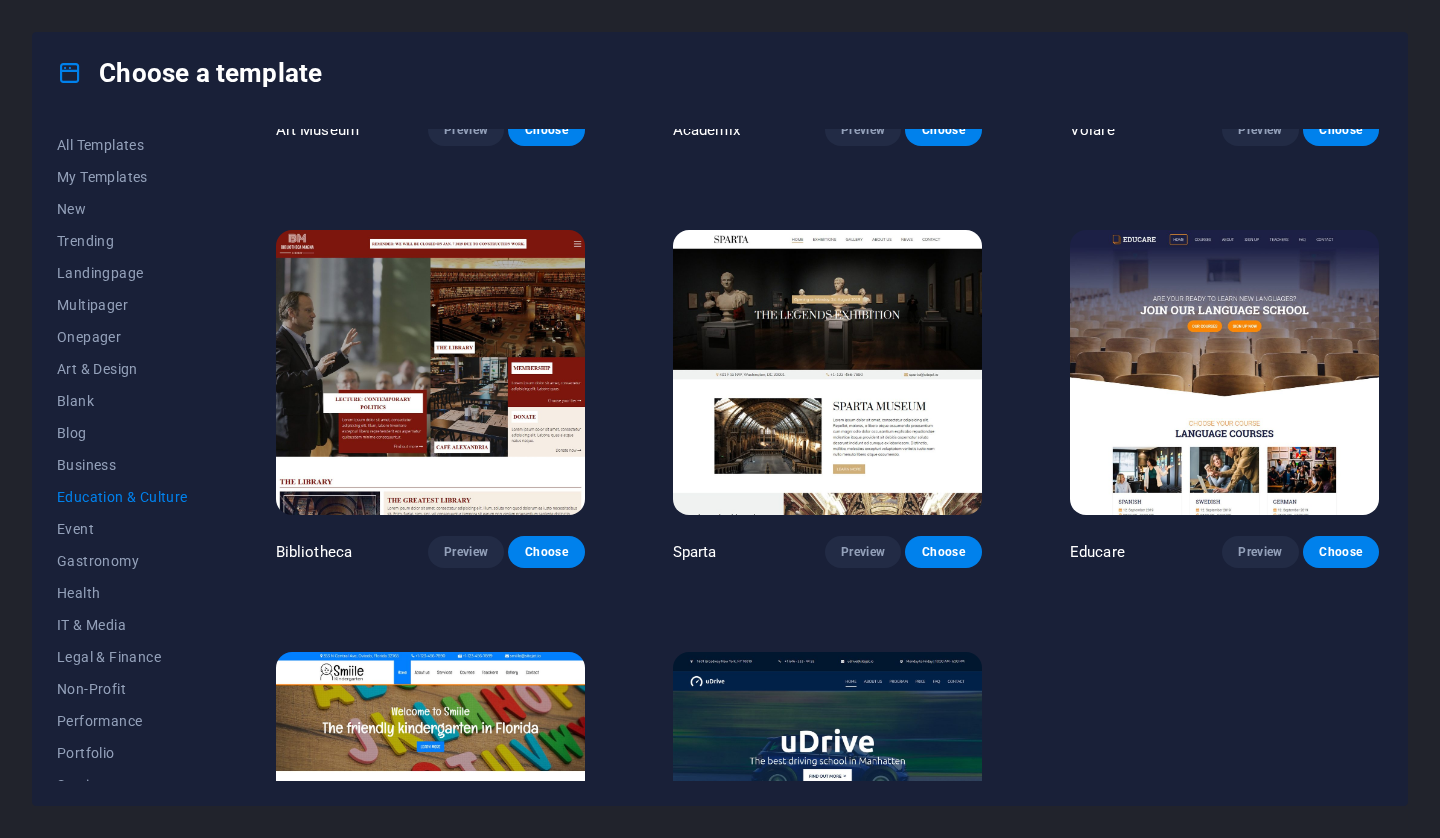 scroll, scrollTop: 225, scrollLeft: 0, axis: vertical 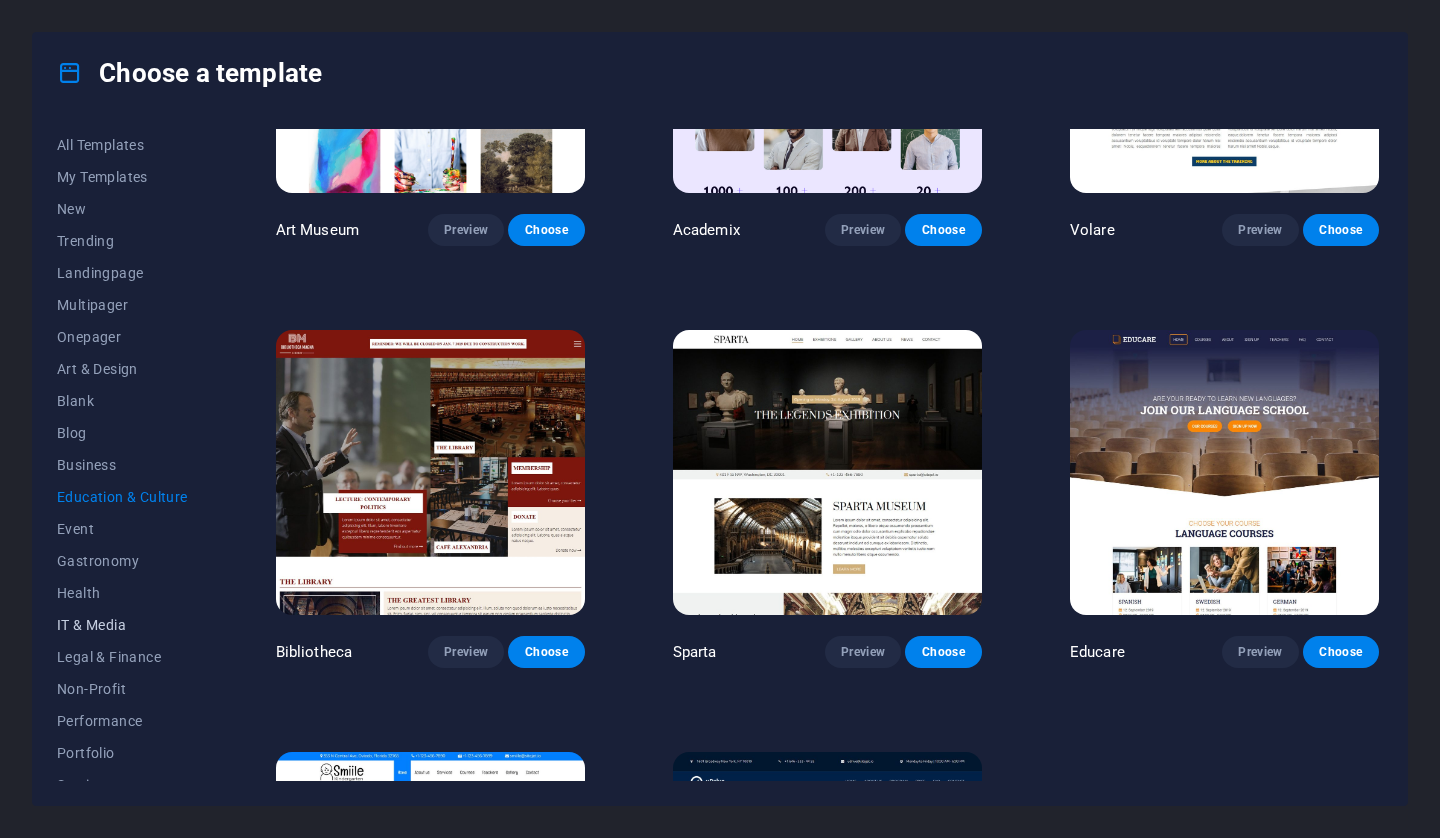 click on "IT & Media" at bounding box center (122, 625) 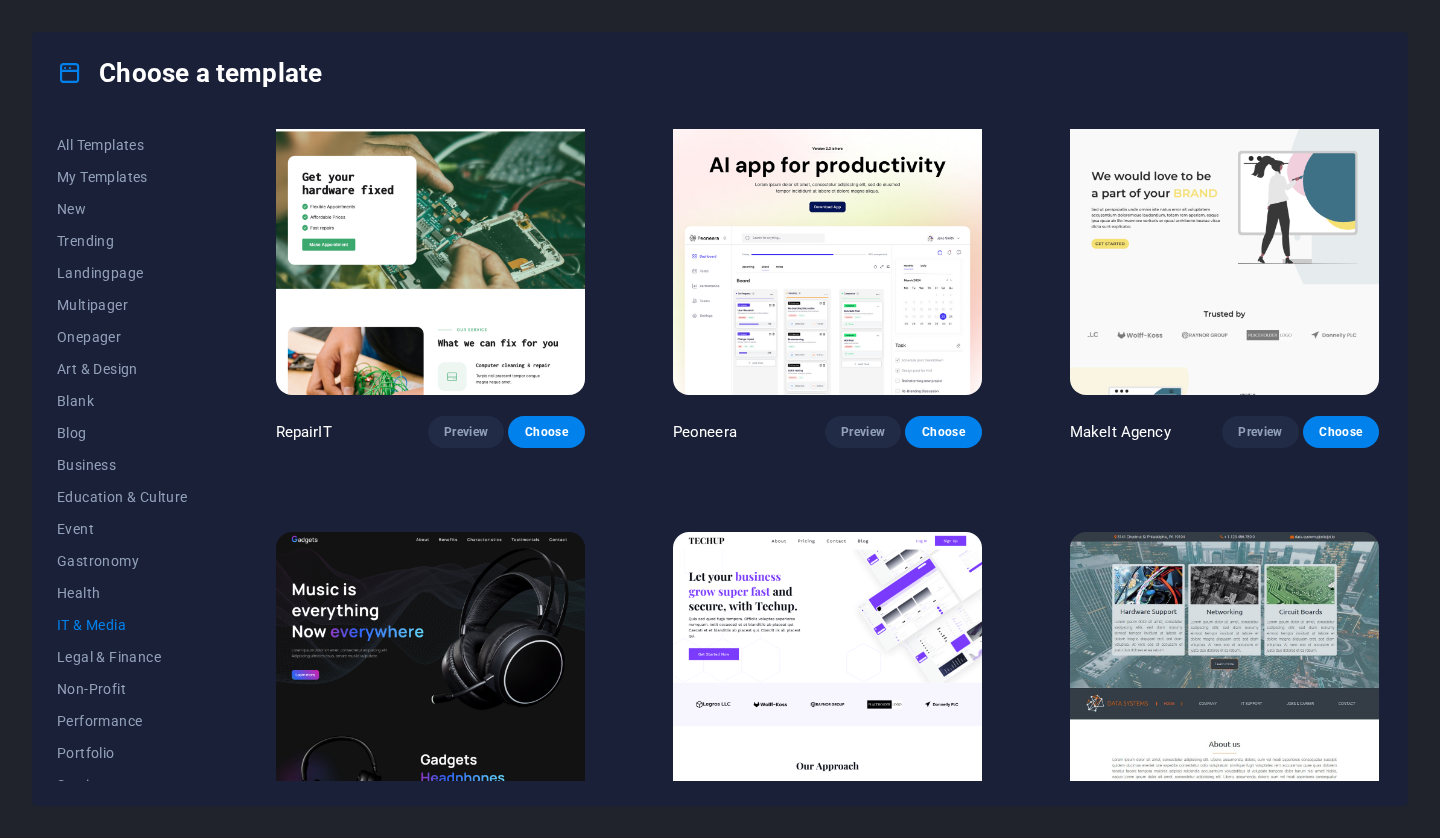 scroll, scrollTop: 0, scrollLeft: 0, axis: both 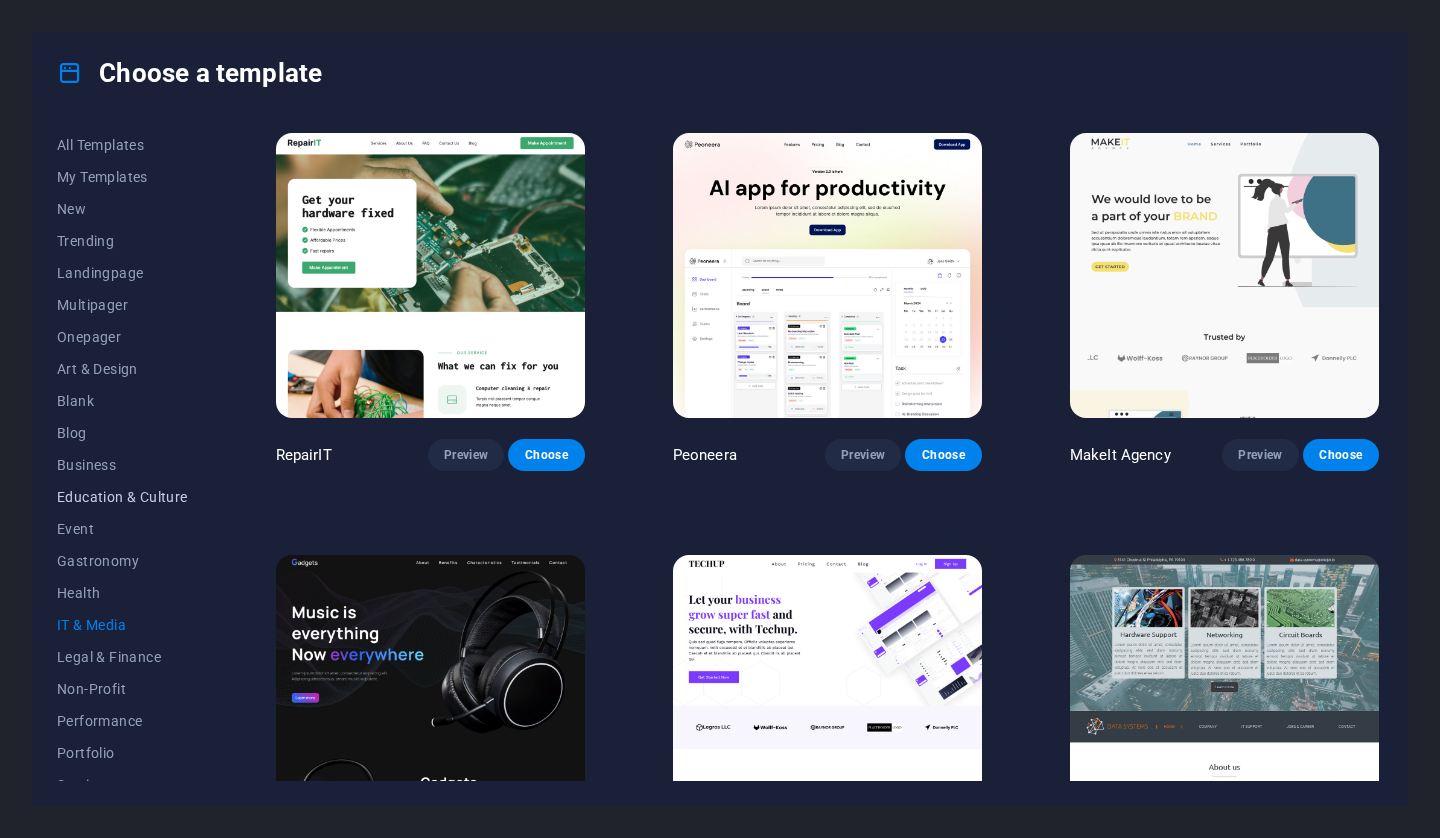 click on "Education & Culture" at bounding box center [122, 497] 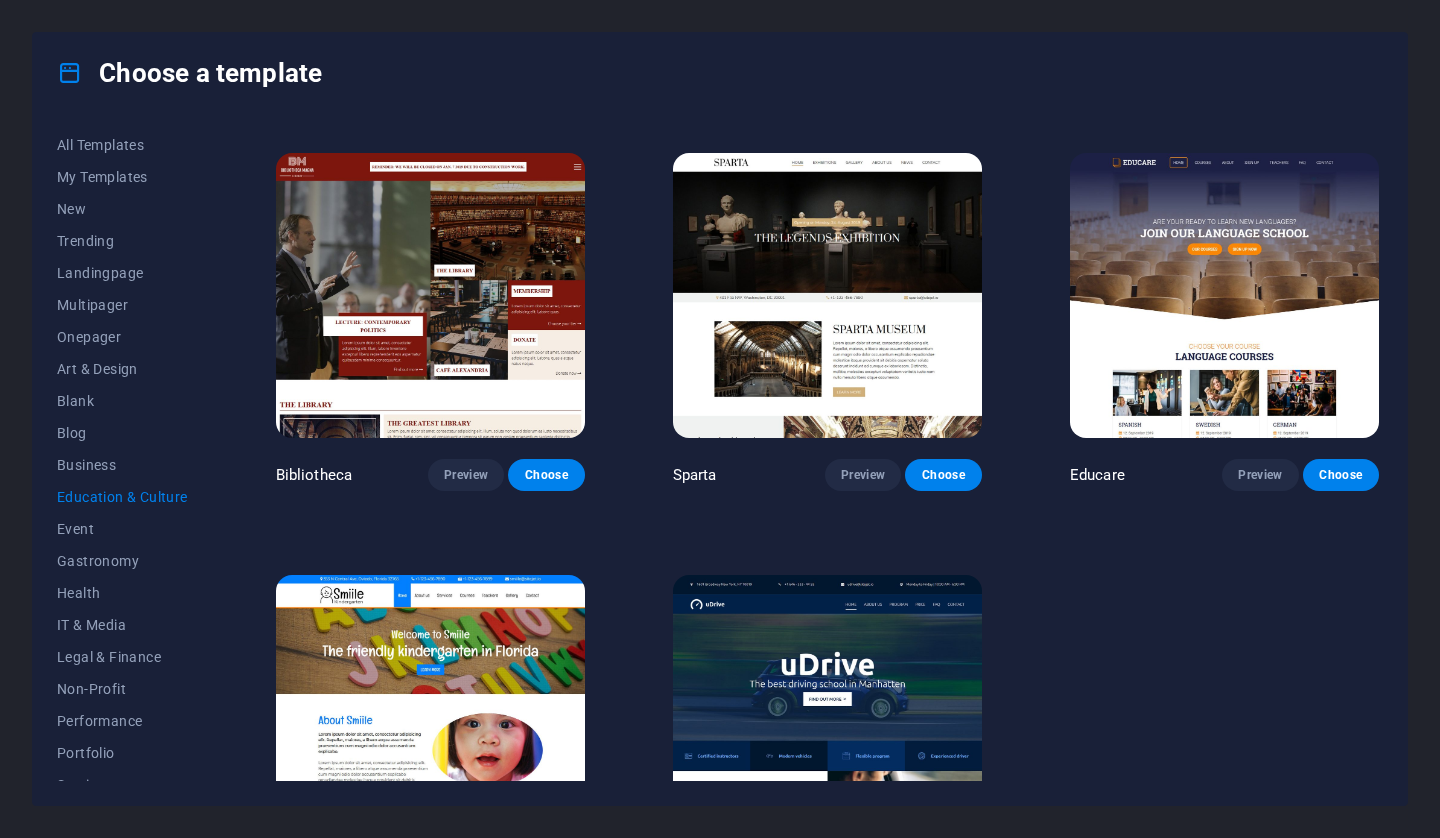 scroll, scrollTop: 500, scrollLeft: 0, axis: vertical 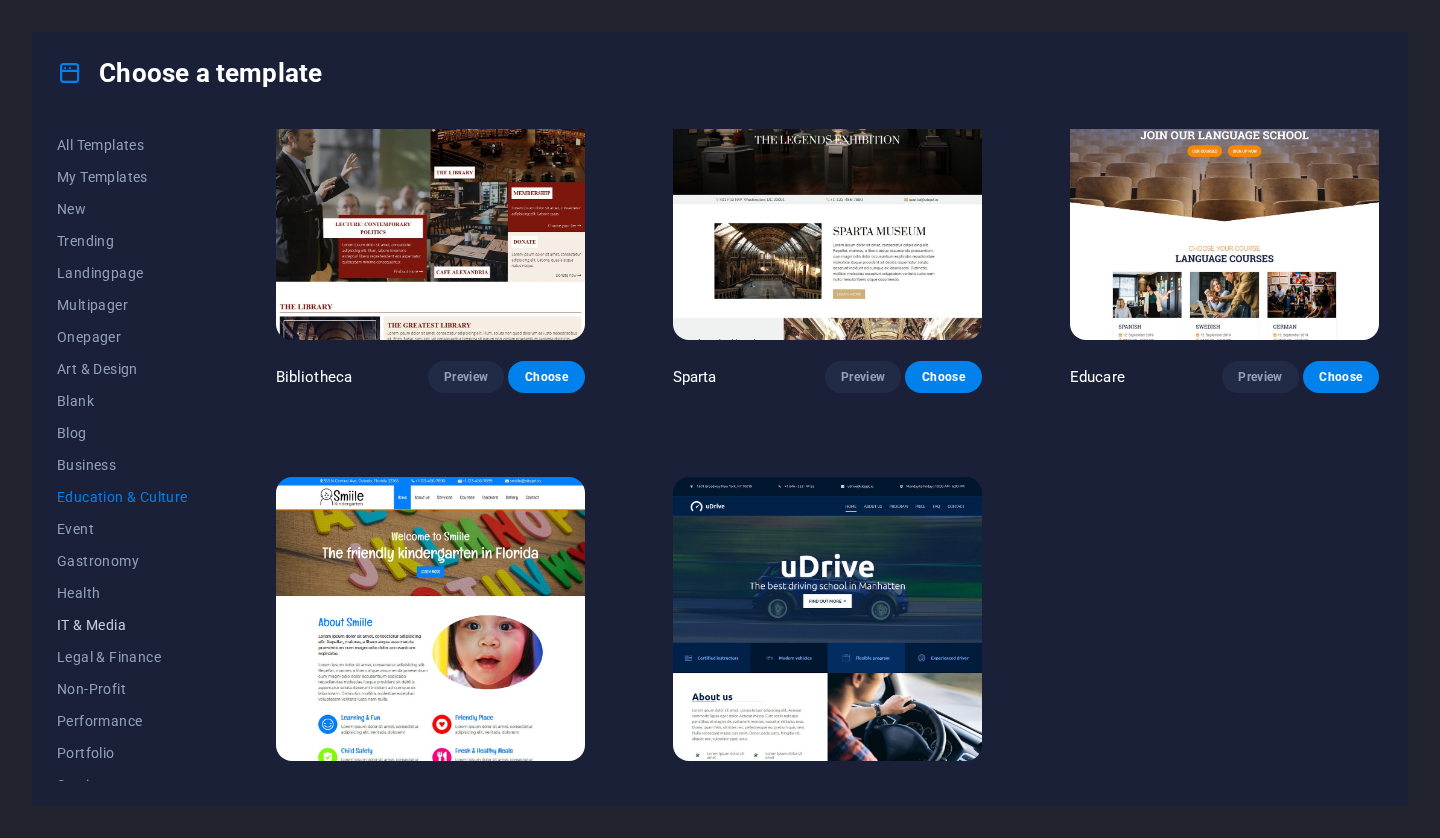 click on "IT & Media" at bounding box center [122, 625] 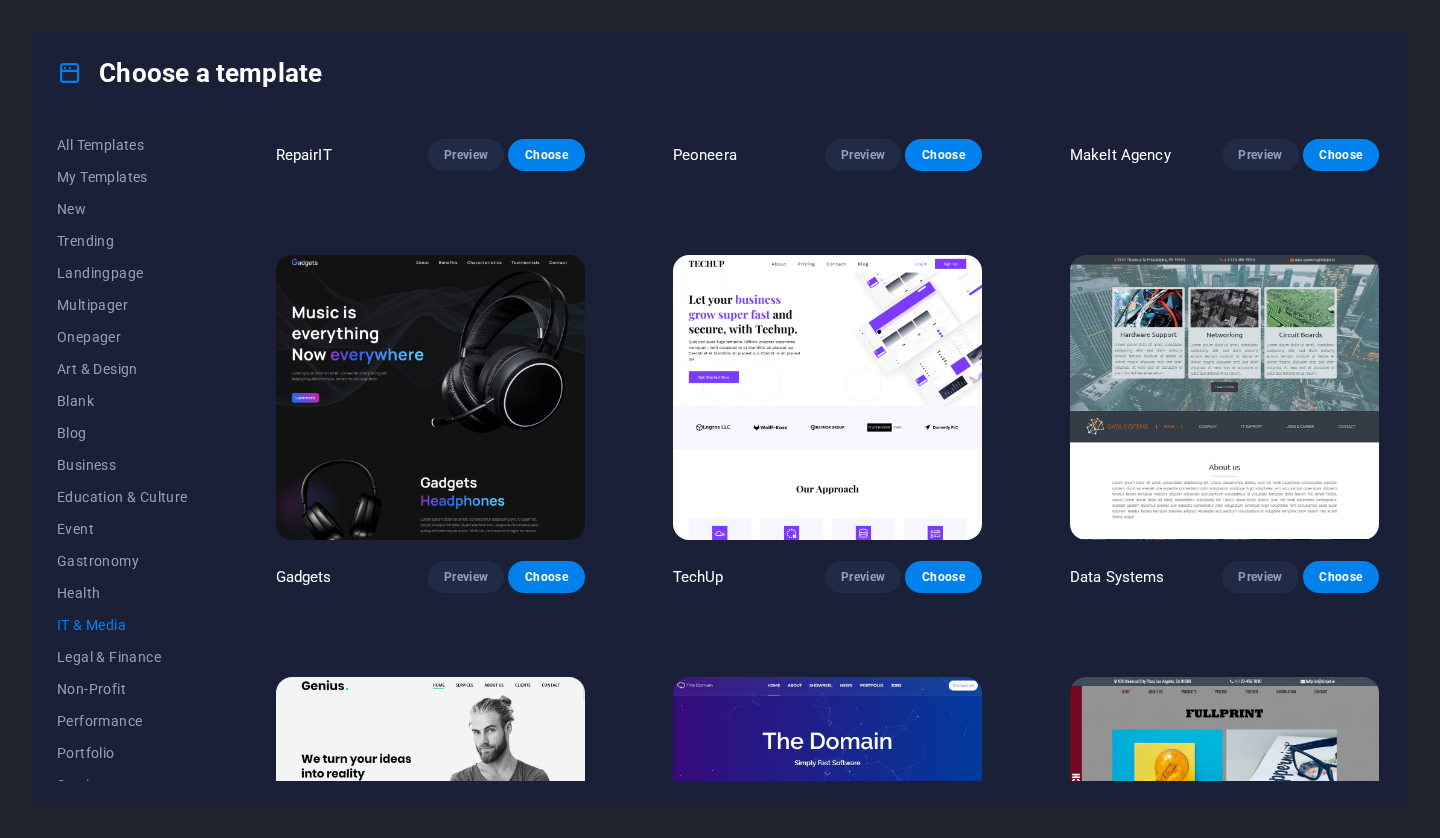 scroll, scrollTop: 600, scrollLeft: 0, axis: vertical 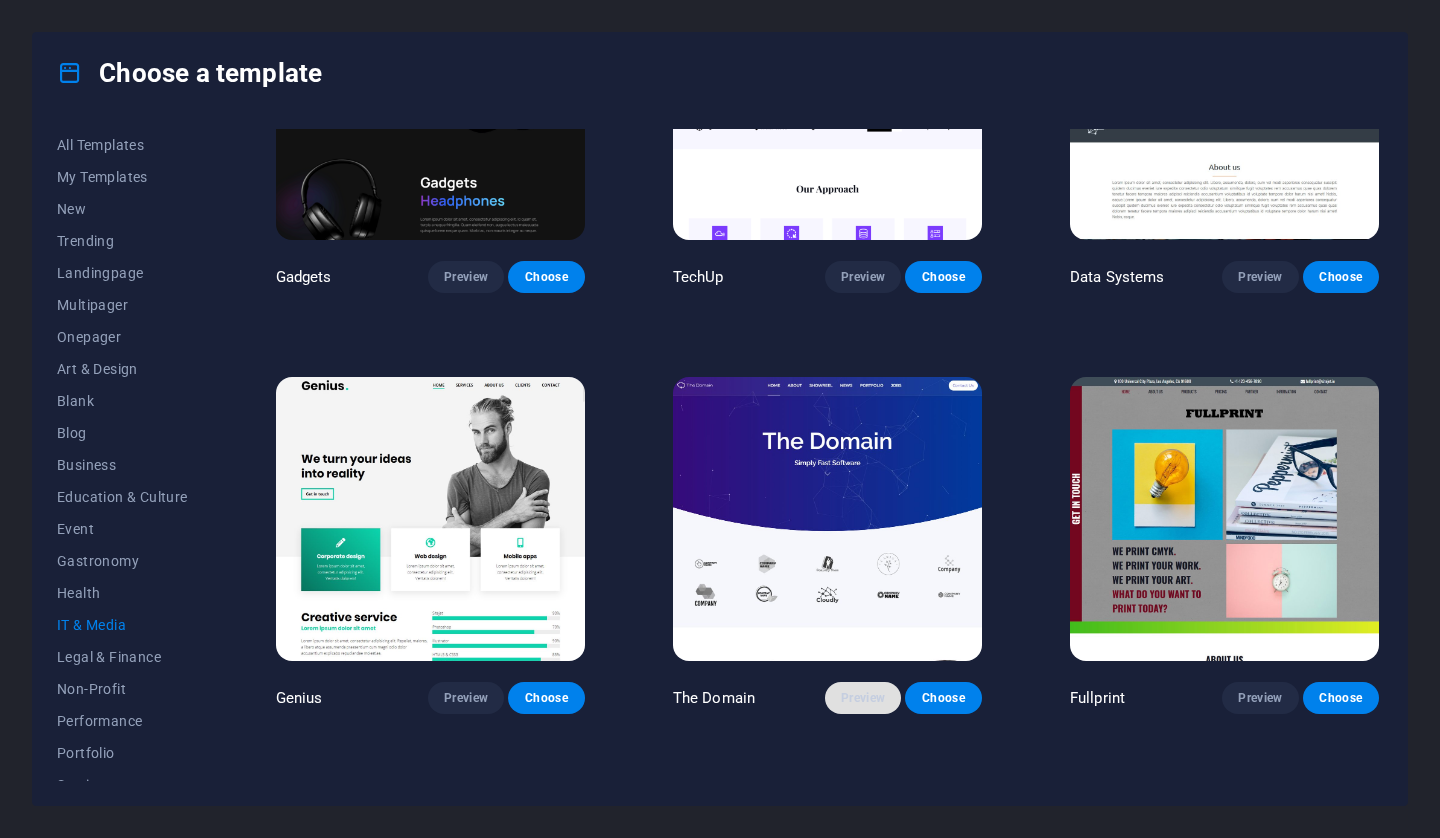 click on "Preview" at bounding box center [863, 698] 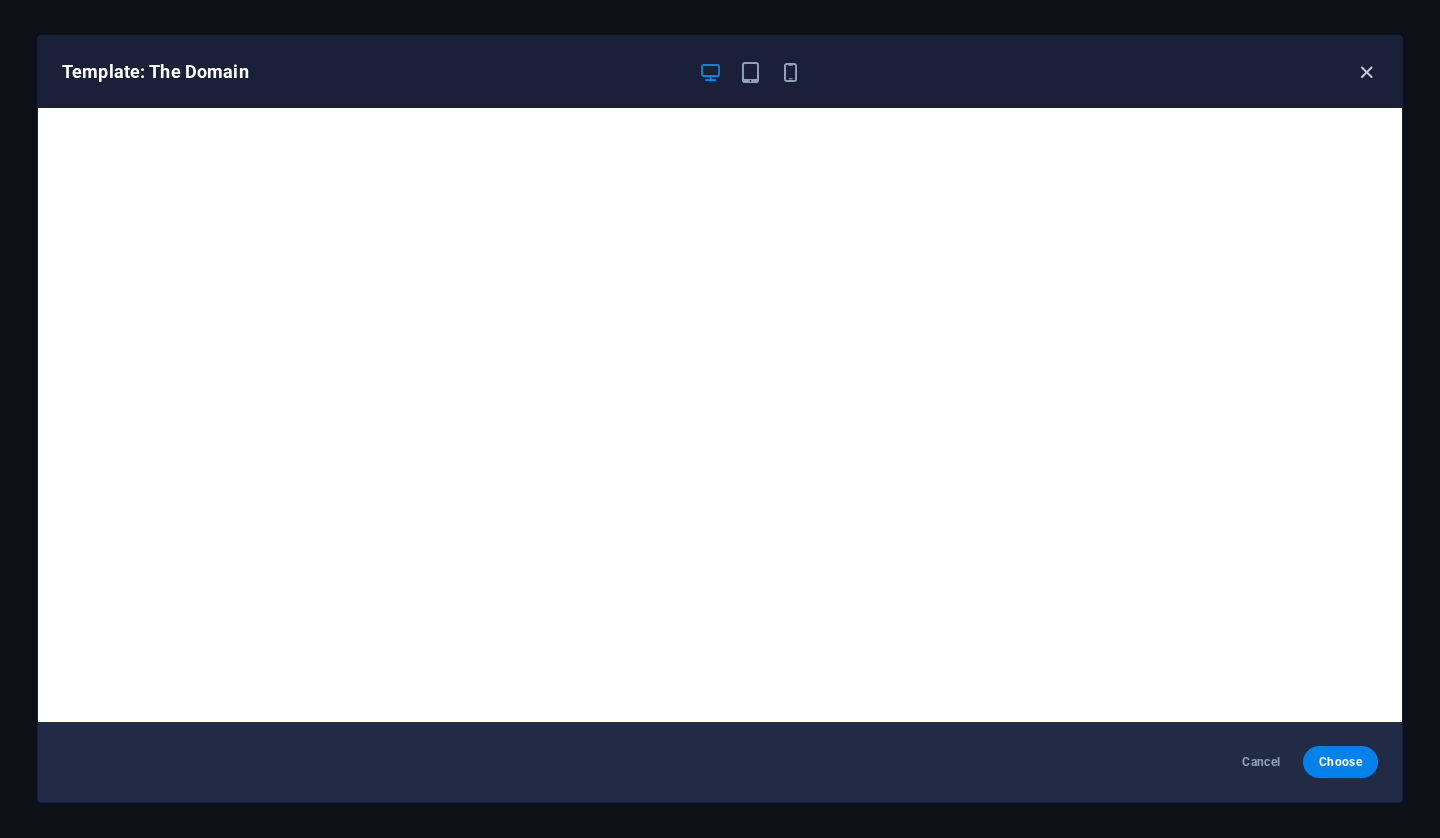 click at bounding box center (1366, 72) 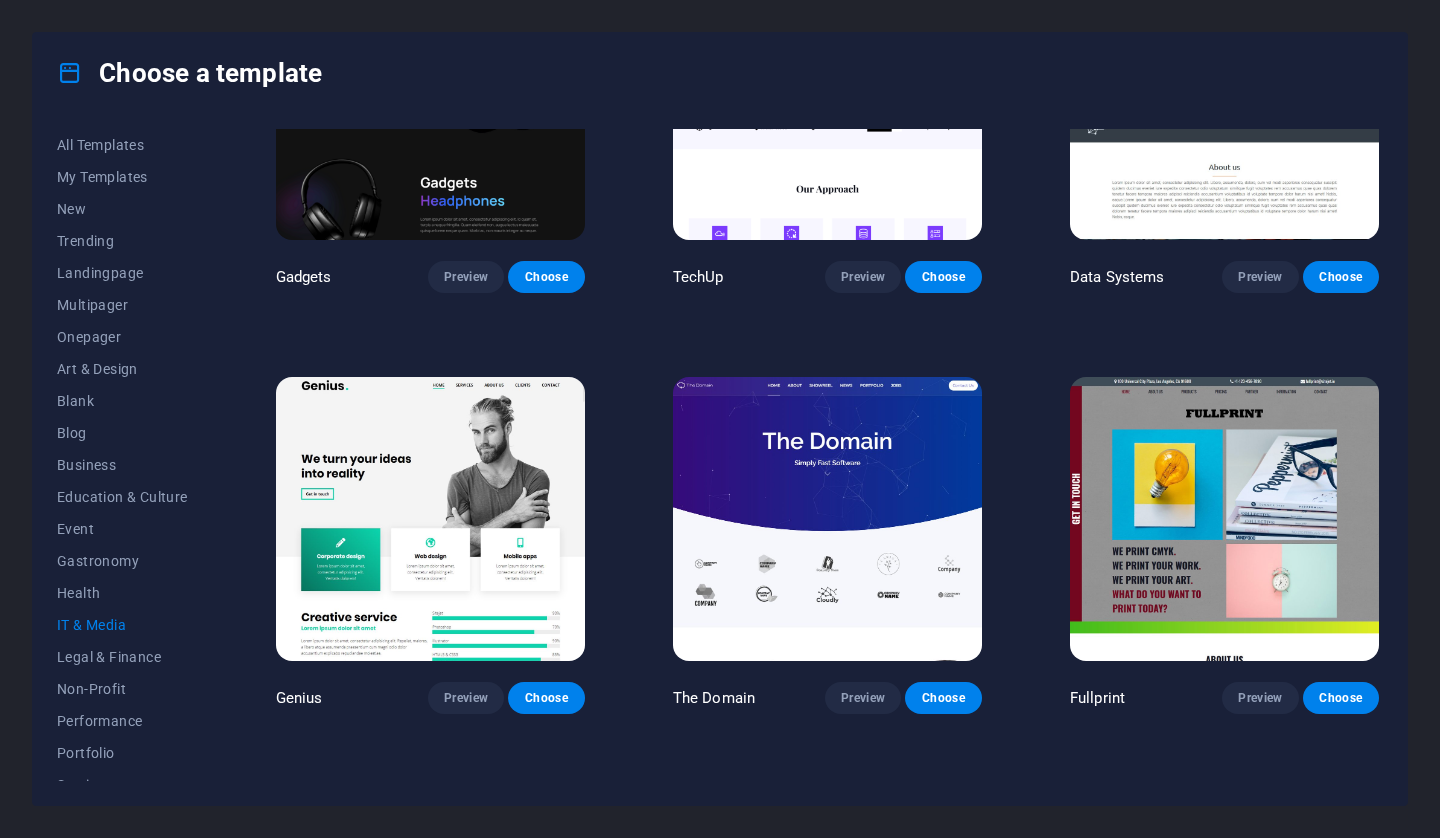 click at bounding box center (430, 519) 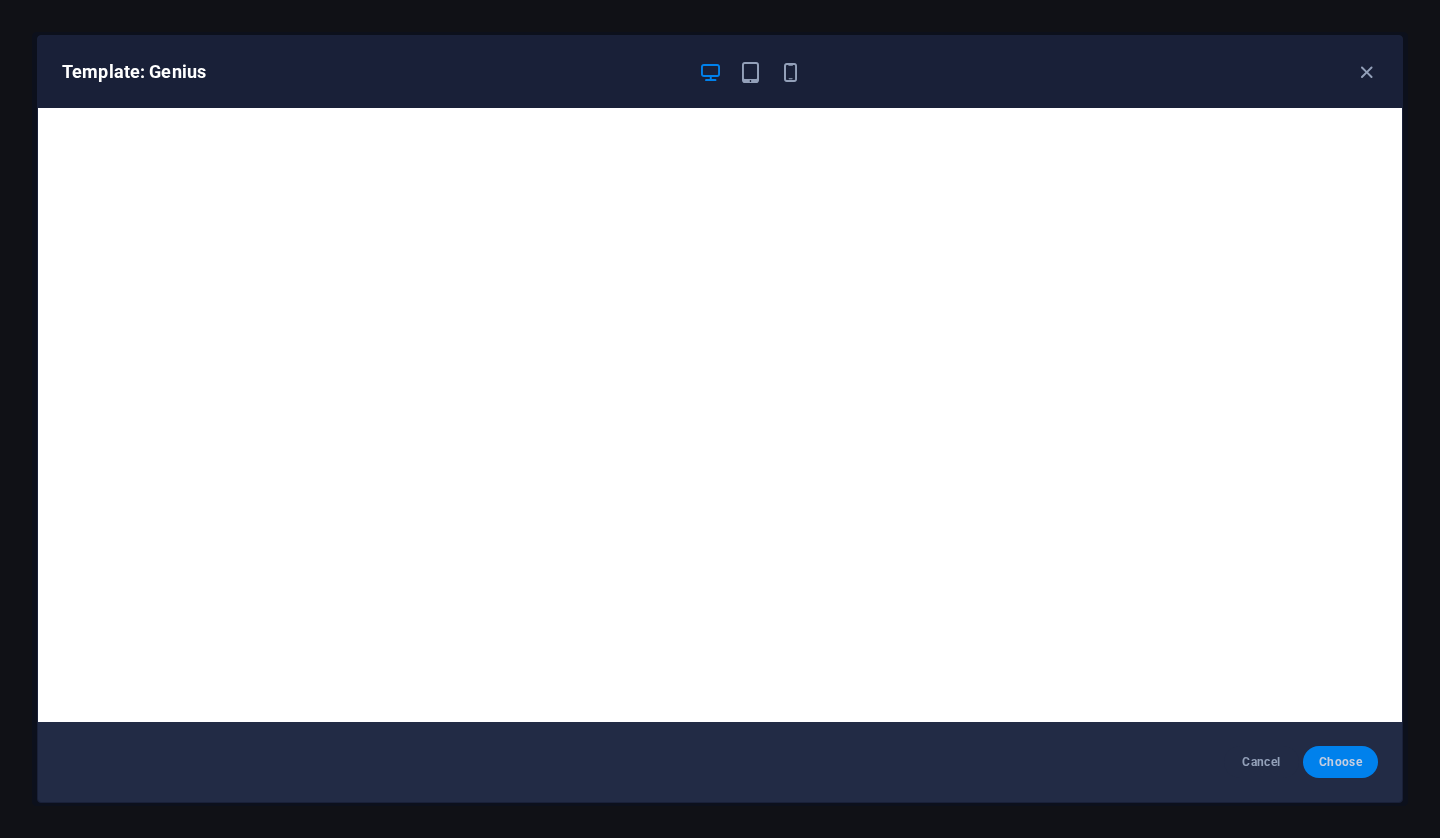 click on "Choose" at bounding box center [1340, 762] 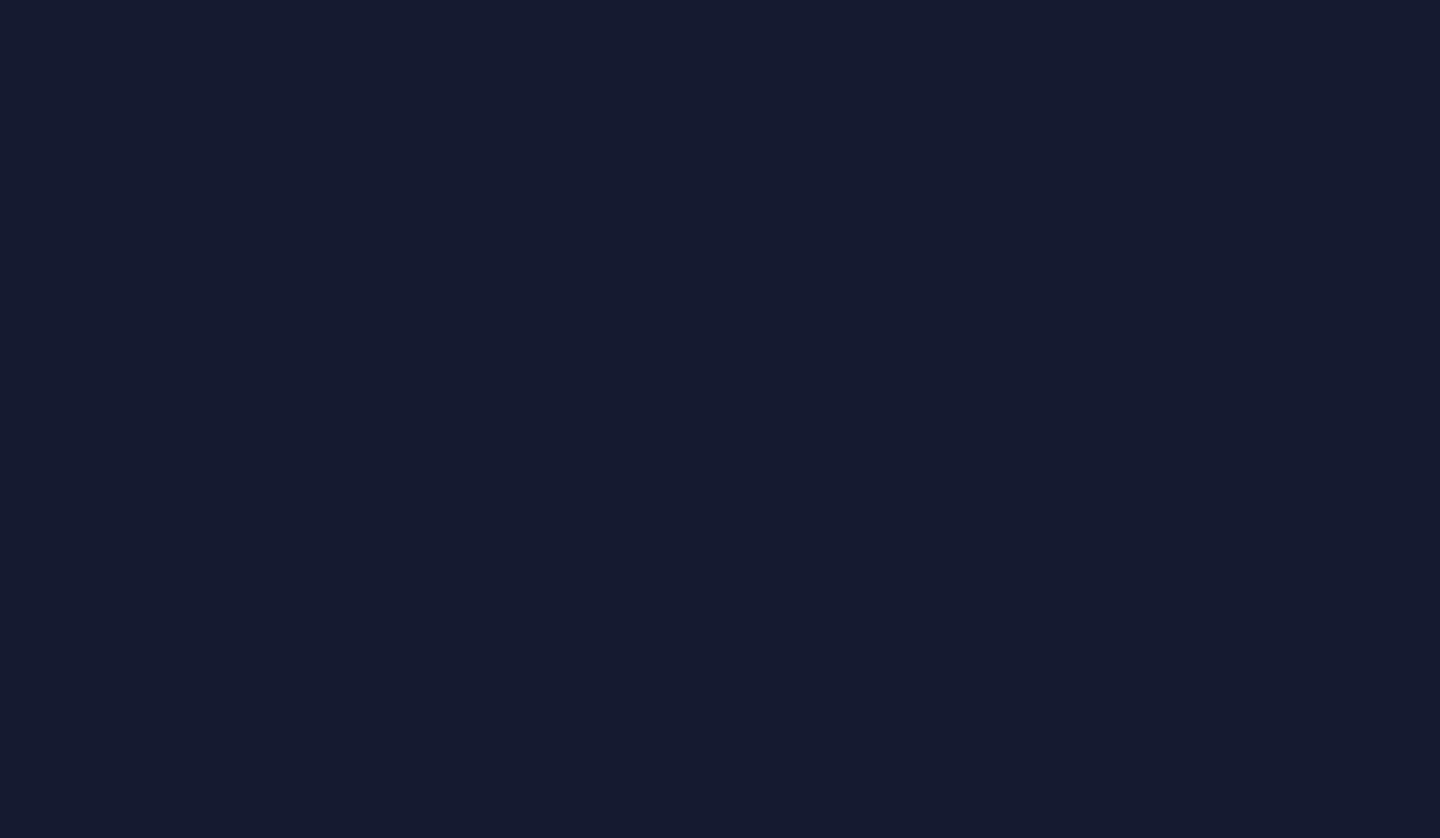 scroll, scrollTop: 0, scrollLeft: 0, axis: both 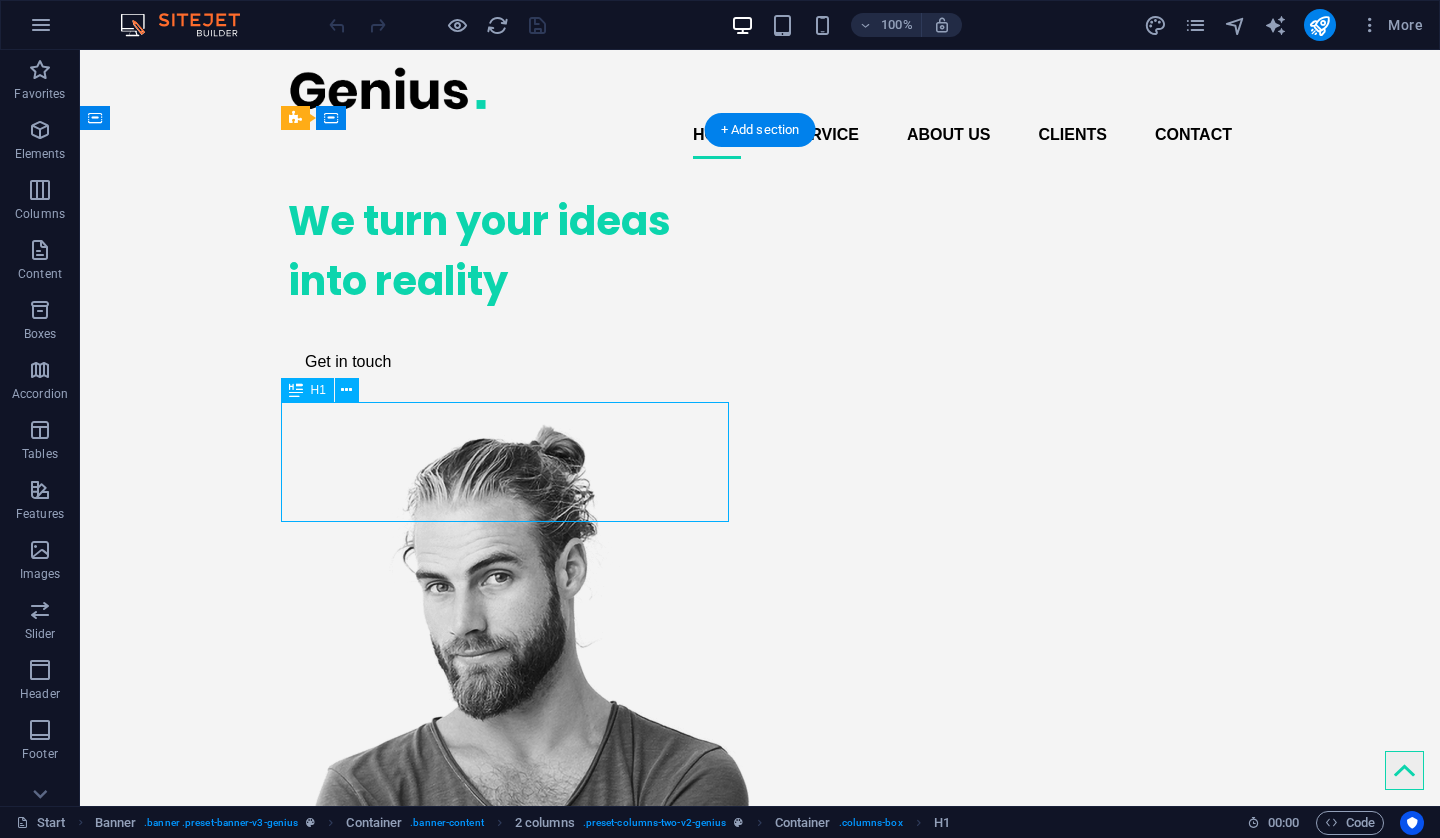 drag, startPoint x: 518, startPoint y: 486, endPoint x: 409, endPoint y: 480, distance: 109.165016 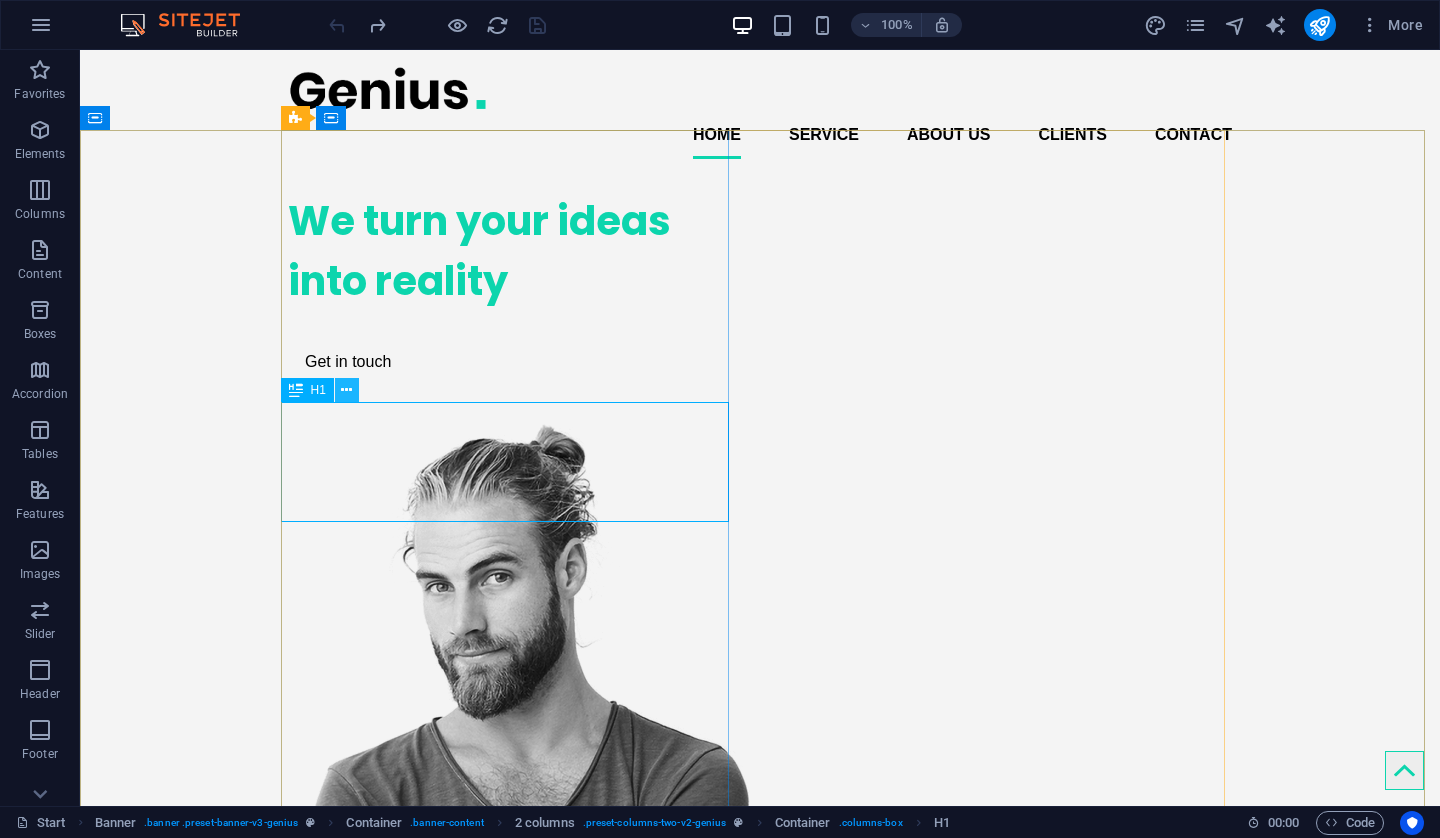 click at bounding box center (346, 390) 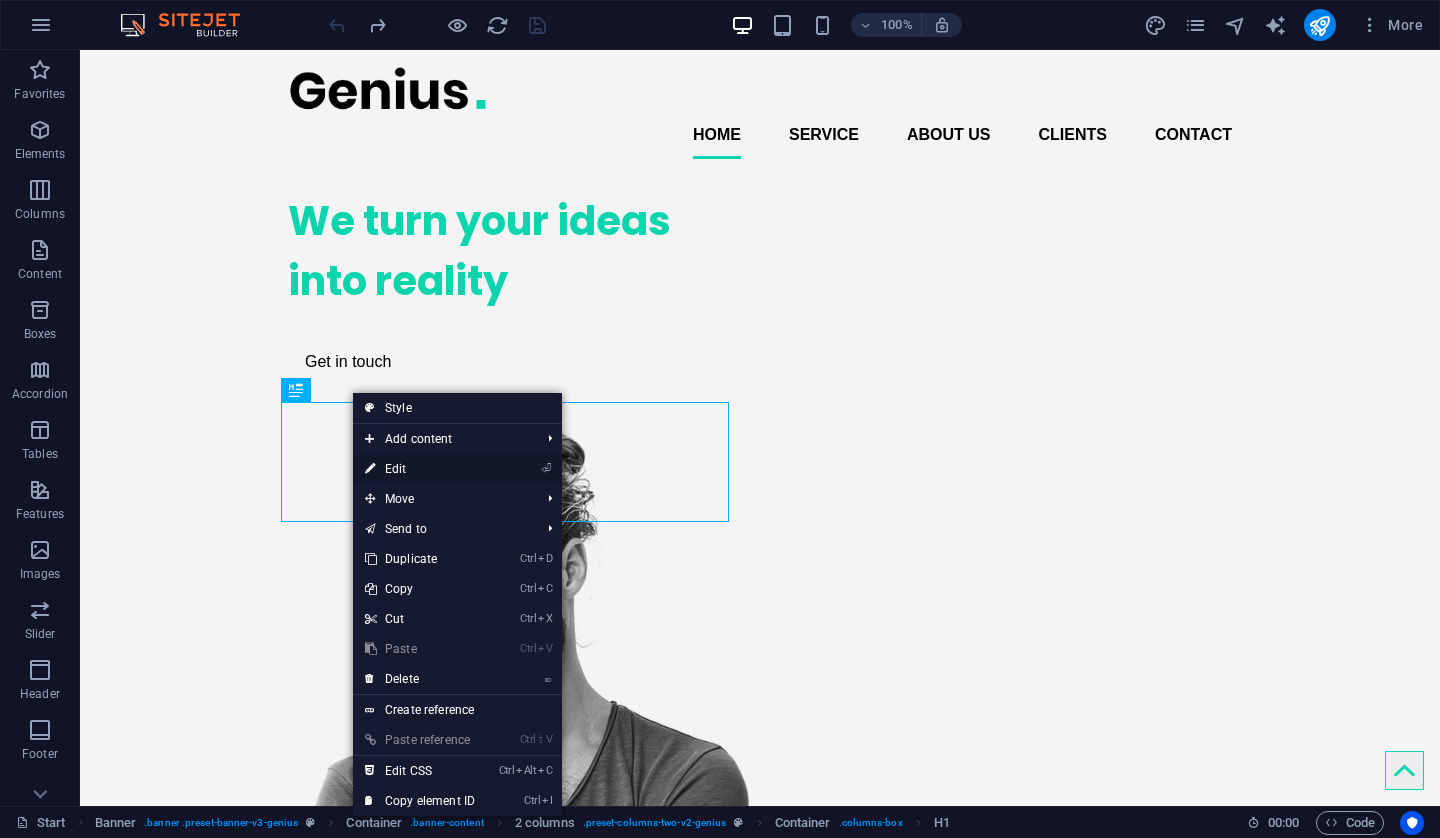 click on "⏎  Edit" at bounding box center (420, 469) 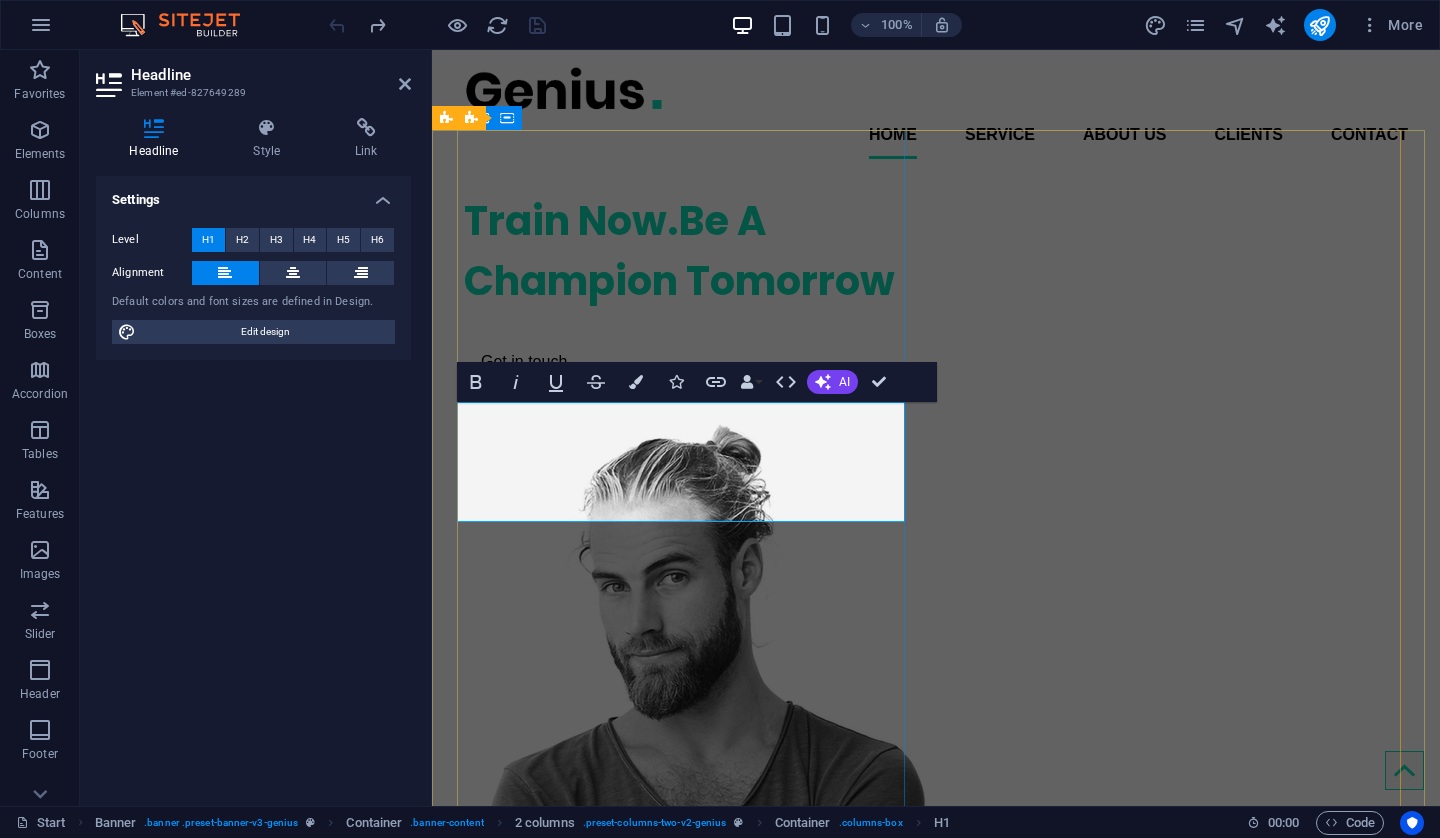 click on "Train Now.Be A Champion Tomorrow" at bounding box center [688, 251] 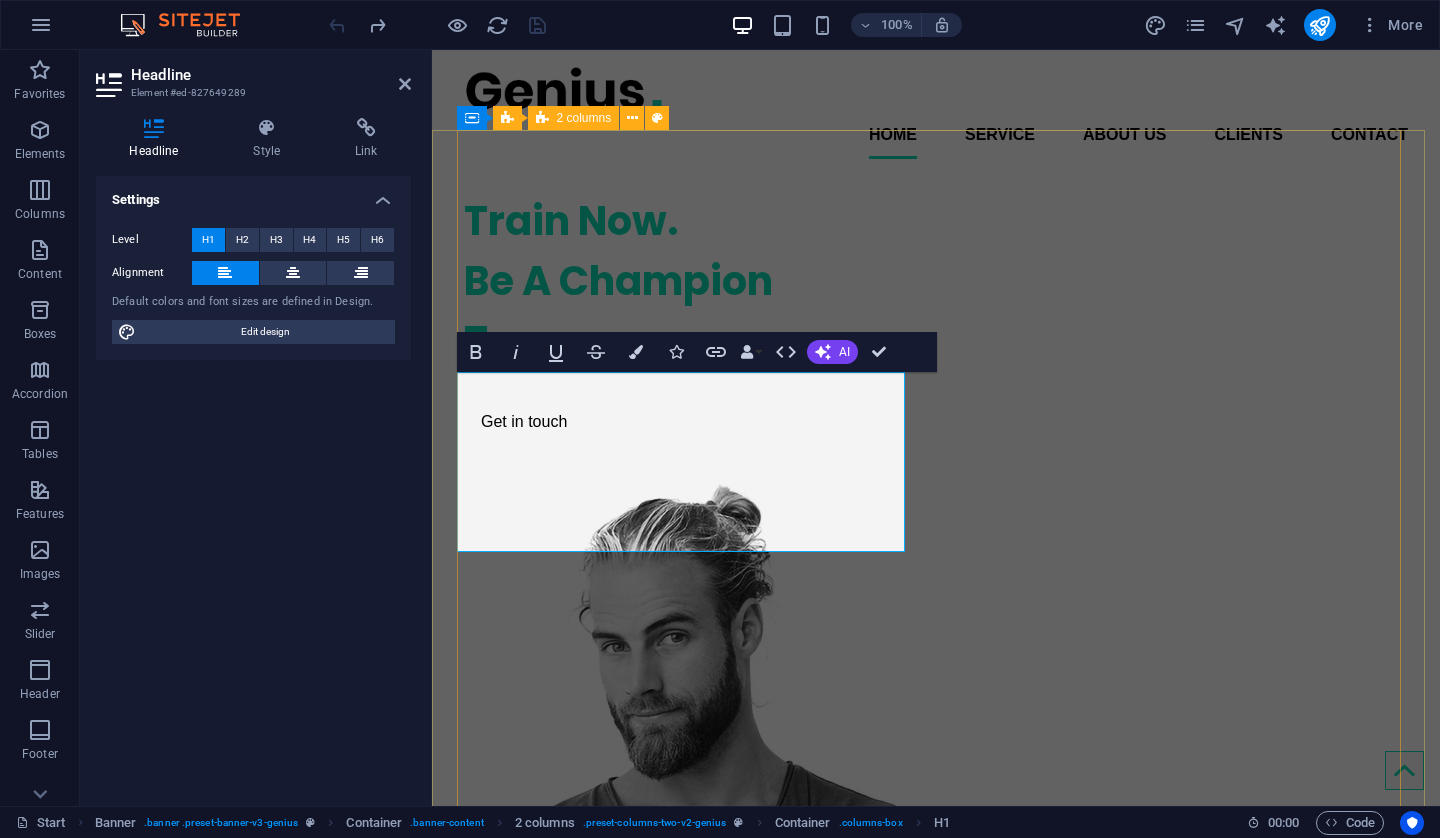 click on "Train Now. ‌Be A Champion Tomorrow" at bounding box center [688, 281] 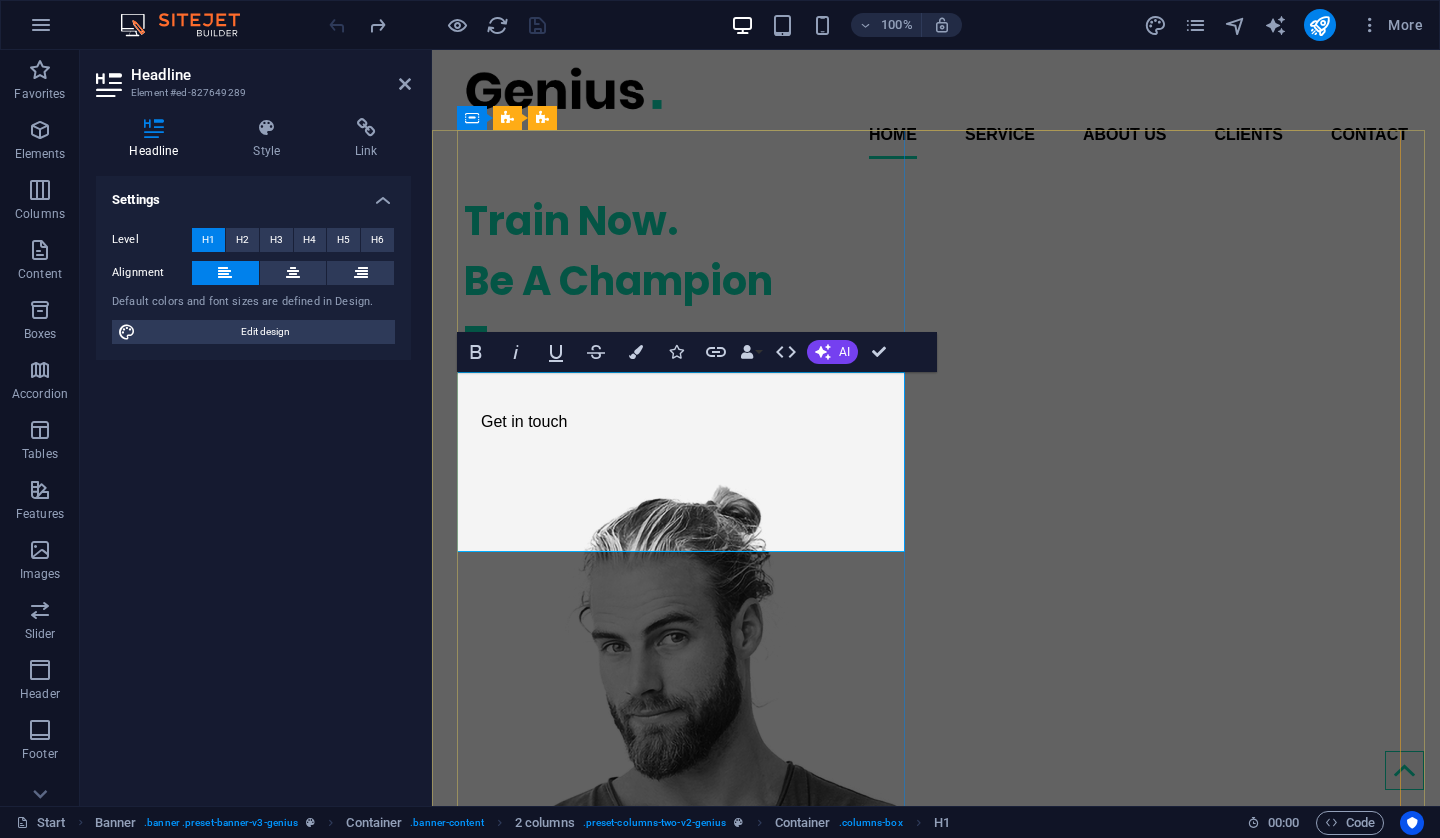 click on "Train Now. ‌Be A Champion Tomorrow" at bounding box center (688, 281) 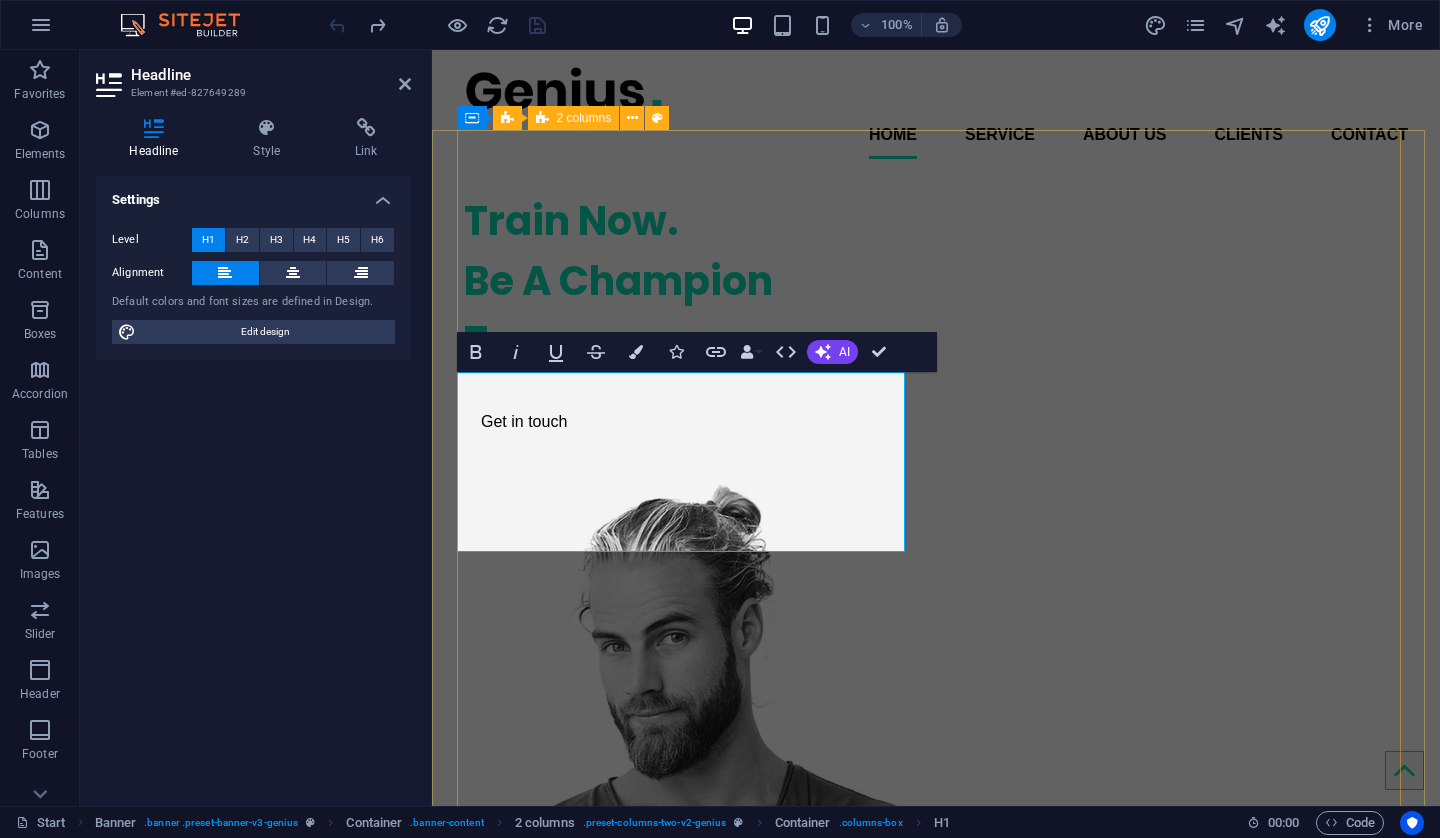 click on "Train Now. ‌Be A Champion Tomorrow Get in touch" at bounding box center [936, 709] 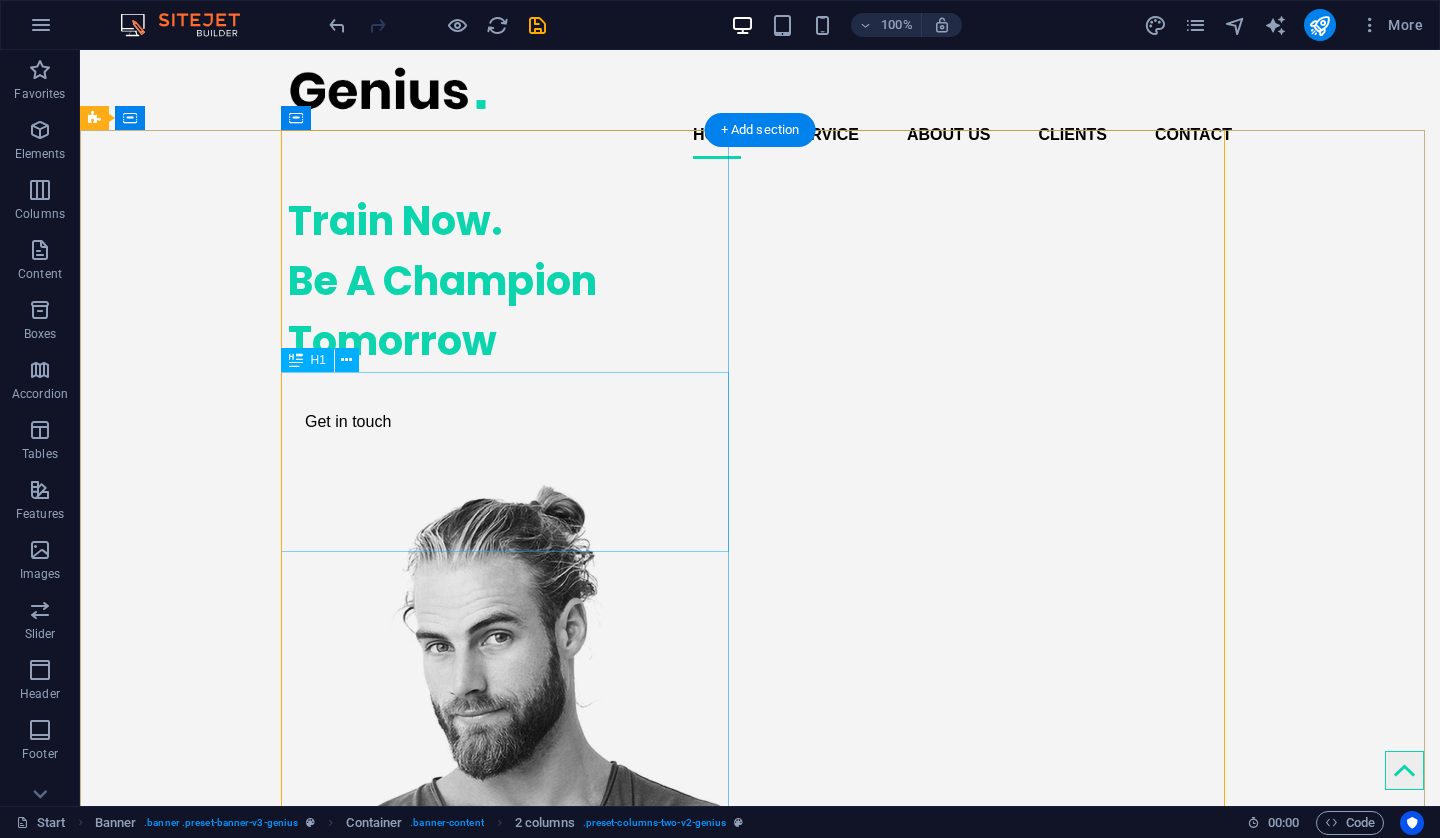 click on "Train Now. Be A Champion Tomorrow" at bounding box center (512, 281) 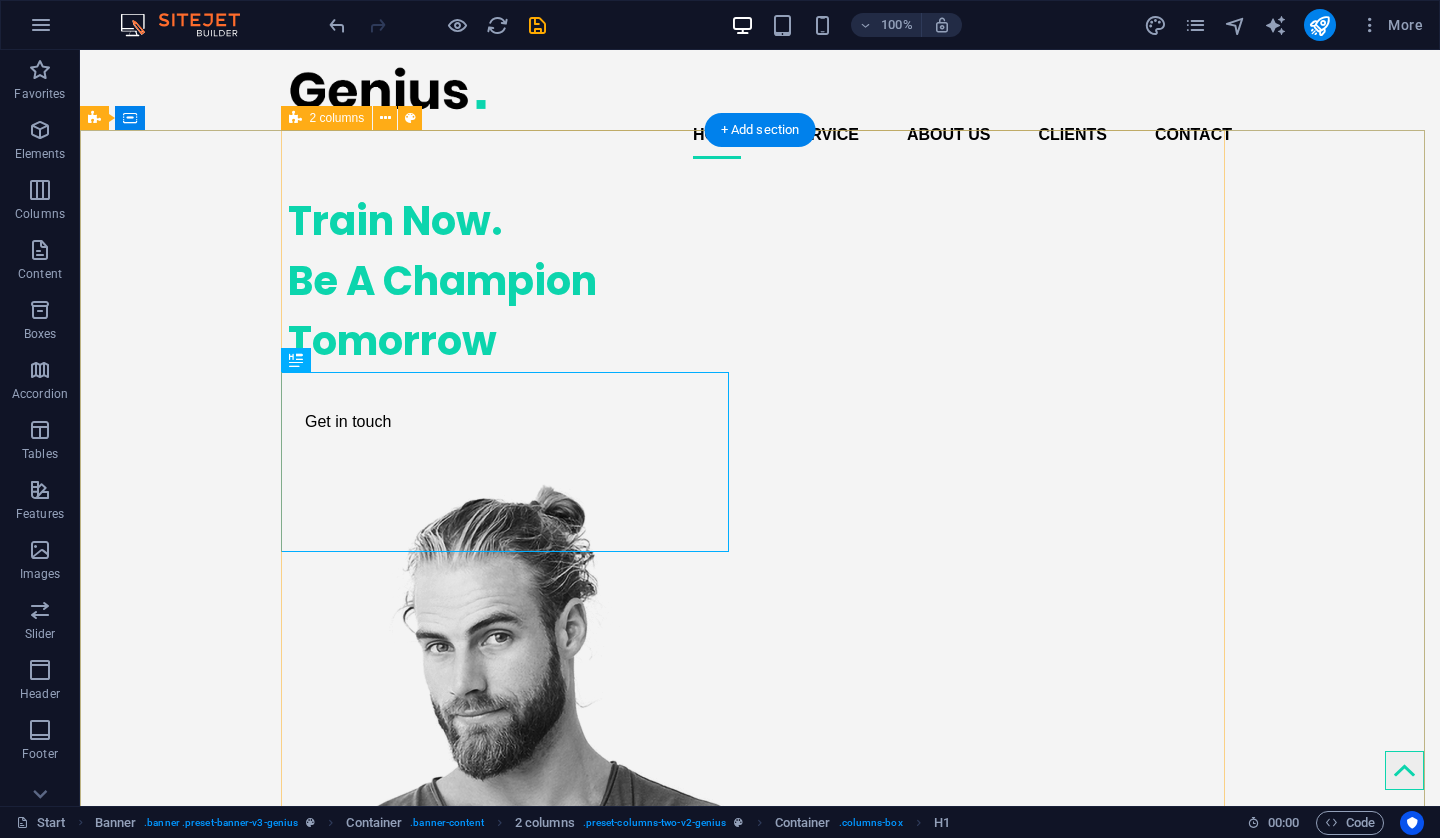 click on "Train Now. Be A Champion Tomorrow Get in touch" at bounding box center (760, 709) 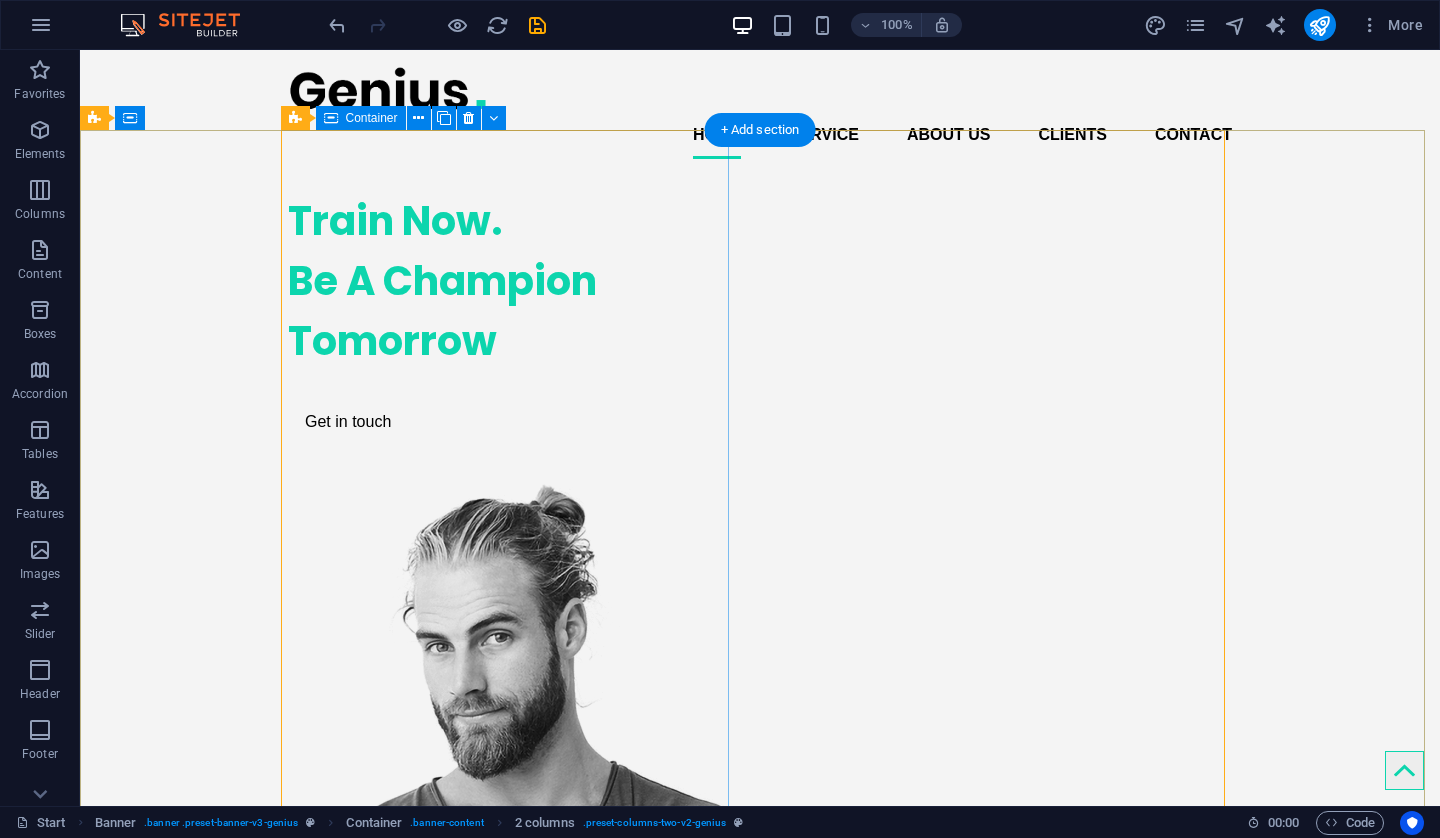 click on "Train Now. Be A Champion Tomorrow Get in touch" at bounding box center (512, 317) 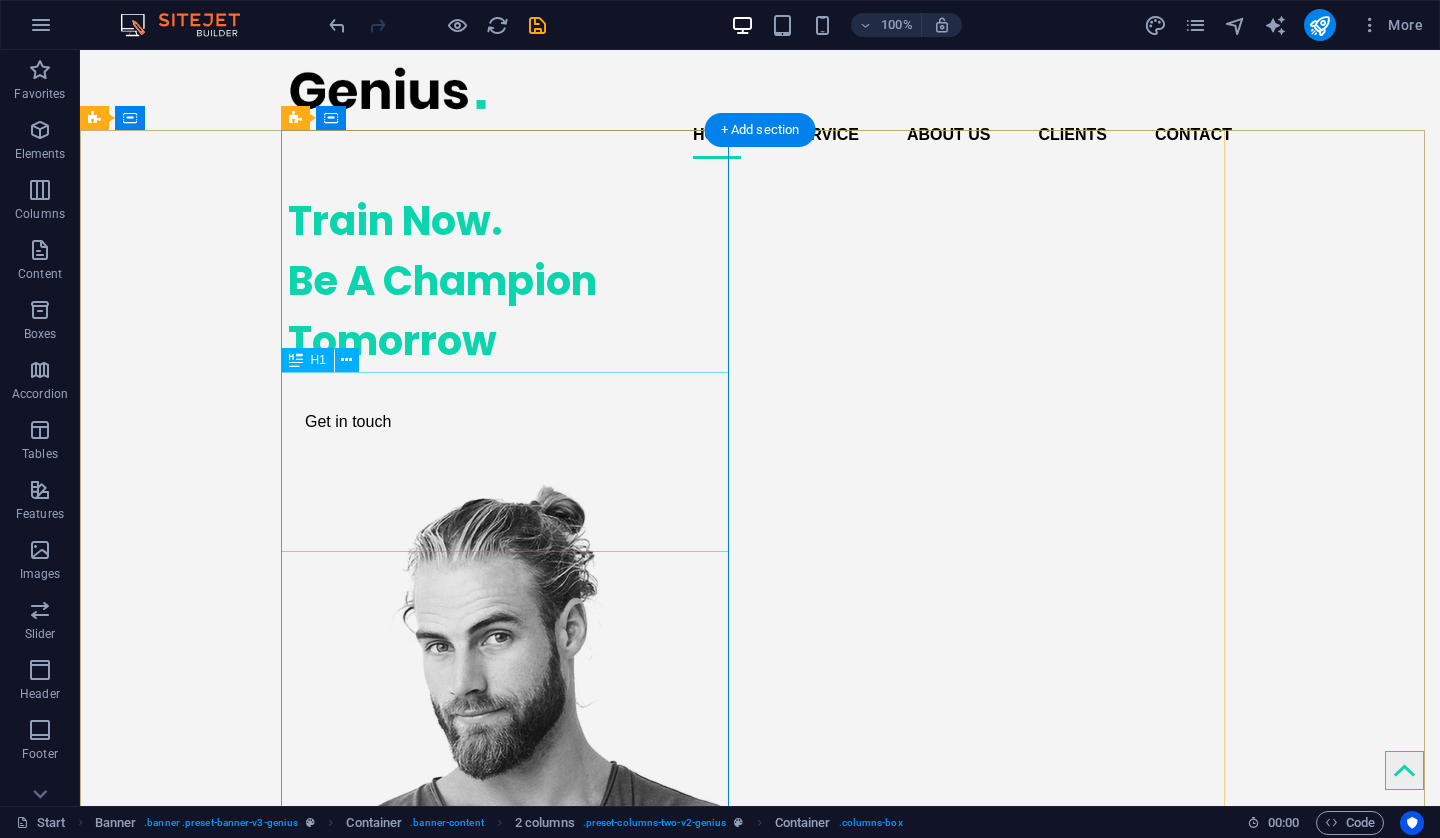 click on "Train Now. Be A Champion Tomorrow" at bounding box center [512, 281] 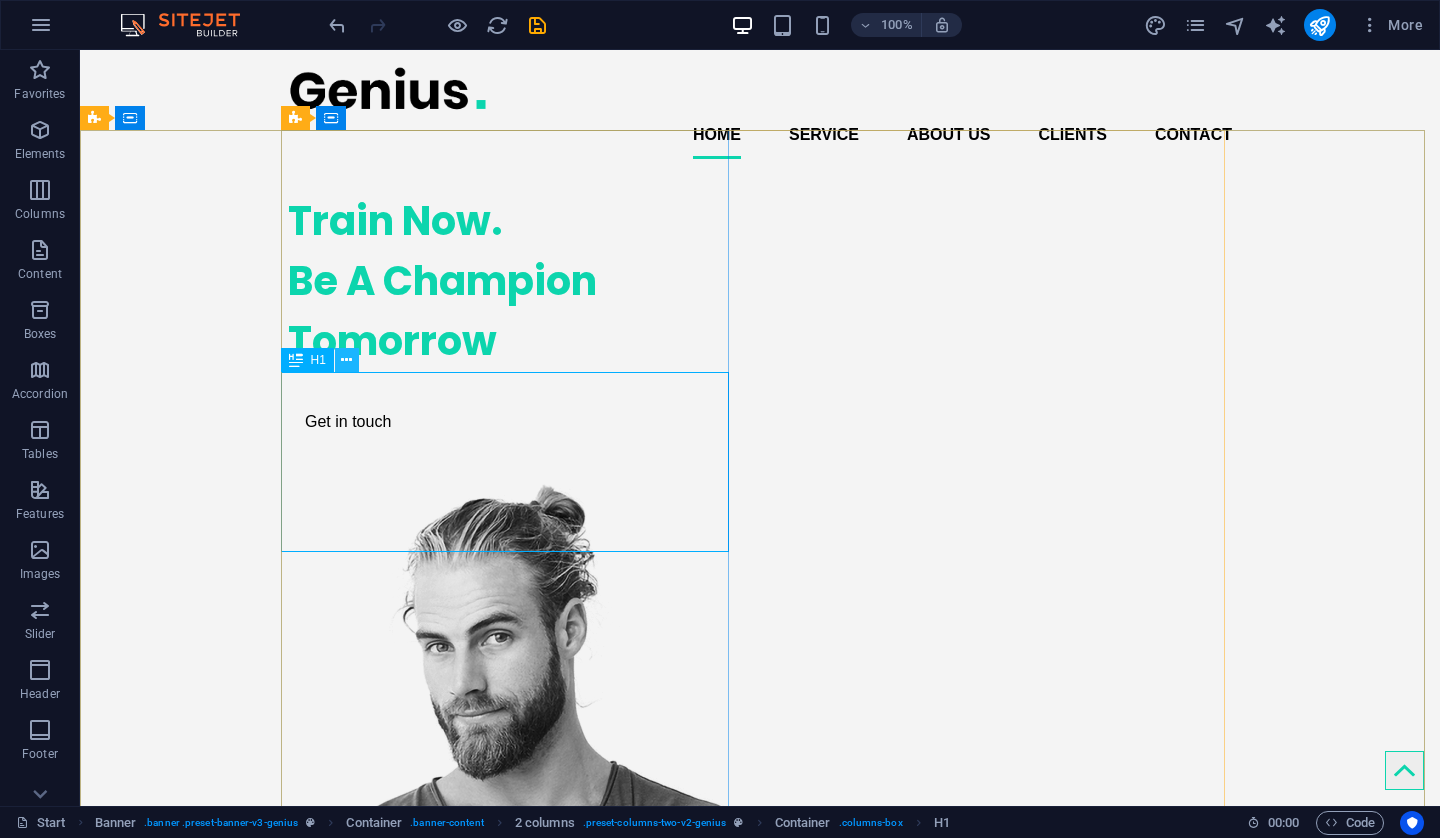 click at bounding box center (346, 360) 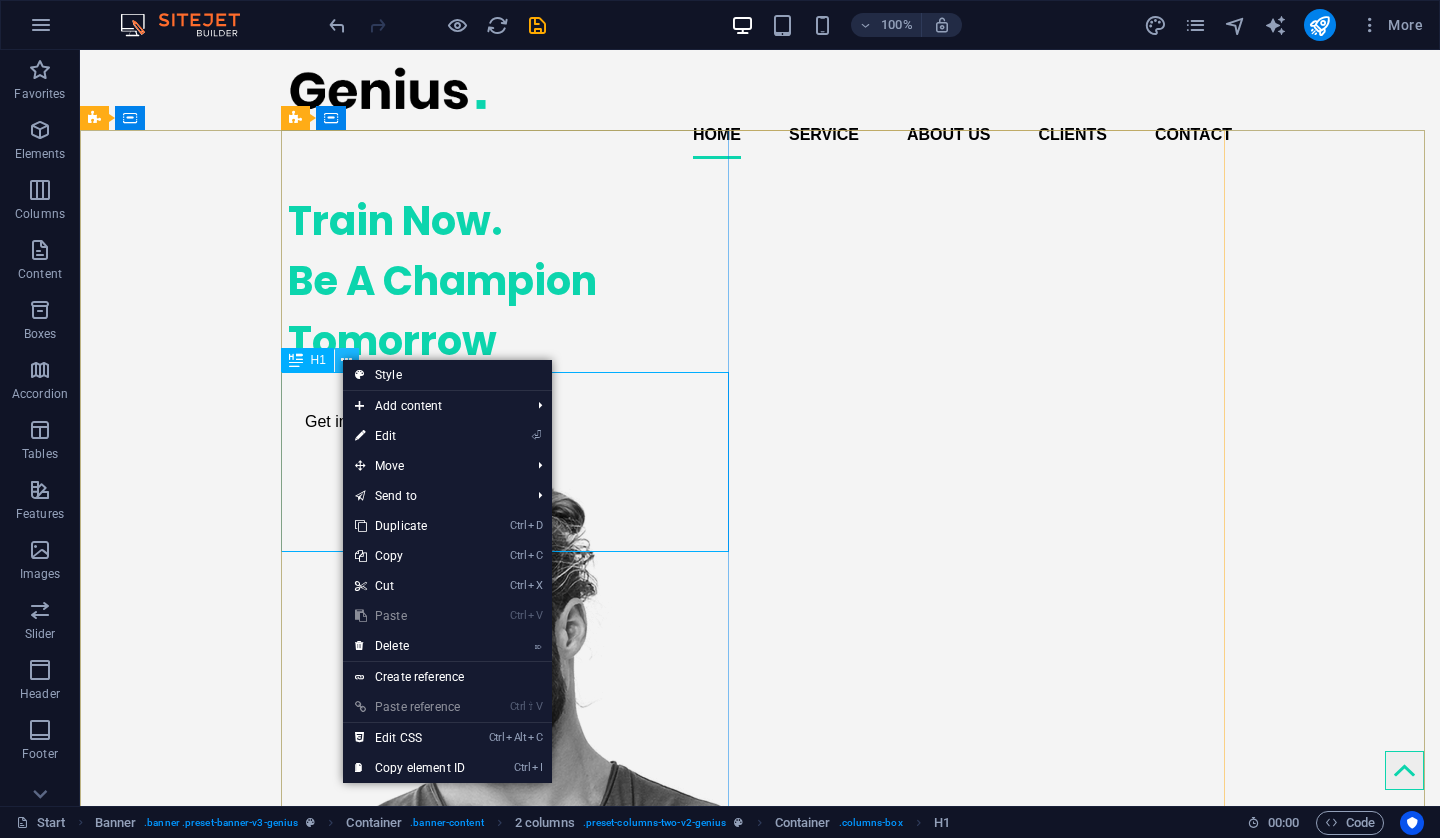click at bounding box center (346, 360) 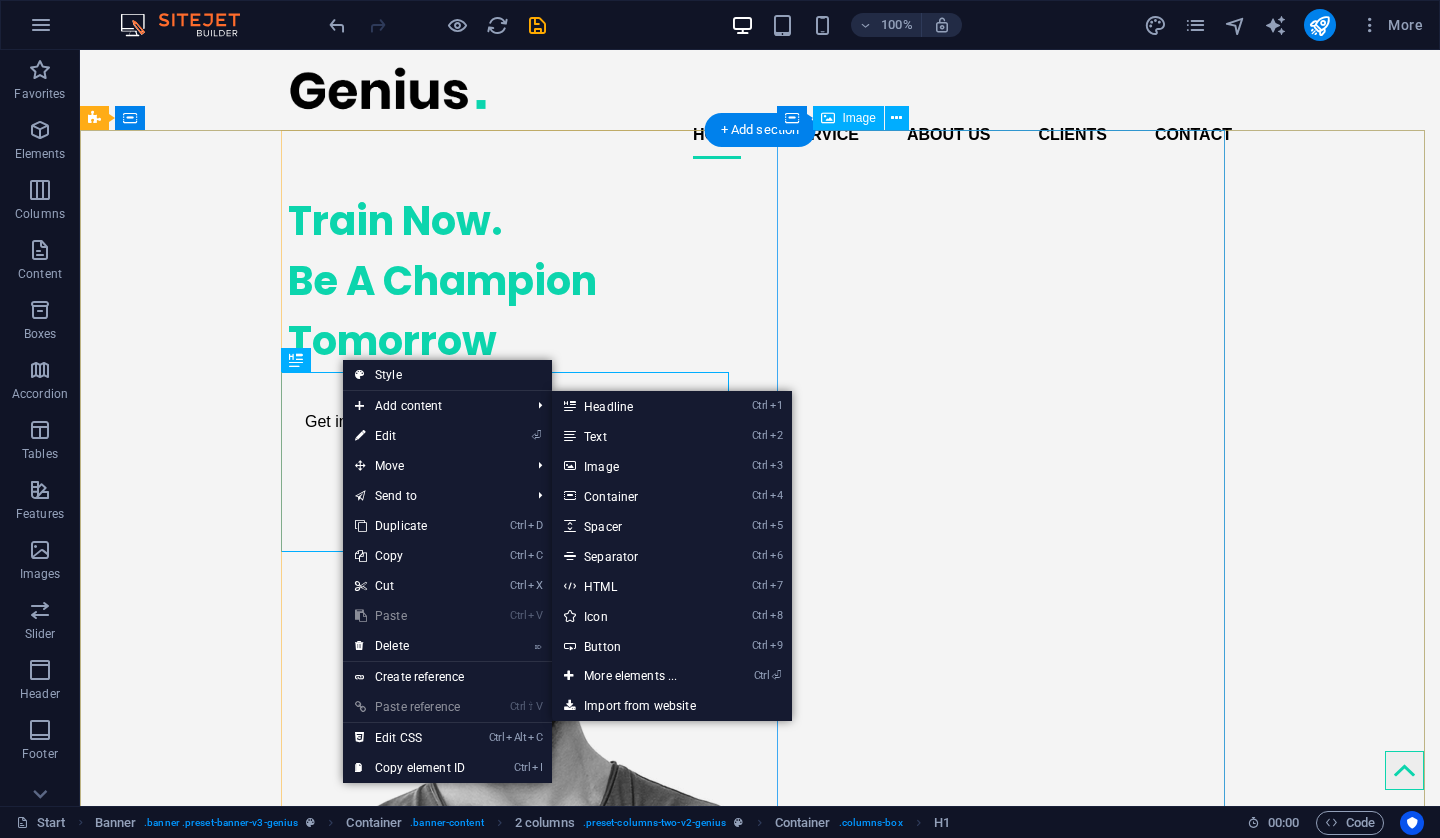 click at bounding box center [512, 863] 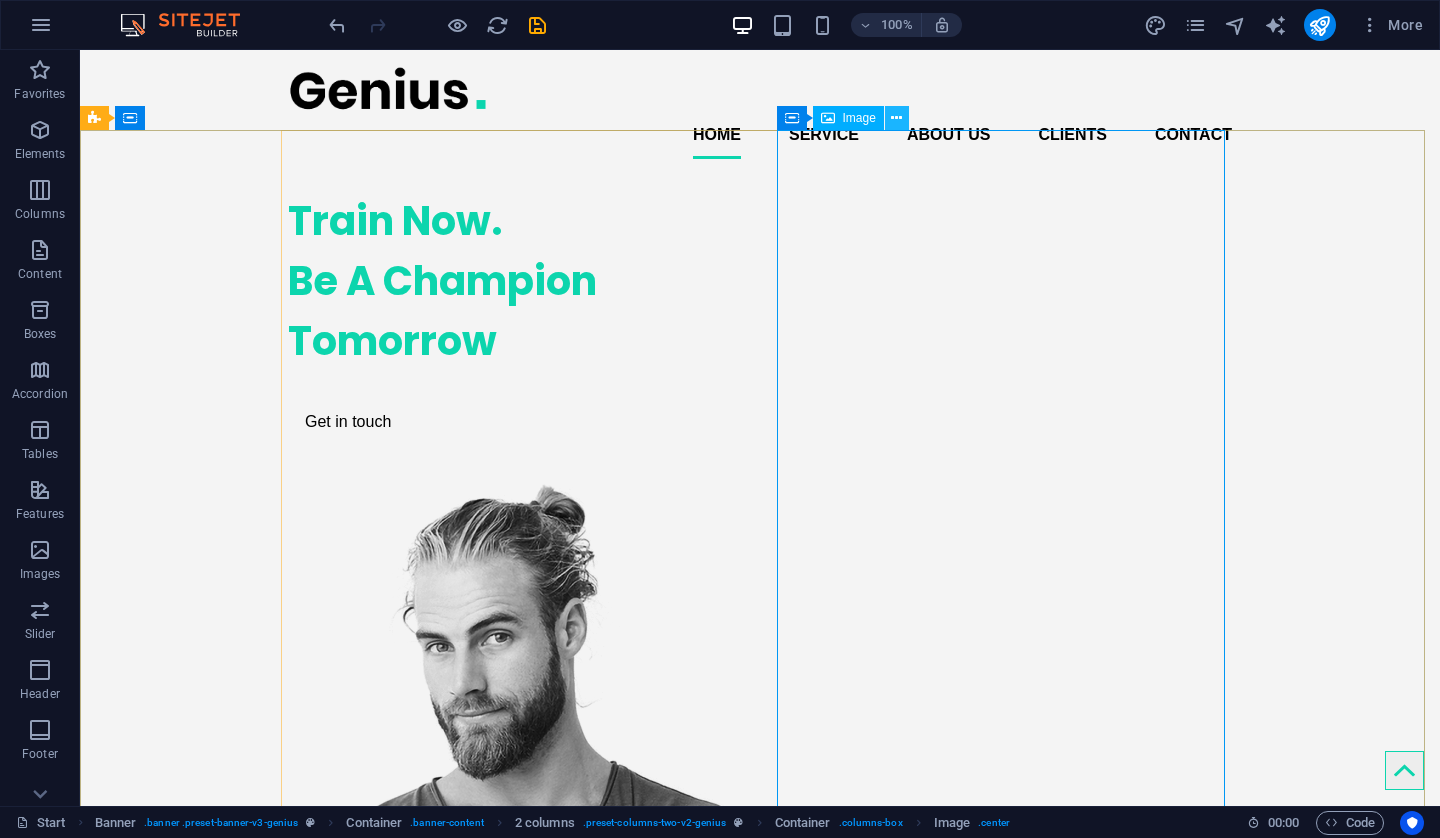 click at bounding box center [896, 118] 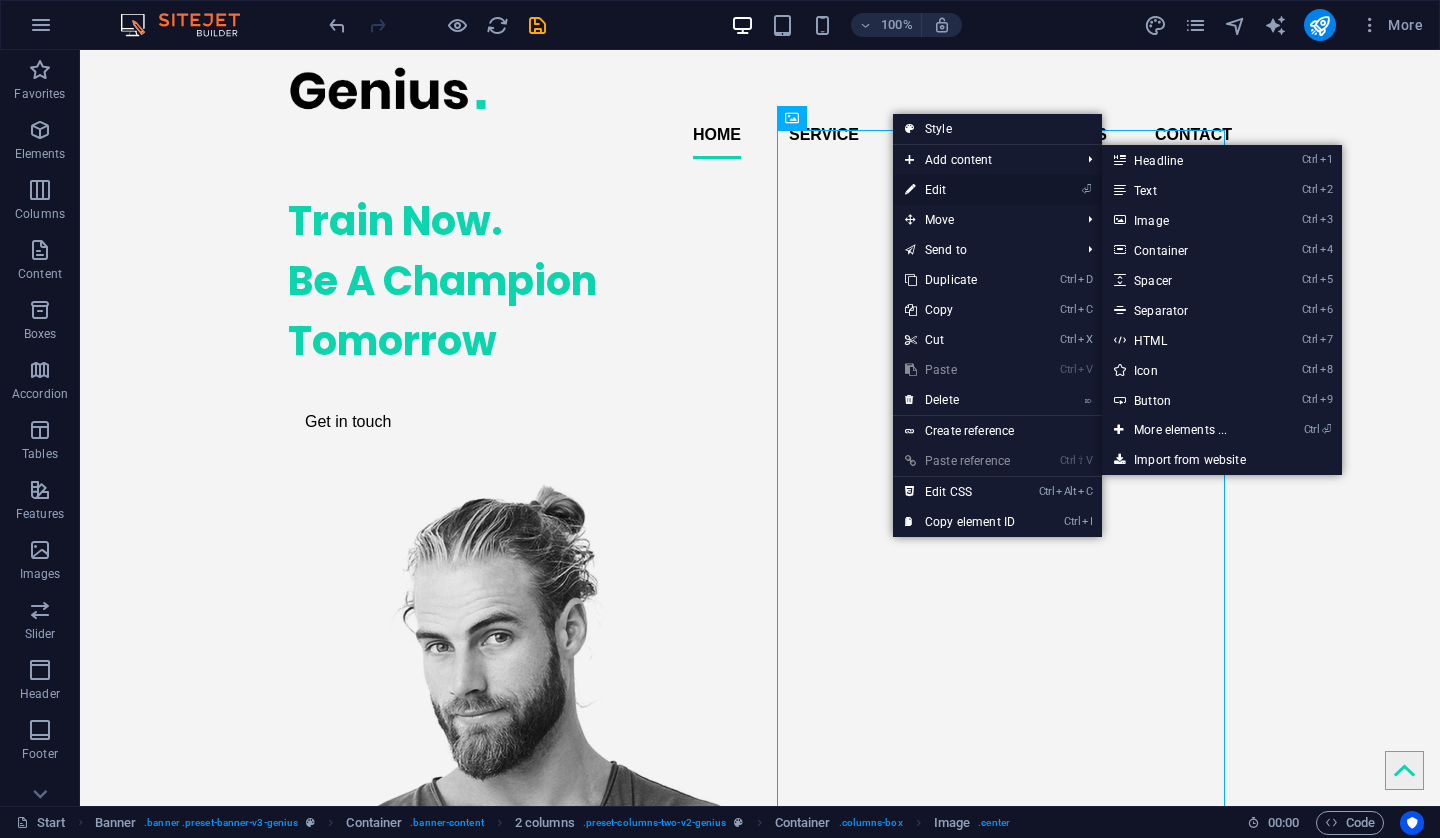 click on "⏎  Edit" at bounding box center [960, 190] 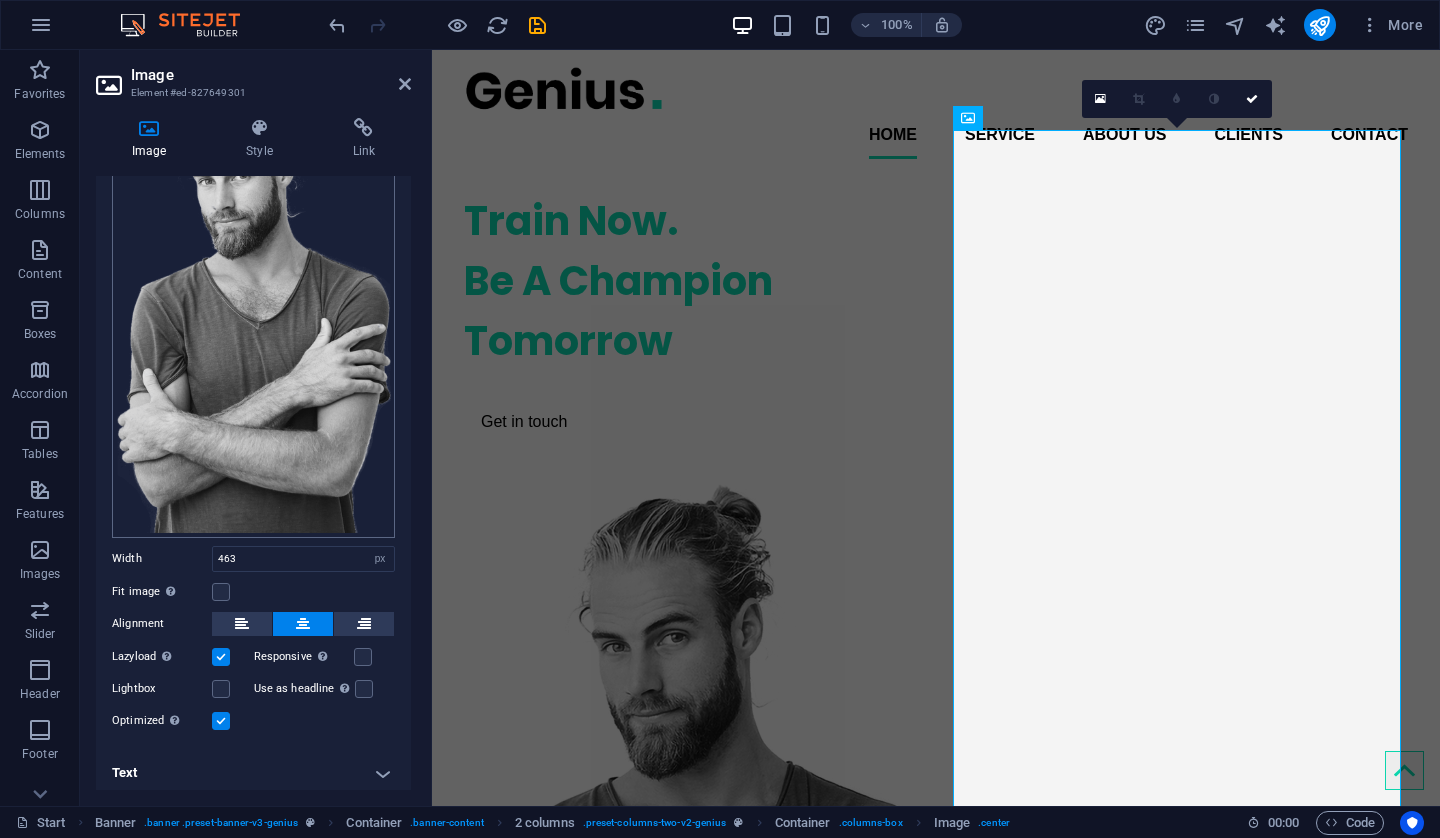 scroll, scrollTop: 0, scrollLeft: 0, axis: both 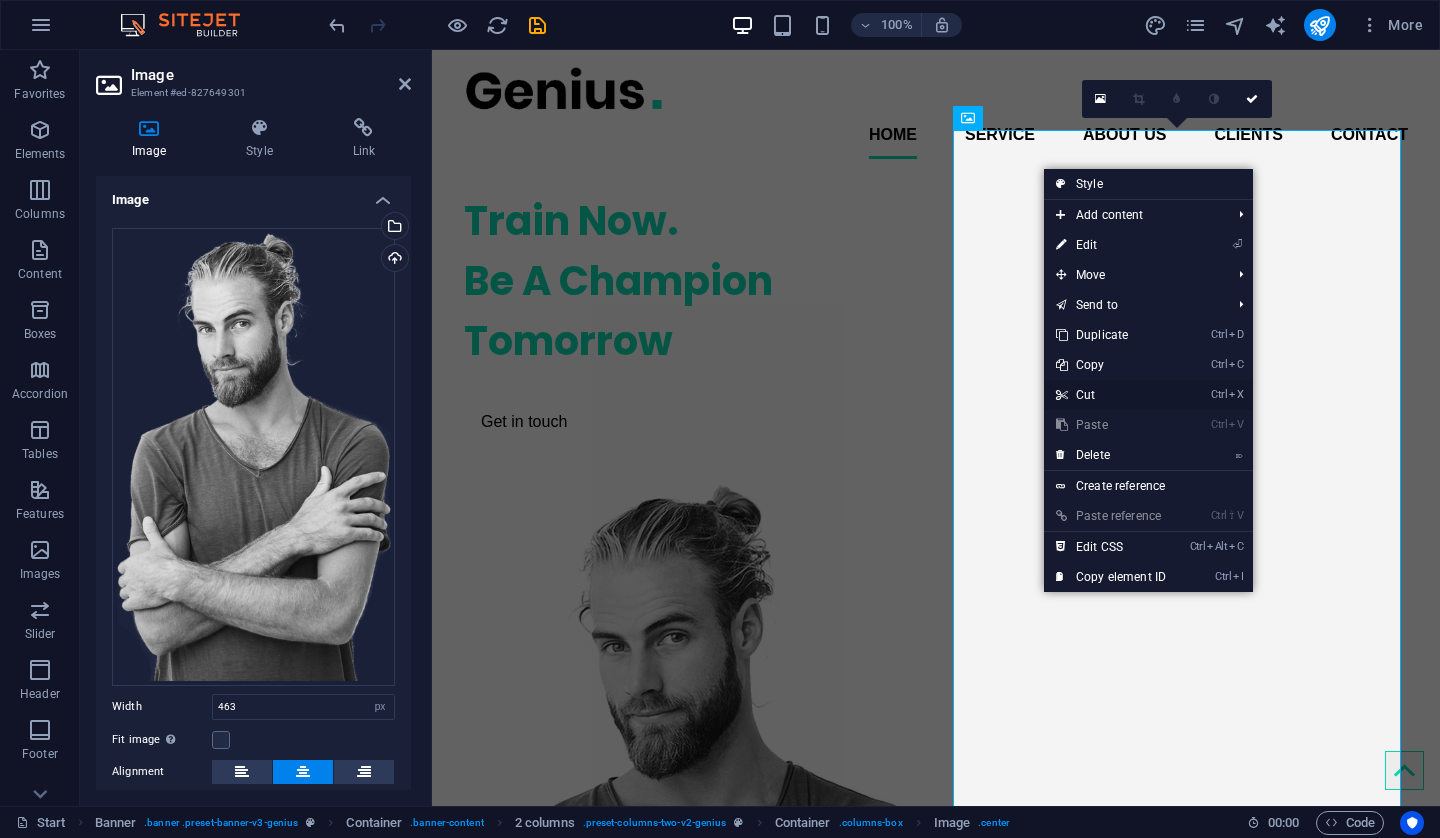click on "Ctrl X  Cut" at bounding box center [1111, 395] 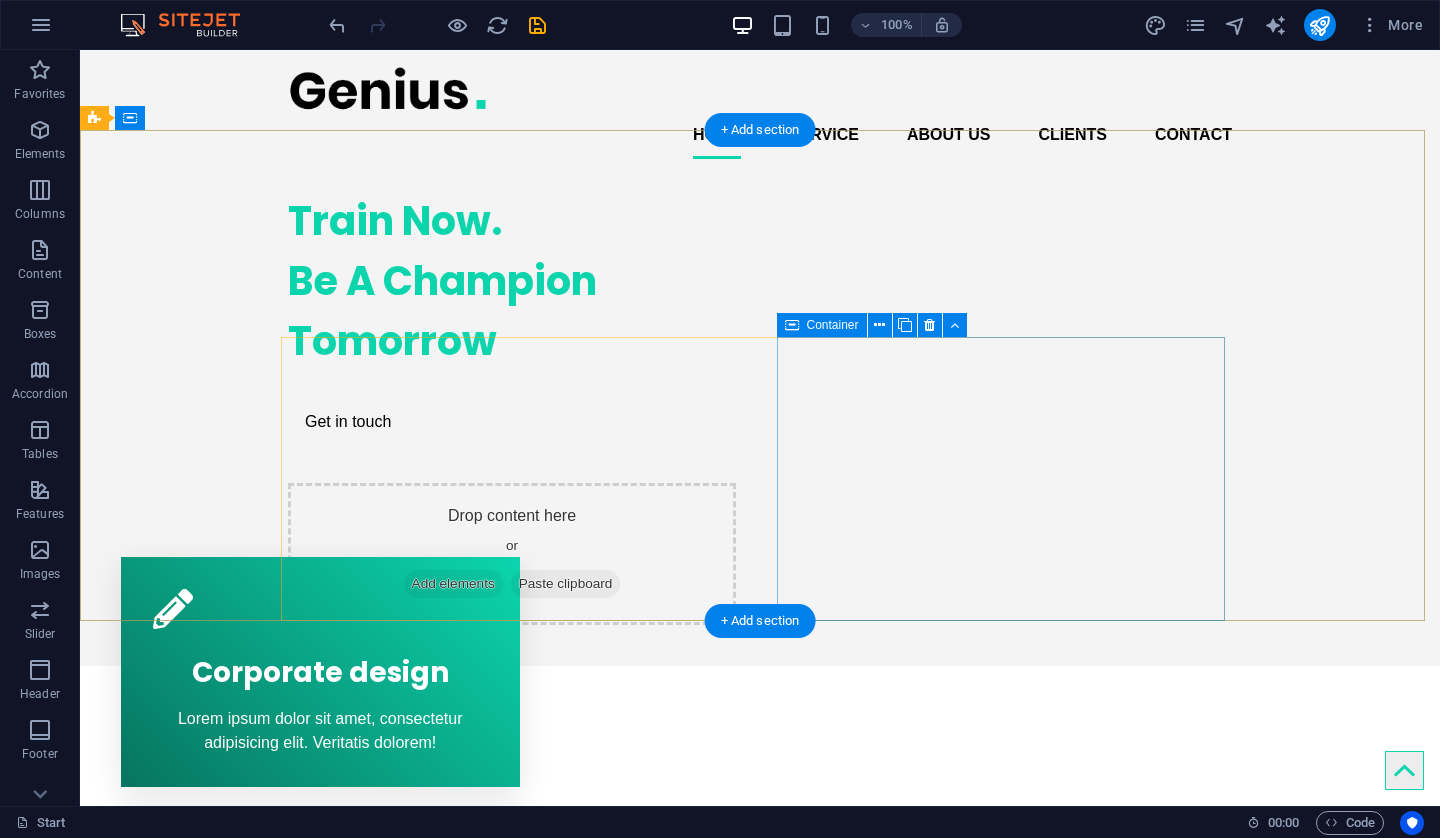 click on "Add elements" at bounding box center [453, 584] 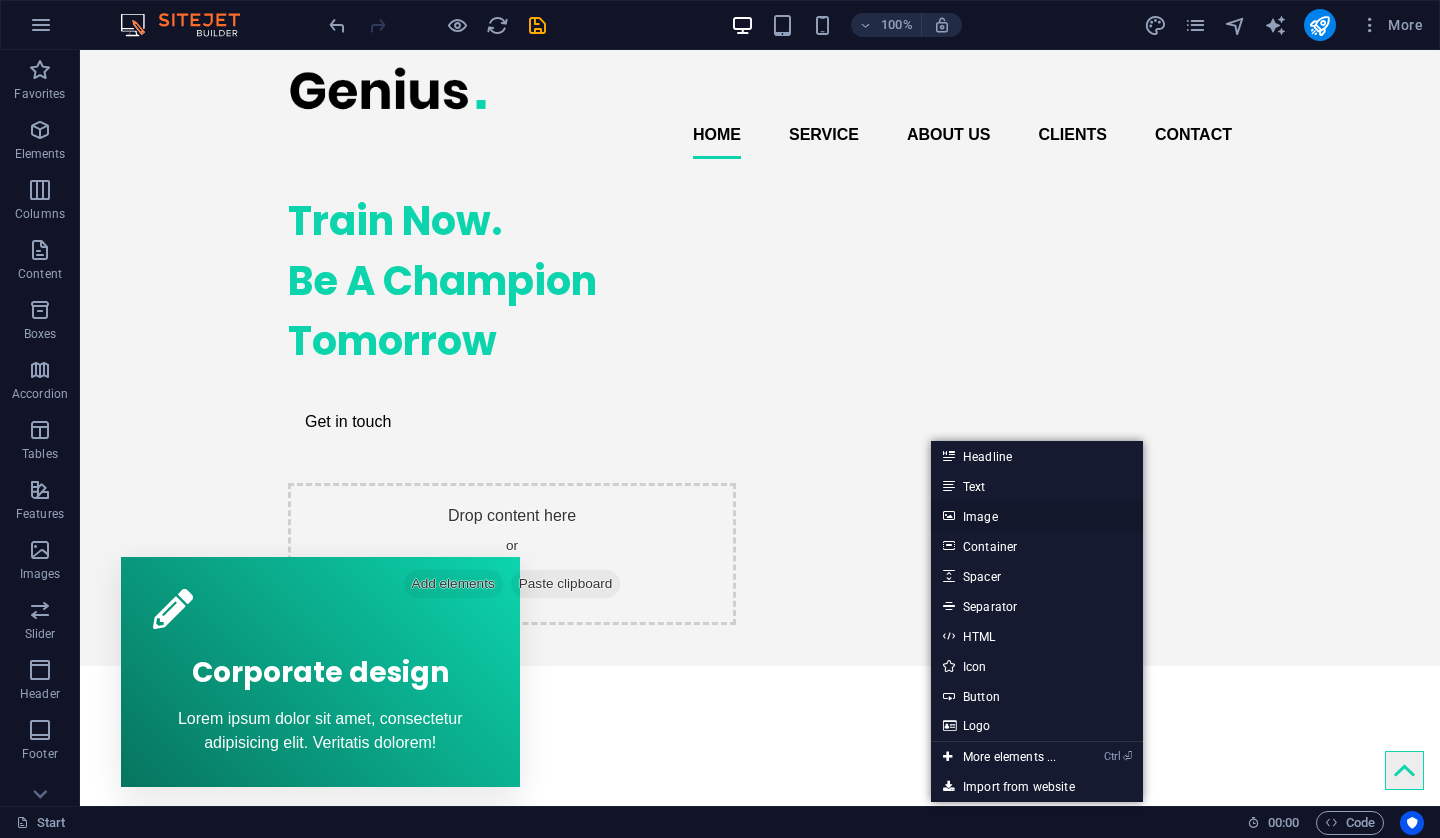 click on "Image" at bounding box center (1037, 516) 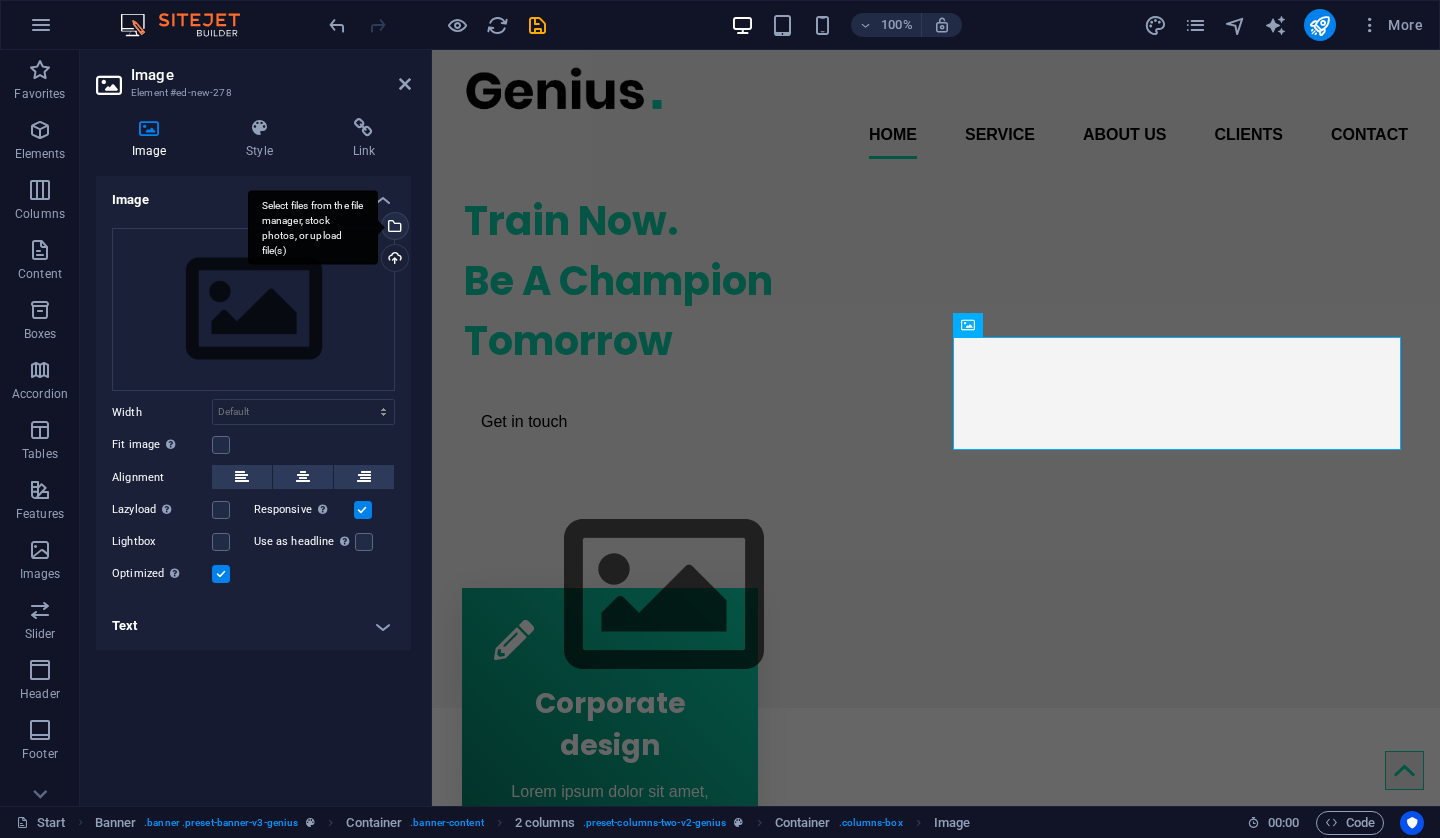 click on "Select files from the file manager, stock photos, or upload file(s)" at bounding box center (393, 228) 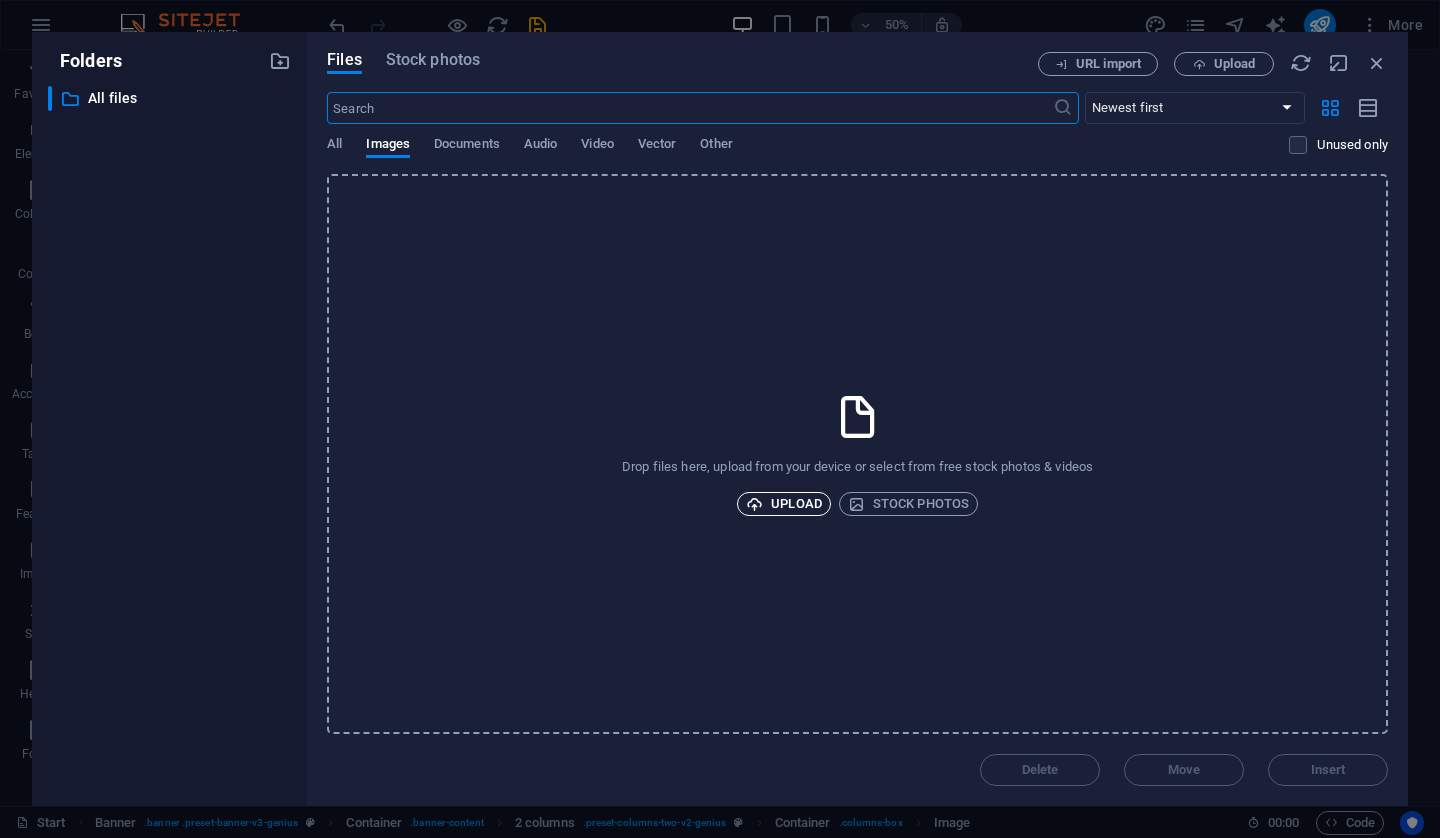 click on "Upload" at bounding box center (784, 504) 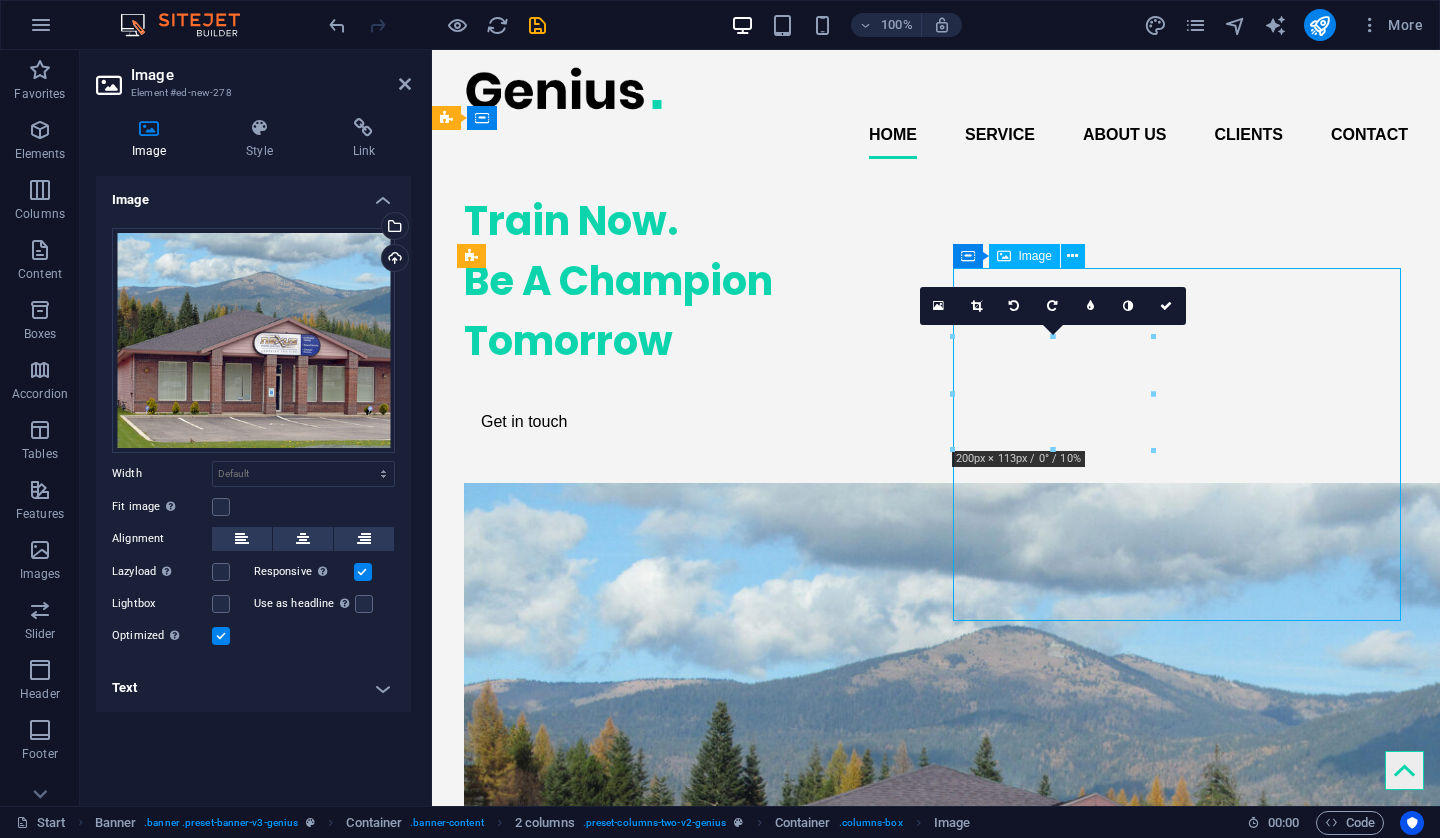 drag, startPoint x: 1163, startPoint y: 410, endPoint x: 1164, endPoint y: 395, distance: 15.033297 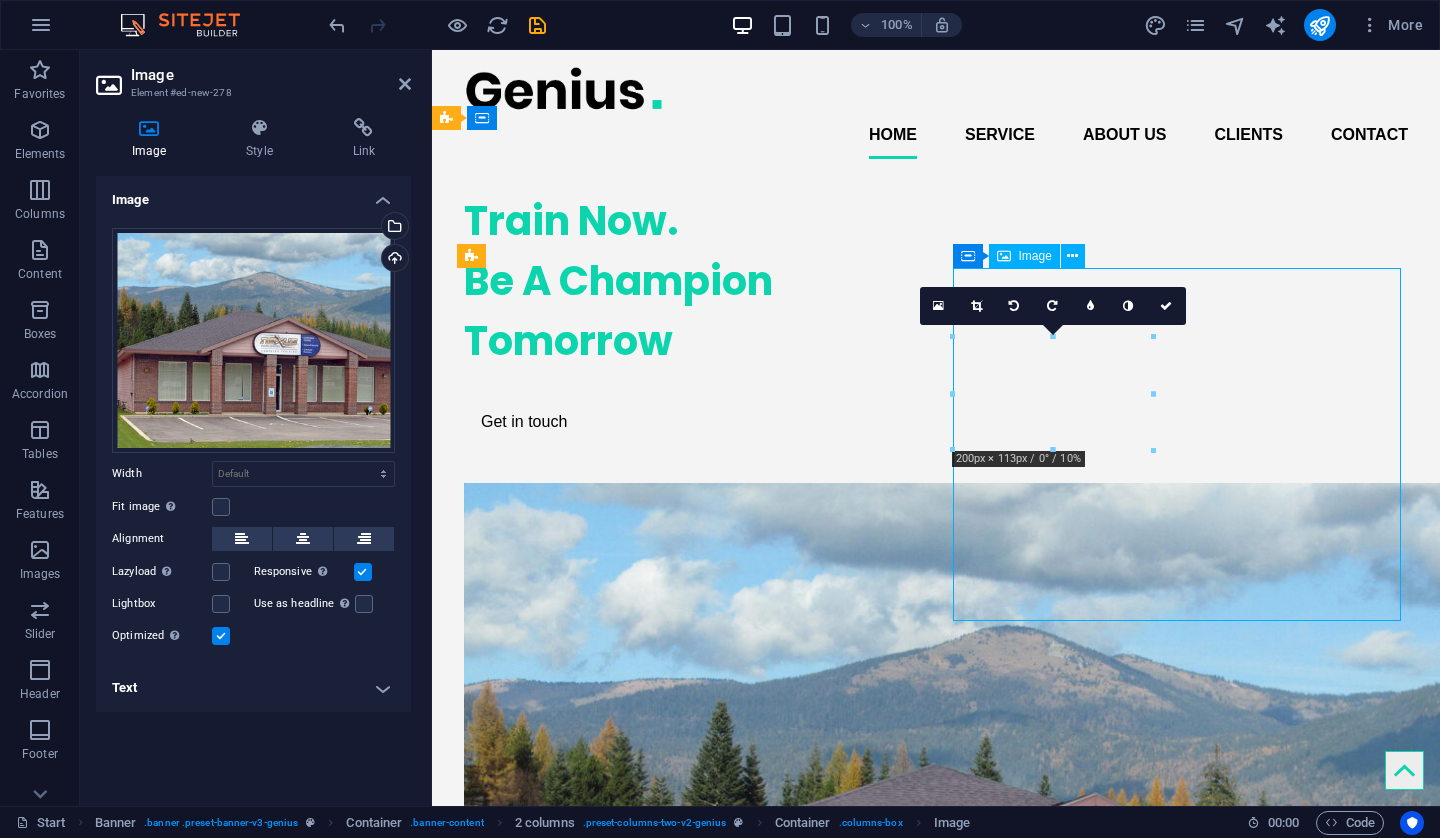 click at bounding box center (688, 880) 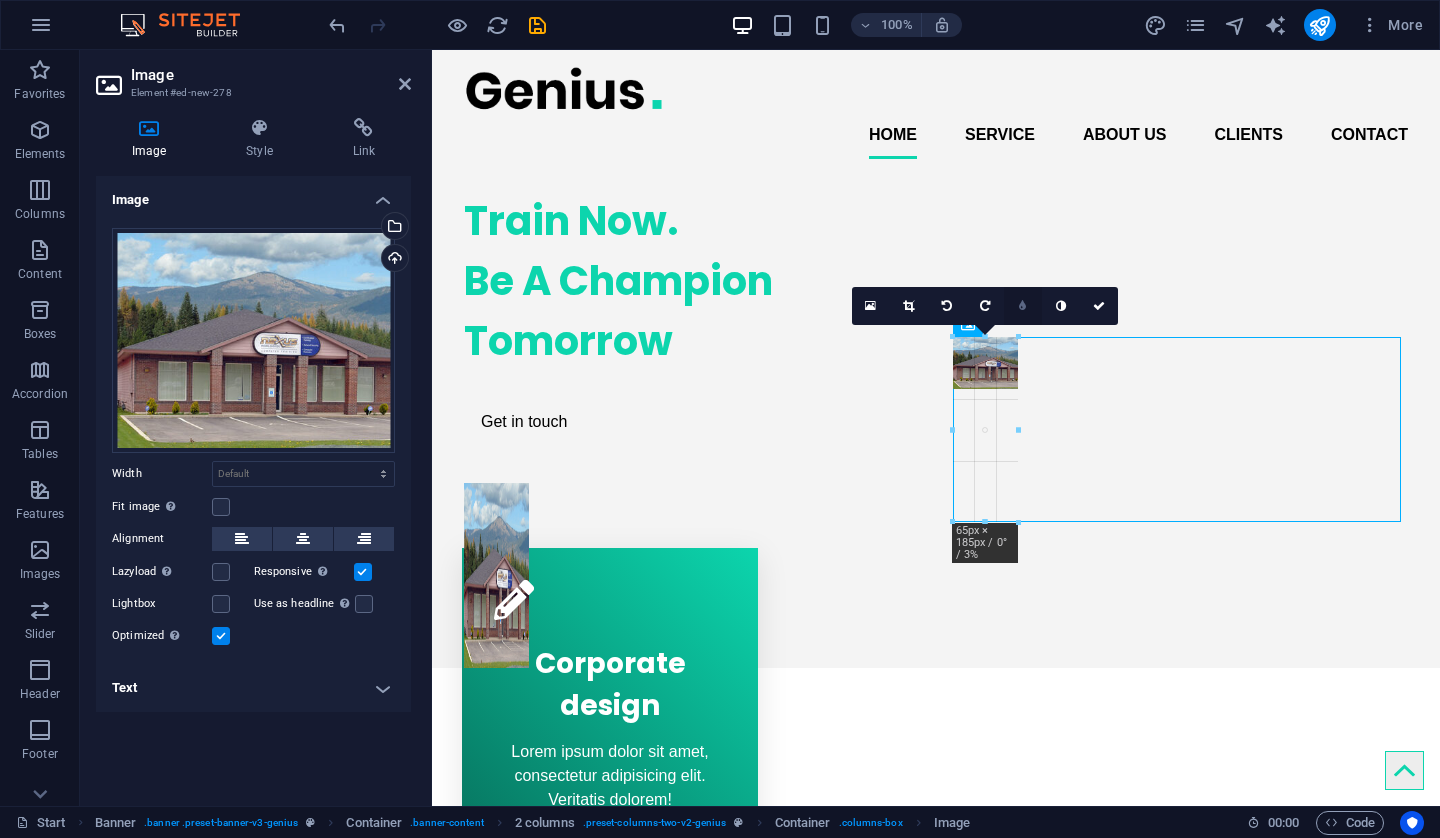 drag, startPoint x: 1155, startPoint y: 452, endPoint x: 1021, endPoint y: 304, distance: 199.64969 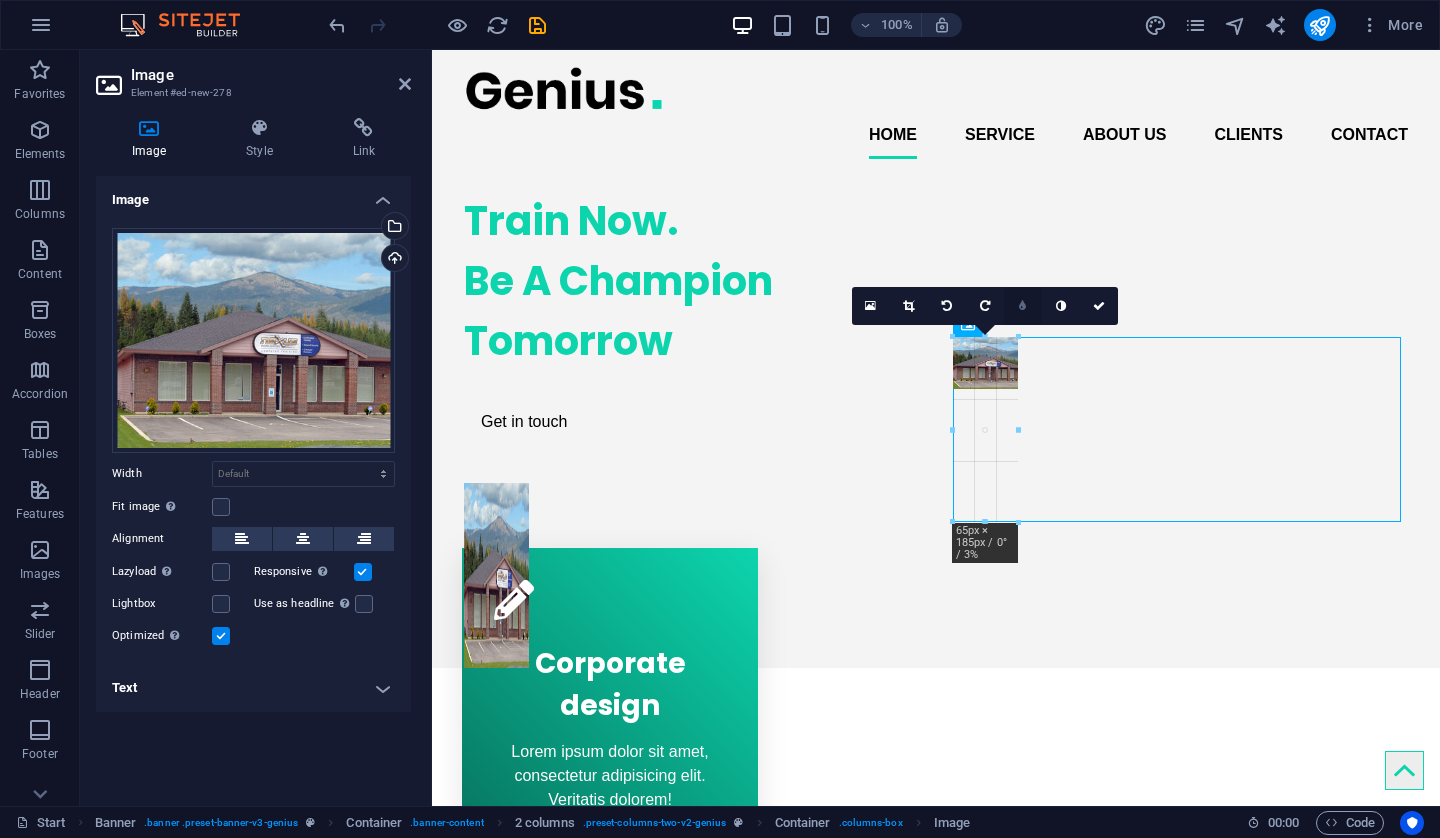 type on "65" 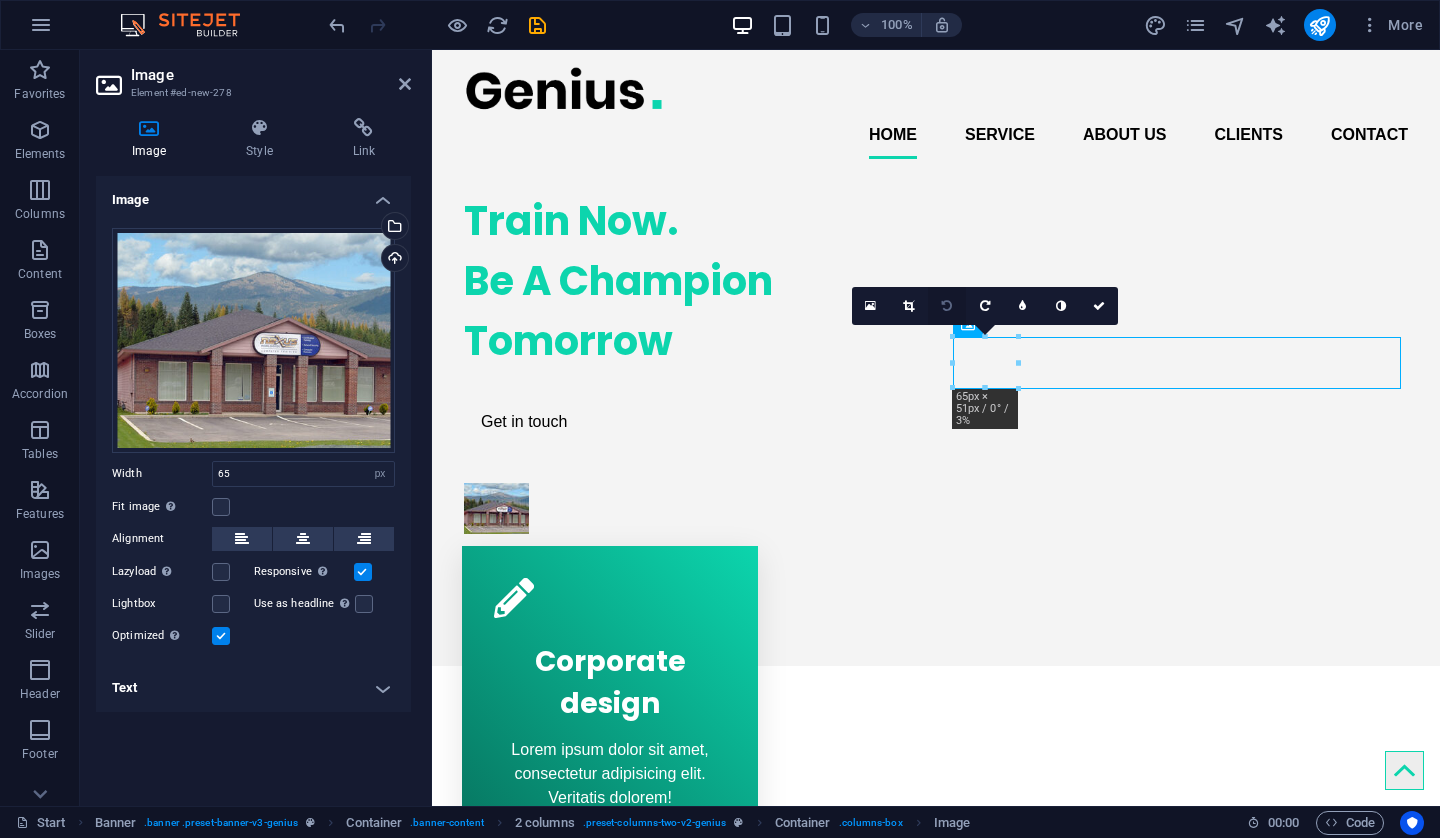 click at bounding box center (947, 306) 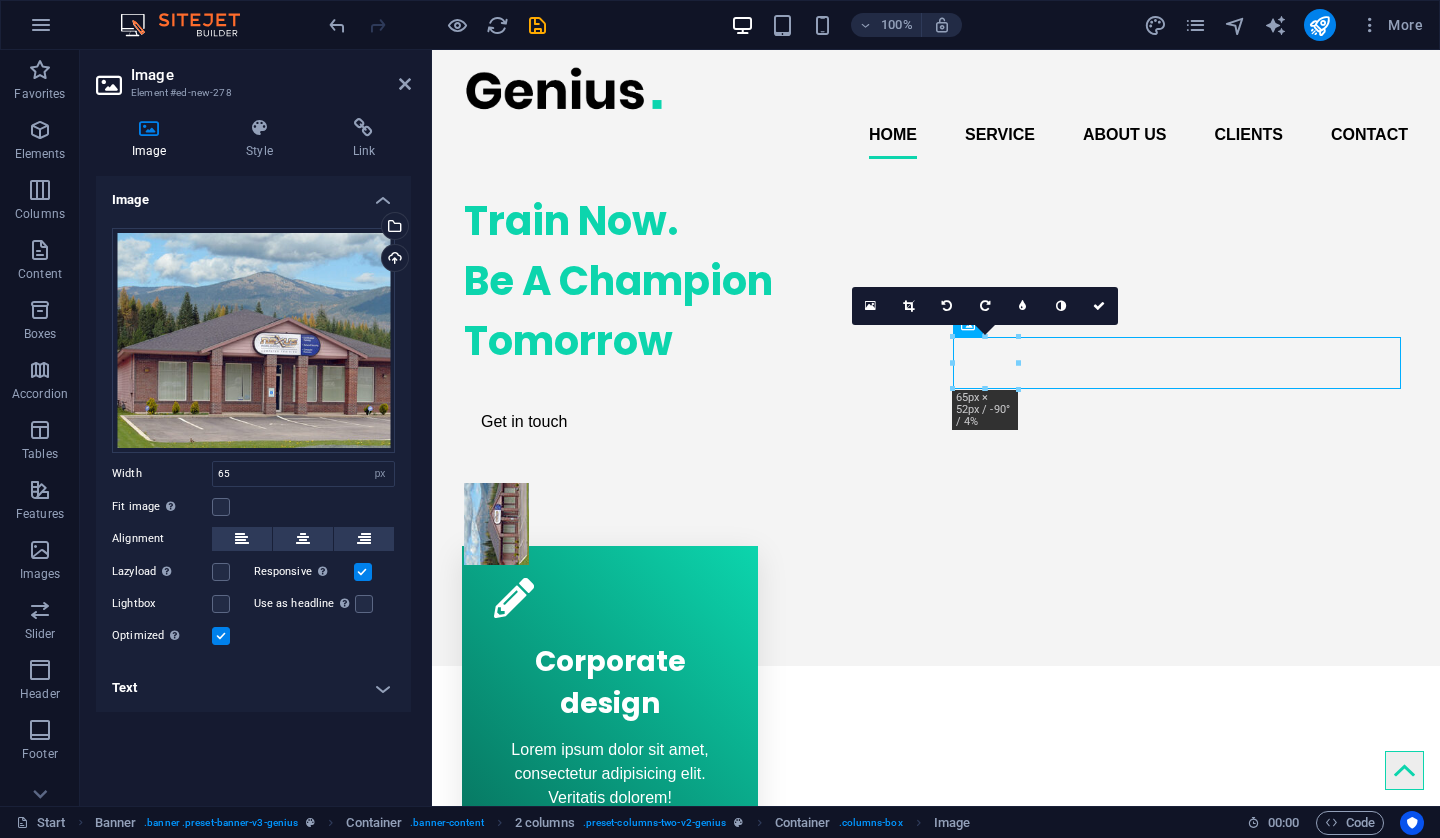 click at bounding box center [947, 306] 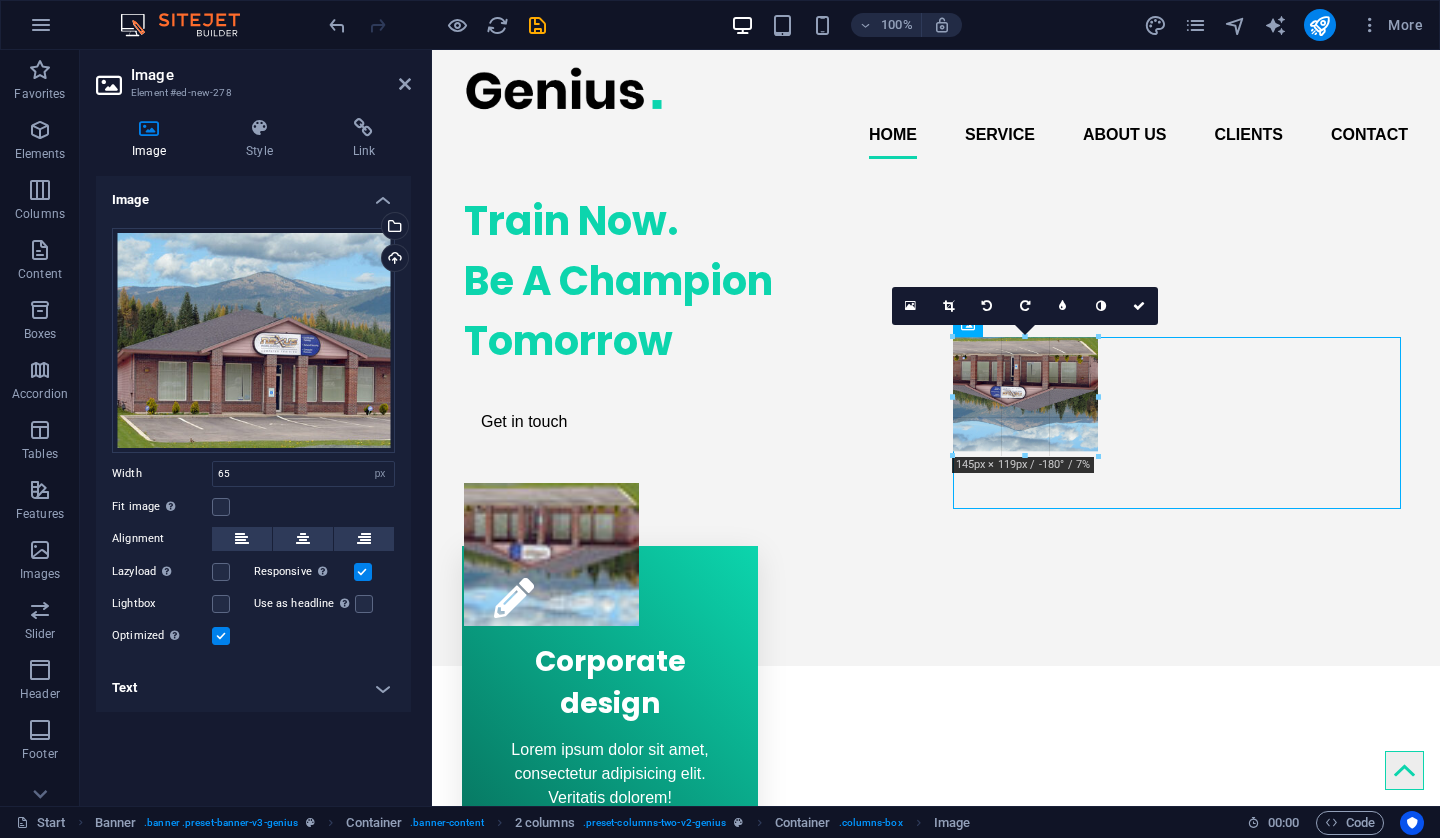 drag, startPoint x: 1020, startPoint y: 385, endPoint x: 654, endPoint y: 382, distance: 366.0123 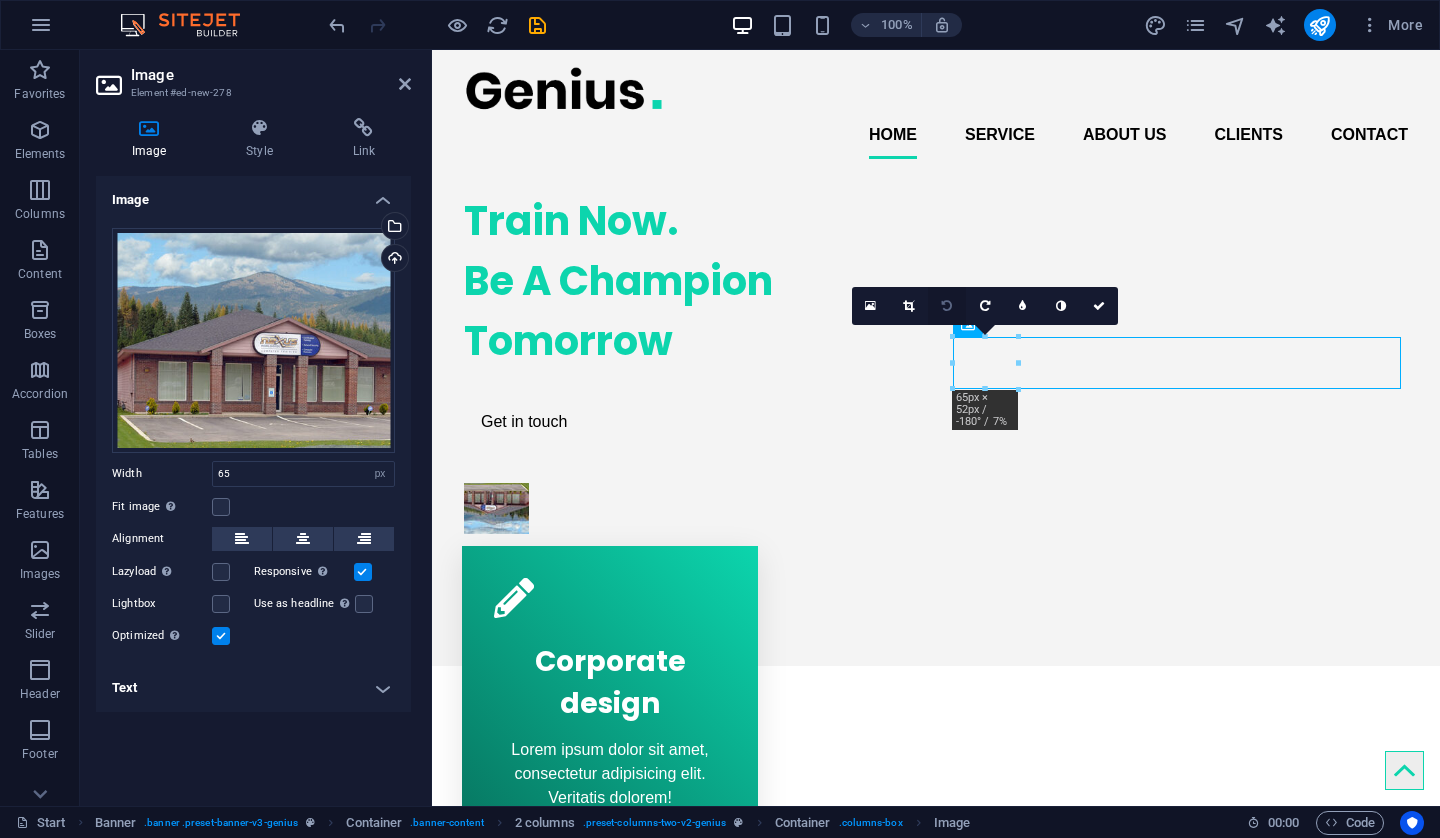 click at bounding box center [947, 306] 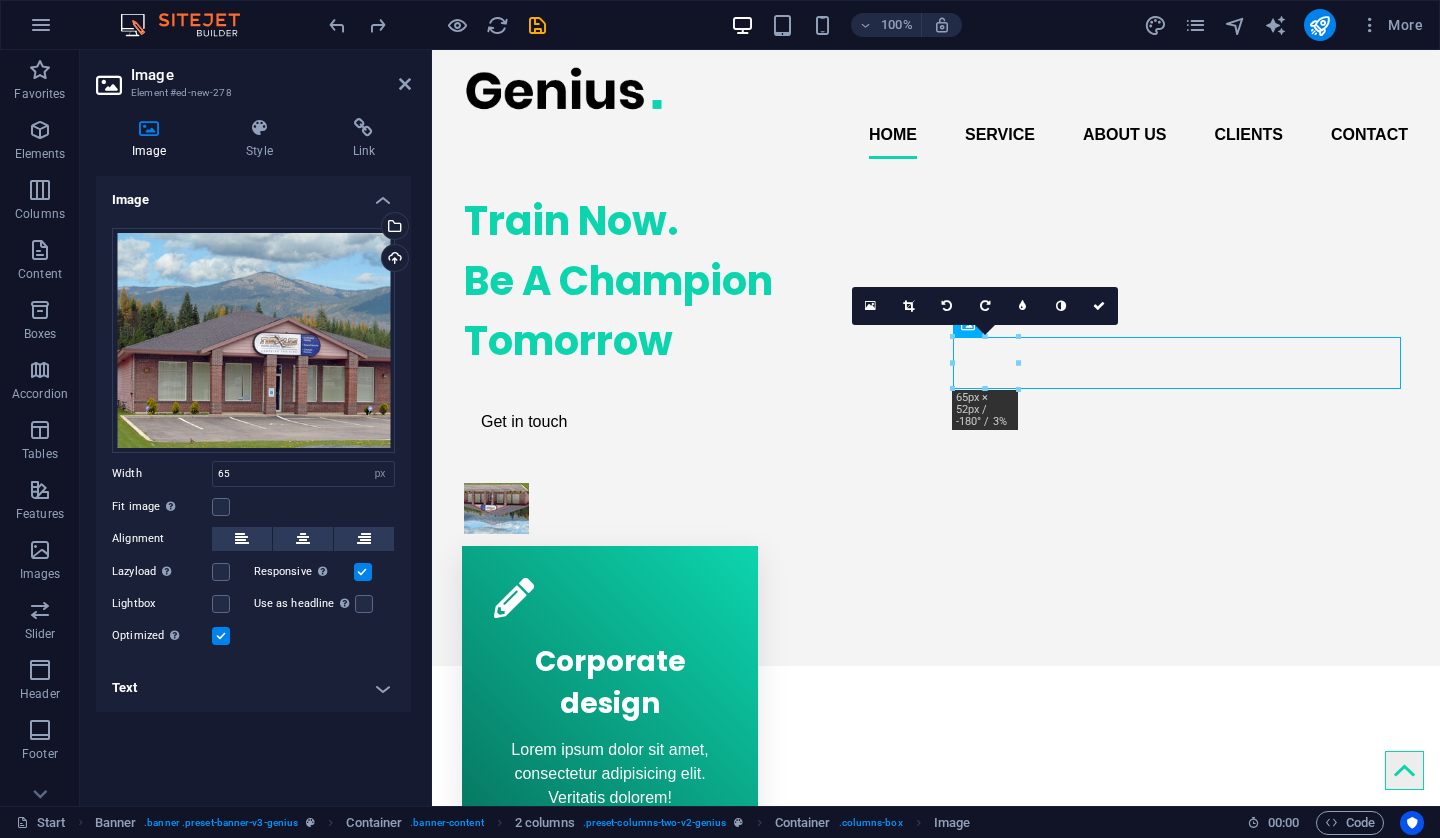 click at bounding box center (947, 306) 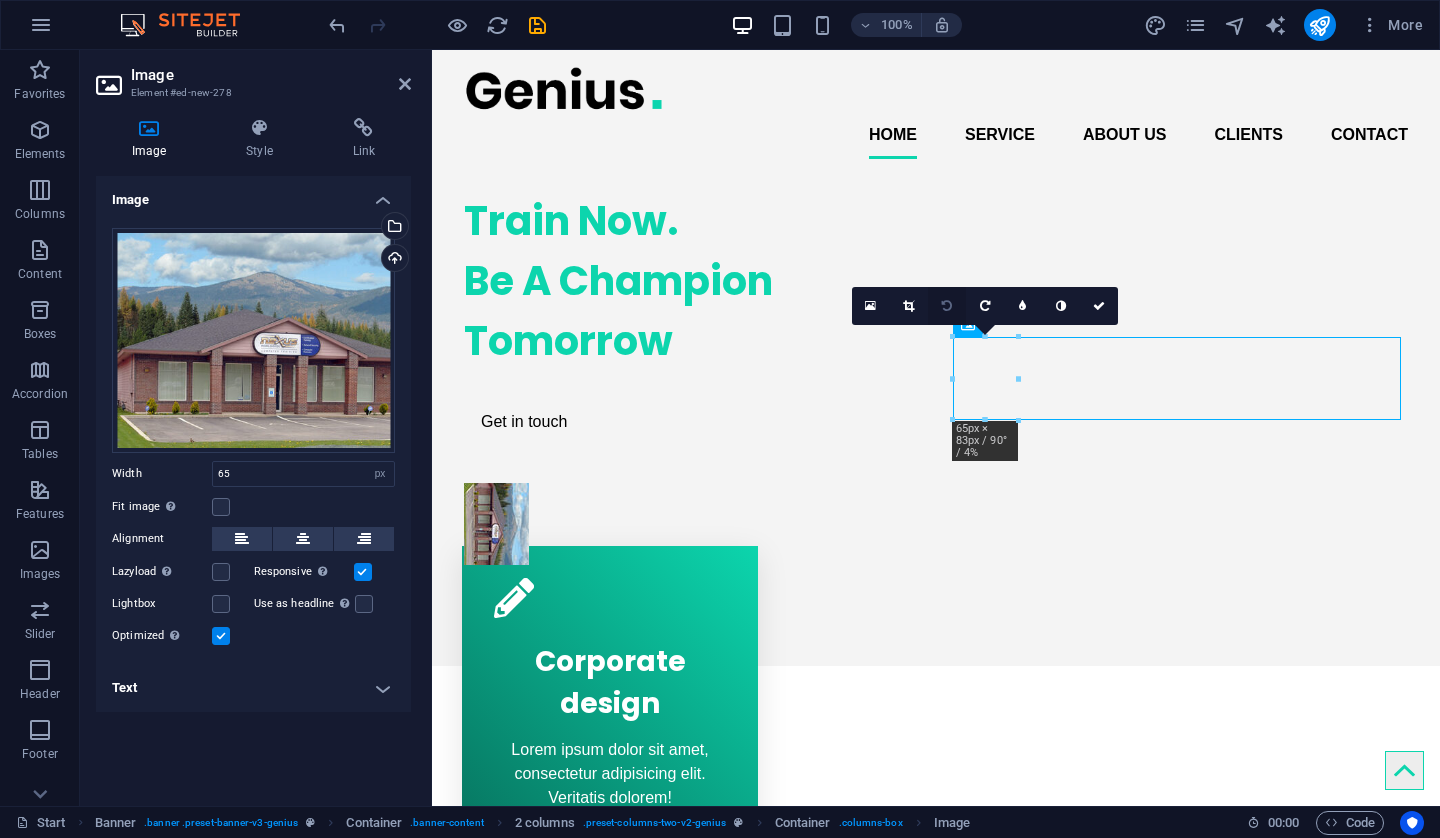 click at bounding box center [947, 306] 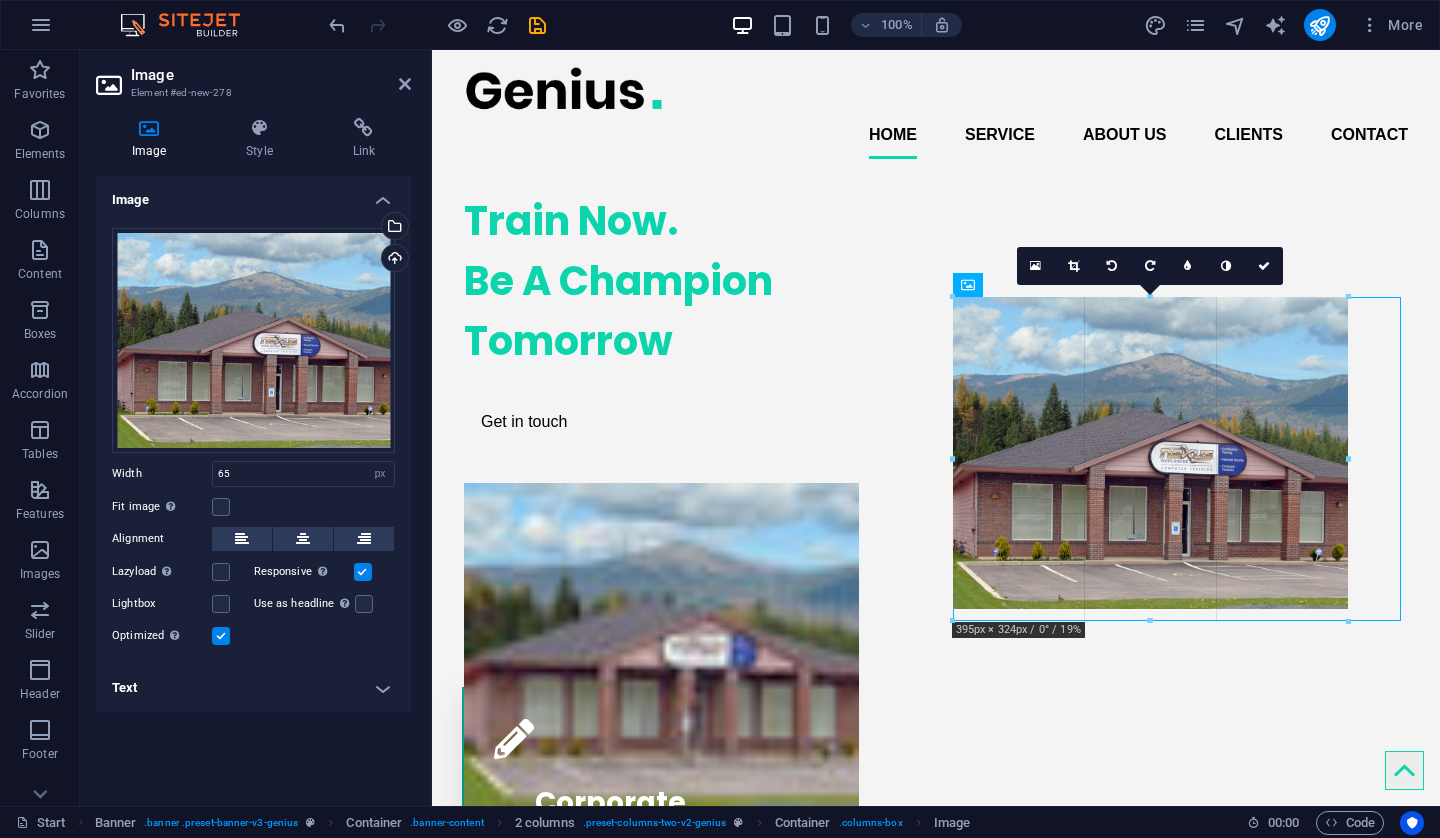 drag, startPoint x: 1013, startPoint y: 388, endPoint x: 1348, endPoint y: 558, distance: 375.66608 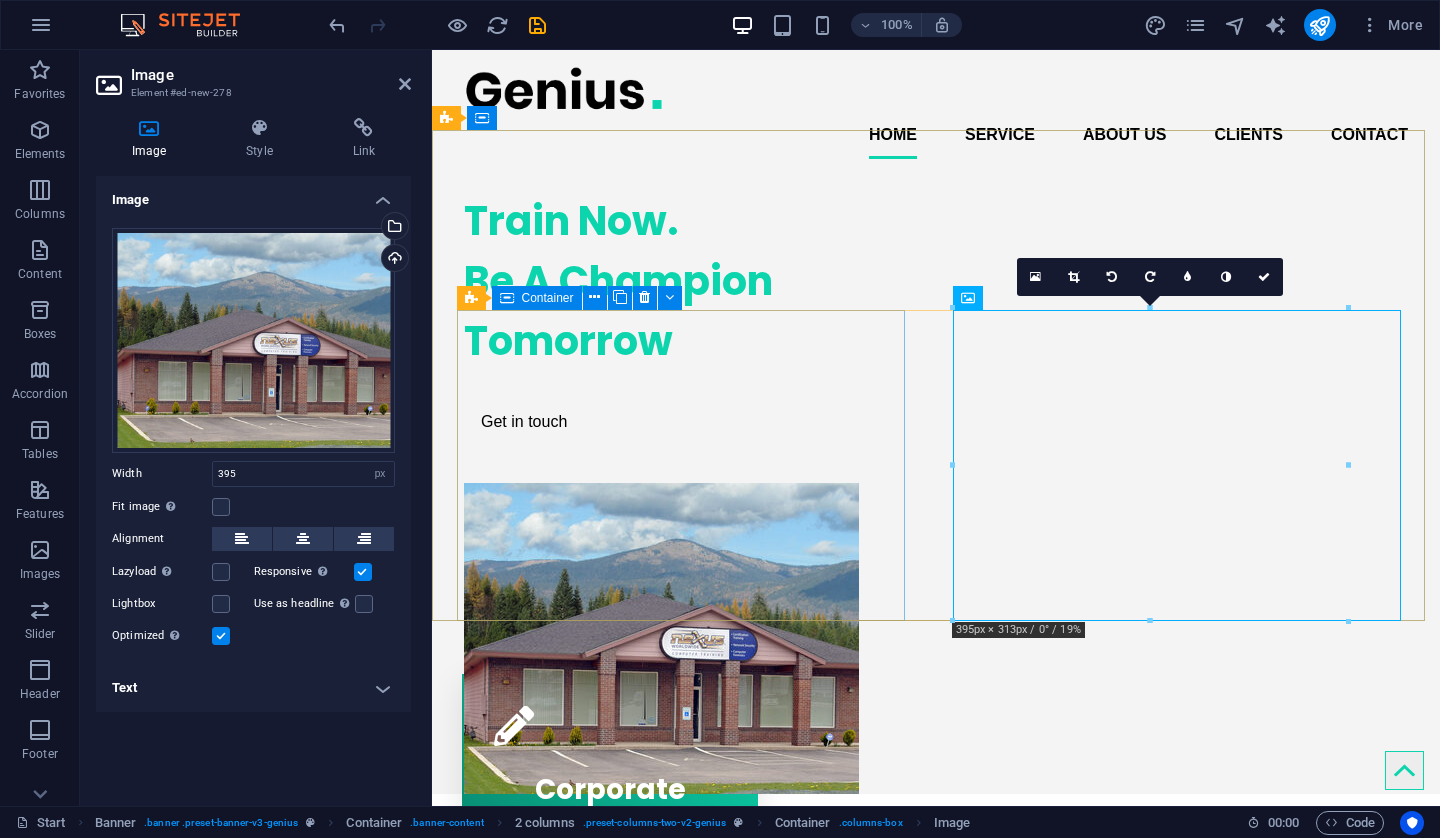 click on "Train Now. Be A Champion Tomorrow Get in touch" at bounding box center (688, 317) 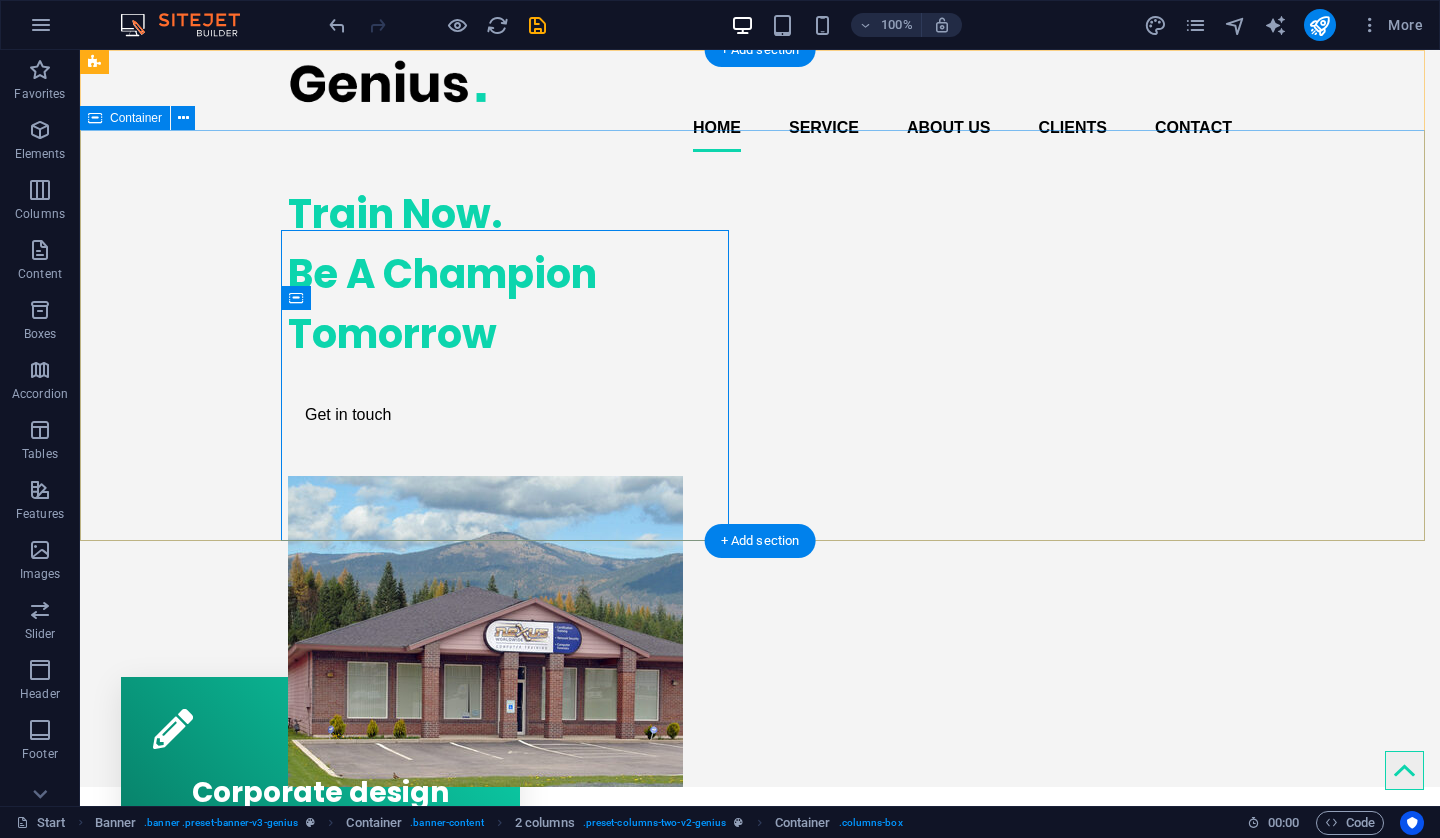 scroll, scrollTop: 0, scrollLeft: 0, axis: both 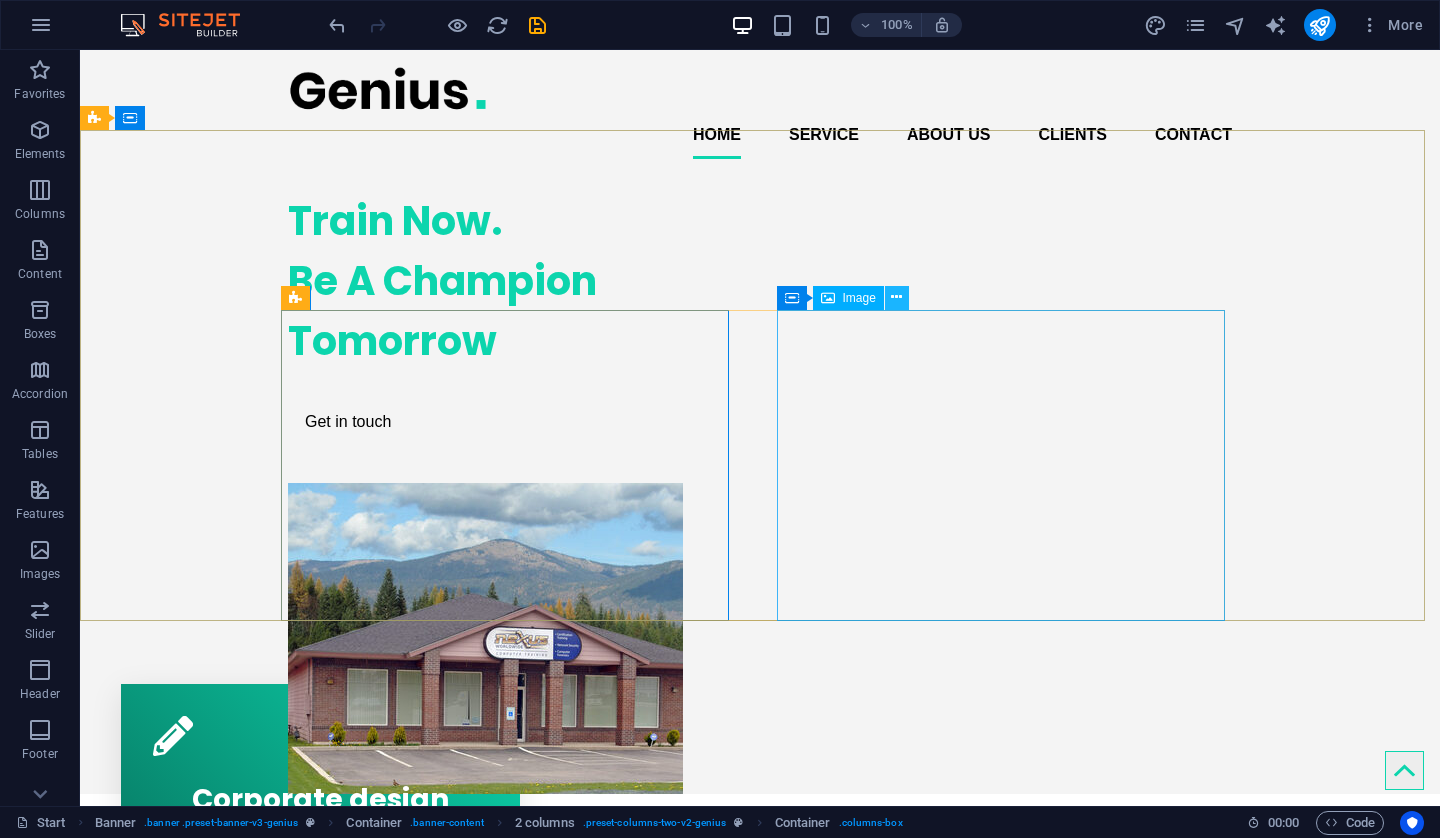 click at bounding box center (896, 297) 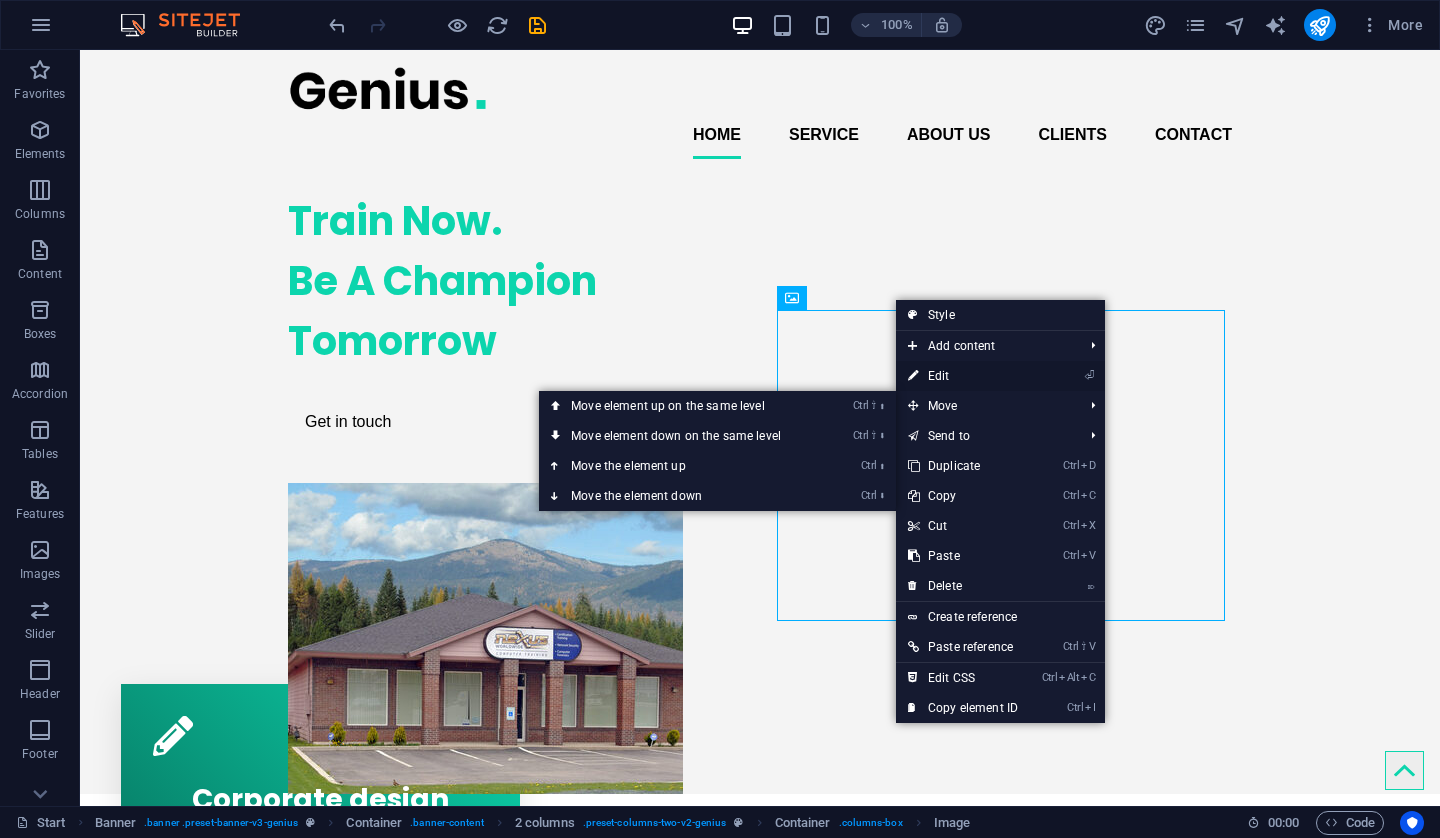 click on "⏎  Edit" at bounding box center [963, 376] 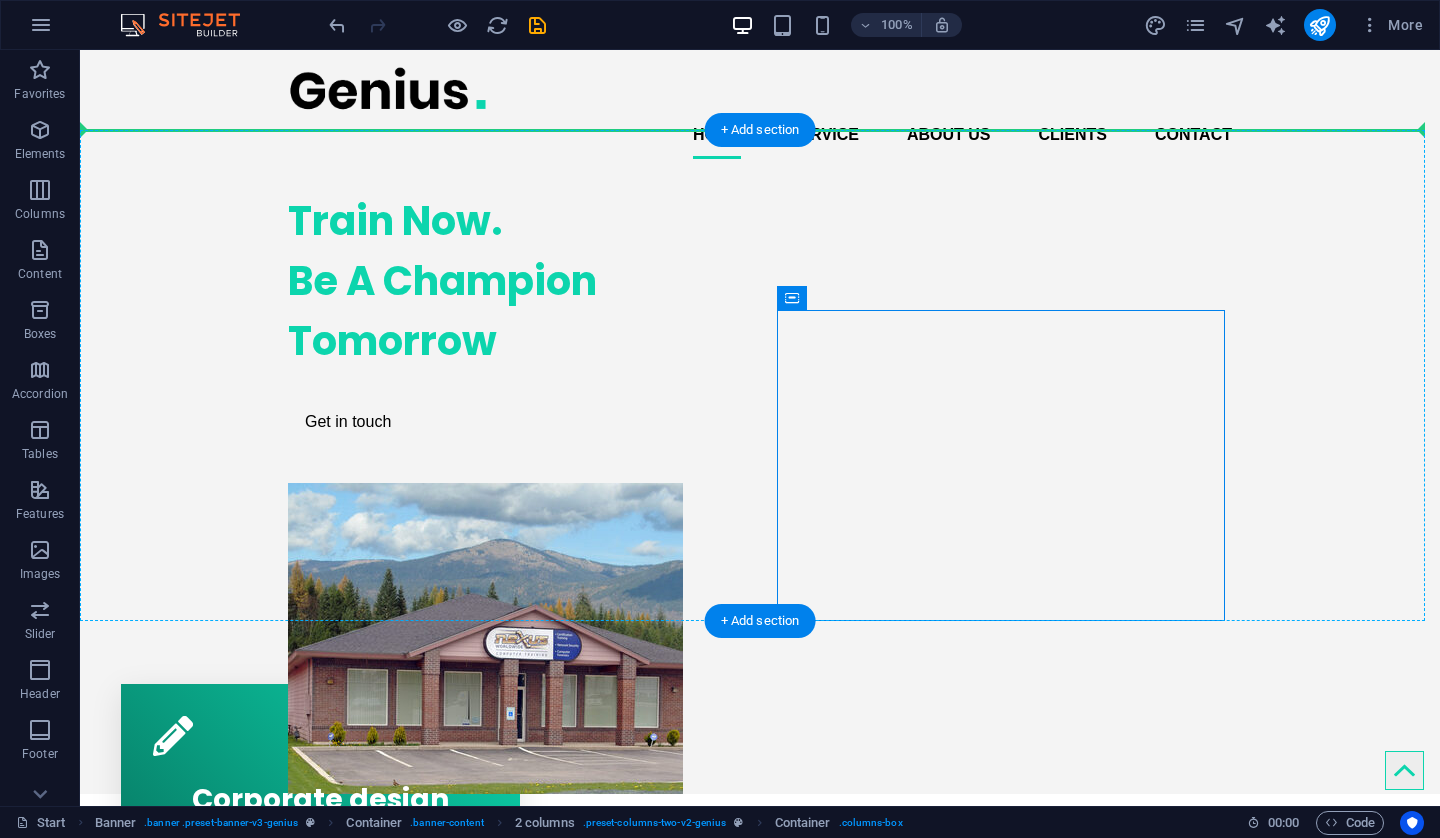 drag, startPoint x: 1053, startPoint y: 352, endPoint x: 985, endPoint y: 172, distance: 192.41621 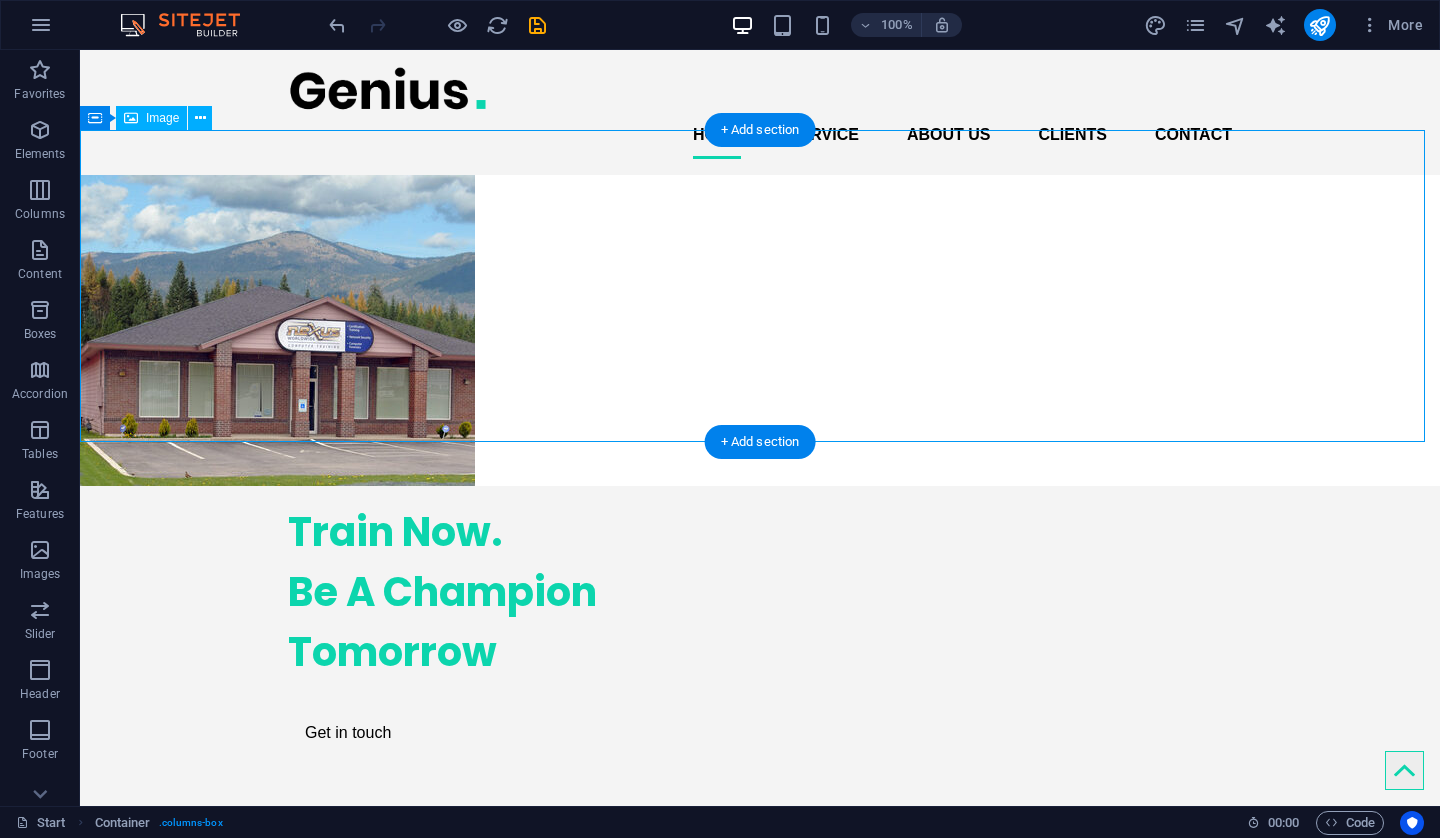 click at bounding box center (760, 330) 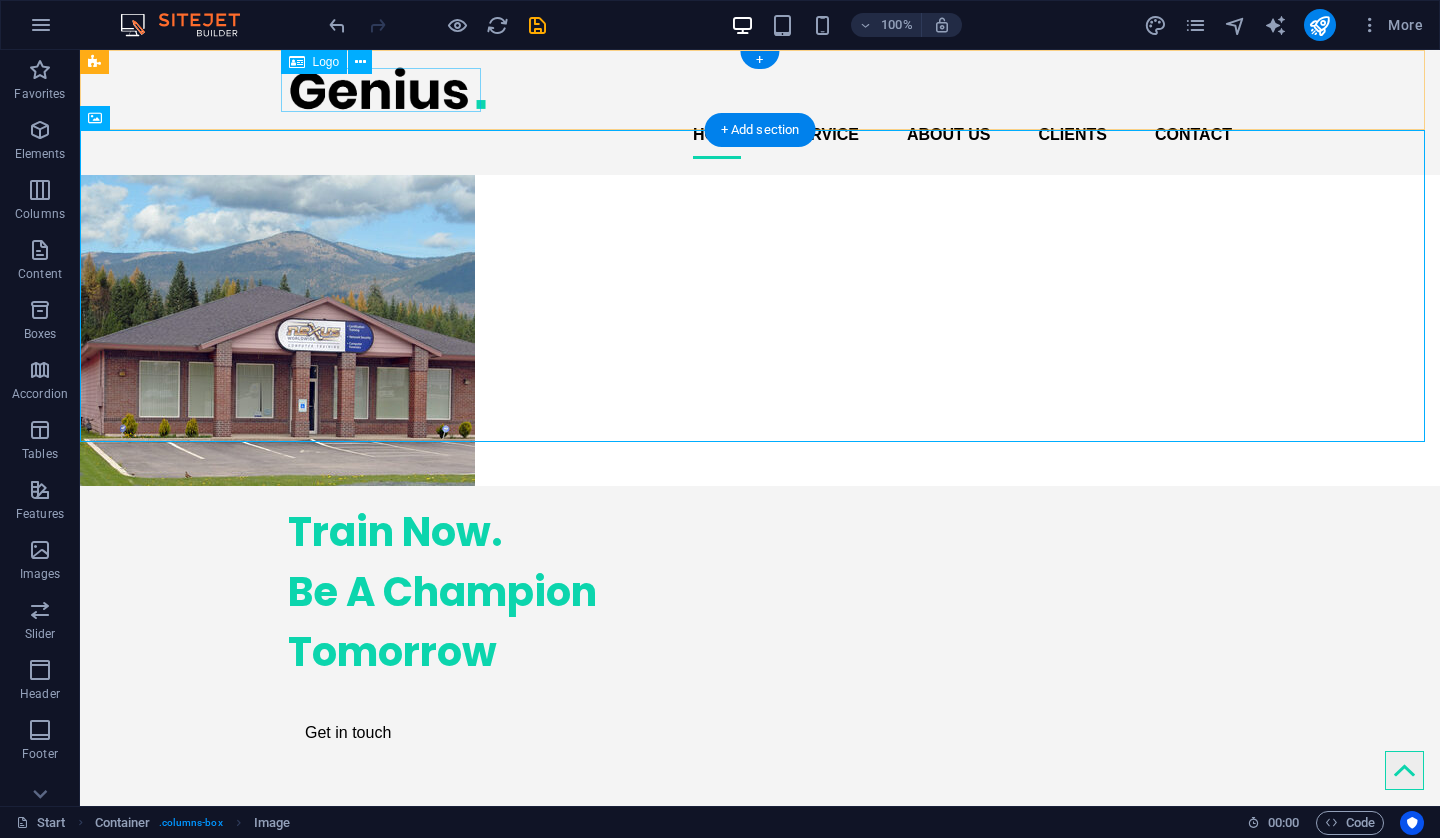 click at bounding box center [760, 88] 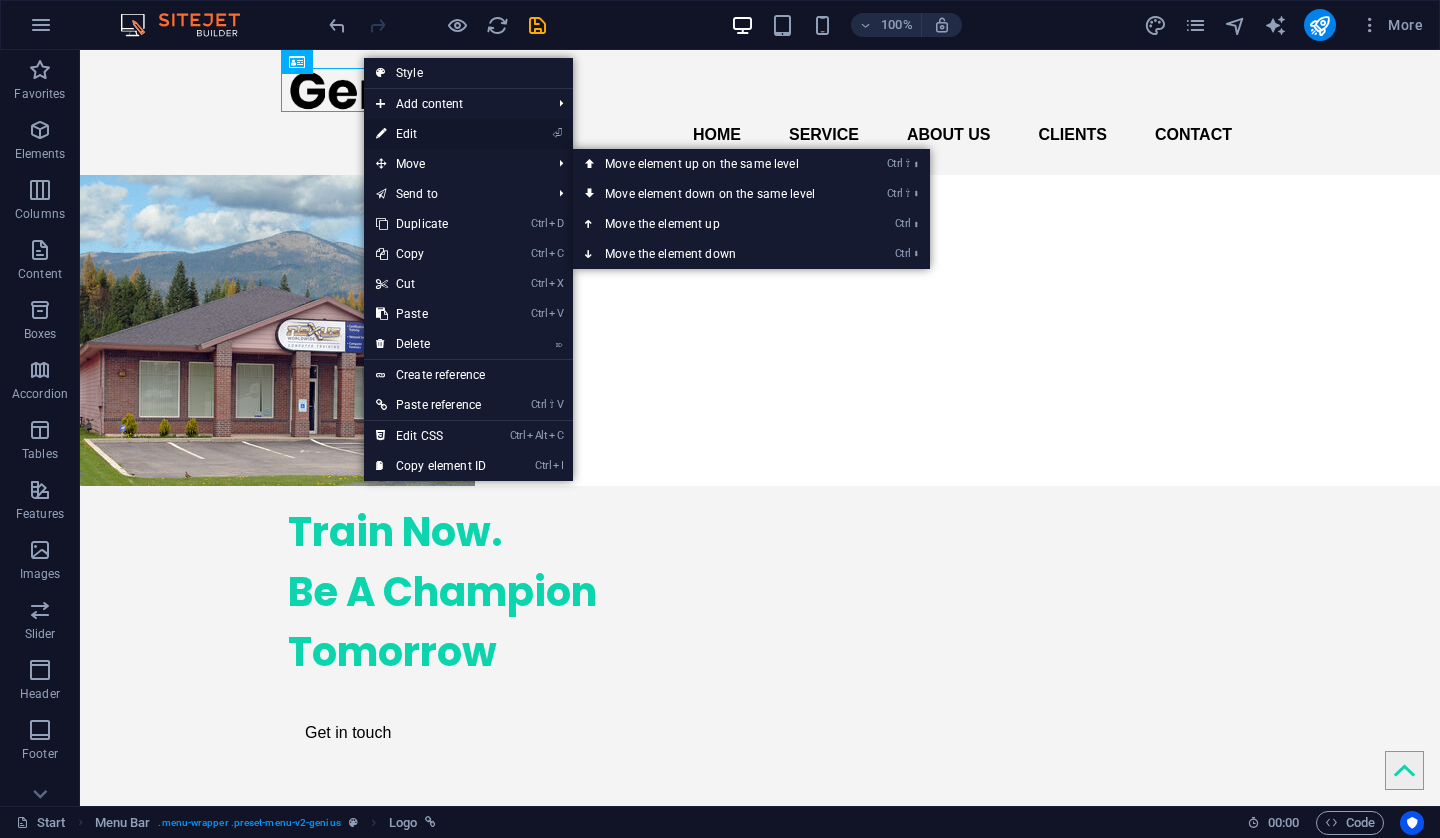 click on "⏎  Edit" at bounding box center (431, 134) 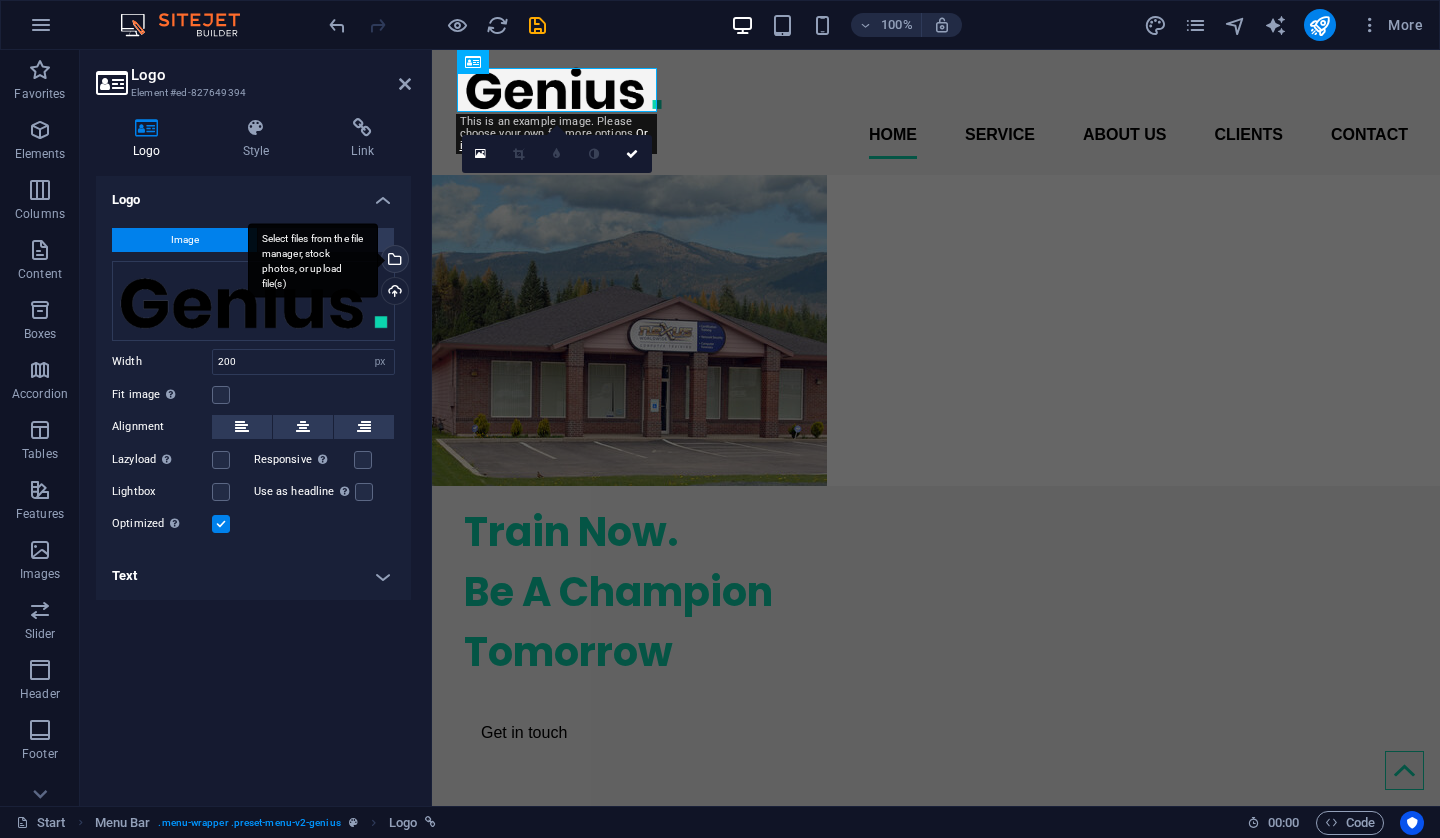 click on "Select files from the file manager, stock photos, or upload file(s)" at bounding box center (393, 261) 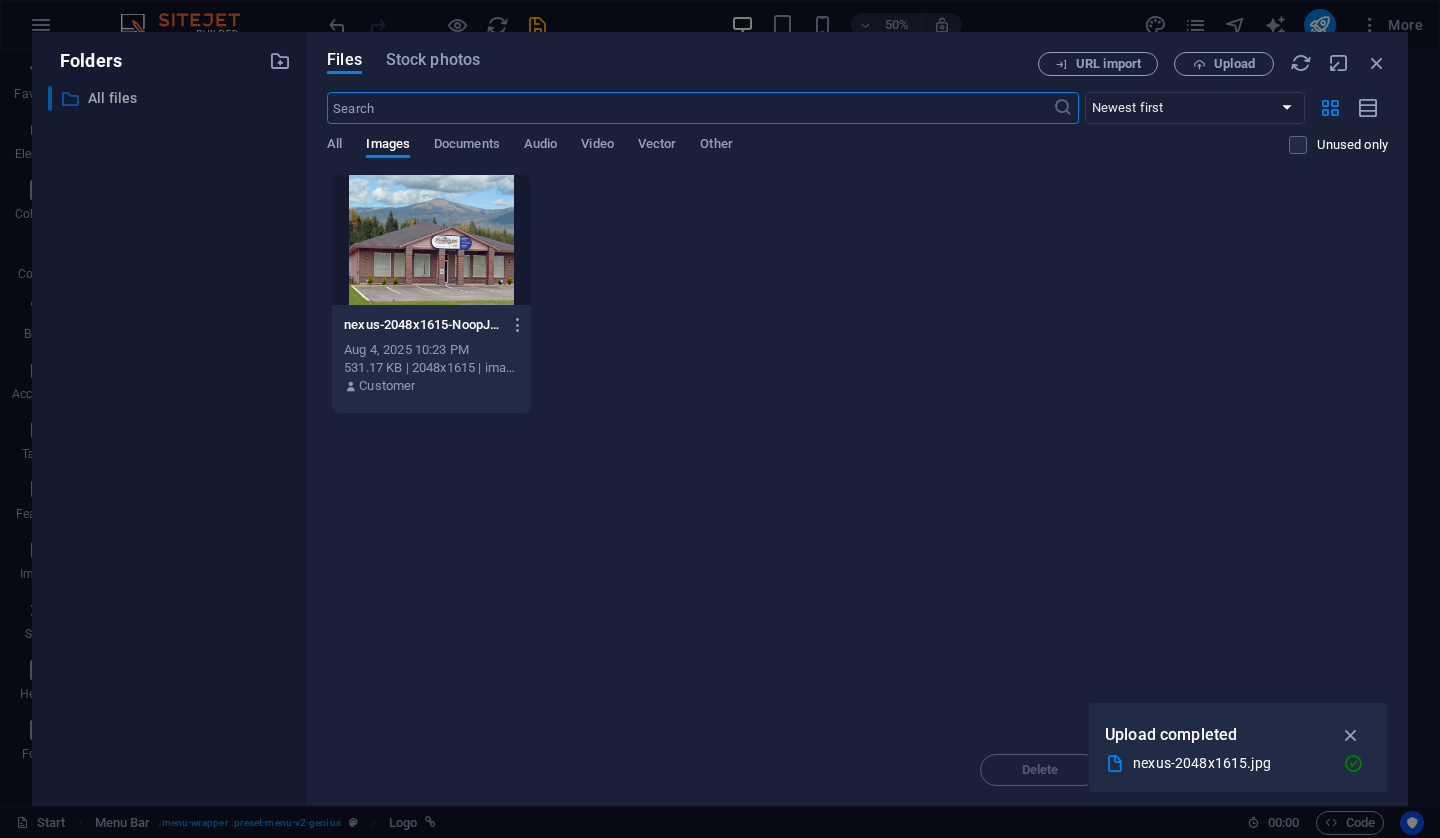 click on "​ All files All files" at bounding box center [151, 98] 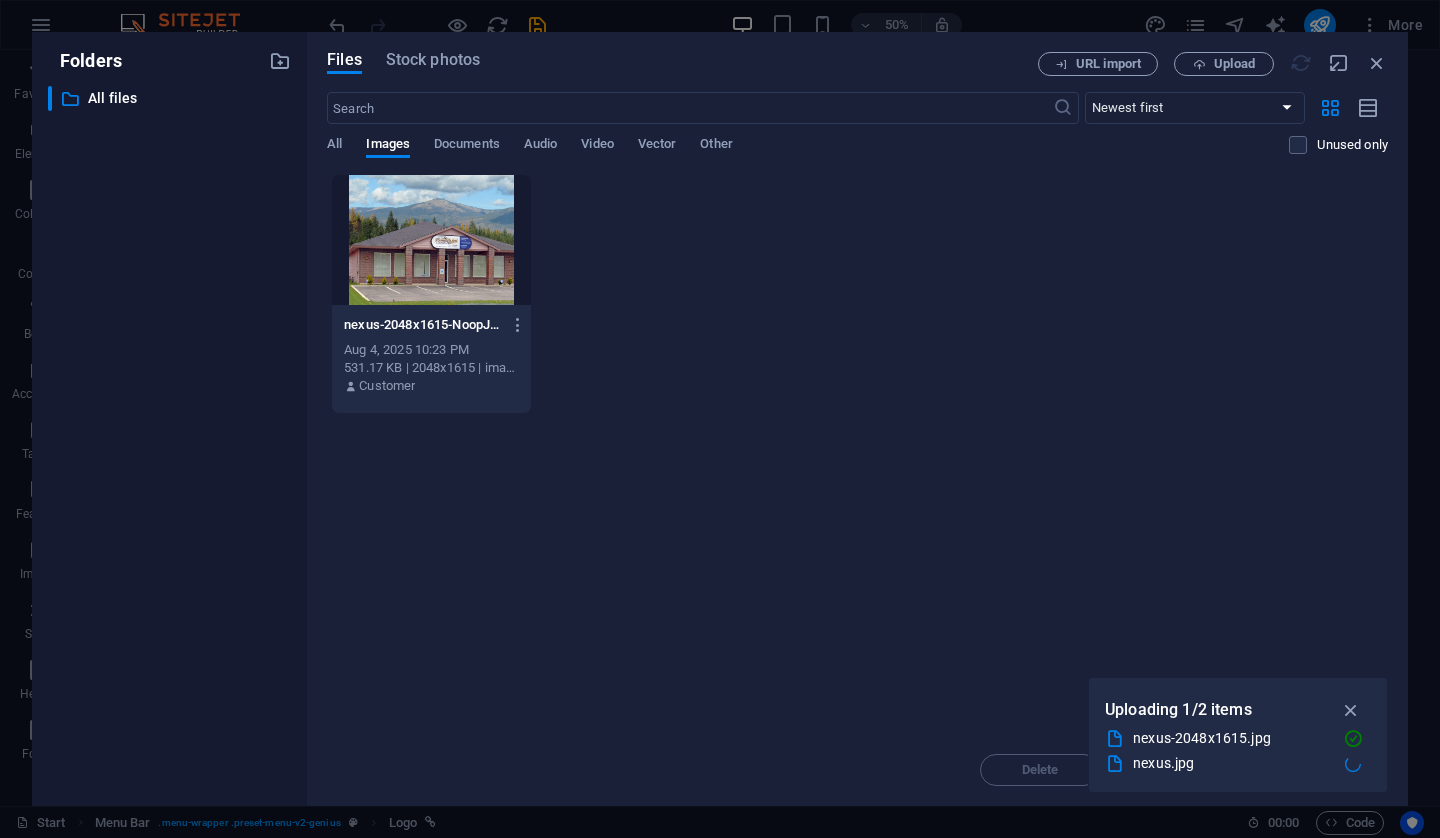 click on "nexus-2048x1615-NoopJuecmH8MWs1J0QVosQ.jpg nexus-2048x1615-NoopJuecmH8MWs1J0QVosQ.jpg Aug 4, 2025 10:23 PM 531.17 KB | 2048x1615 | image/jpeg Customer" at bounding box center [857, 294] 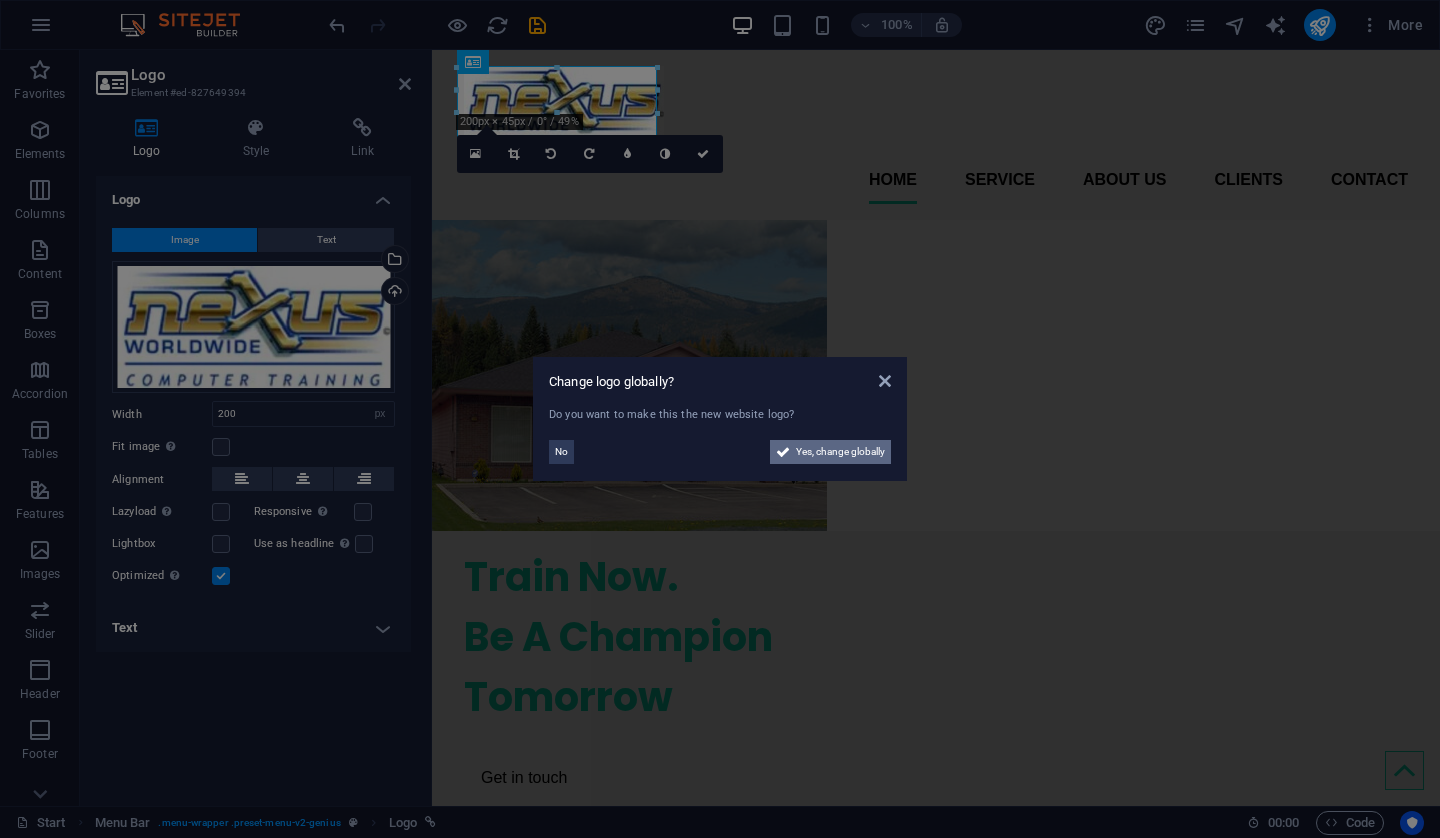 click on "Yes, change globally" at bounding box center [840, 452] 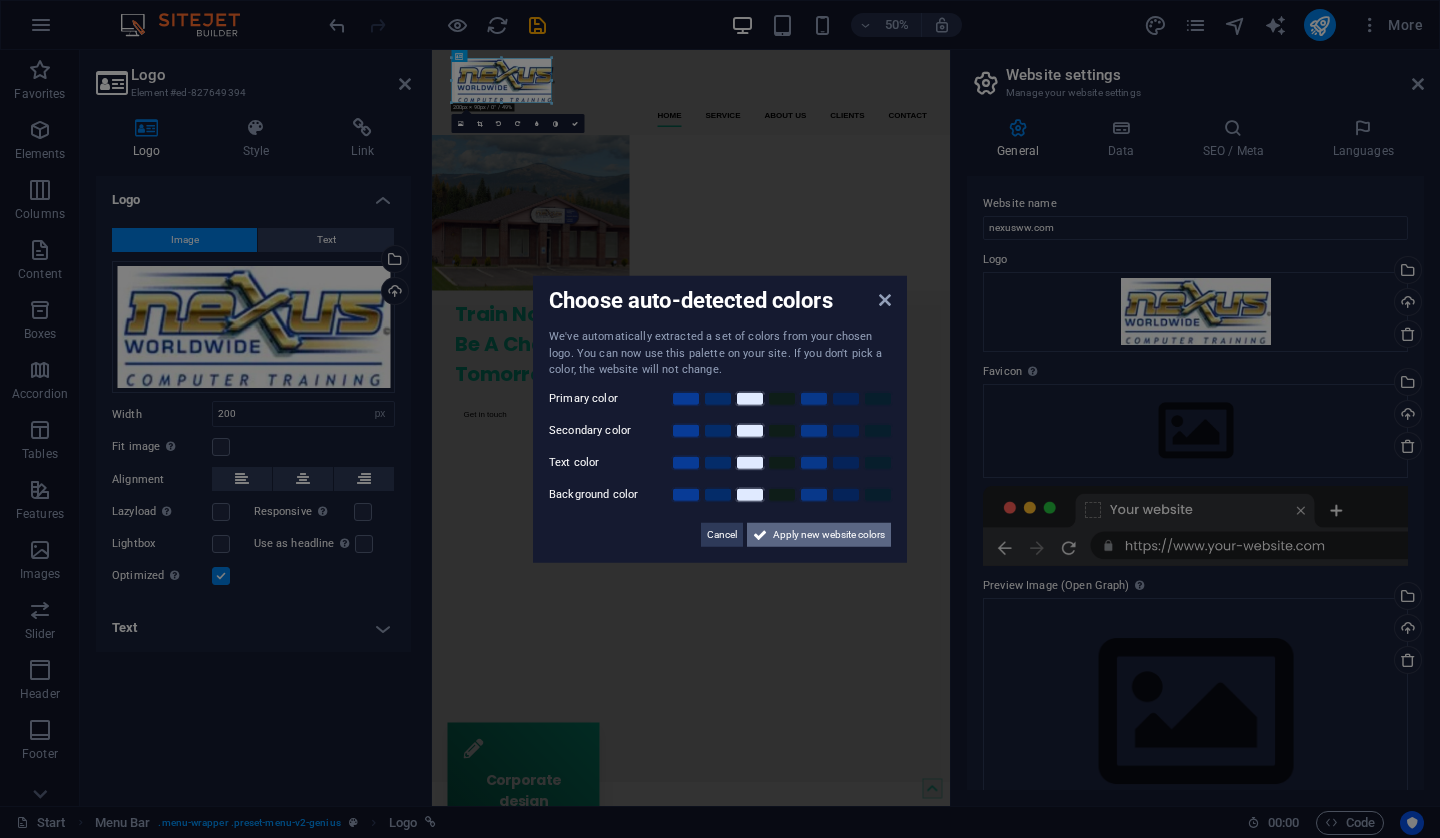 click on "Apply new website colors" at bounding box center [829, 534] 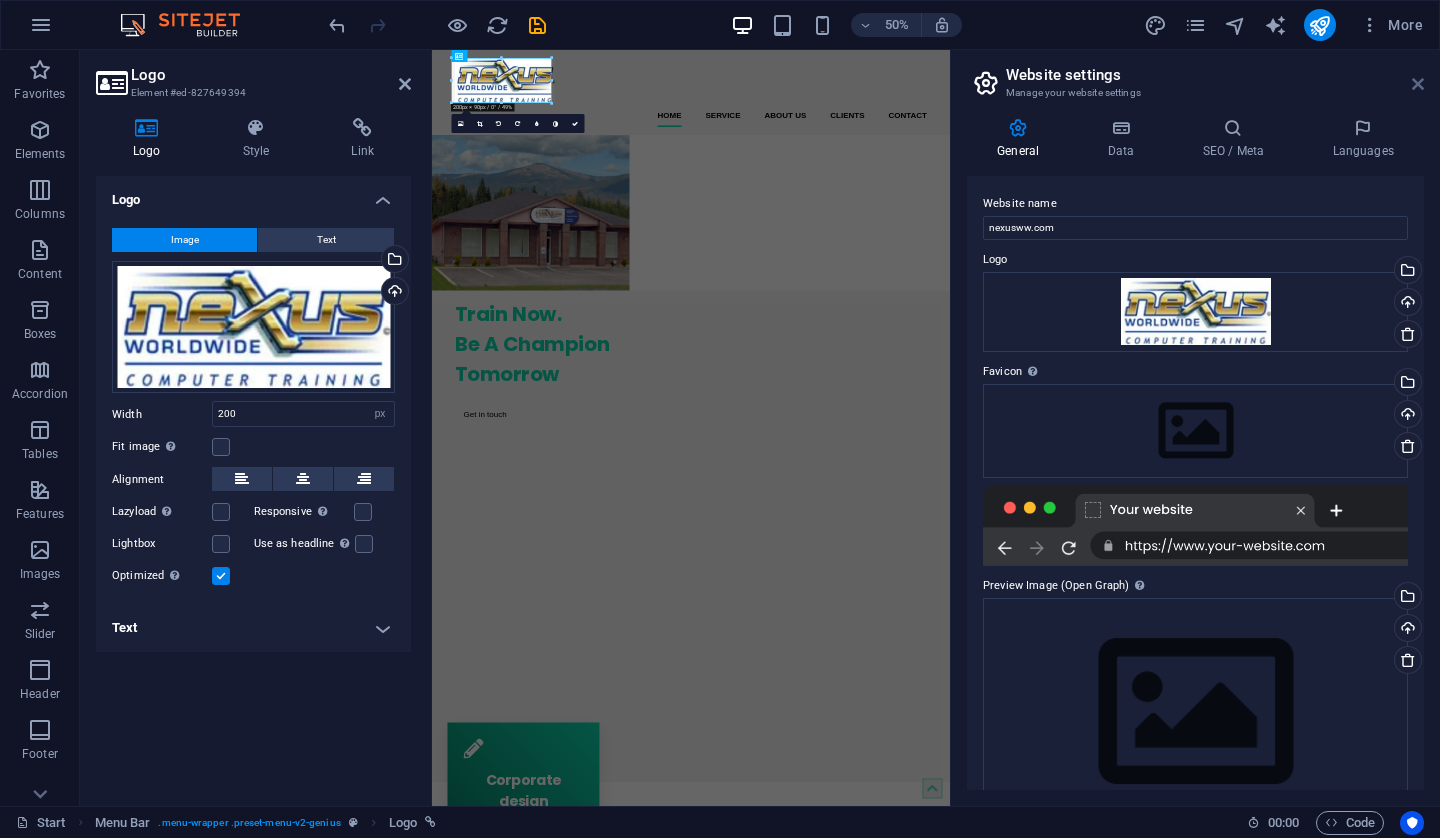 click at bounding box center [1418, 84] 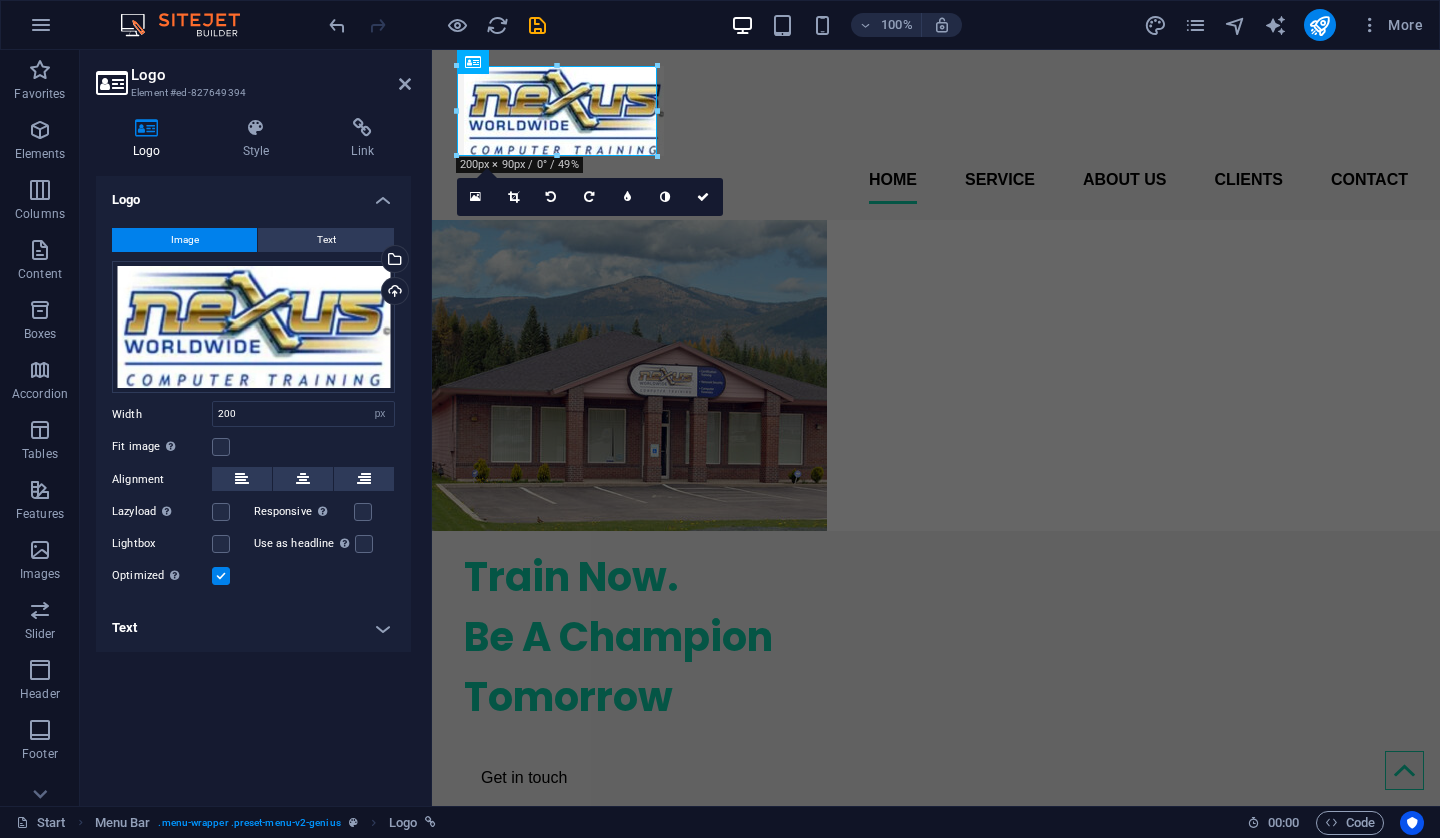 click on "Logo Element #ed-827649394 Logo Style Link Logo Image Text Drag files here, click to choose files or select files from Files or our free stock photos & videos Select files from the file manager, stock photos, or upload file(s) Upload Width 200 Default auto px rem % em vh vw Fit image Automatically fit image to a fixed width and height Height Default auto px Alignment Lazyload Loading images after the page loads improves page speed. Responsive Automatically load retina image and smartphone optimized sizes. Lightbox Use as headline The image will be wrapped in an H1 headline tag. Useful for giving alternative text the weight of an H1 headline, e.g. for the logo. Leave unchecked if uncertain. Optimized Images are compressed to improve page speed. Position Direction Custom X offset 50 px rem % vh vw Y offset 50 px rem % vh vw Edit design Text Float No float Image left Image right Determine how text should behave around the image. Text Alternative text Genius Image caption Paragraph Format Normal Heading 1 Code 8" at bounding box center [256, 428] 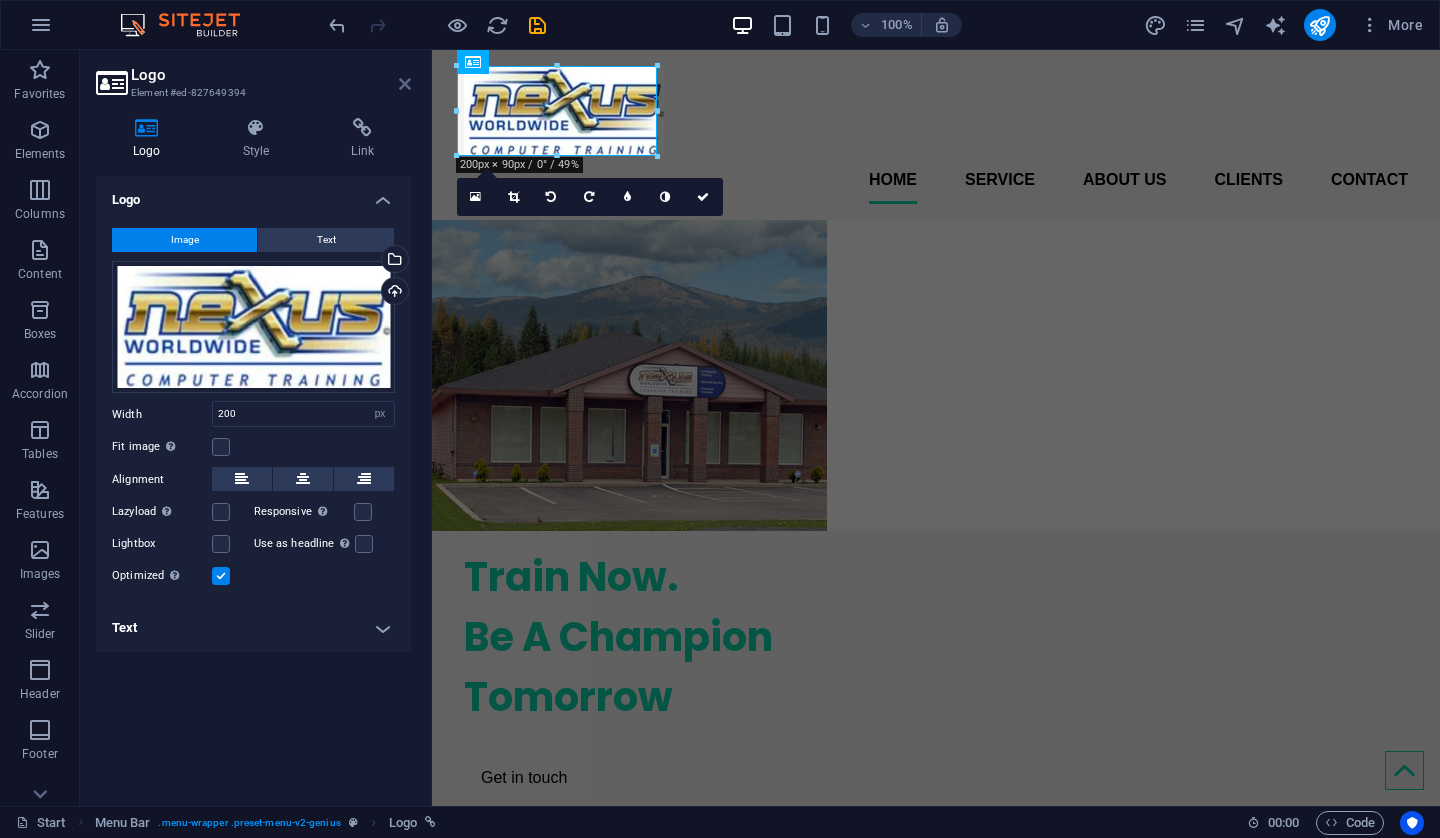 click at bounding box center [405, 84] 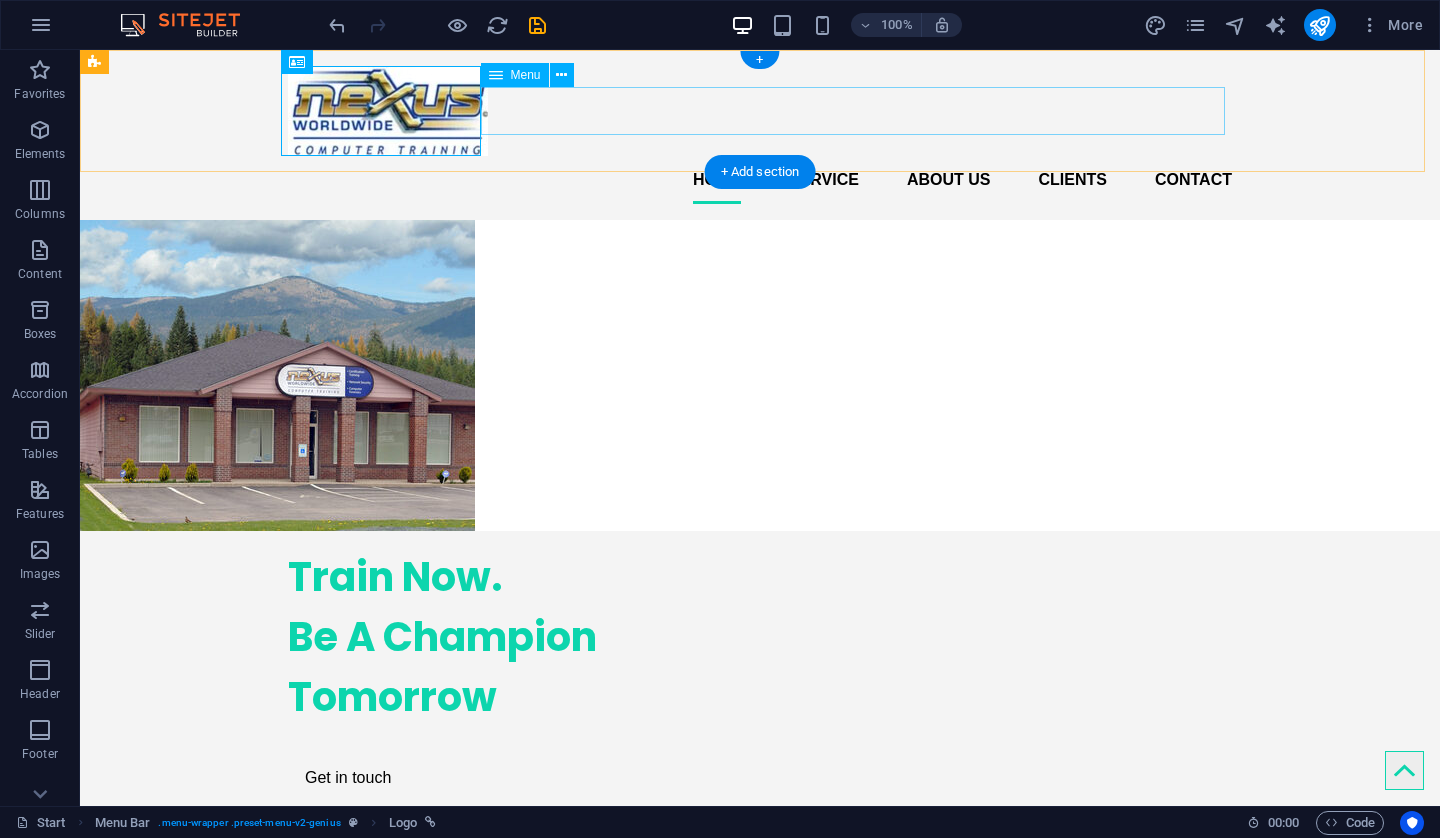 click on "Home Service About us Clients Contact" at bounding box center [760, 180] 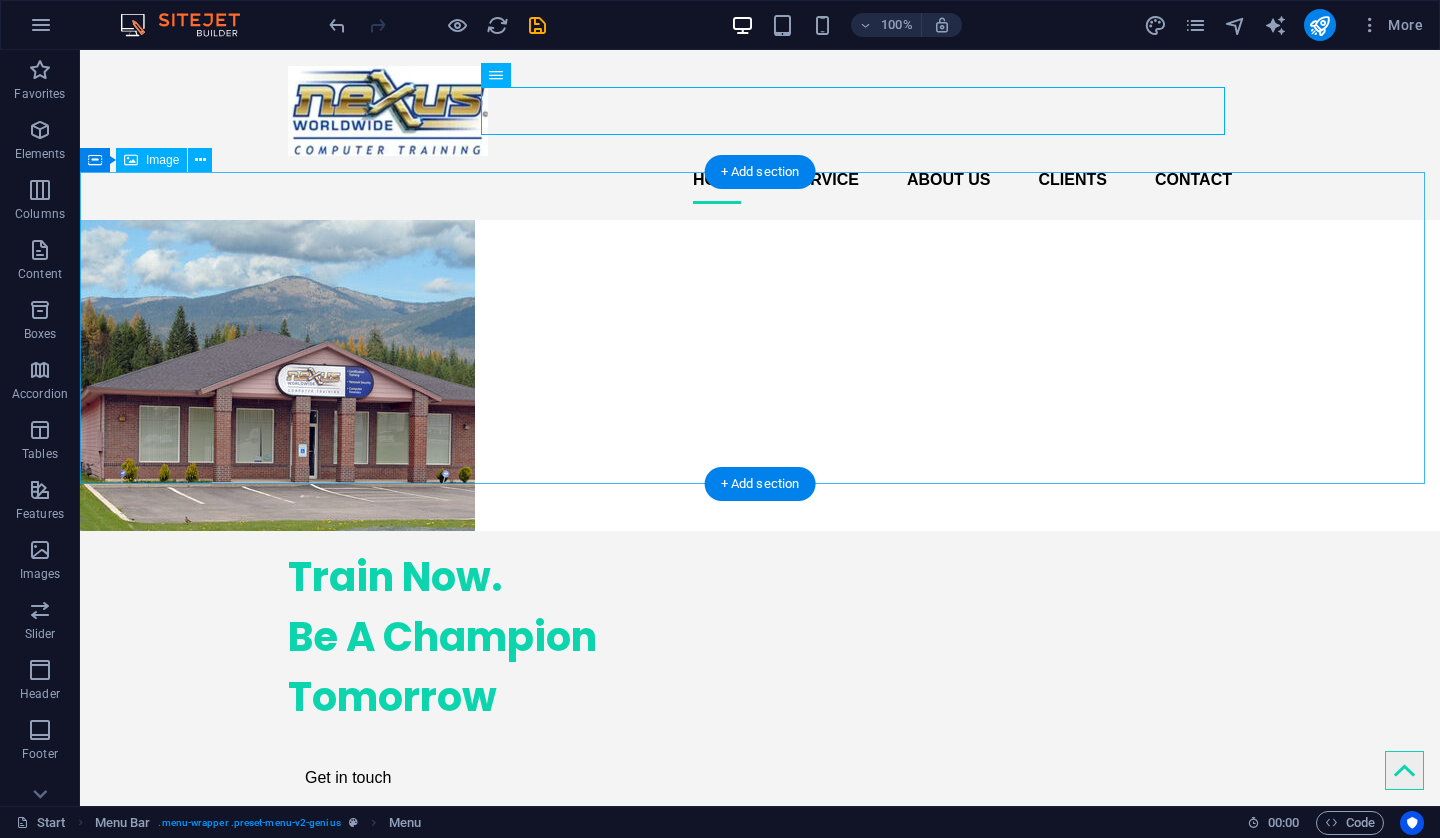 click at bounding box center (760, 375) 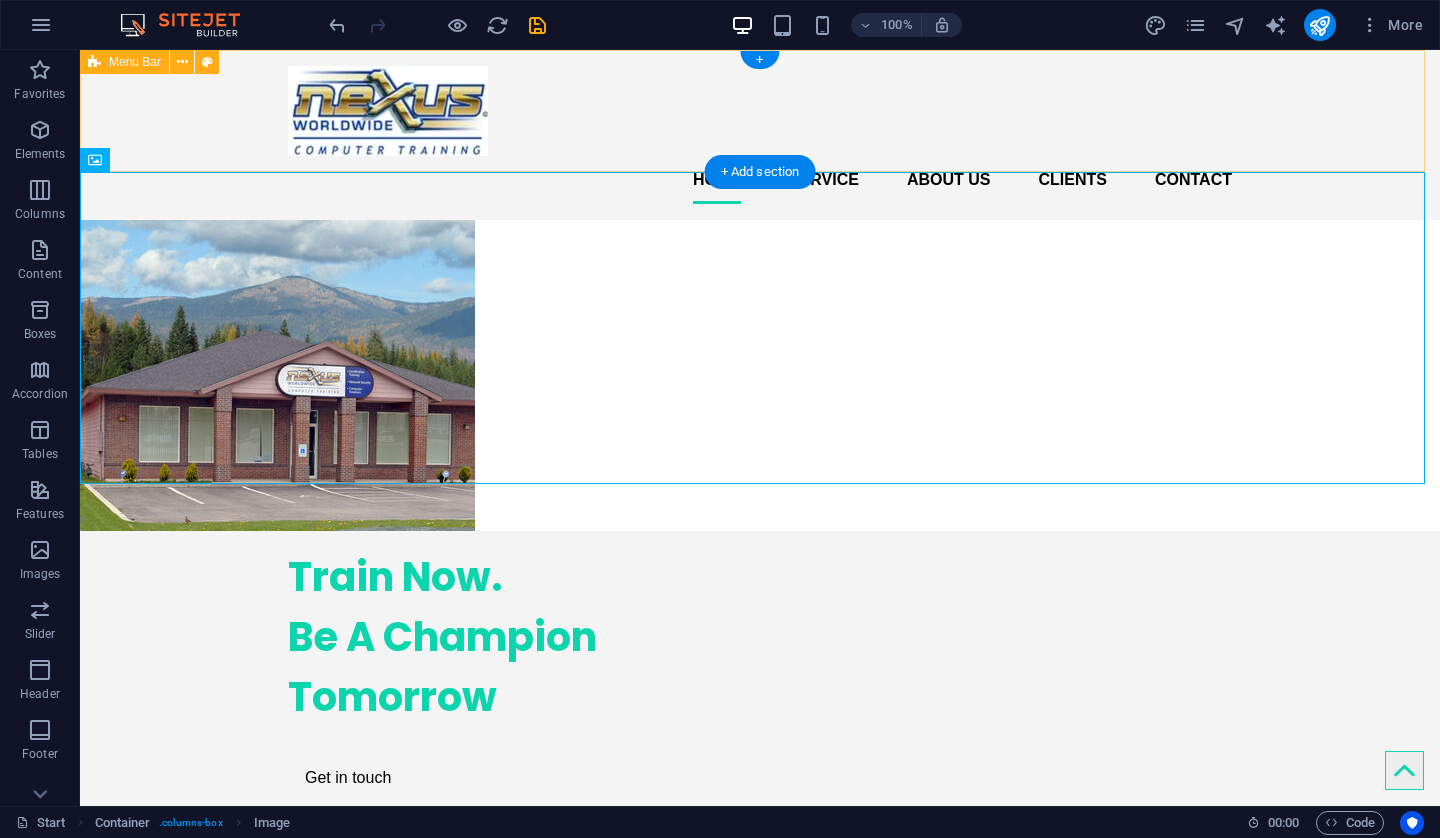 click on "Home Service About us Clients Contact" at bounding box center (760, 135) 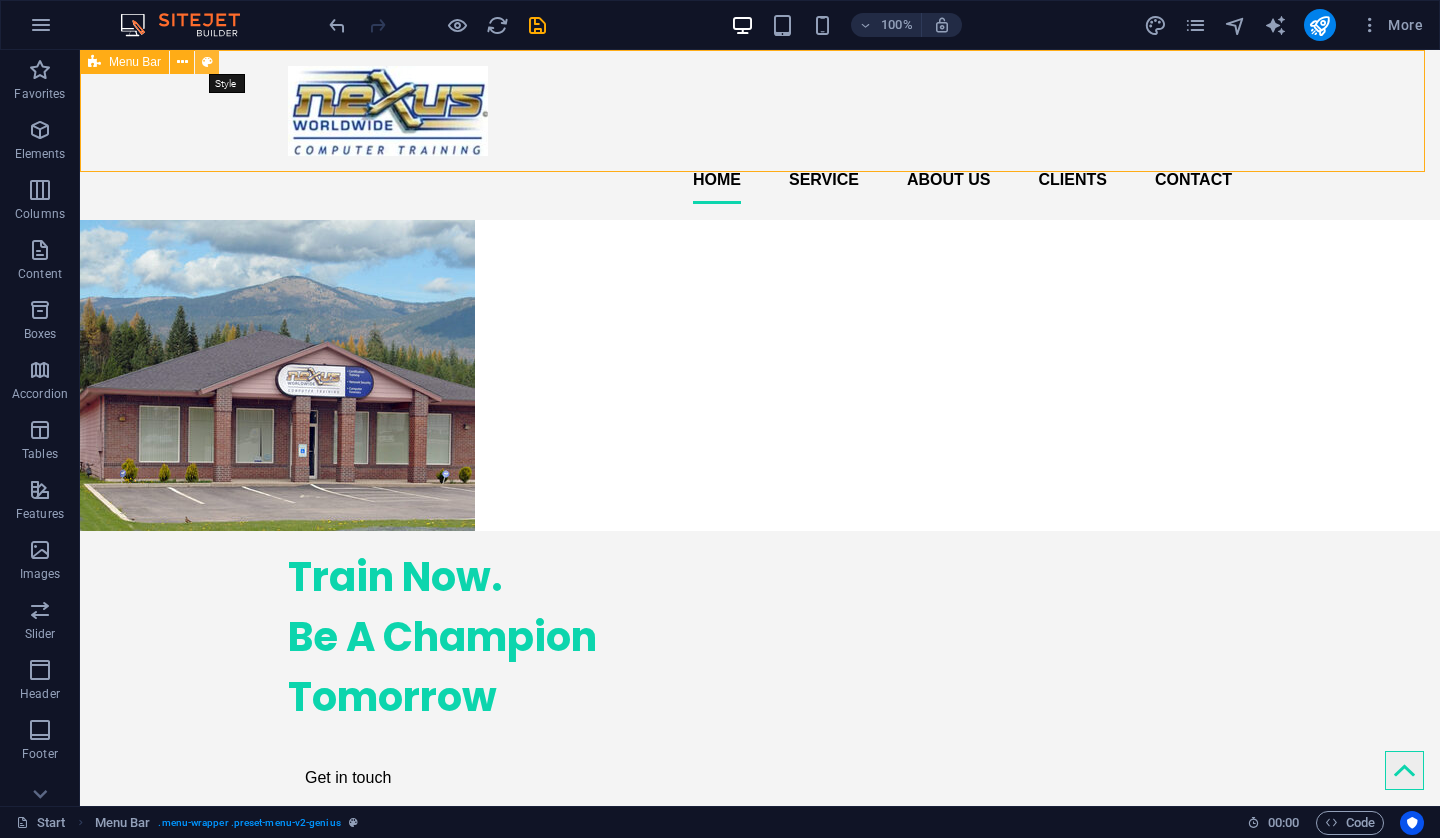 click at bounding box center [207, 62] 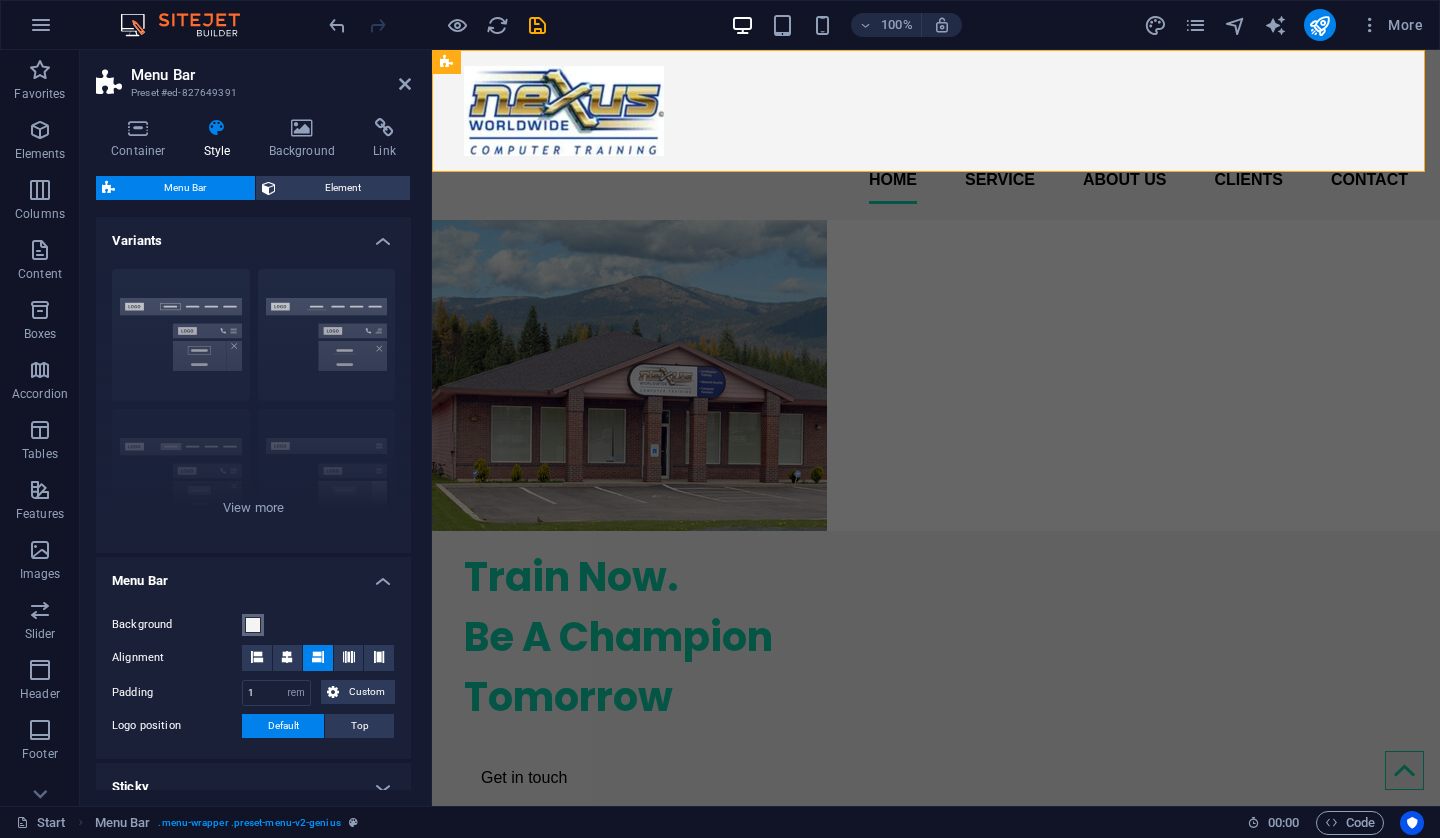 click at bounding box center (253, 625) 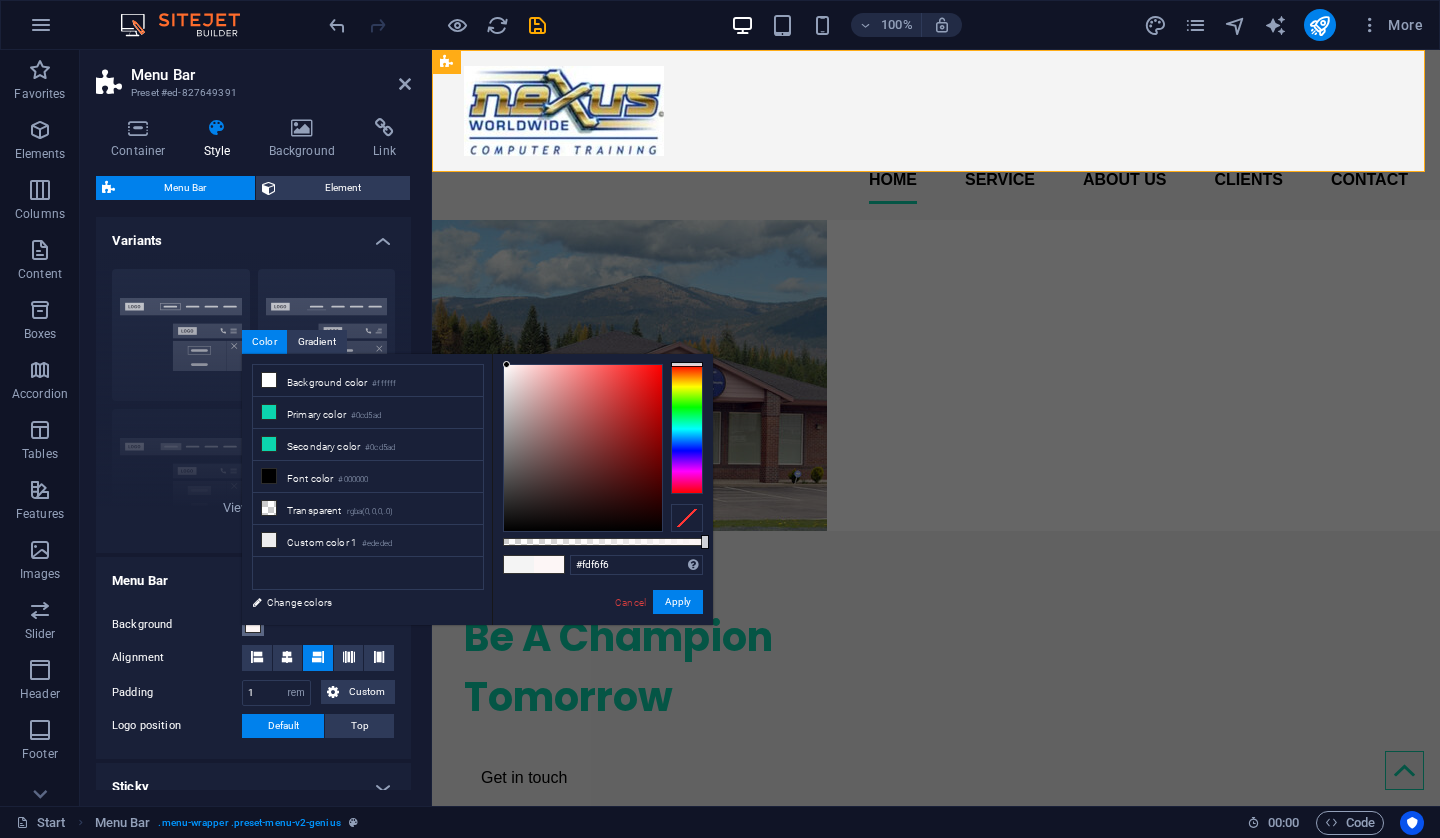 type on "#fbf7f7" 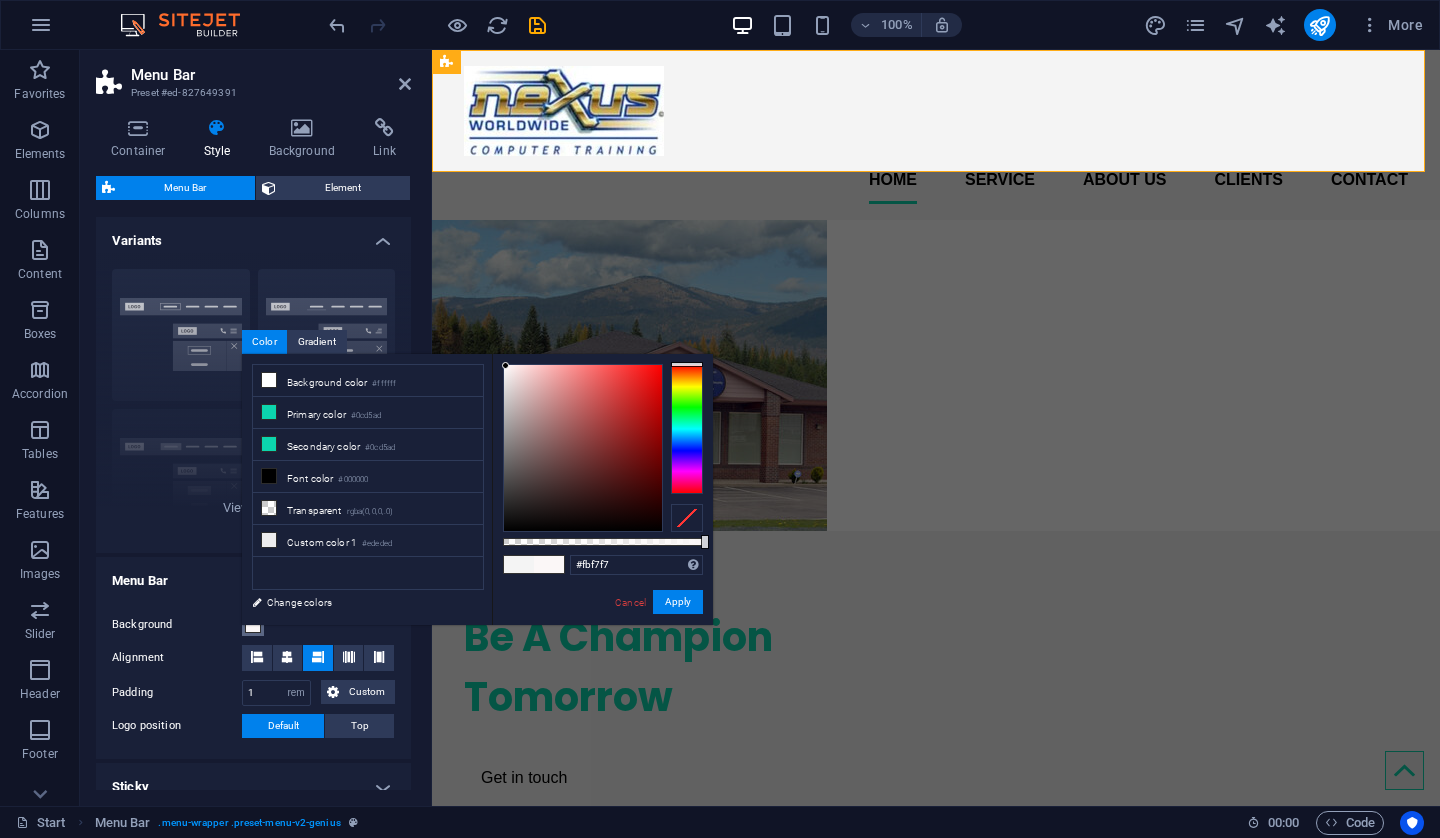 click at bounding box center (583, 448) 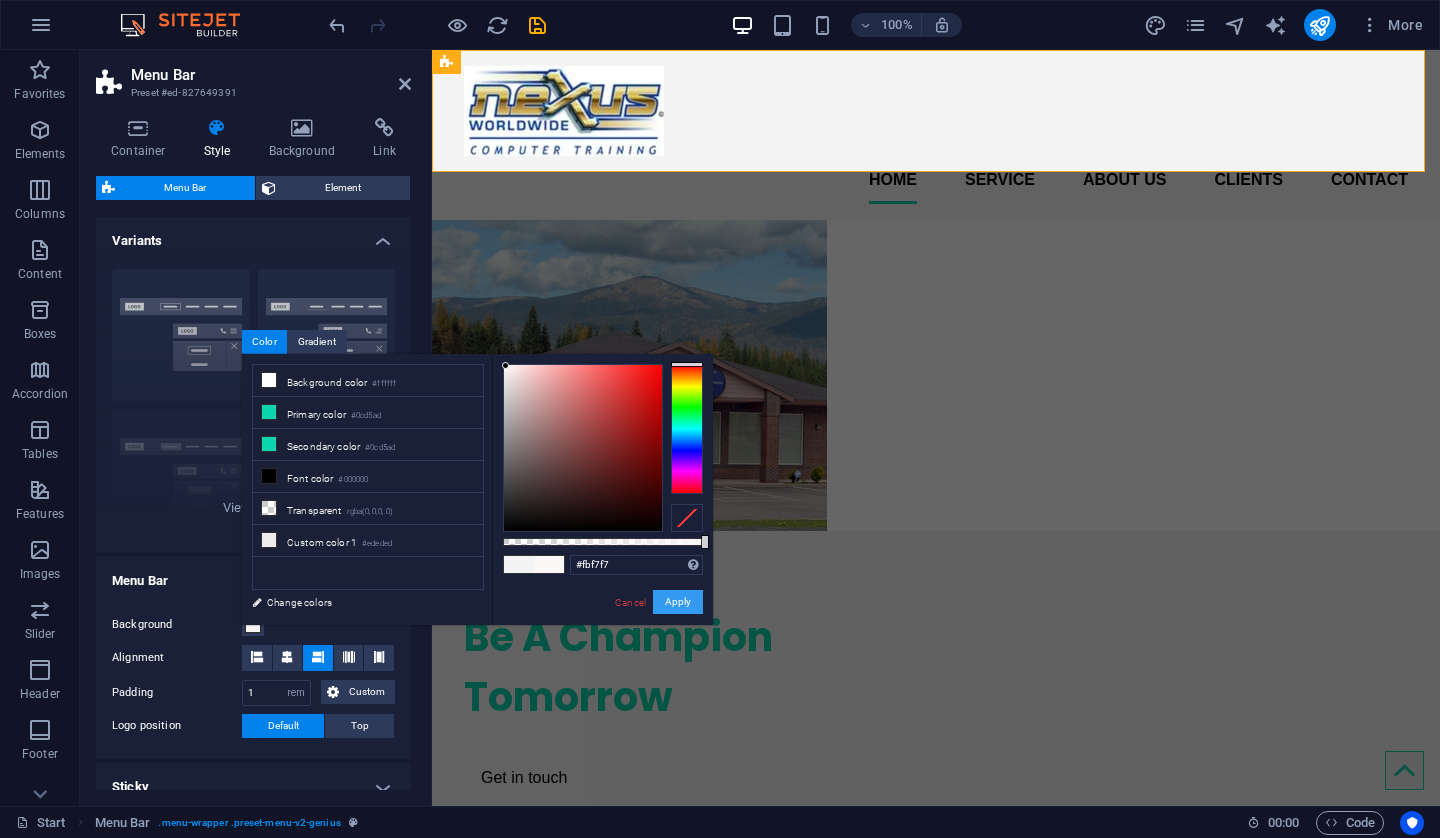 click on "Apply" at bounding box center (678, 602) 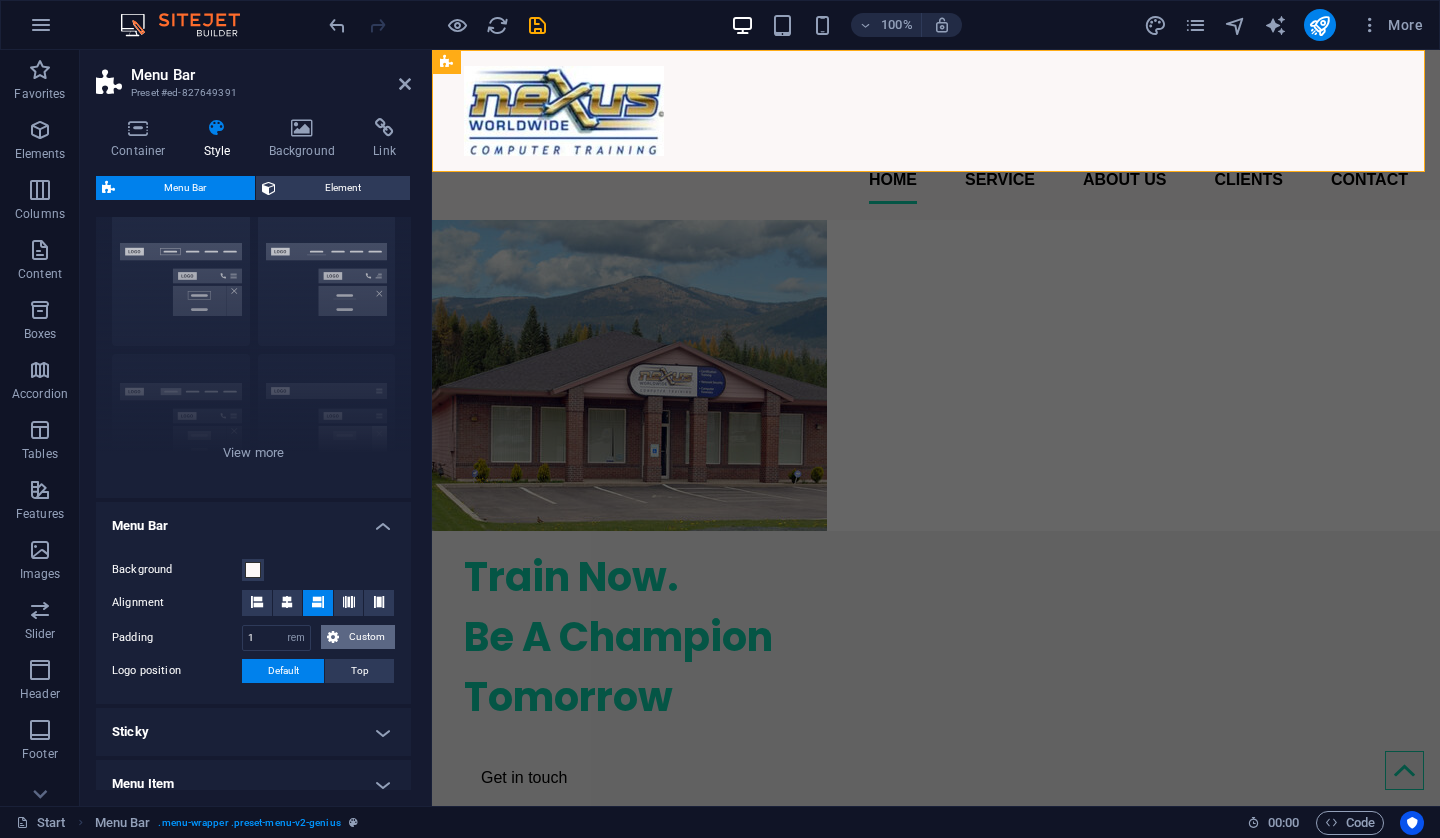 scroll, scrollTop: 0, scrollLeft: 0, axis: both 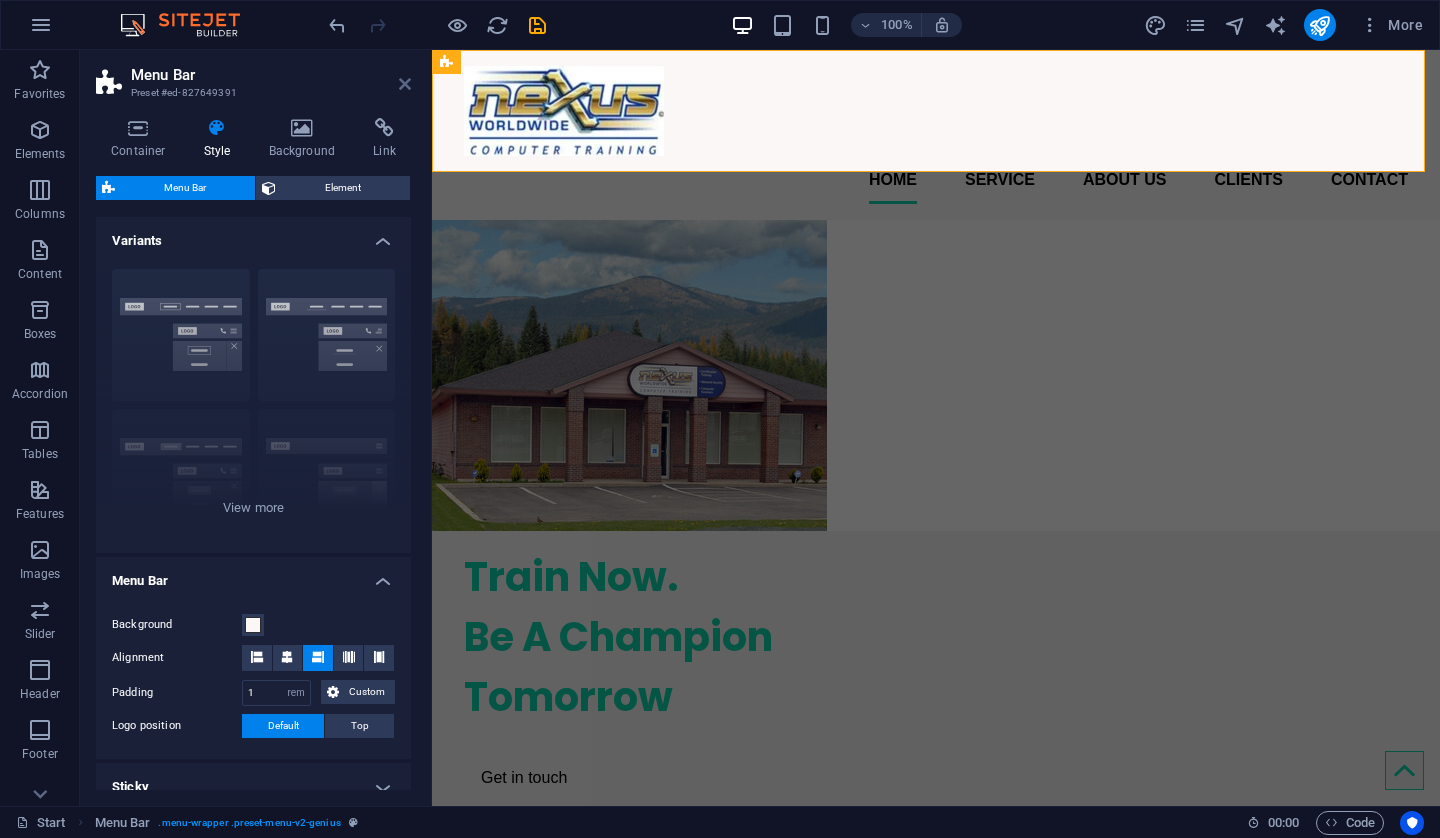 click at bounding box center [405, 84] 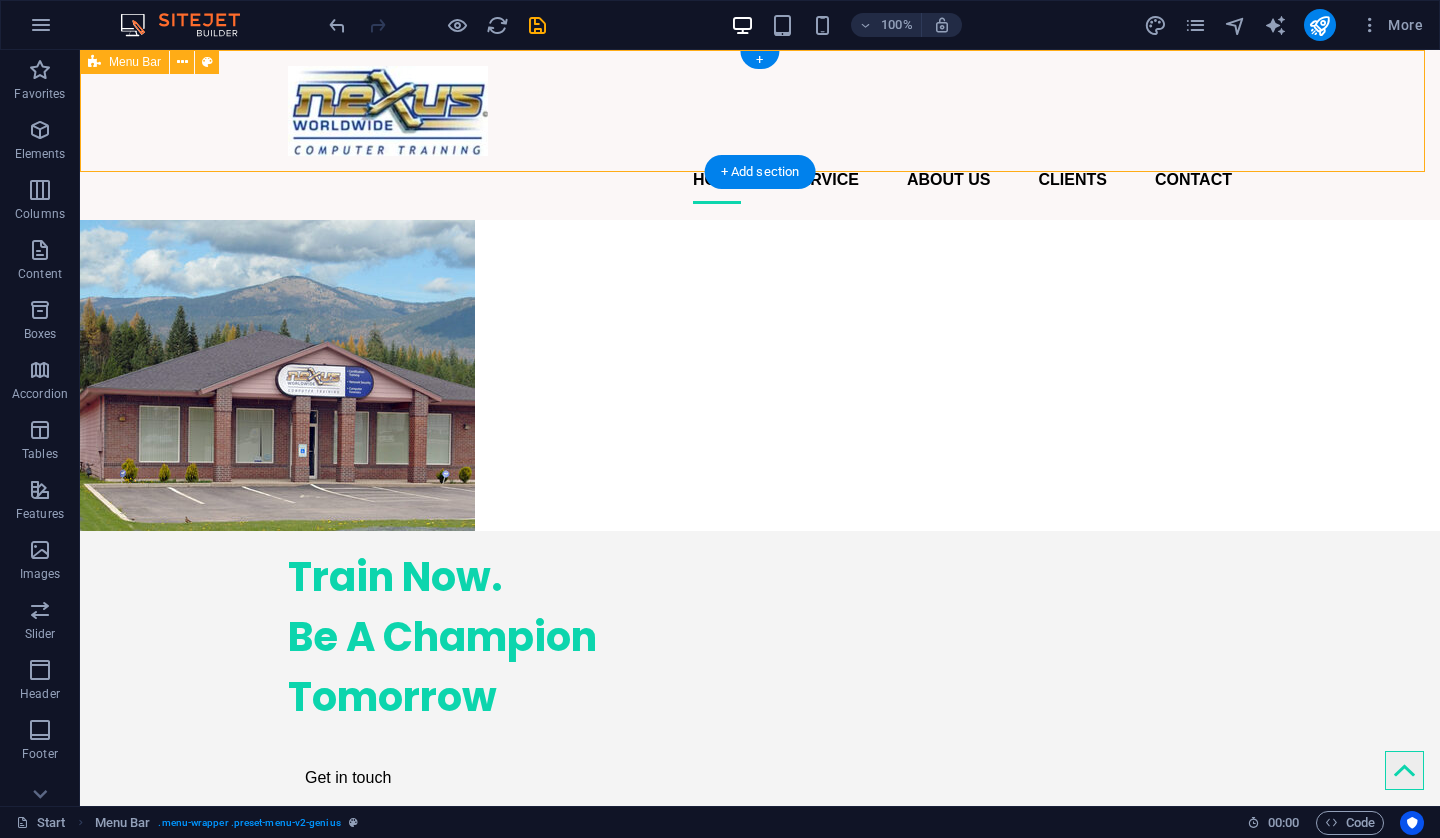 click on "Home Service About us Clients Contact" at bounding box center (760, 135) 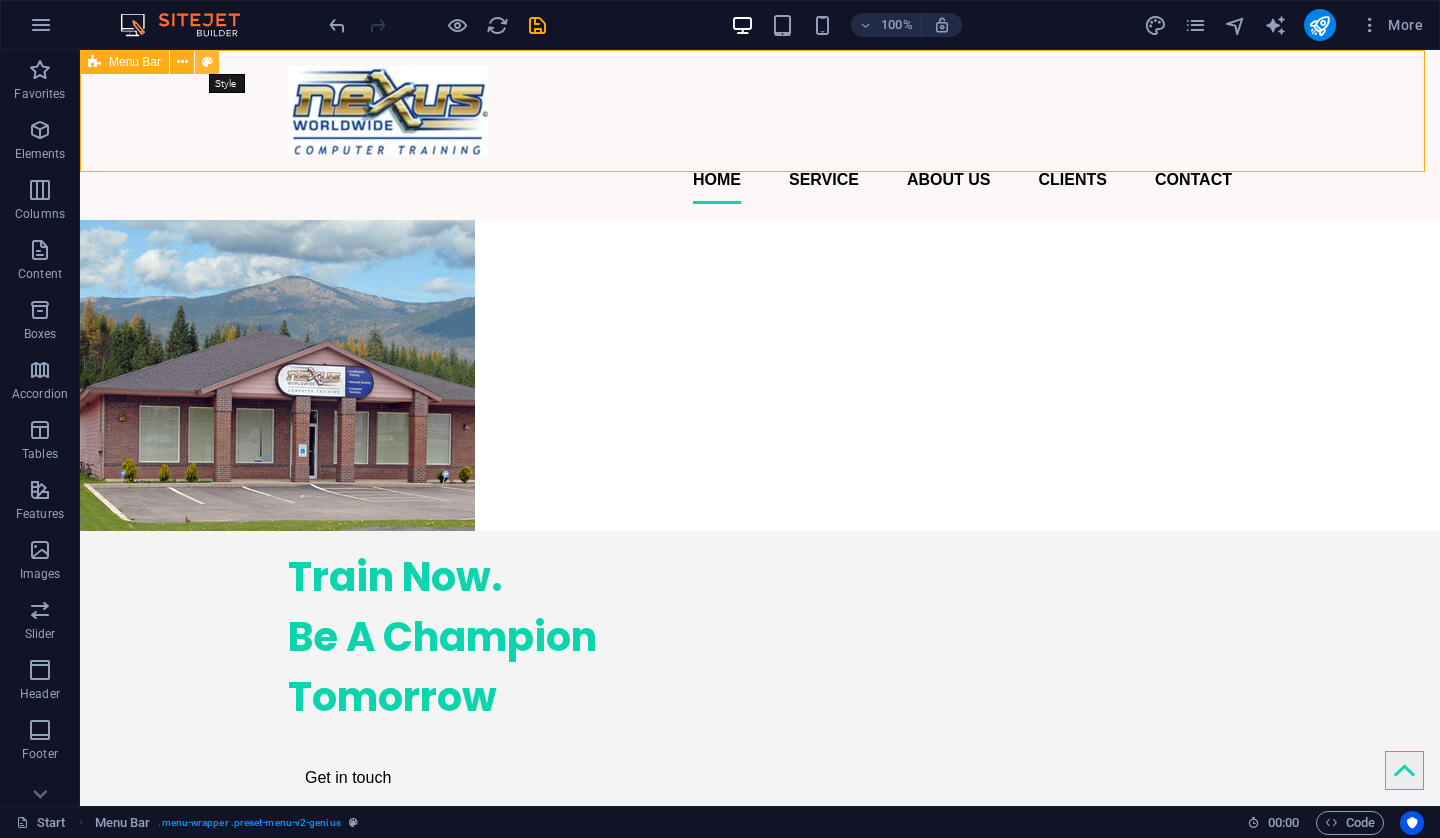 click at bounding box center [207, 62] 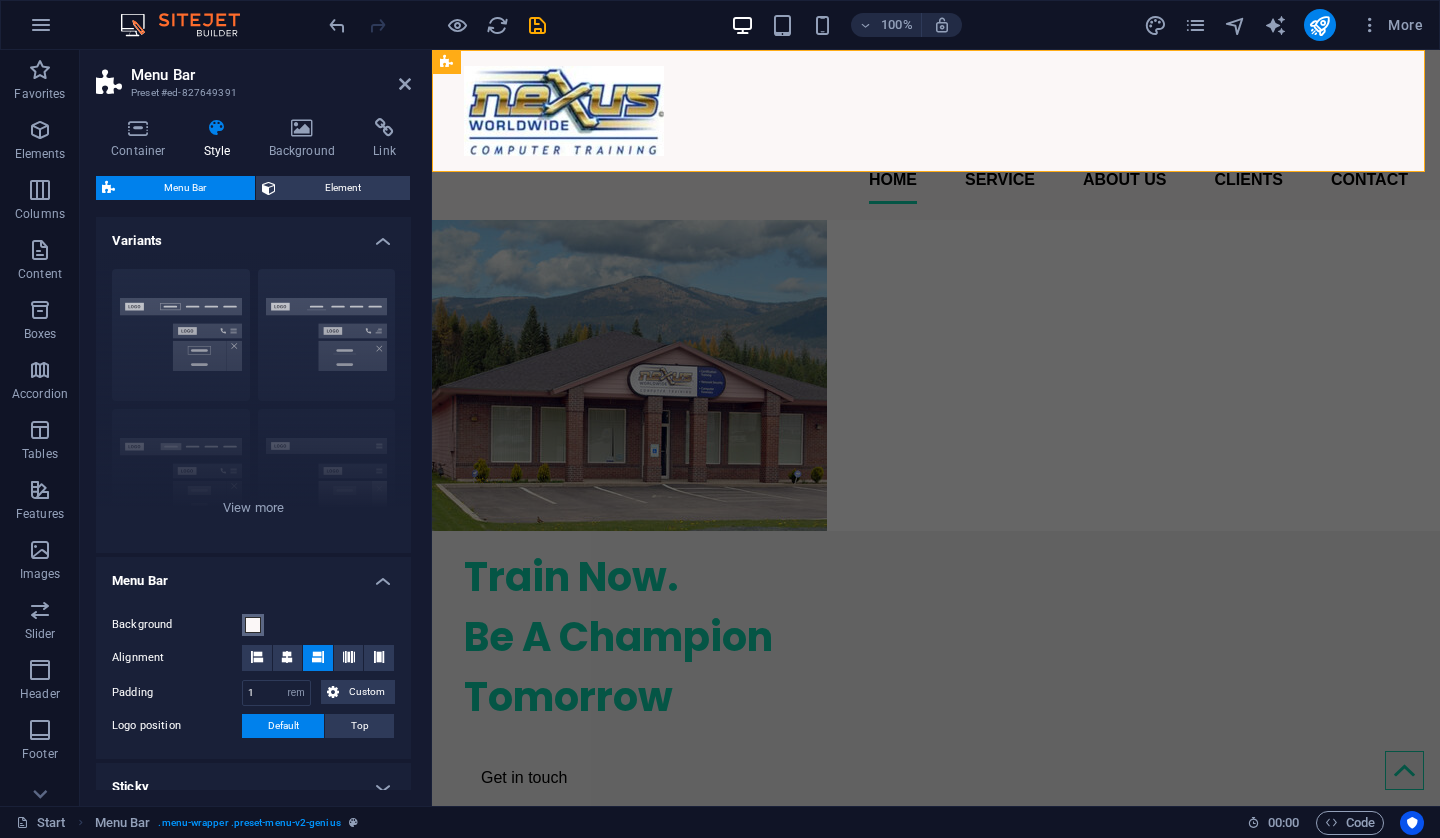 click at bounding box center [253, 625] 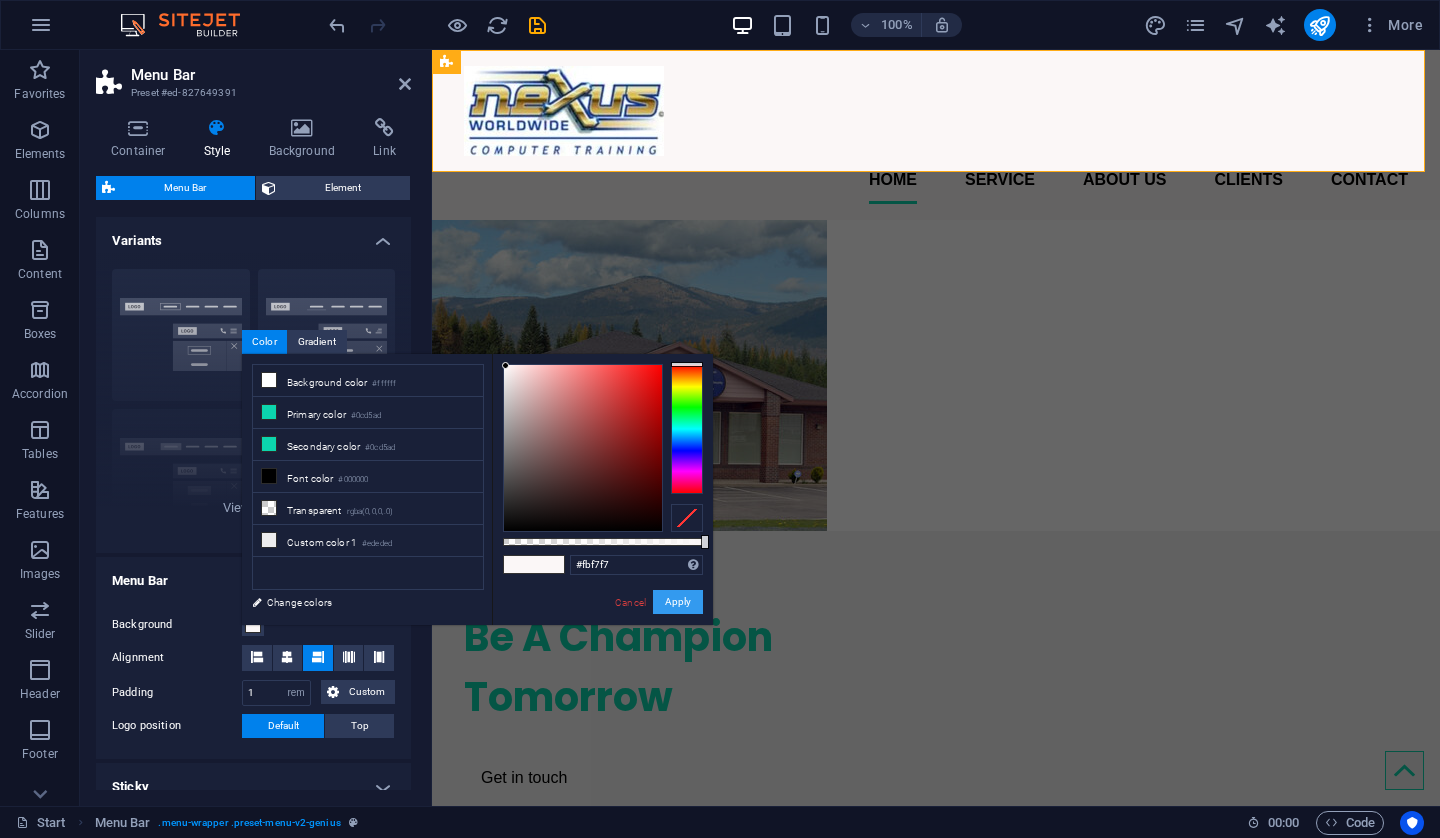 click on "Apply" at bounding box center [678, 602] 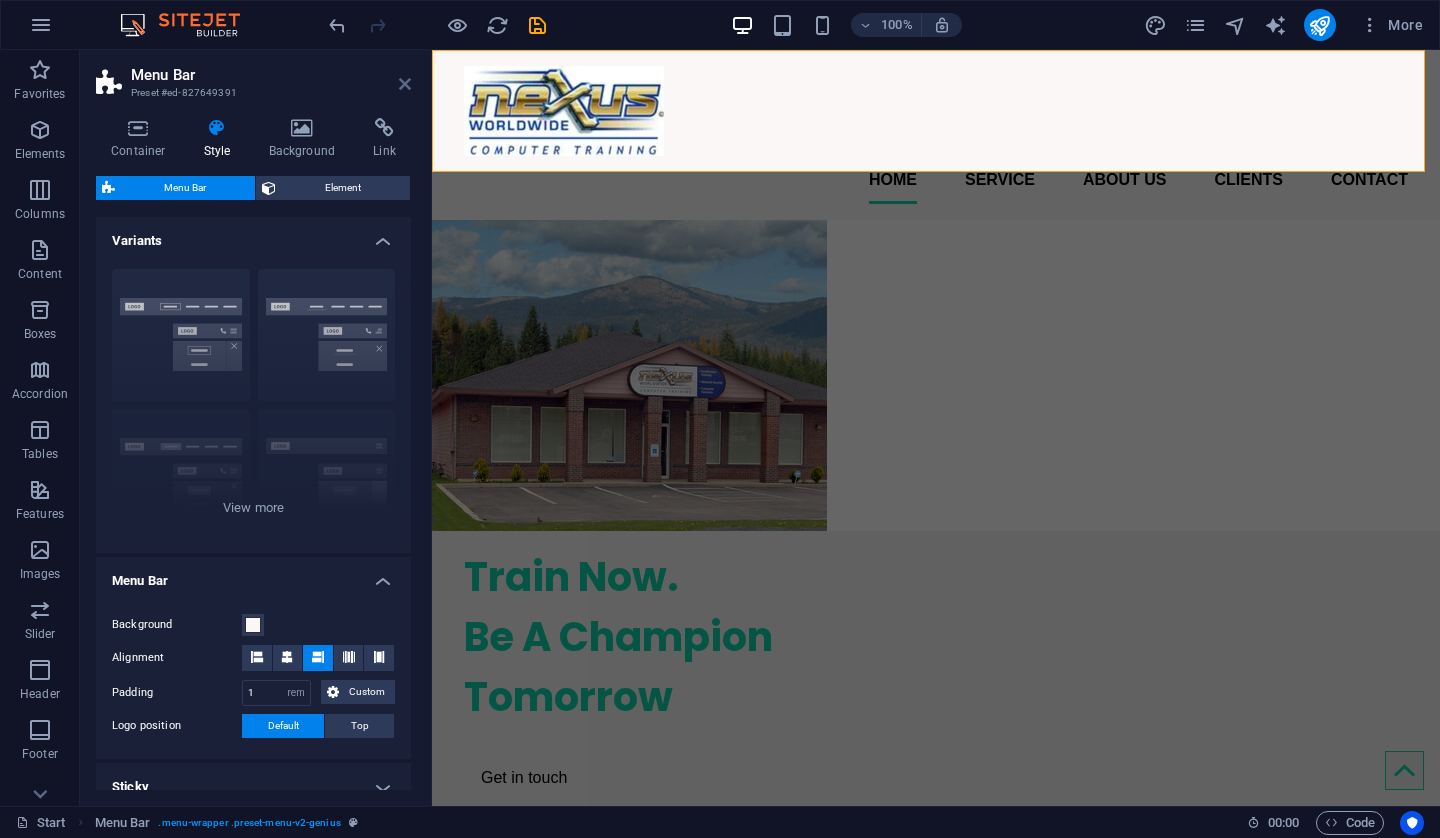 click at bounding box center (405, 84) 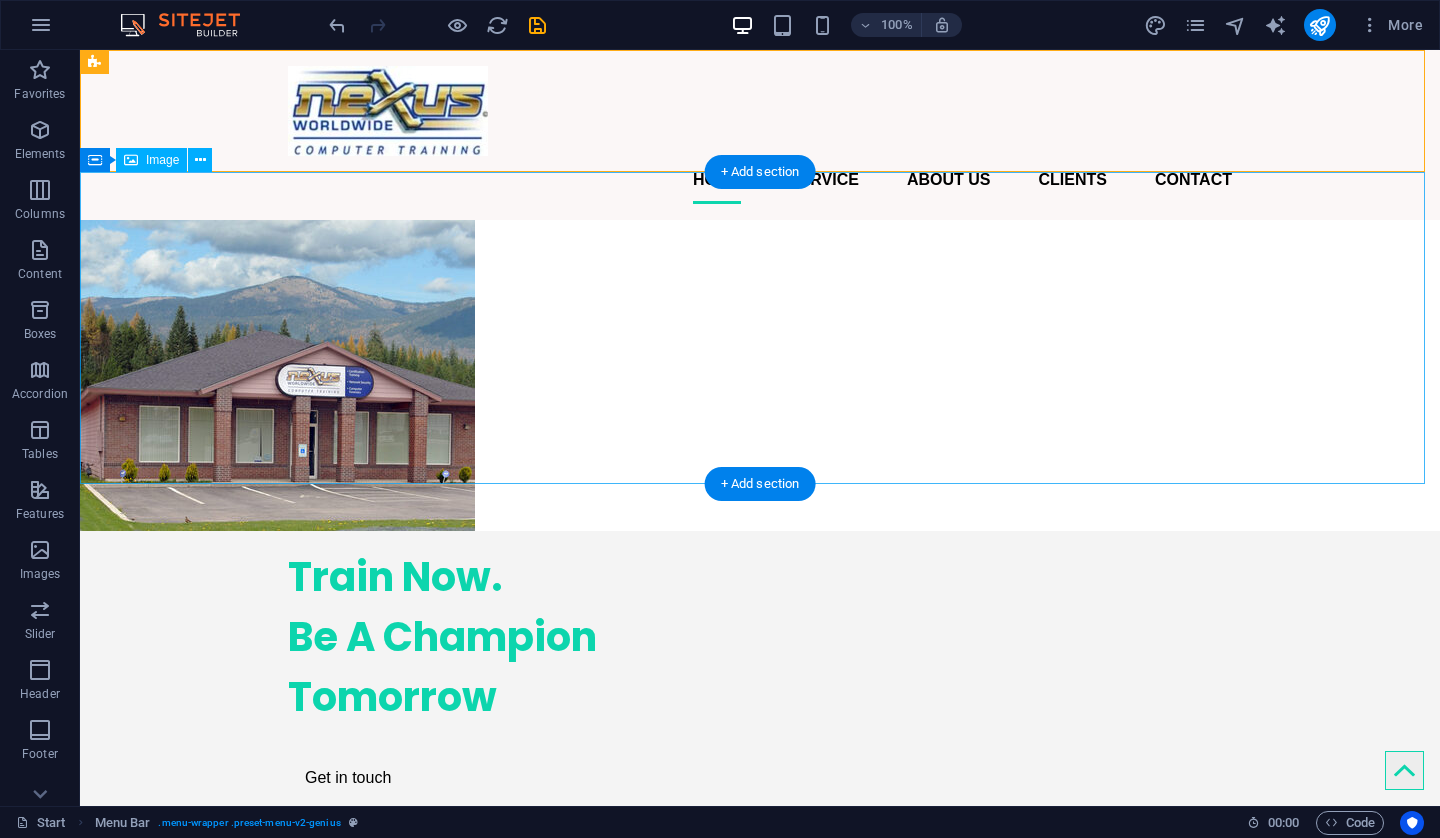 click at bounding box center [760, 375] 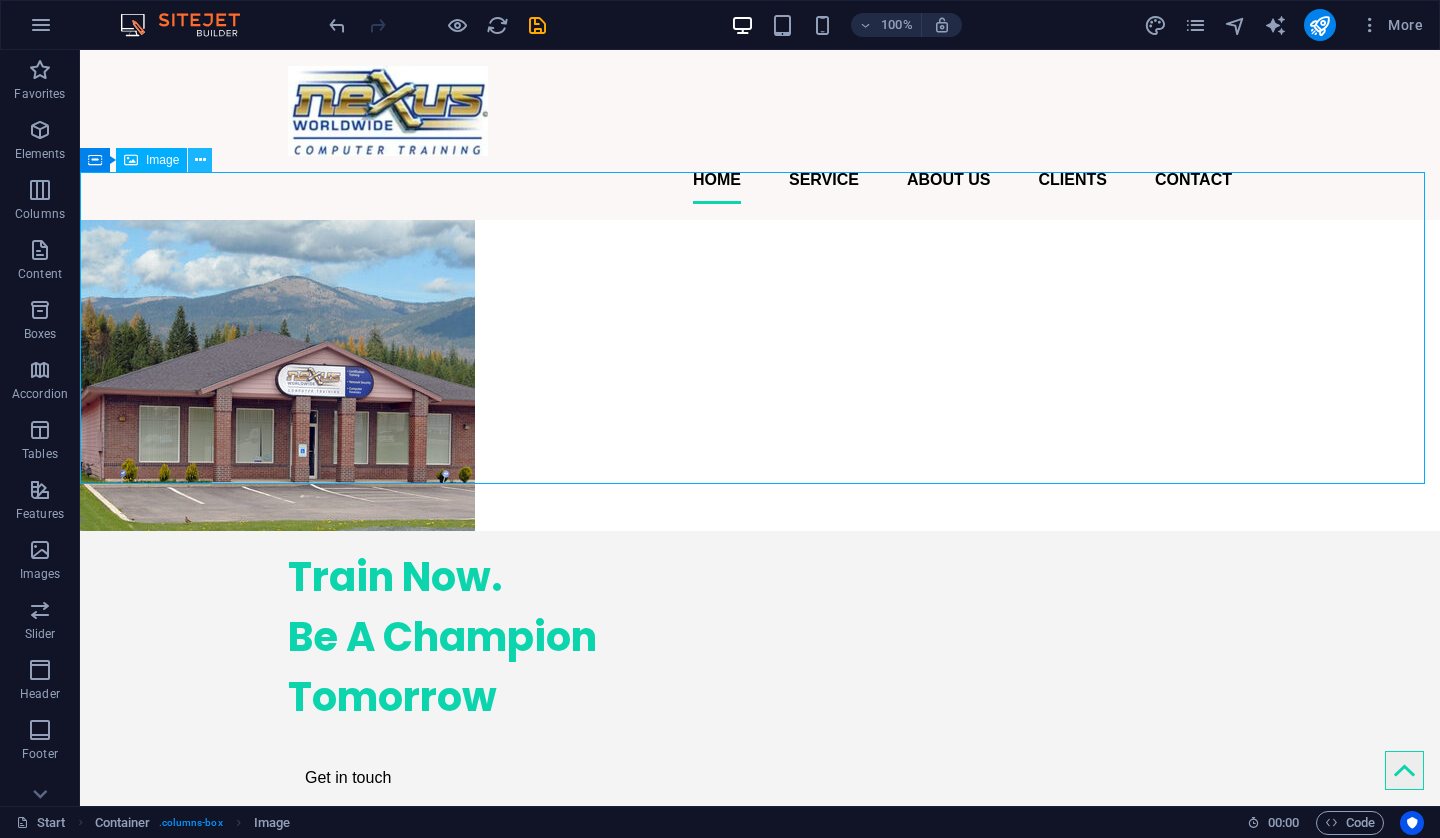 click at bounding box center [200, 160] 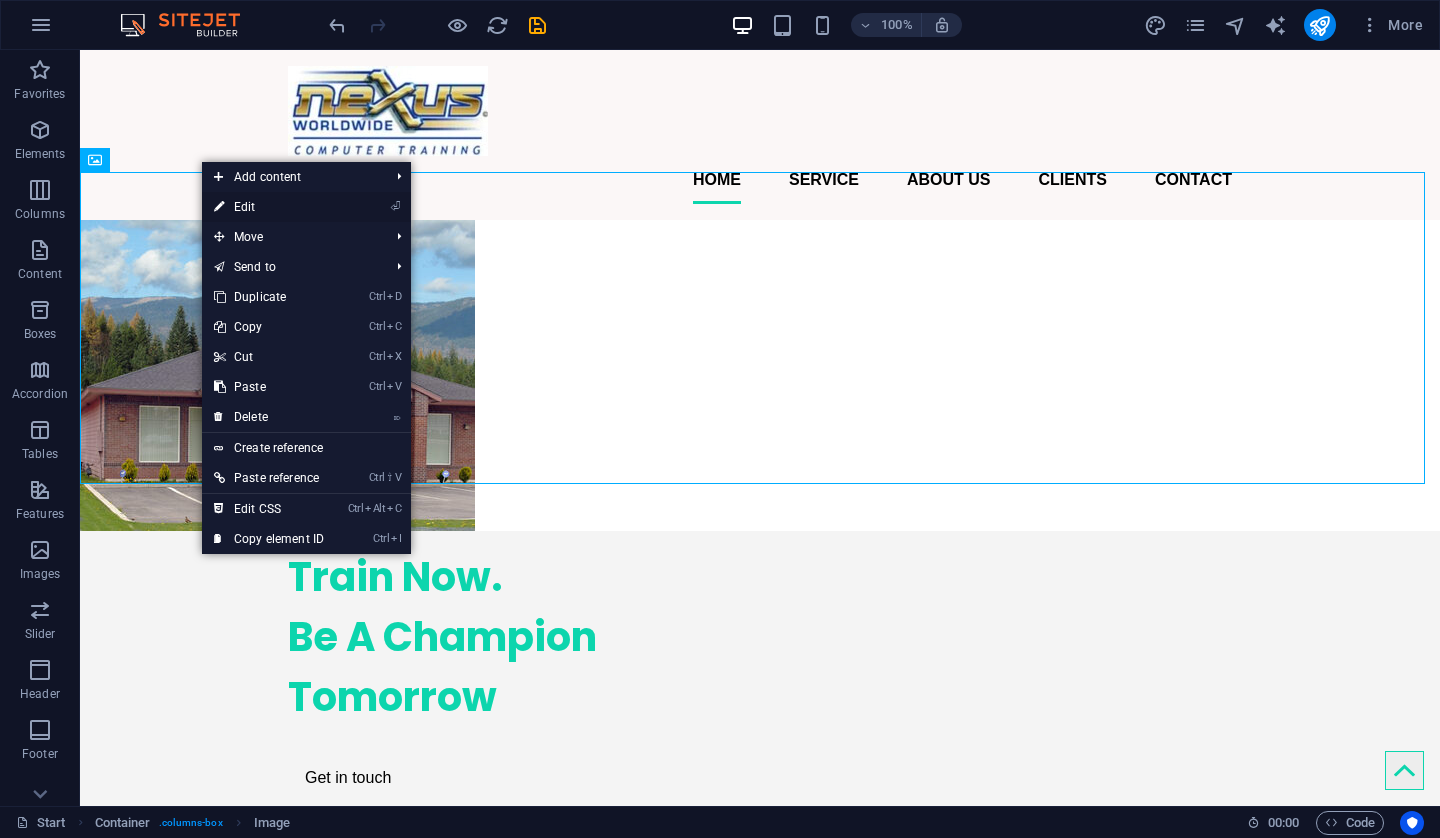 click on "⏎  Edit" at bounding box center (269, 207) 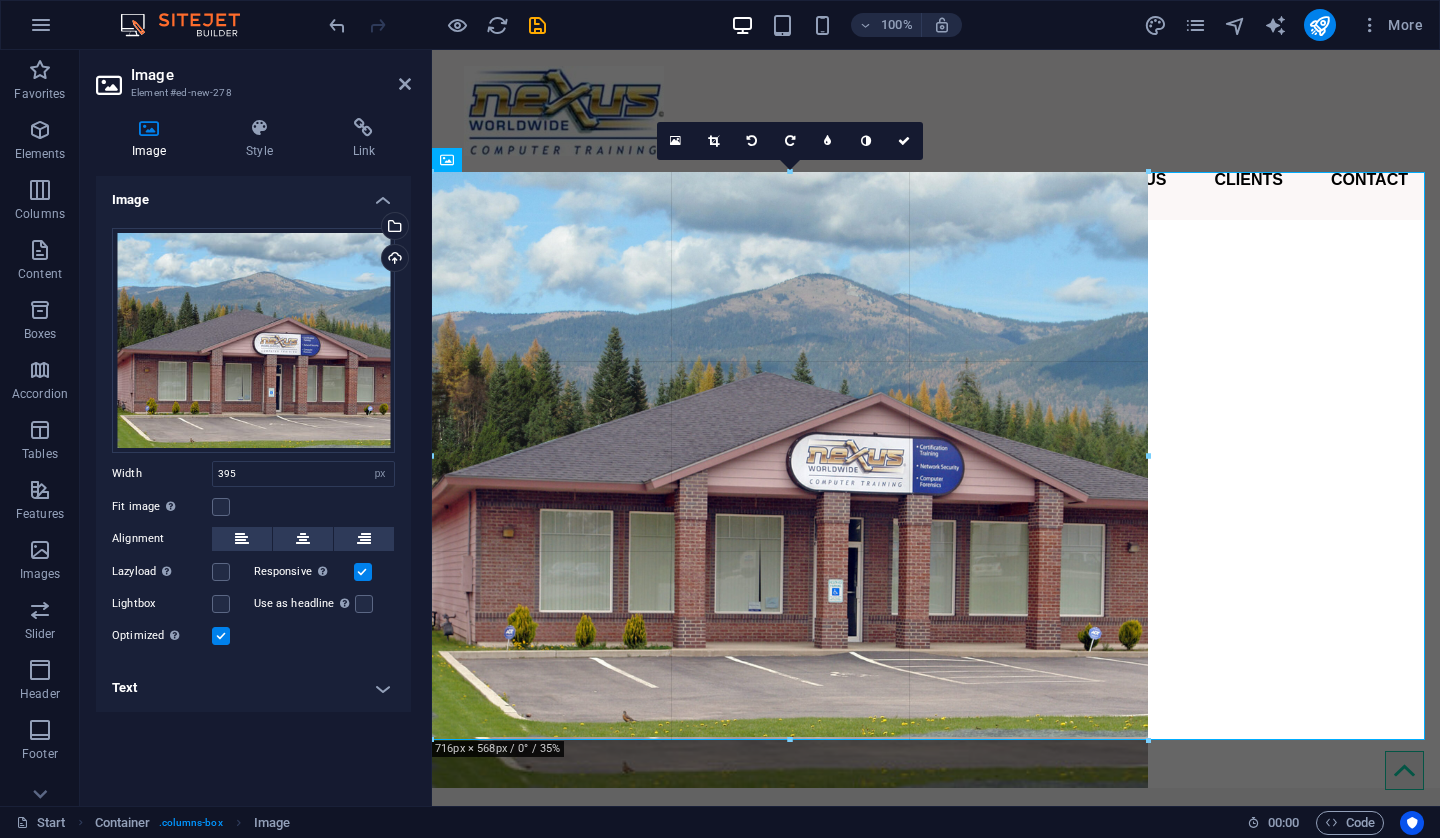 drag, startPoint x: 826, startPoint y: 487, endPoint x: 1142, endPoint y: 674, distance: 367.18524 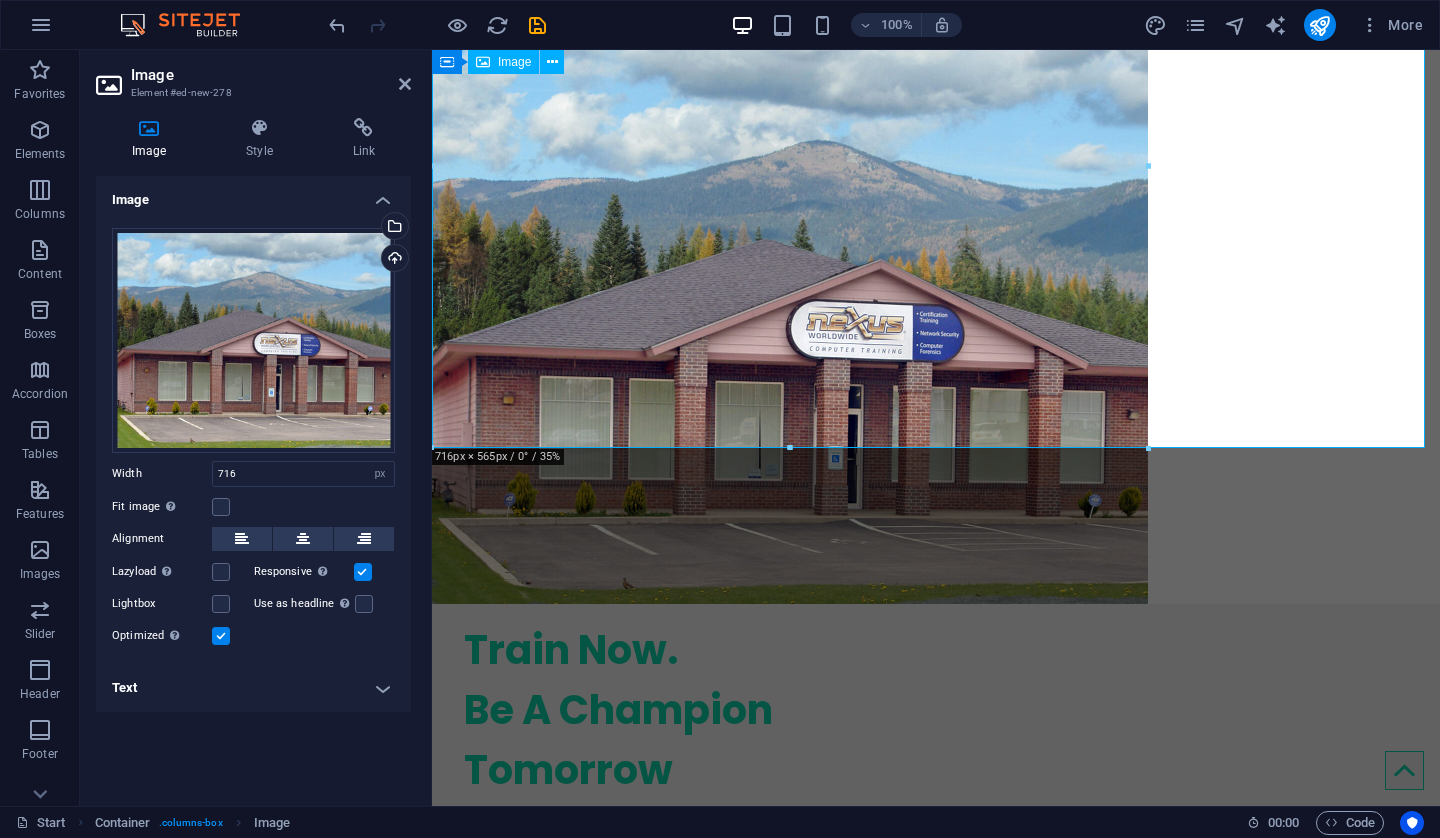 scroll, scrollTop: 0, scrollLeft: 0, axis: both 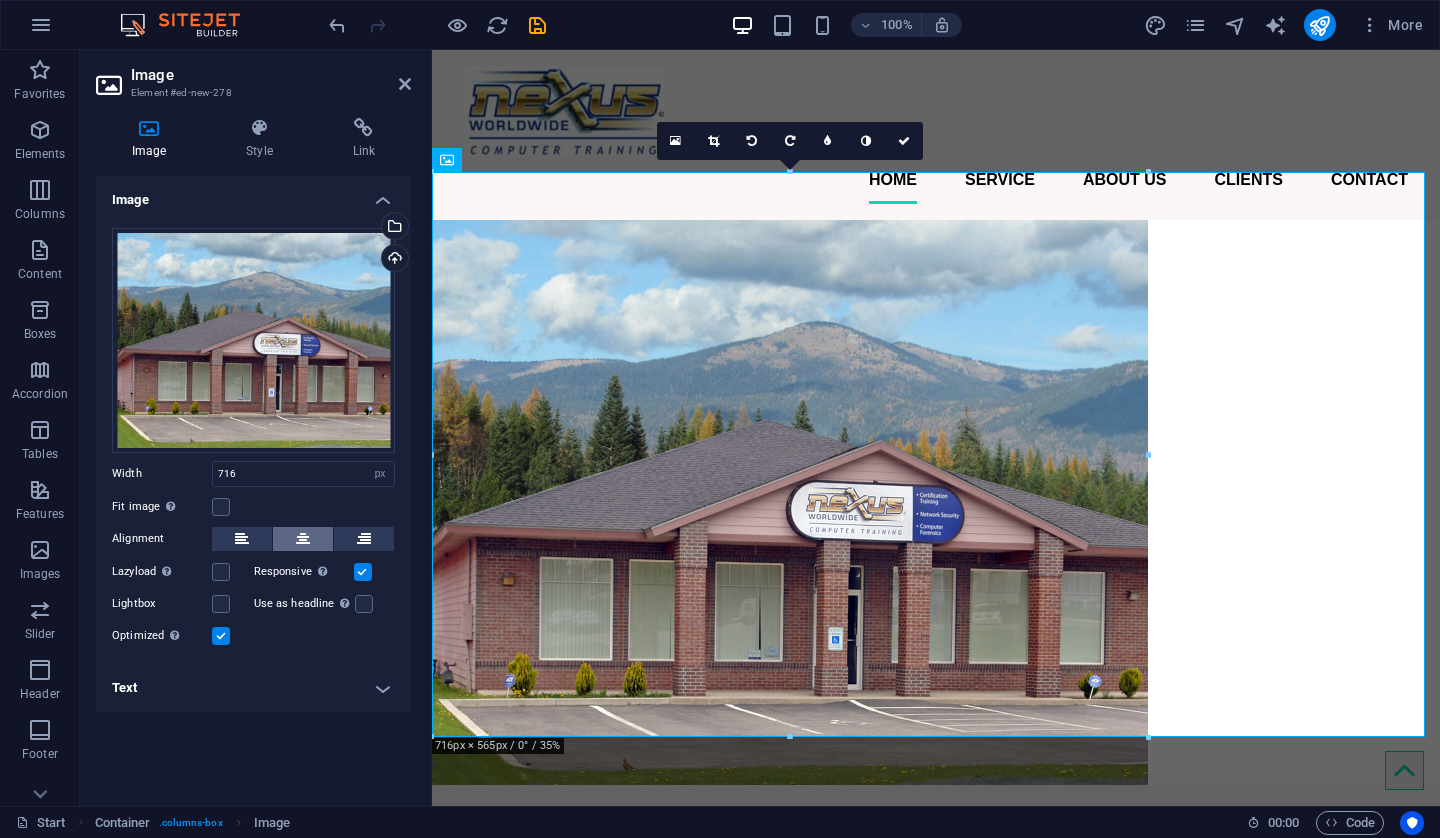 click at bounding box center (303, 539) 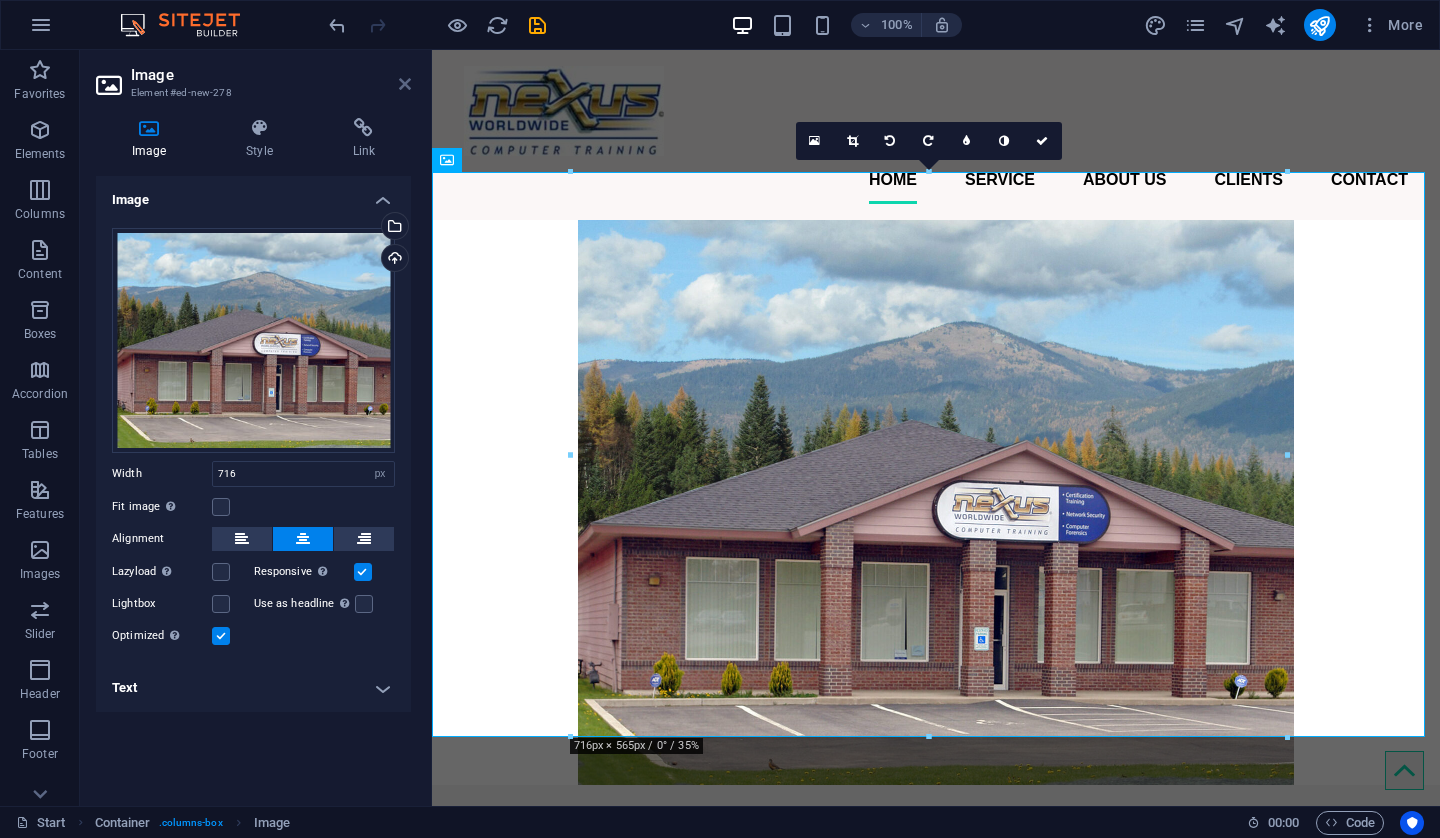 click at bounding box center [405, 84] 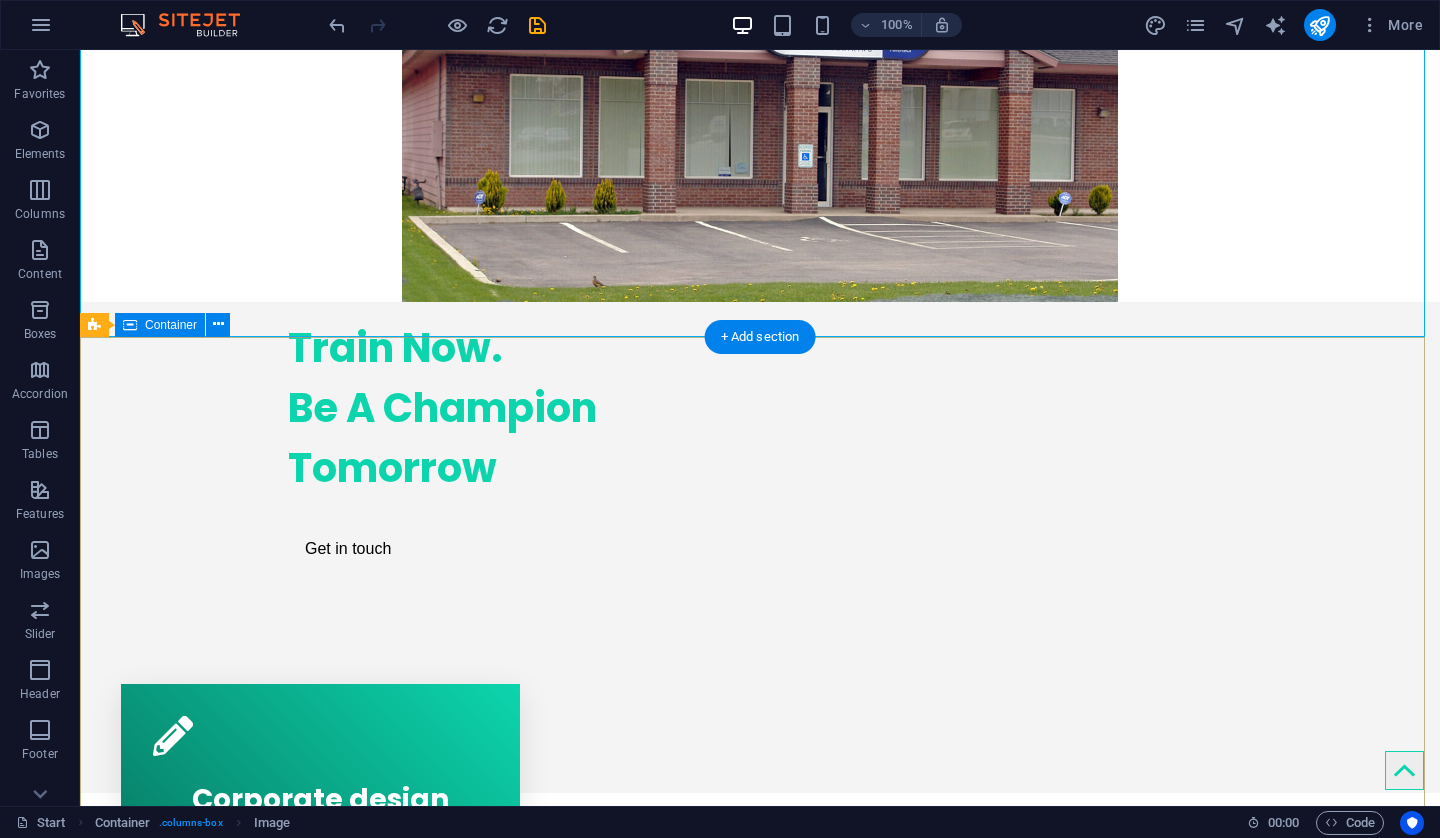 scroll, scrollTop: 500, scrollLeft: 0, axis: vertical 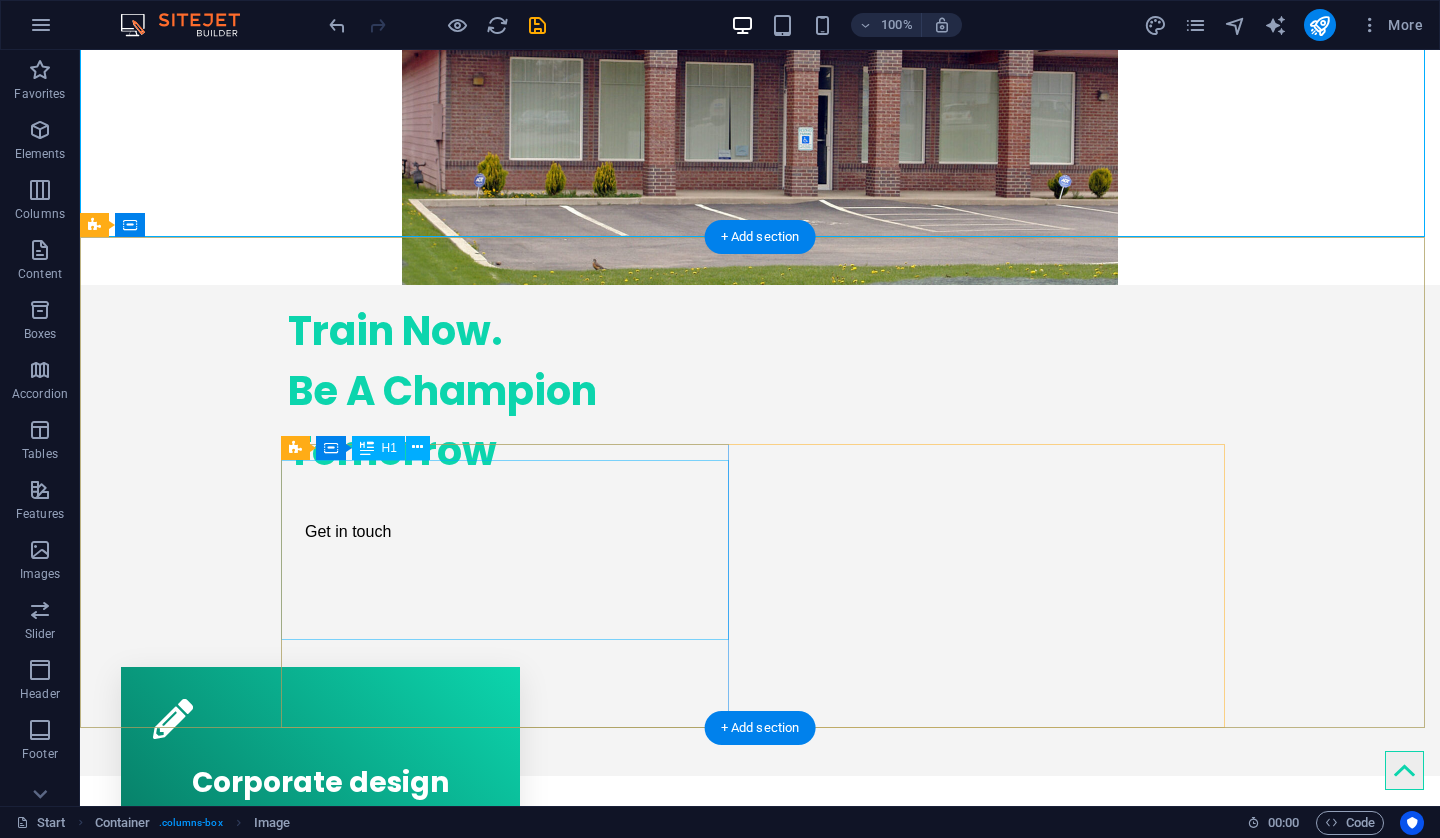 click on "Train Now. Be A Champion Tomorrow" at bounding box center (512, 391) 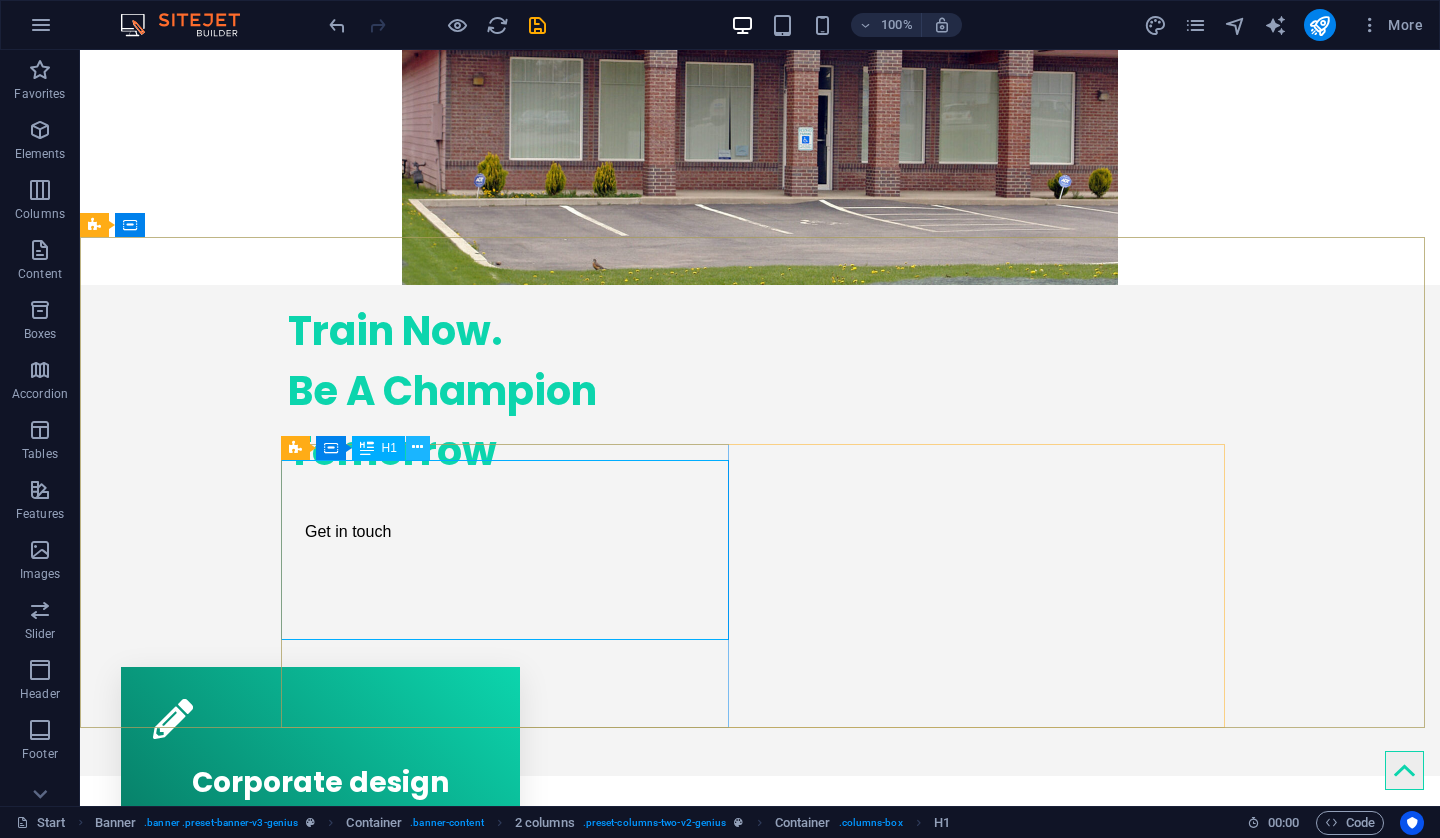 click at bounding box center (417, 447) 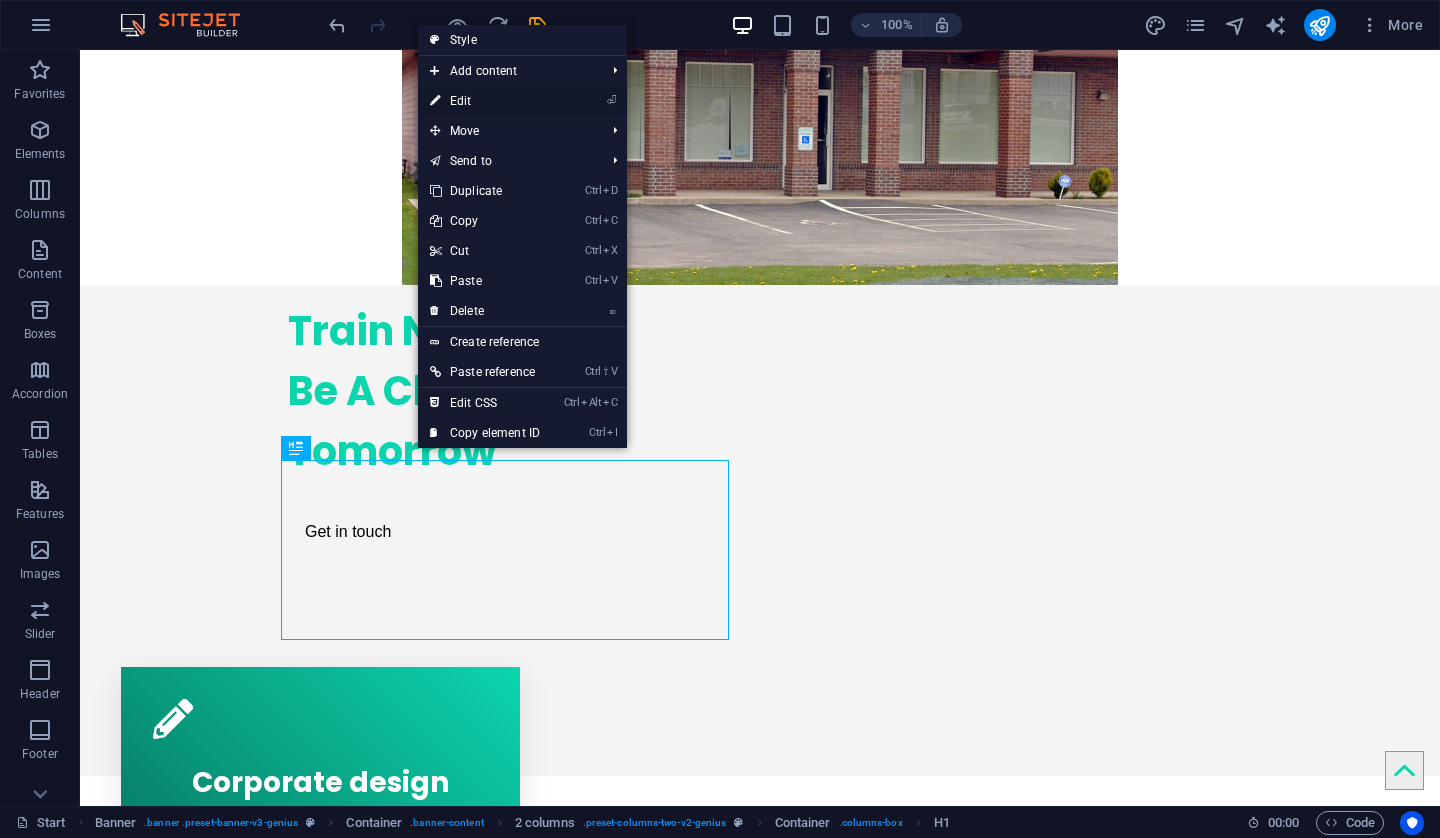 click on "⏎  Edit" at bounding box center [485, 101] 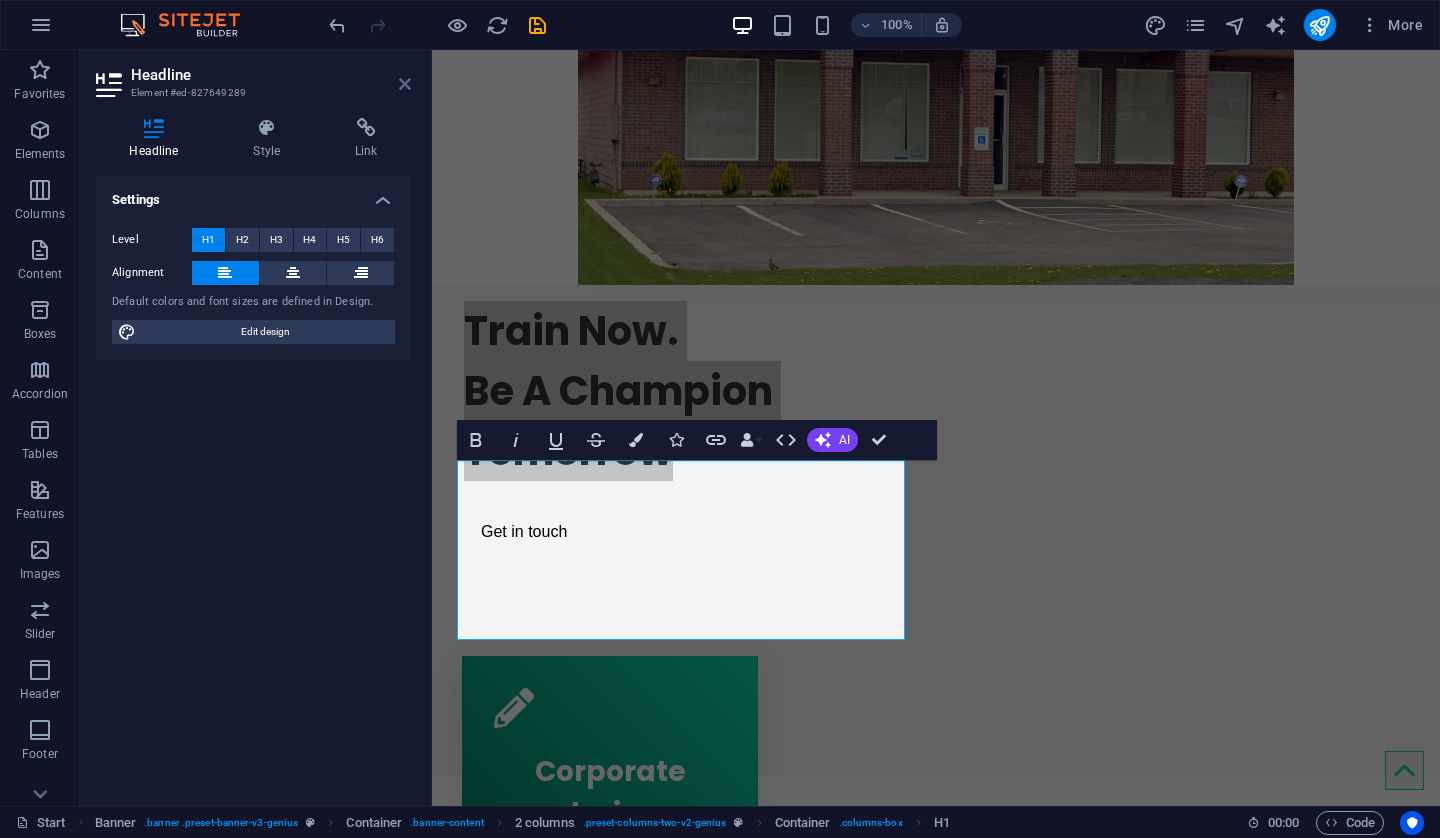 click at bounding box center [405, 84] 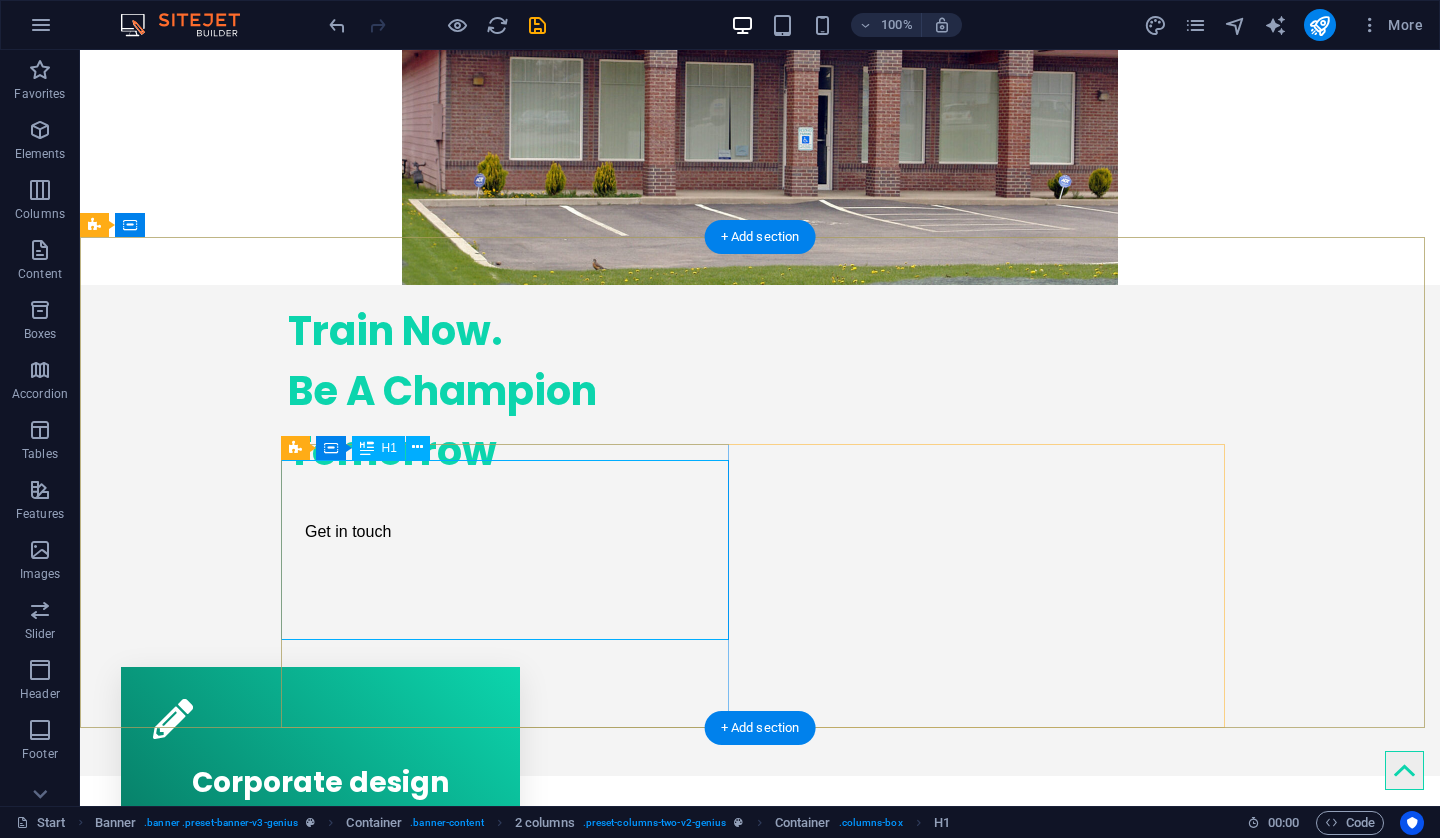 click on "Train Now. Be A Champion Tomorrow" at bounding box center [512, 391] 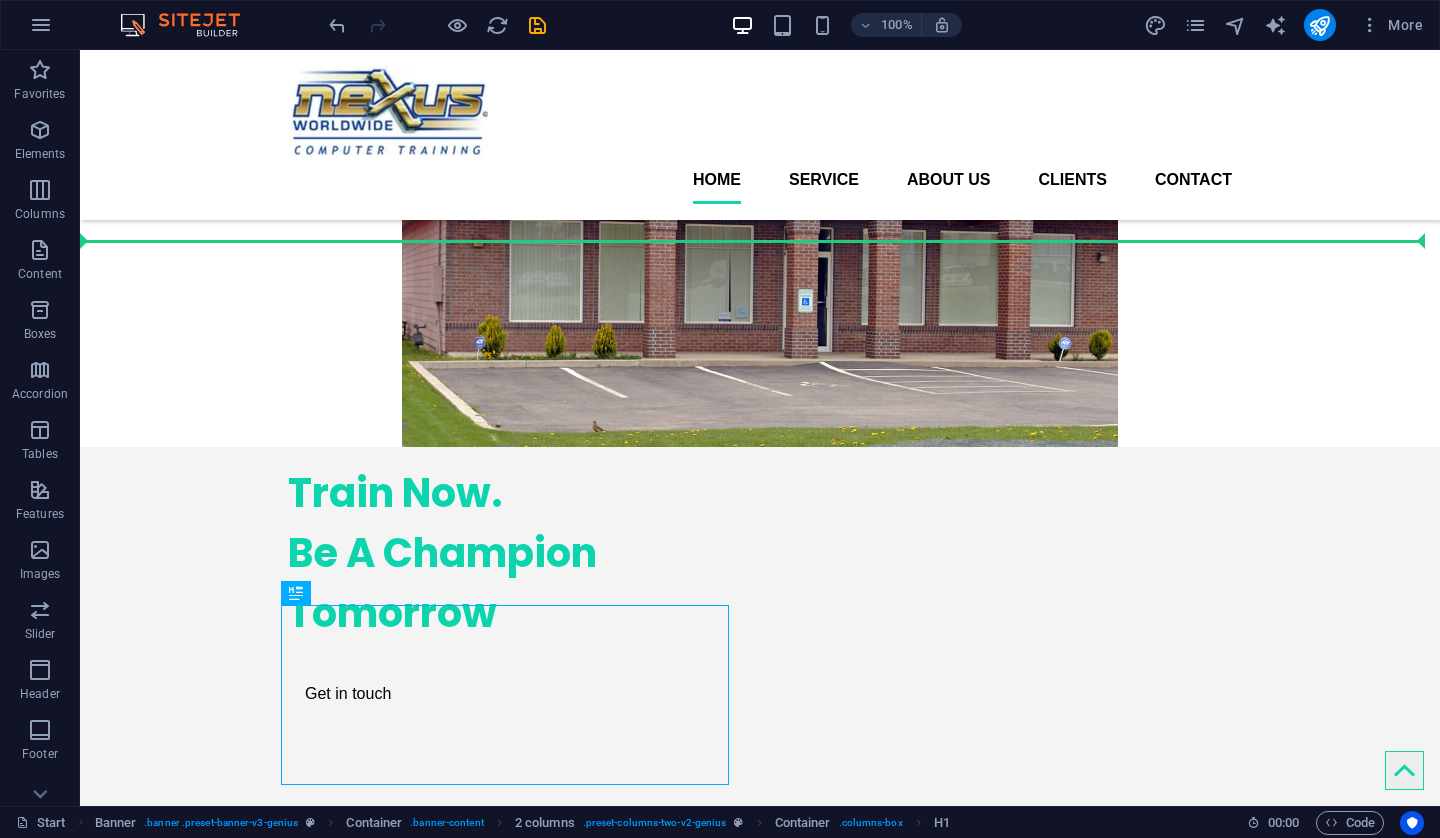 scroll, scrollTop: 283, scrollLeft: 0, axis: vertical 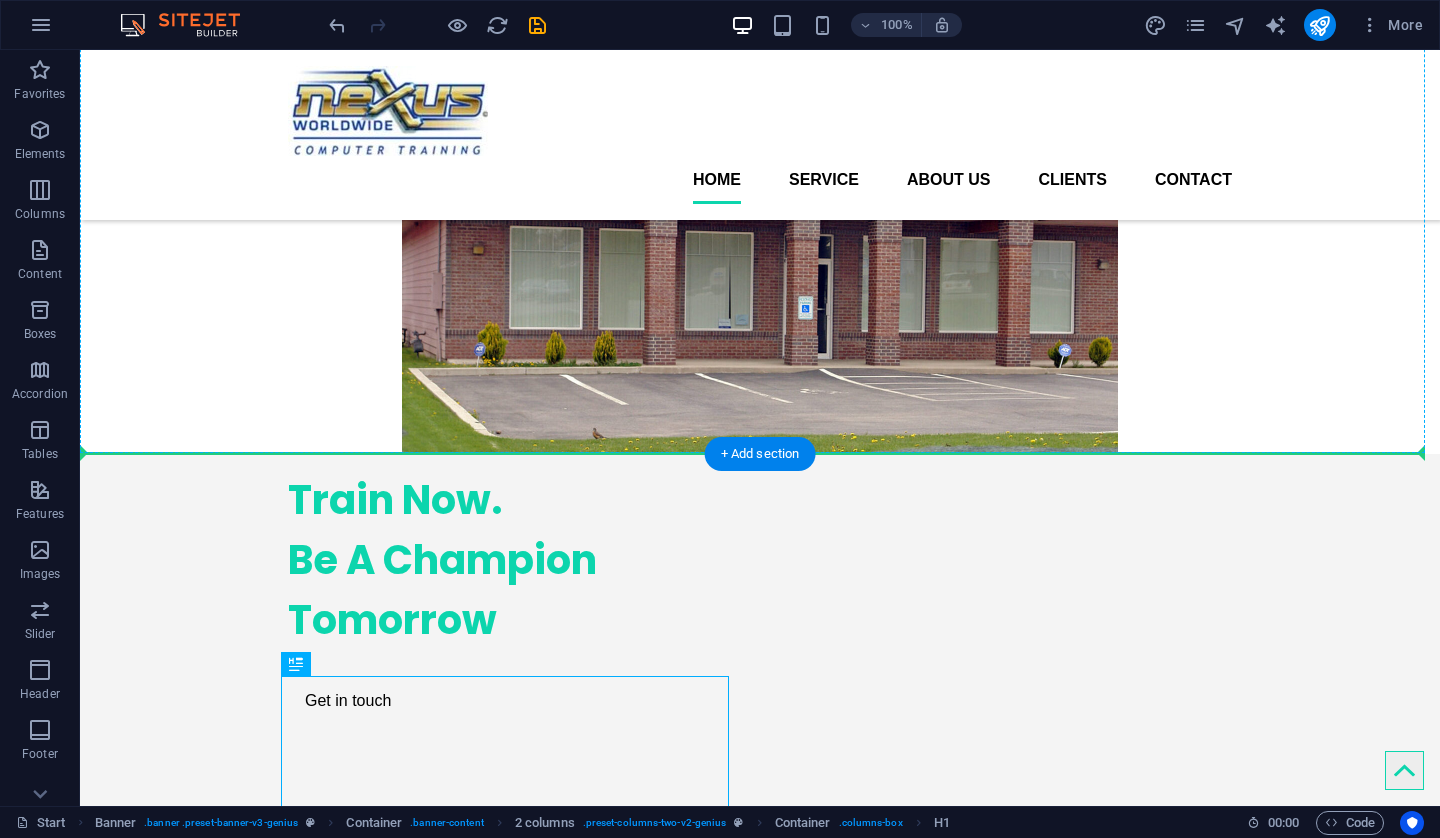drag, startPoint x: 450, startPoint y: 500, endPoint x: 611, endPoint y: 239, distance: 306.6627 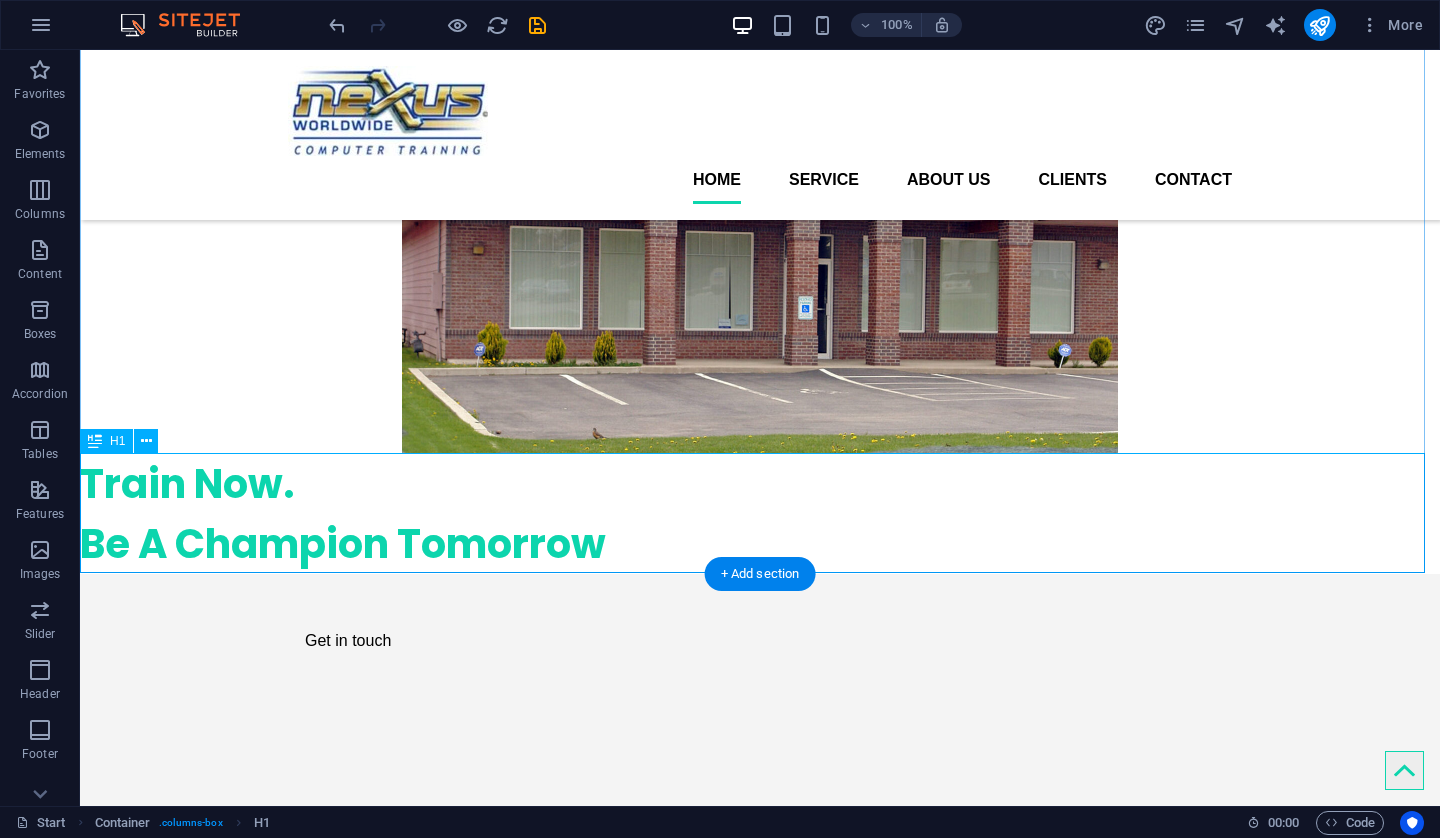 click on "Train Now. Be A Champion Tomorrow" at bounding box center [760, 514] 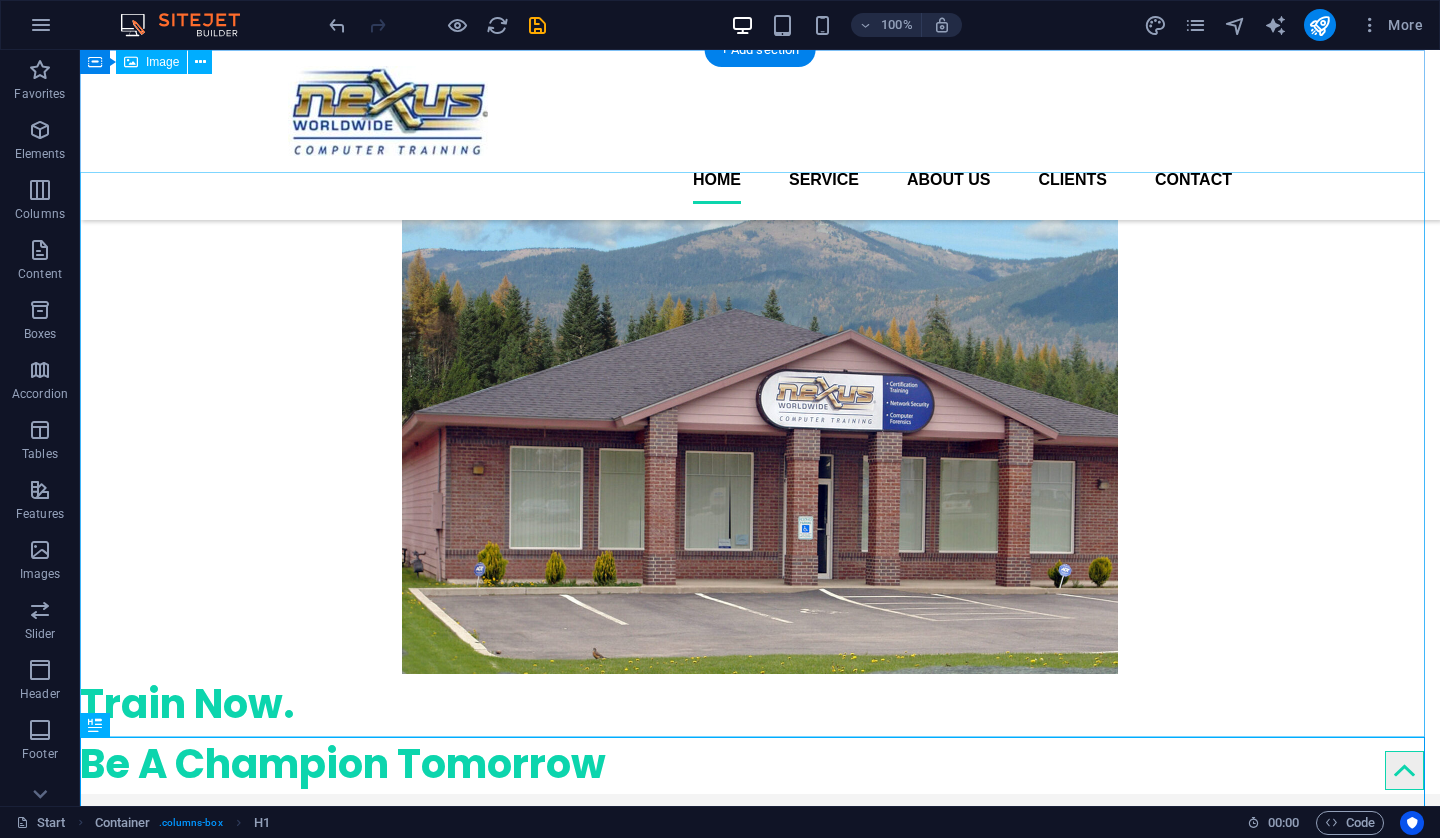 scroll, scrollTop: 0, scrollLeft: 0, axis: both 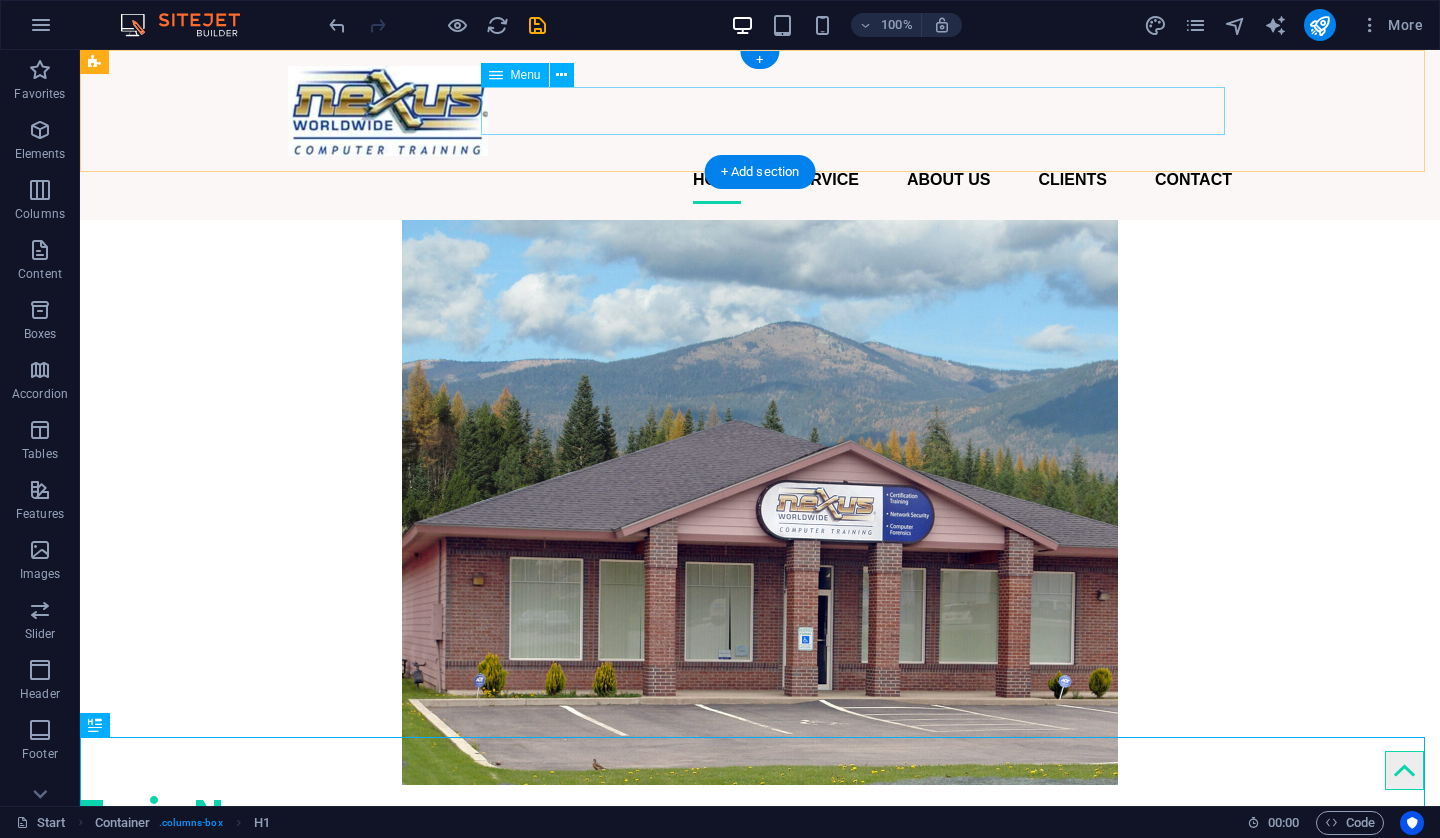 click on "Home Service About us Clients Contact" at bounding box center (760, 180) 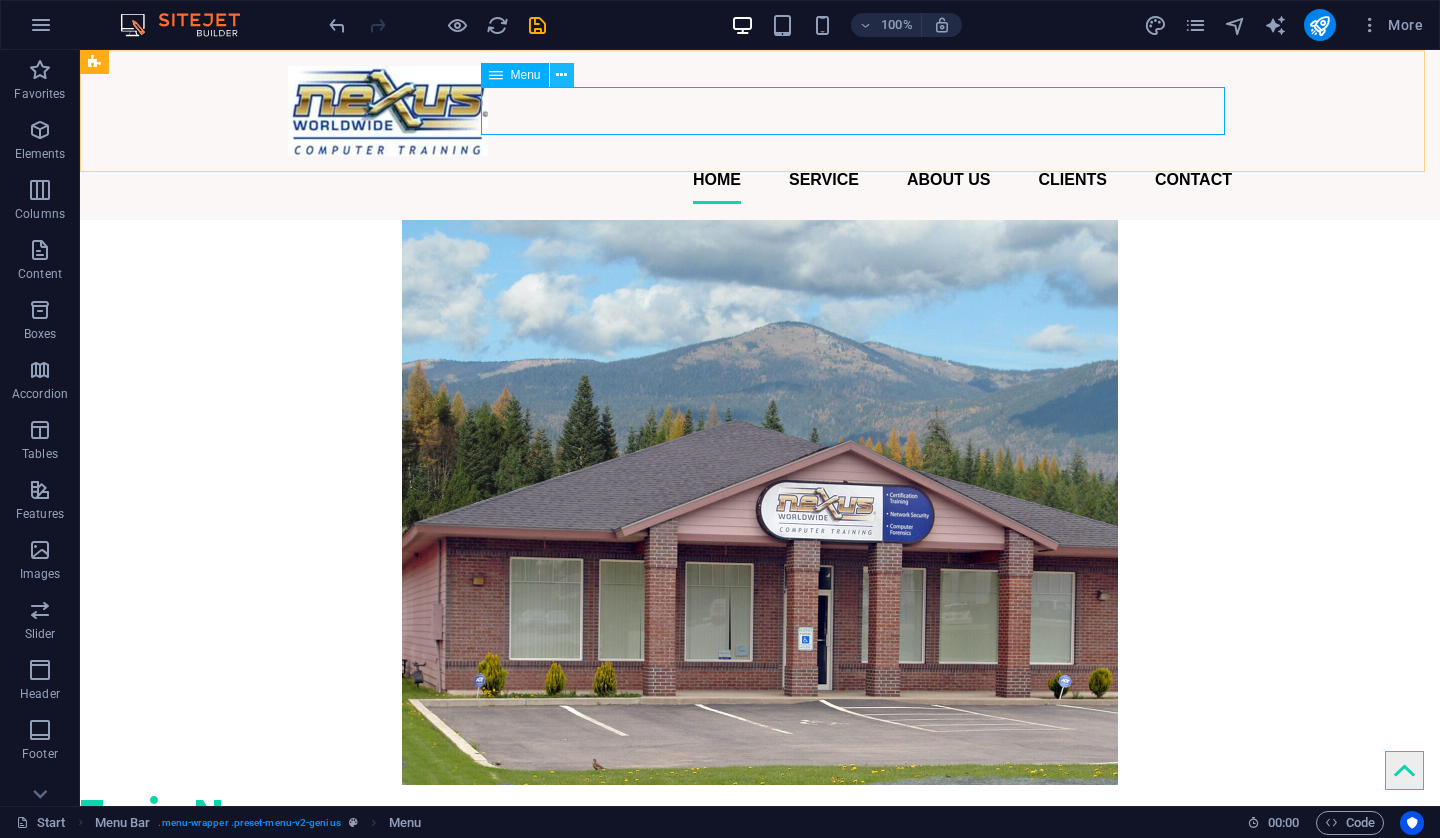 click at bounding box center [561, 75] 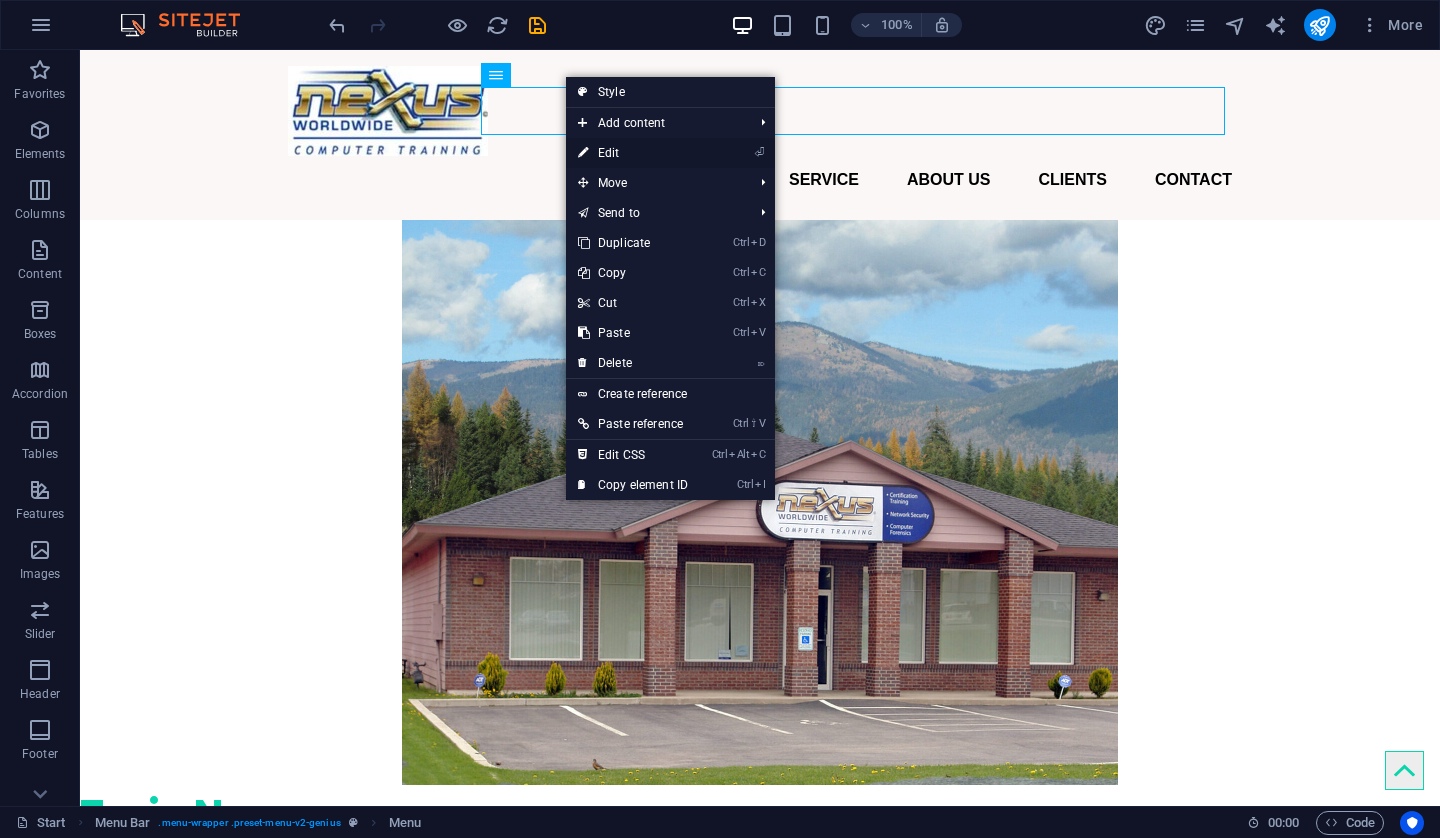 click on "⏎  Edit" at bounding box center (633, 153) 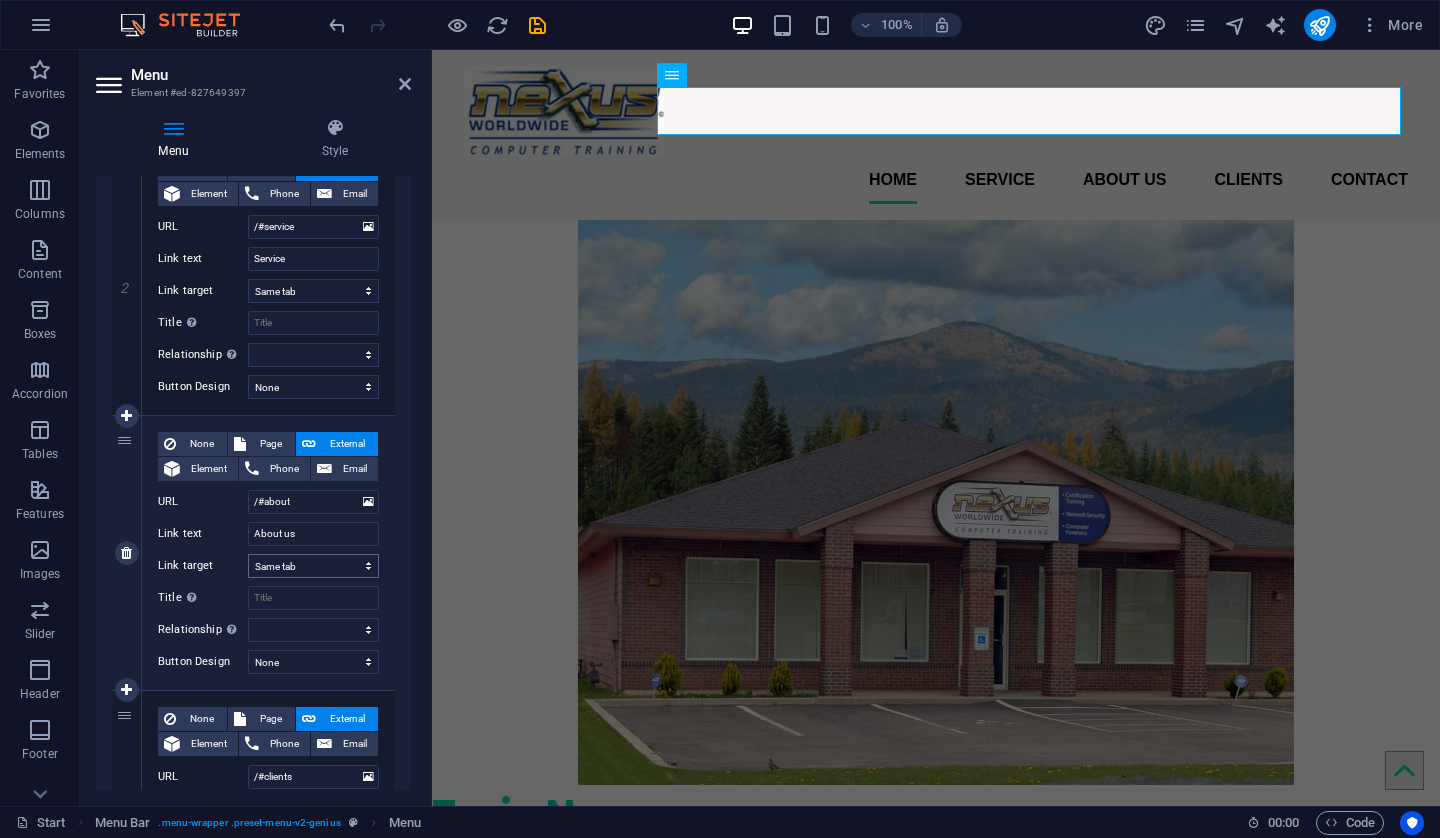 scroll, scrollTop: 400, scrollLeft: 0, axis: vertical 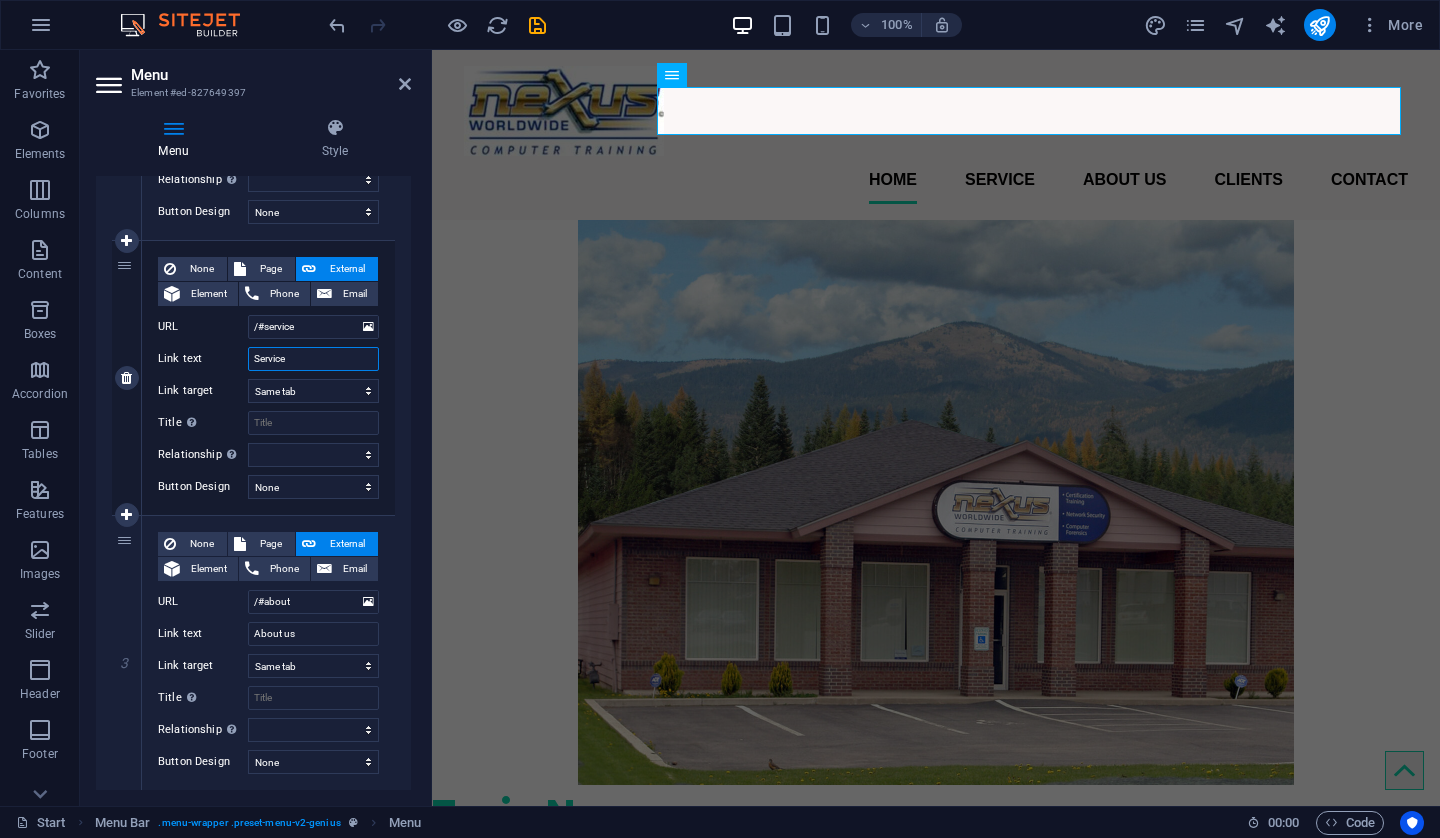 drag, startPoint x: 290, startPoint y: 357, endPoint x: 197, endPoint y: 356, distance: 93.00538 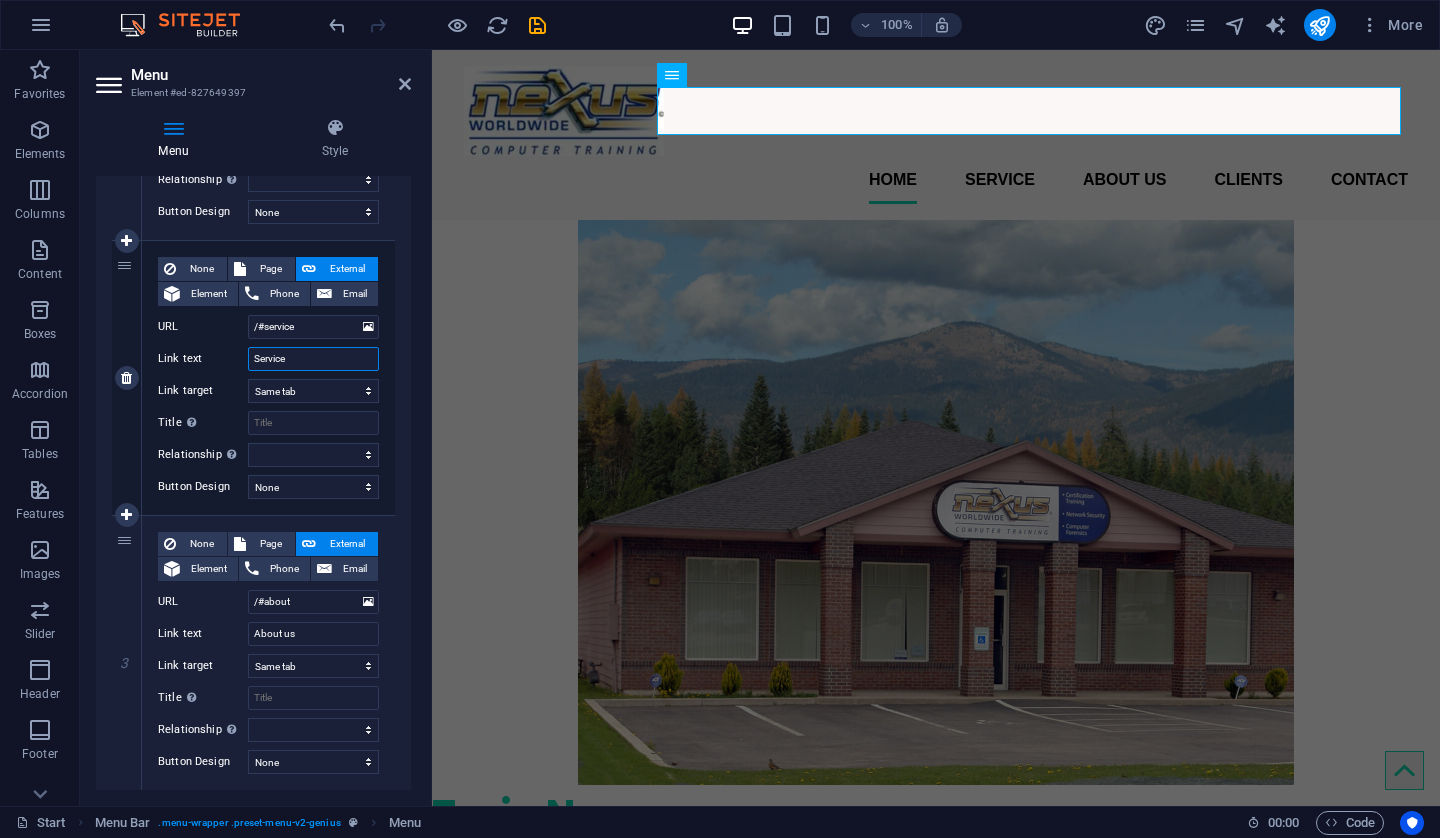 type on "C" 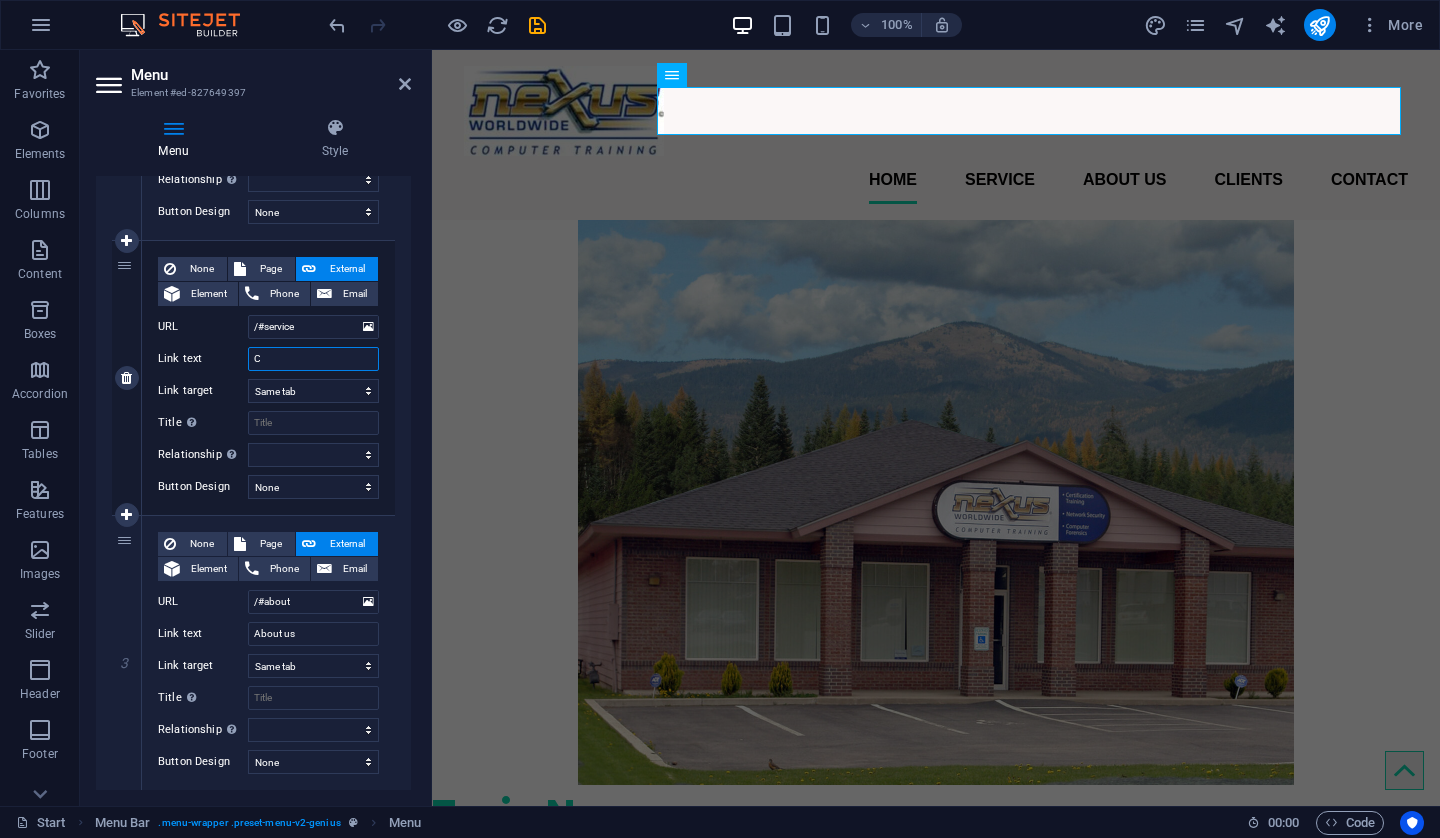 select 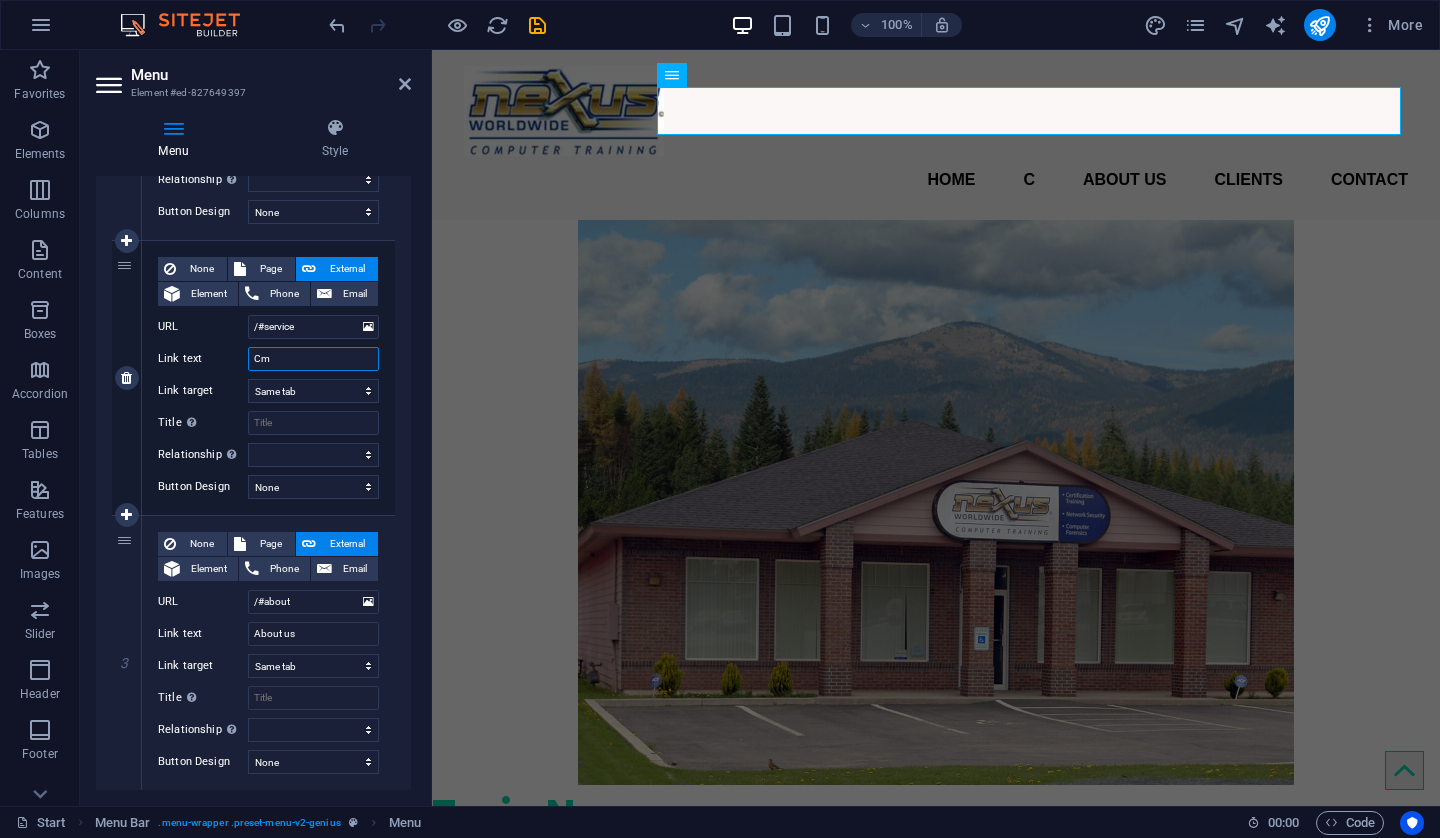 select 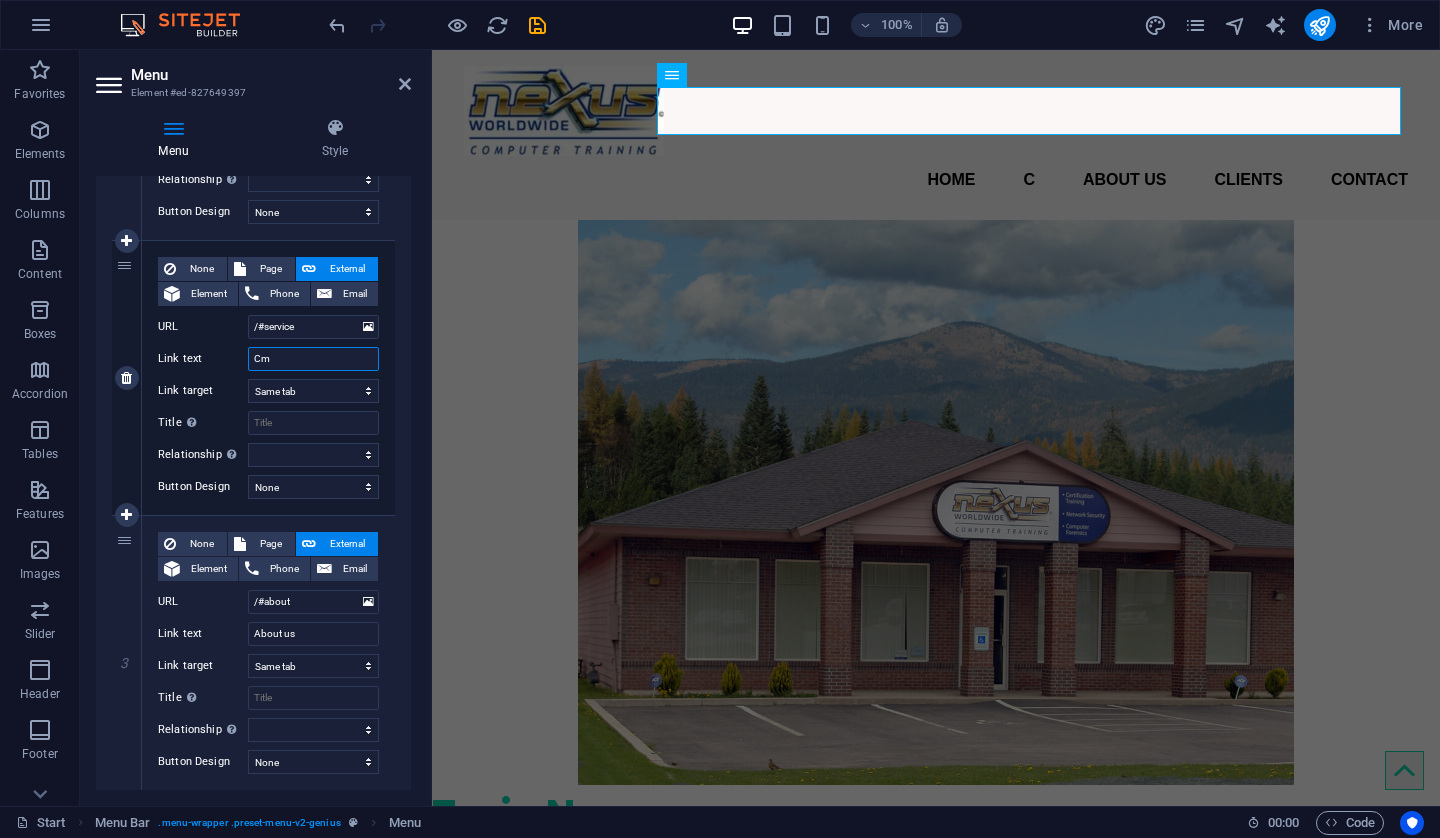 select 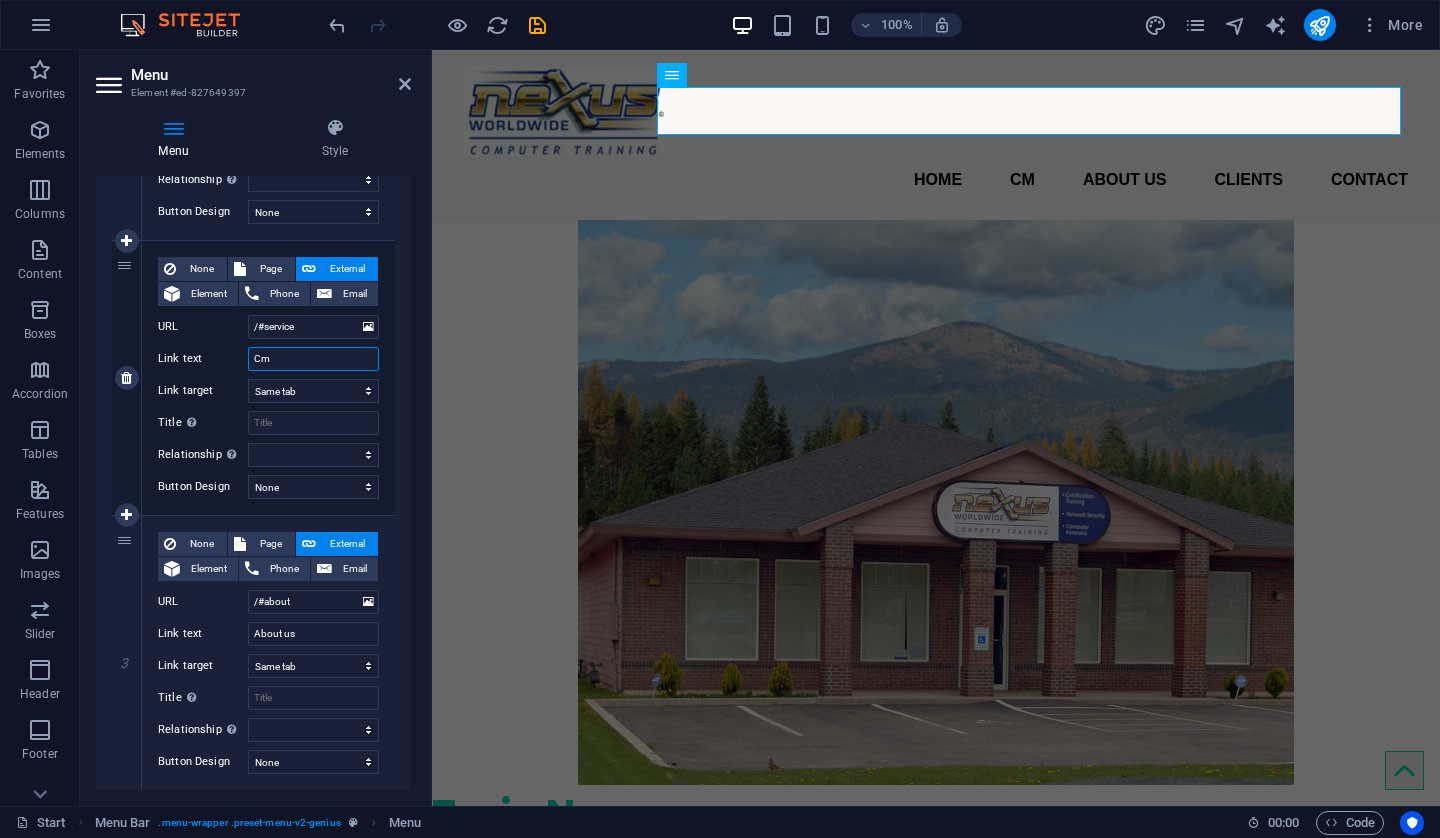 type on "C" 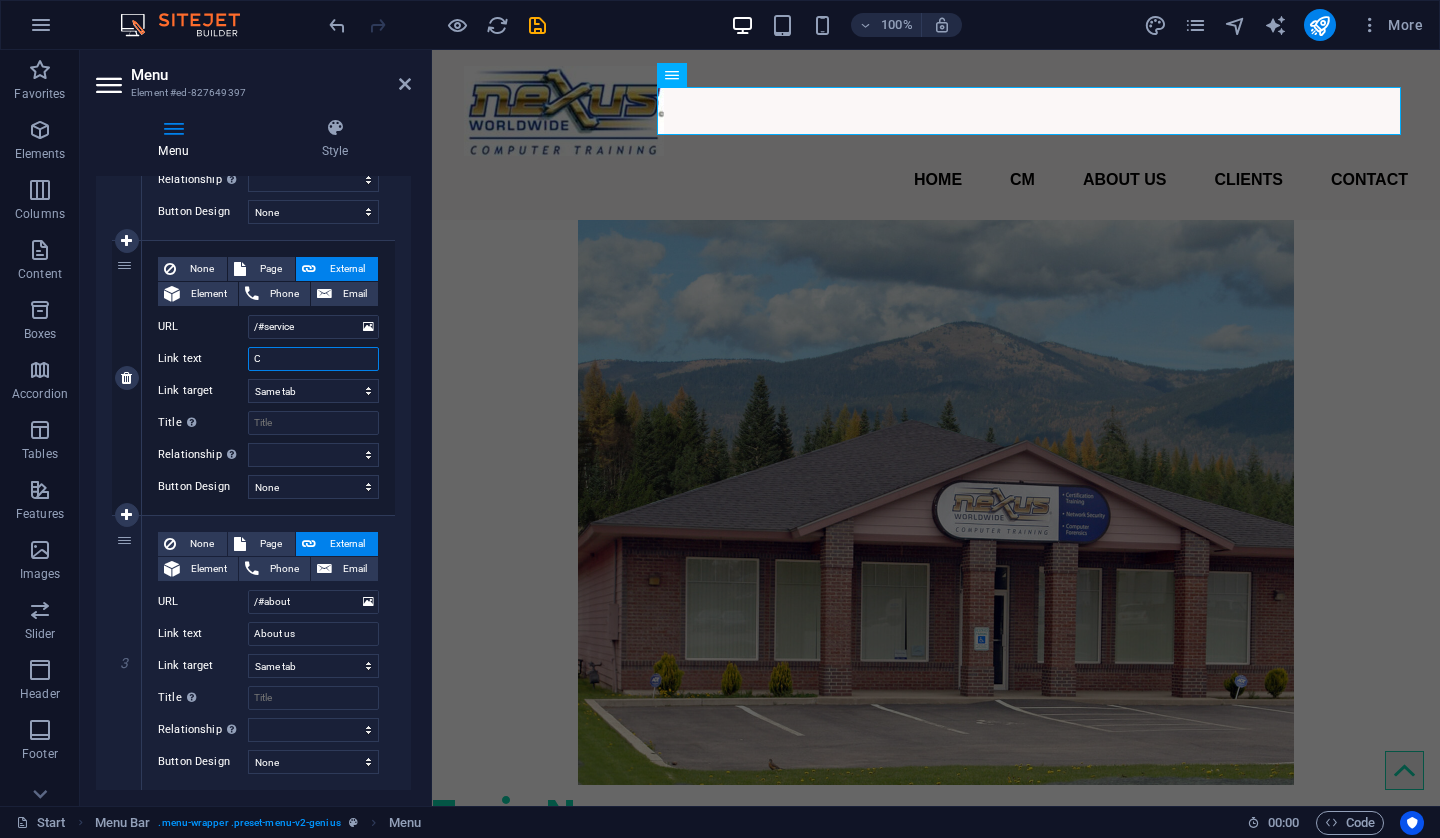select 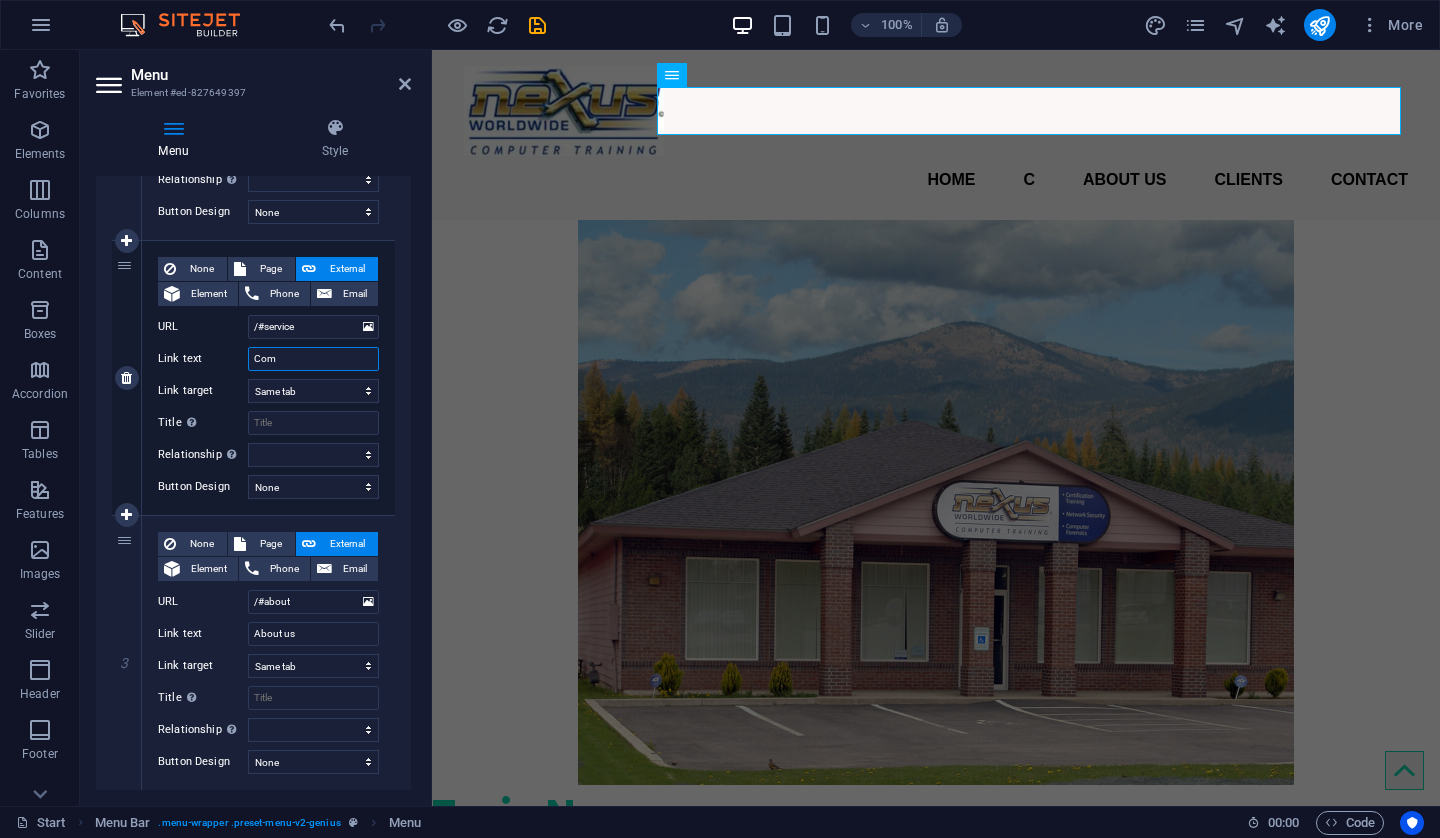 type on "Comp" 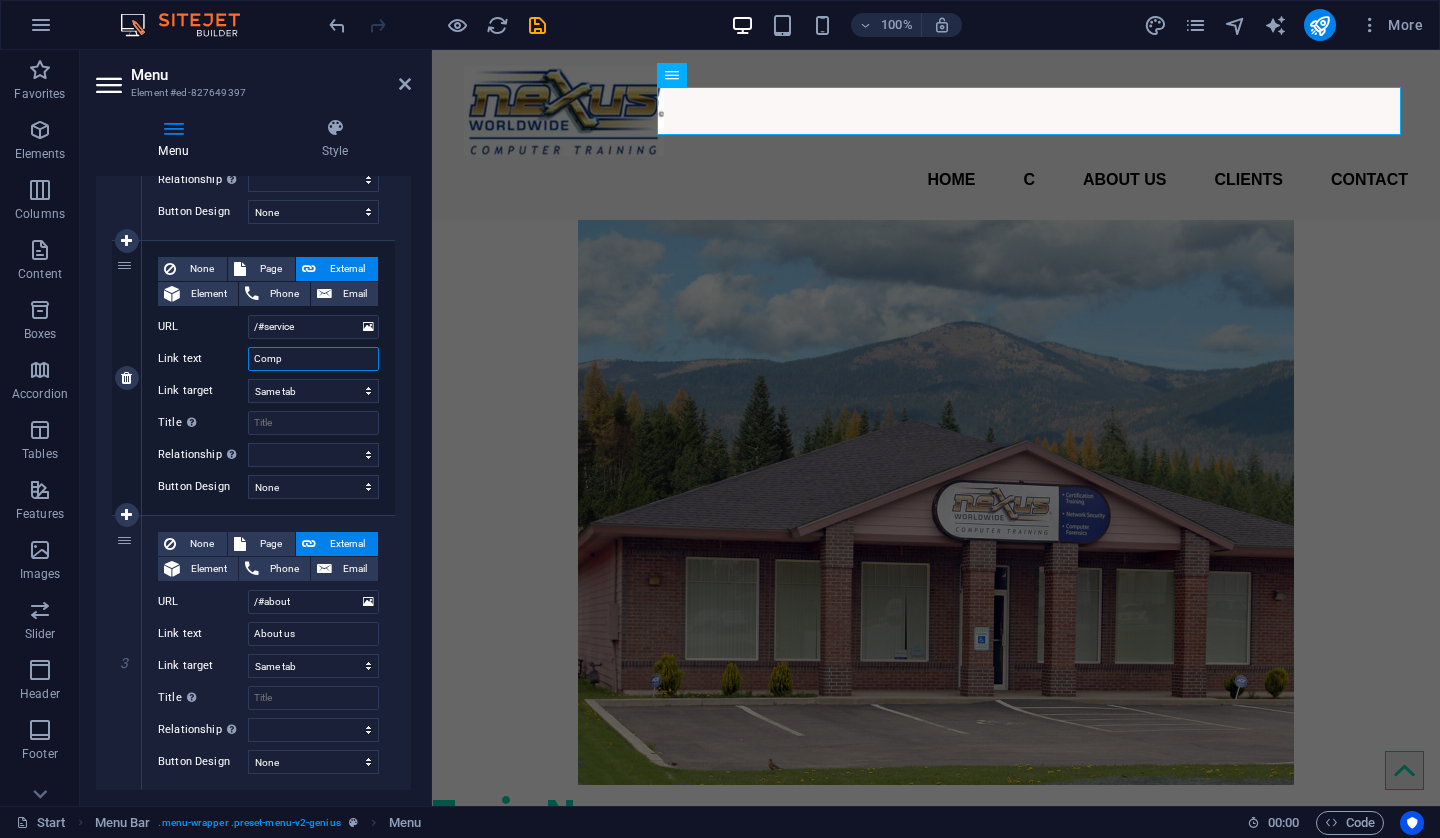 select 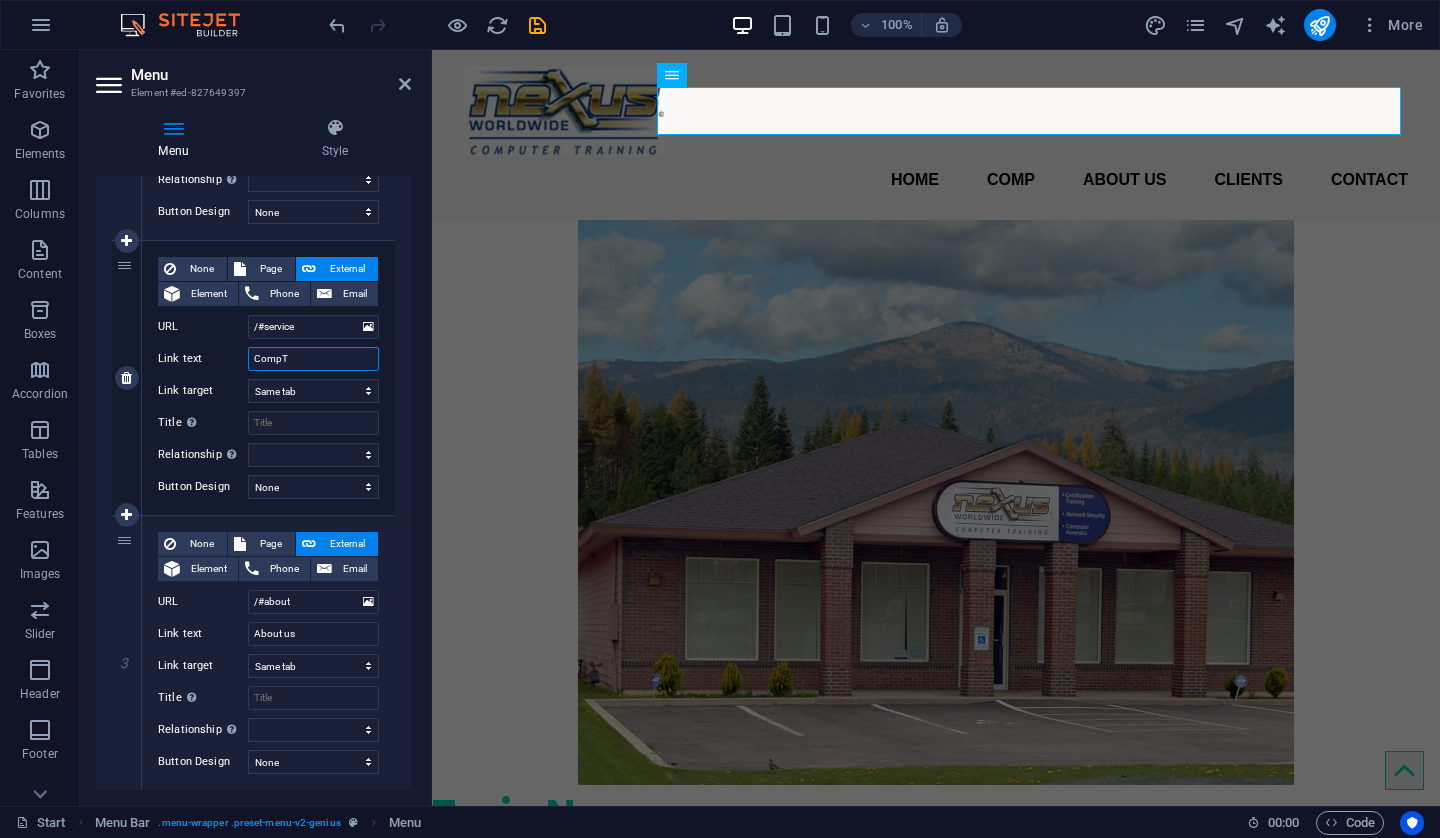 type on "CompTi" 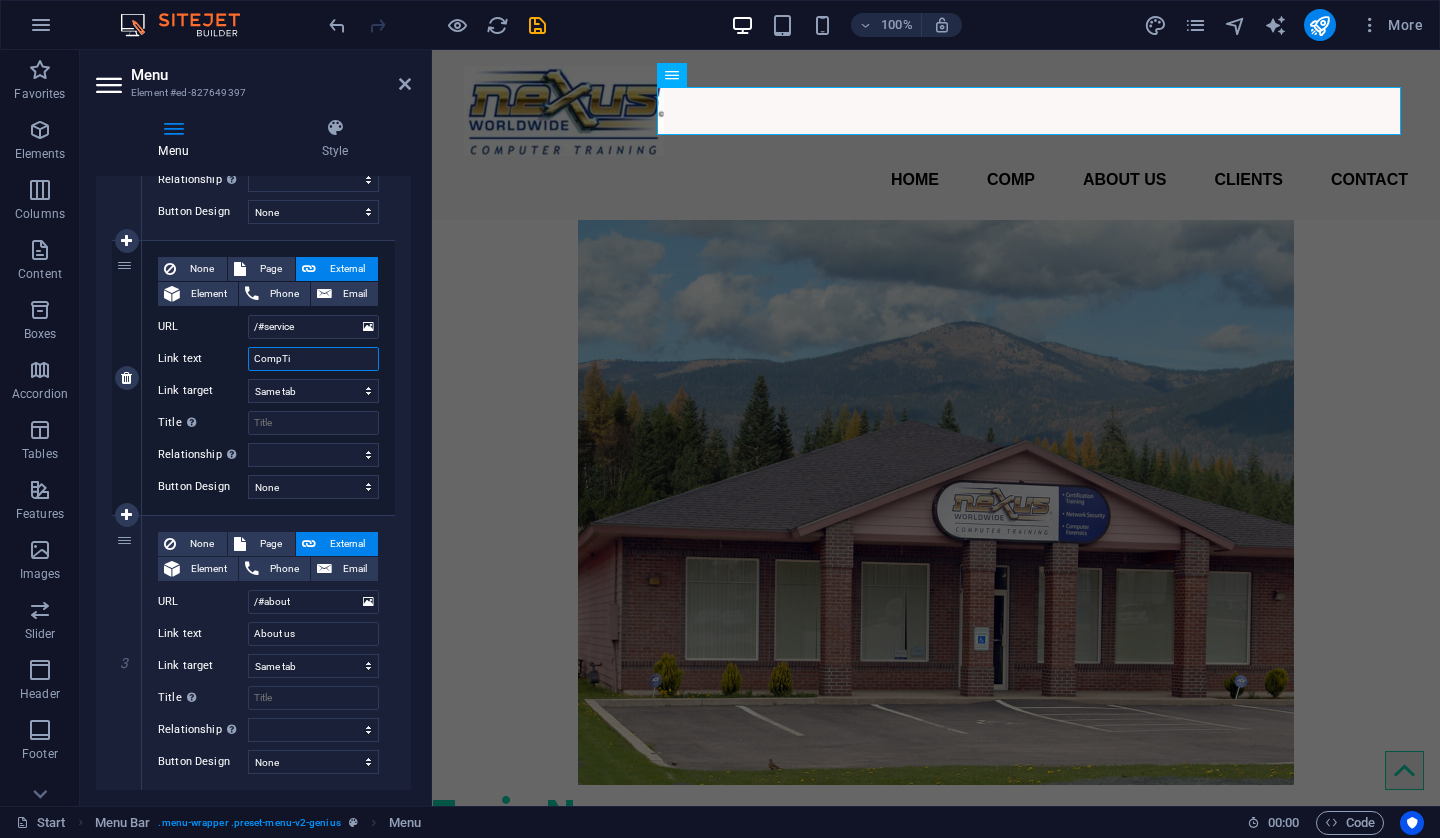 select 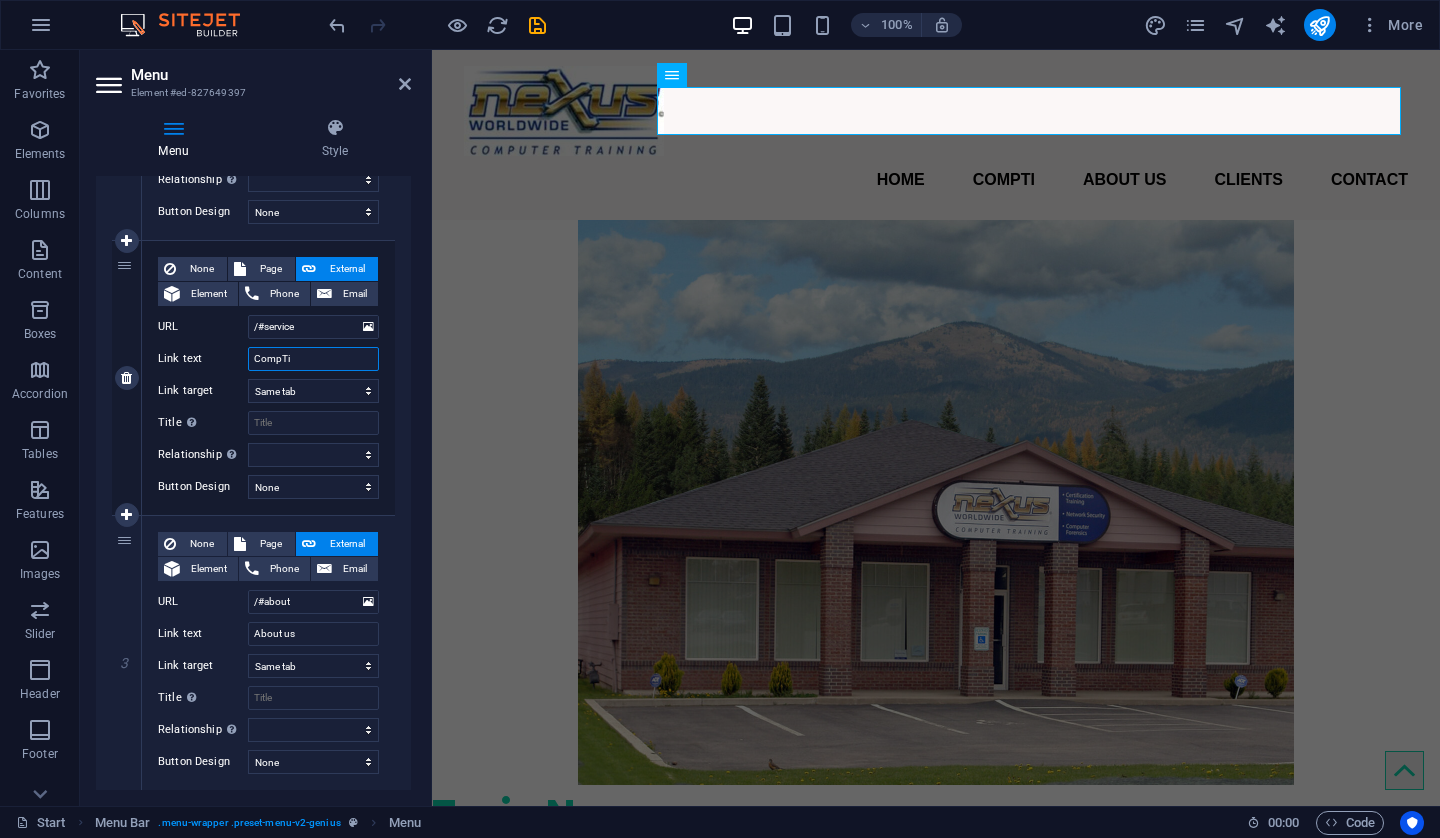 type on "CompTia" 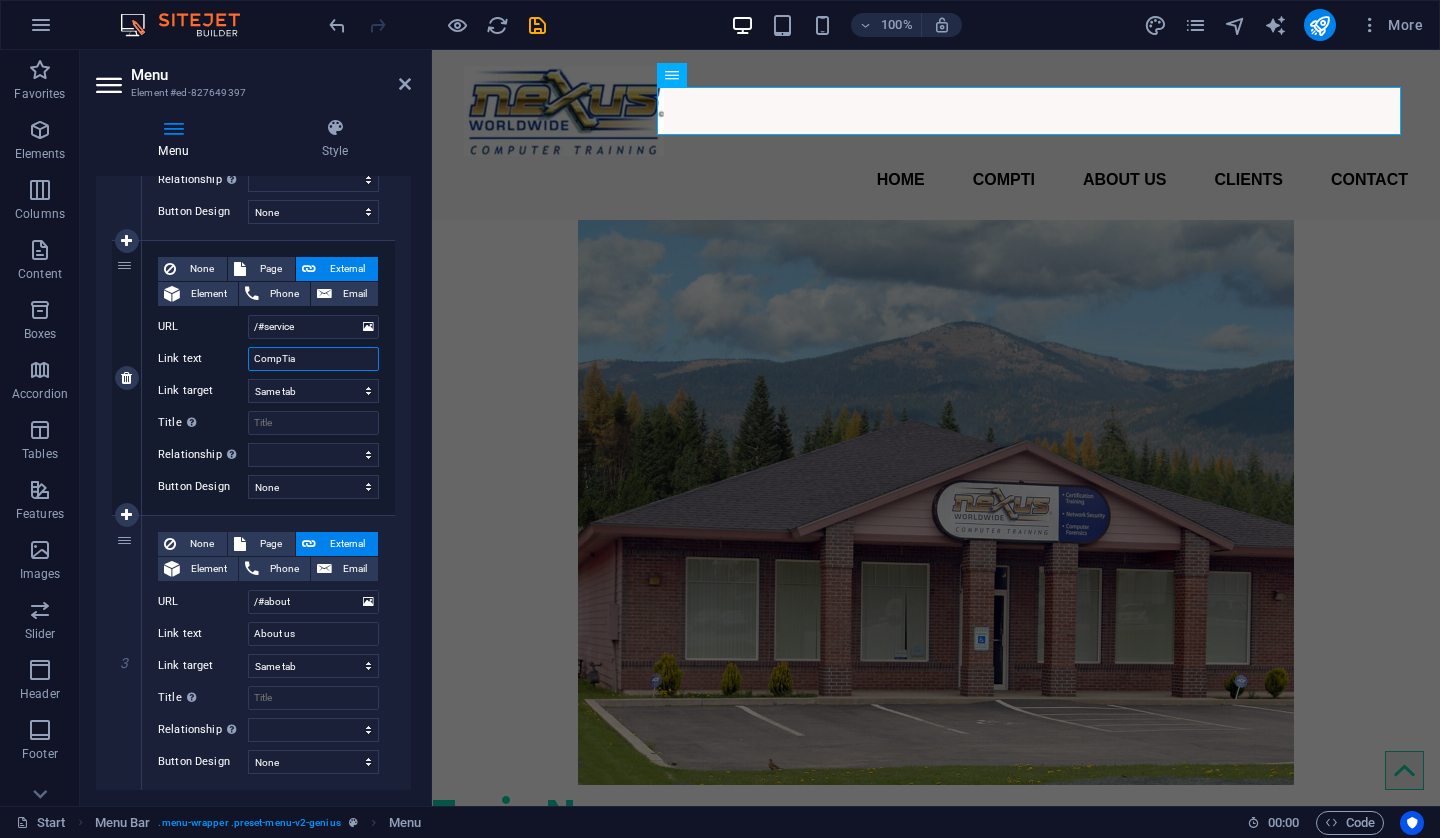 select 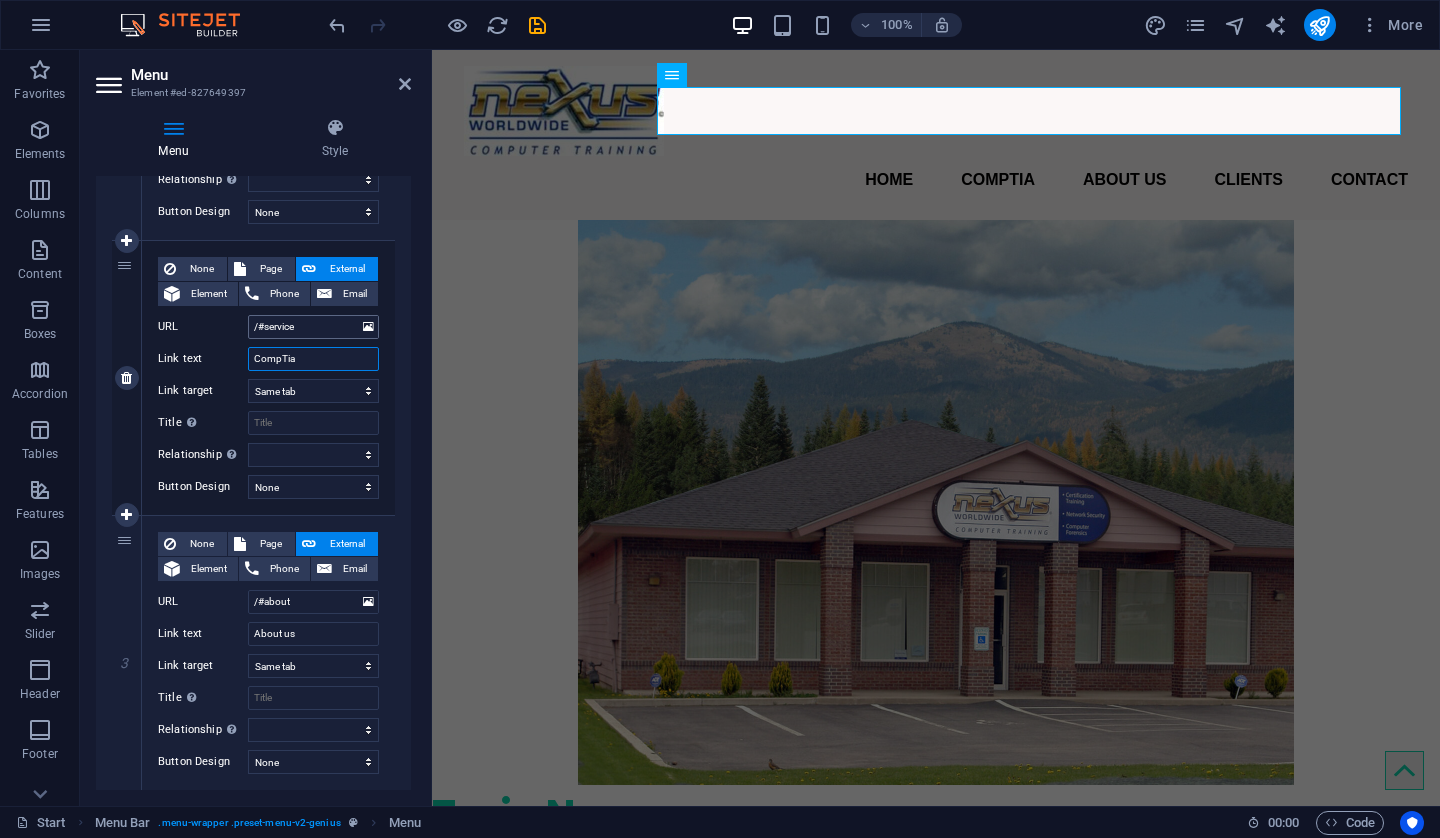 type on "CompTia" 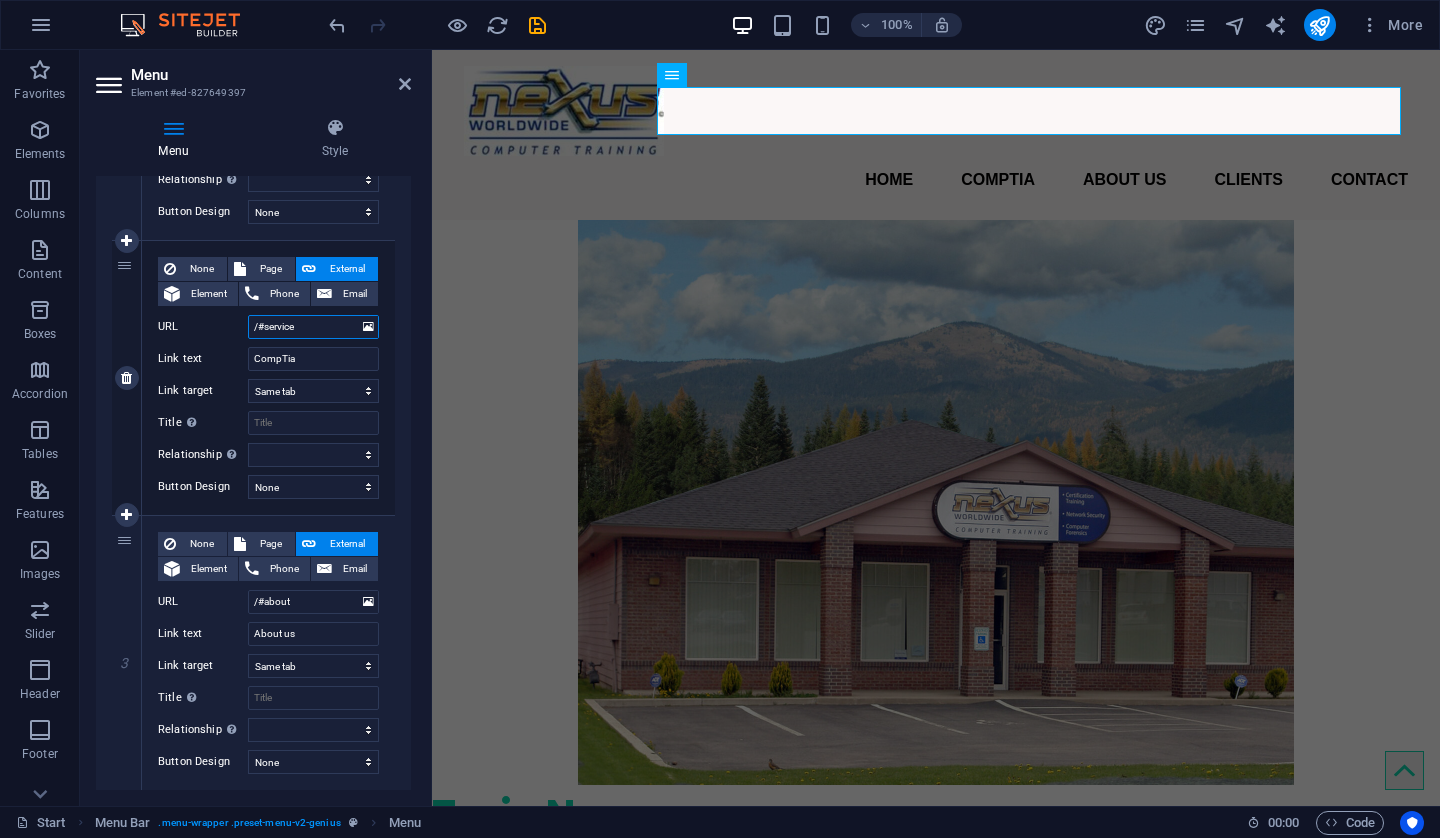 drag, startPoint x: 303, startPoint y: 322, endPoint x: 266, endPoint y: 340, distance: 41.14608 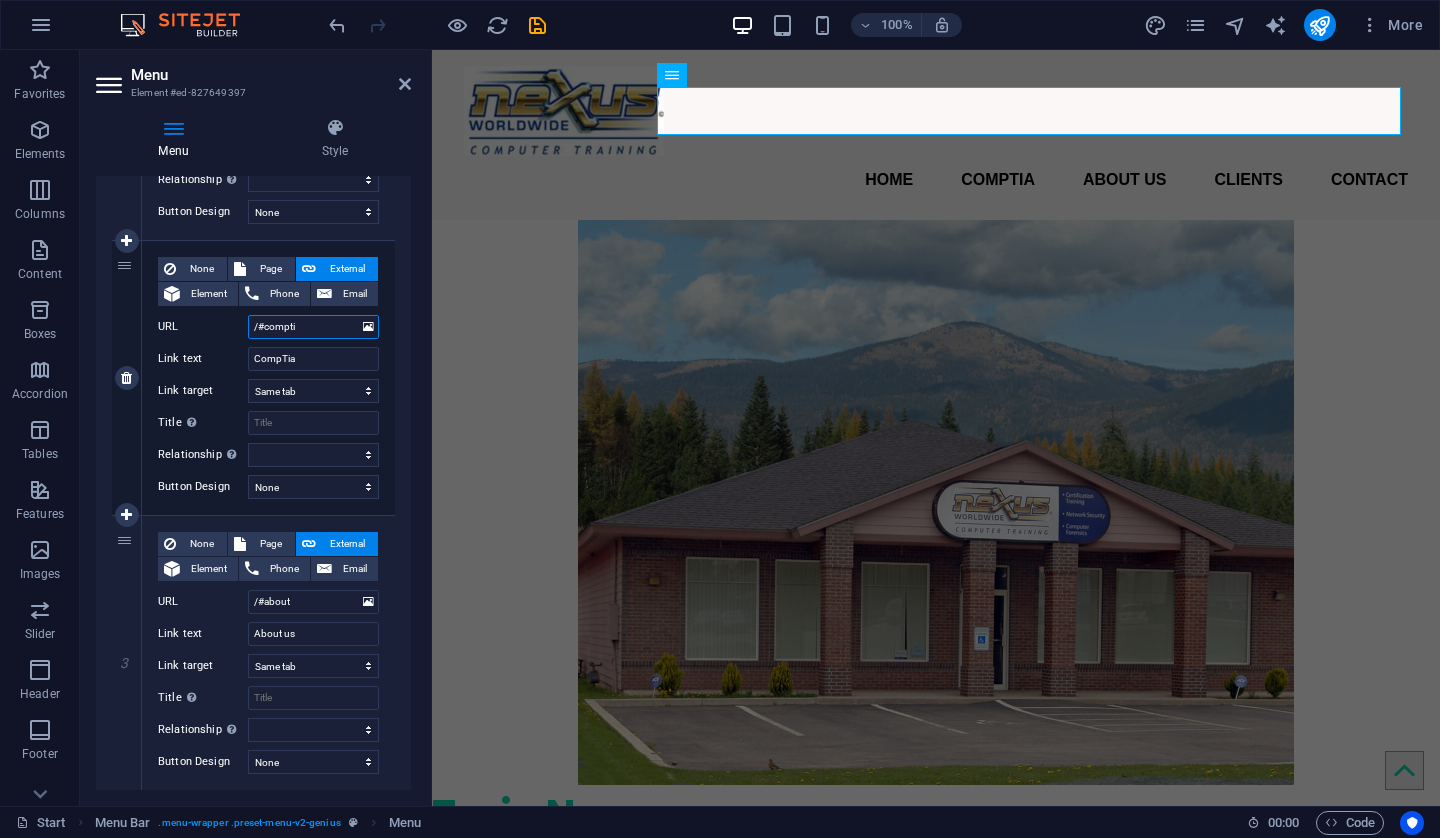 type on "/#comptia" 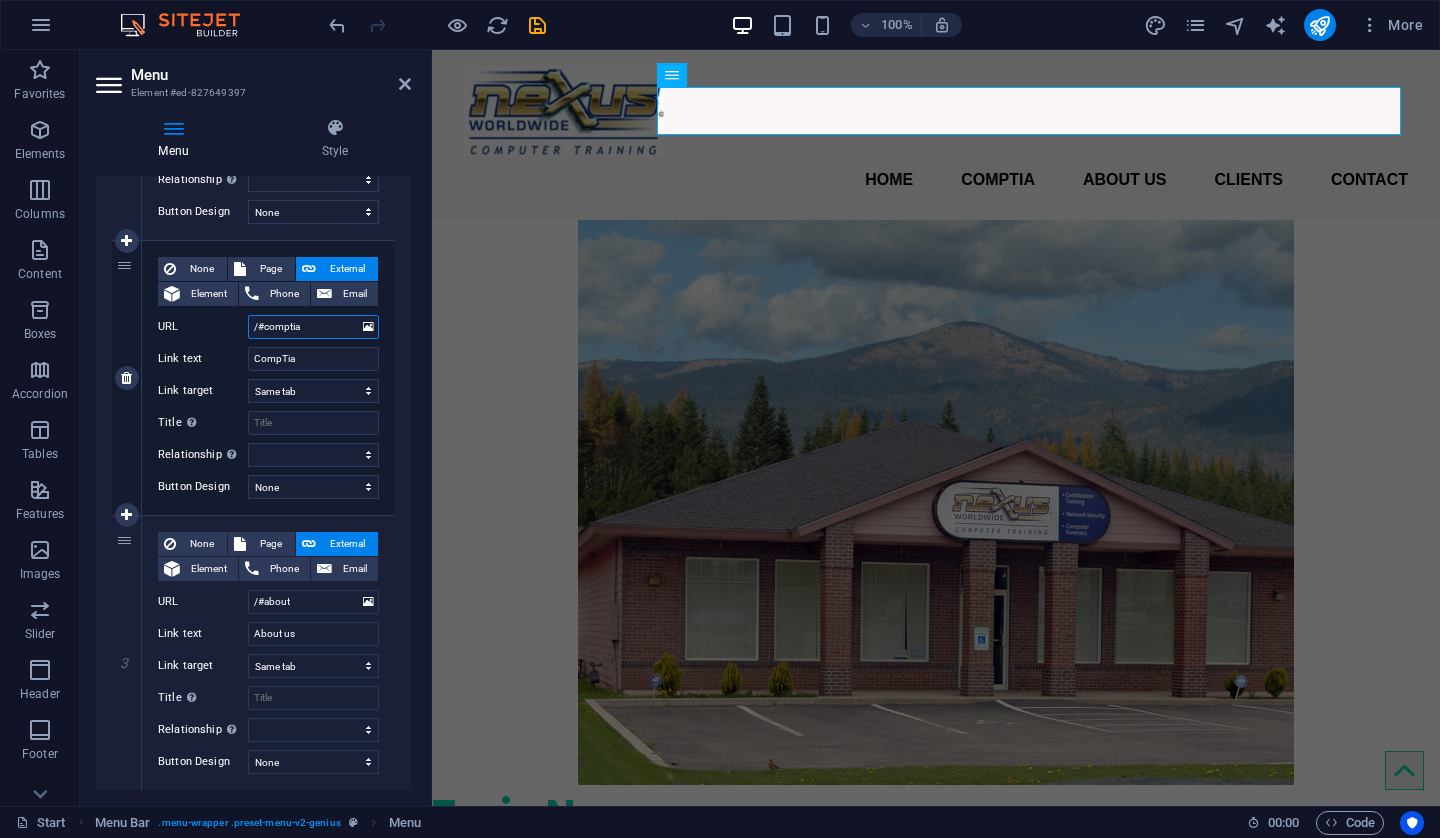 select 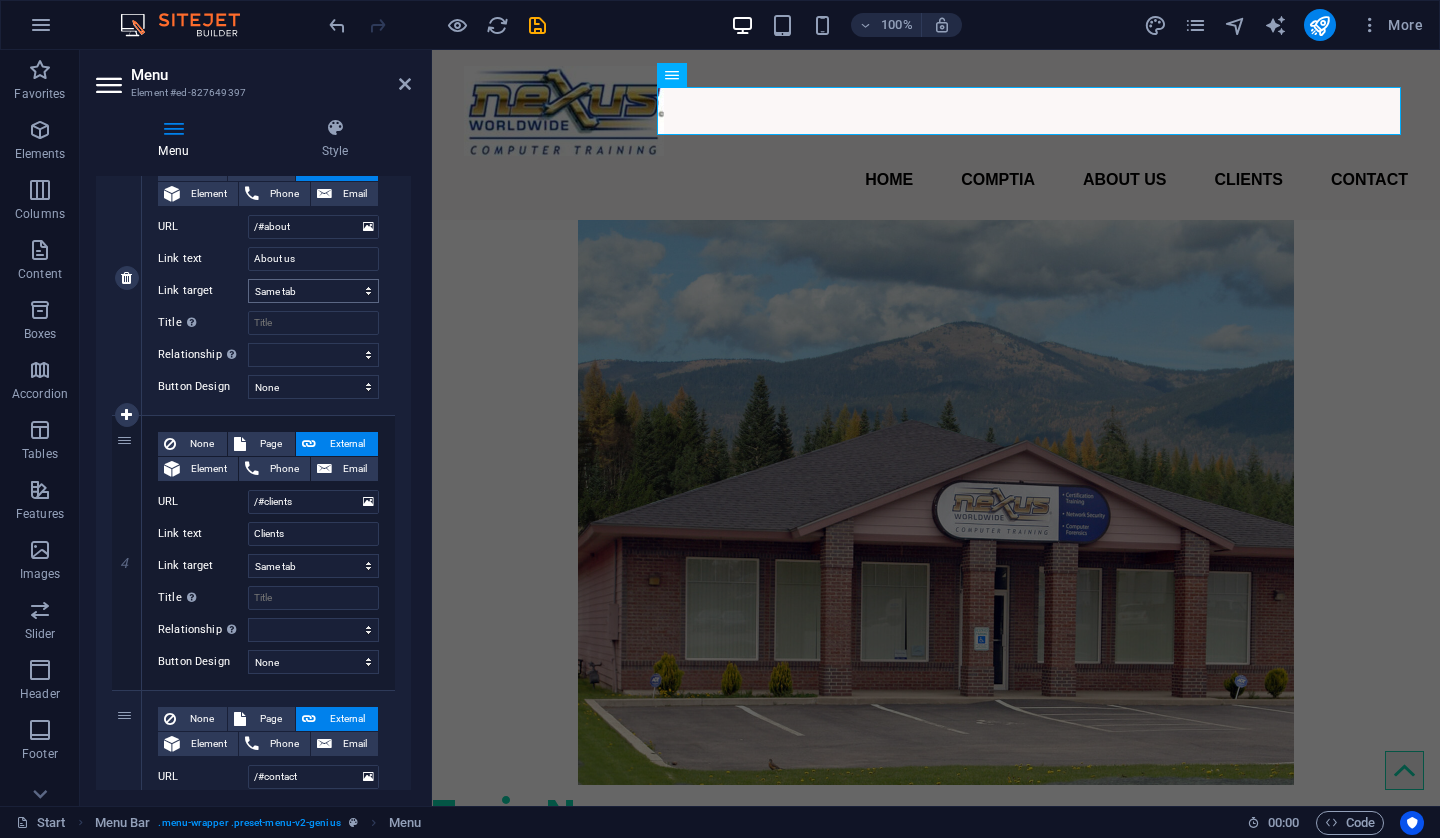 scroll, scrollTop: 800, scrollLeft: 0, axis: vertical 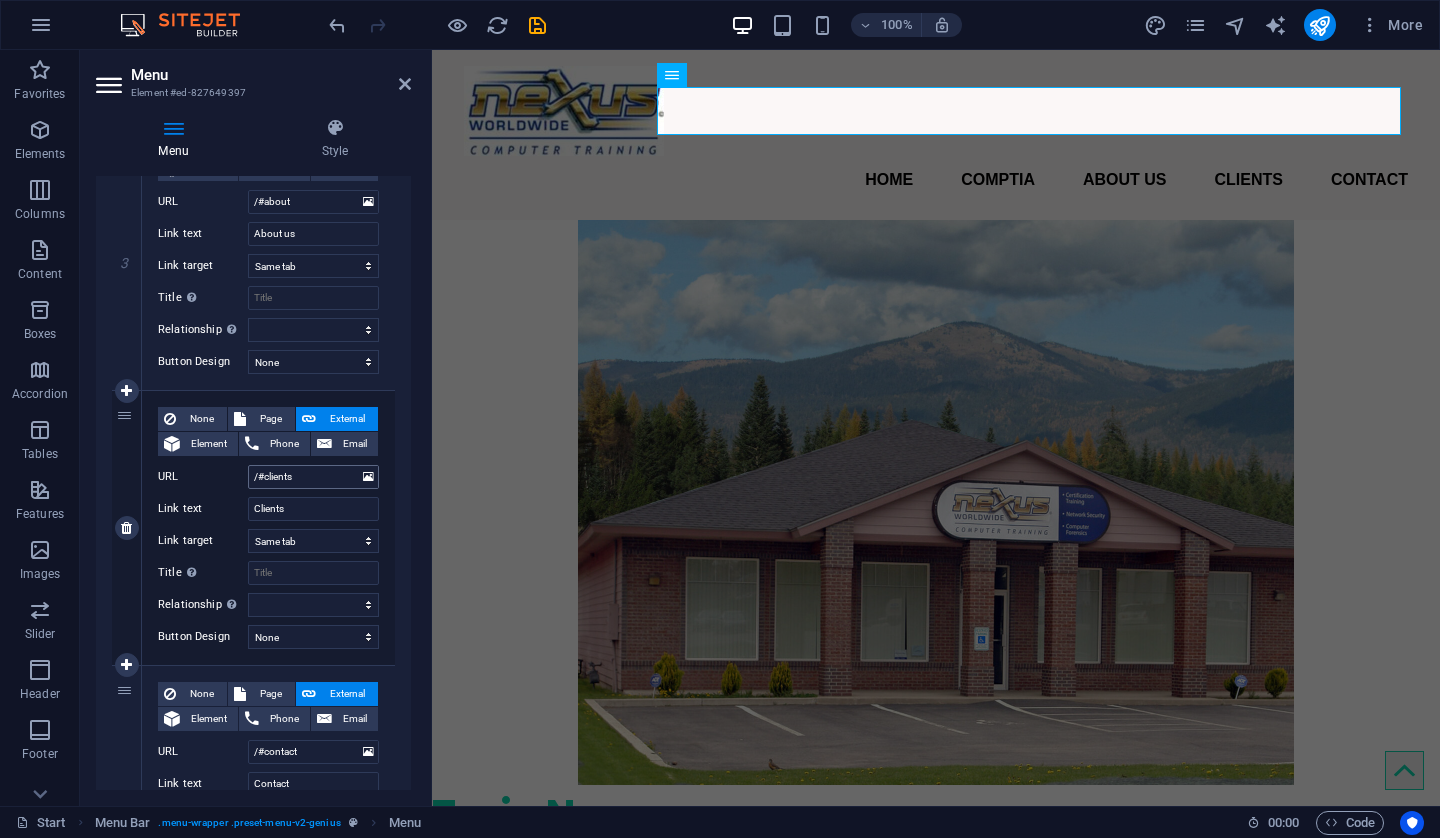 type on "/#comptia" 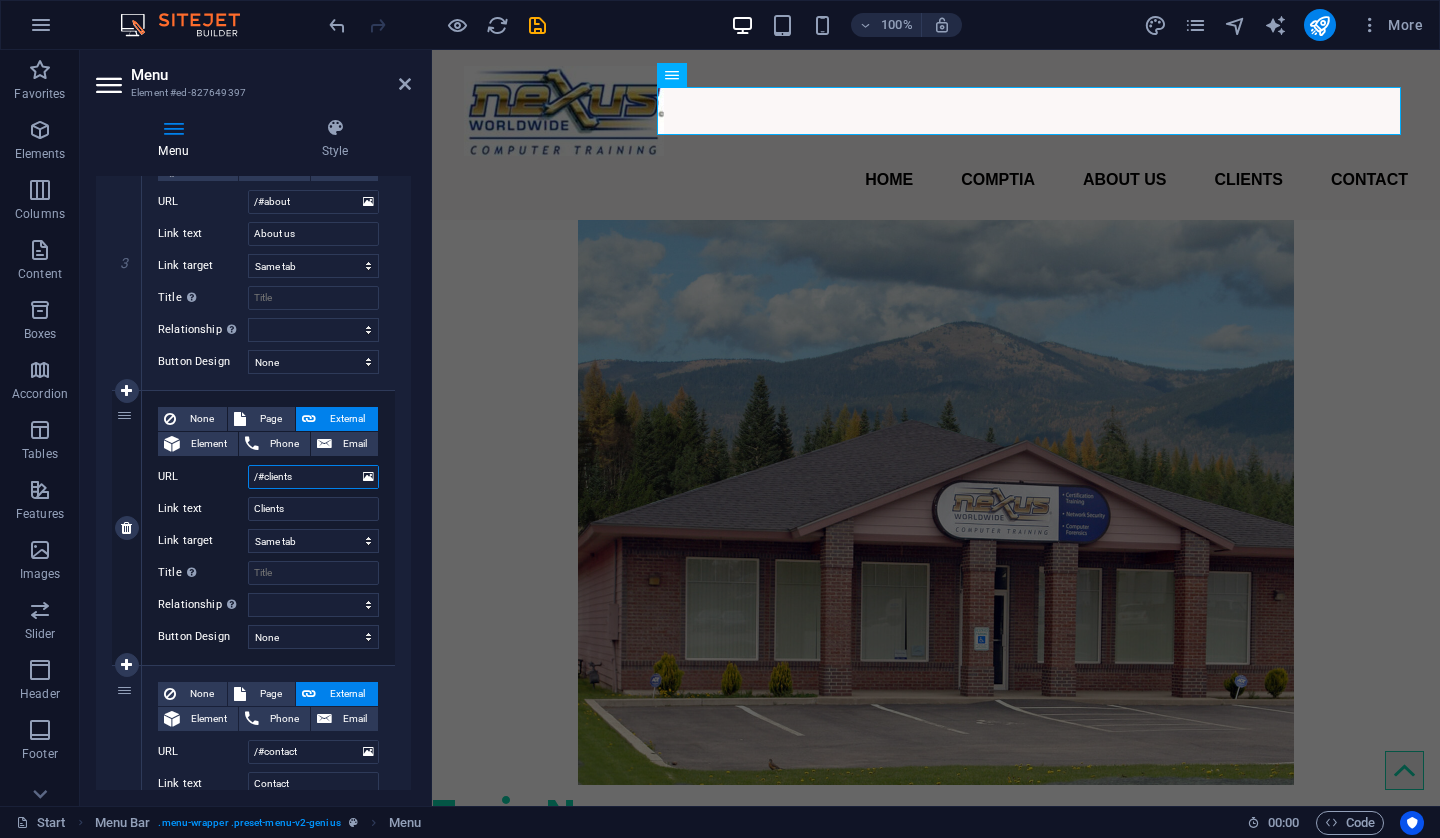 drag, startPoint x: 297, startPoint y: 477, endPoint x: 269, endPoint y: 486, distance: 29.410883 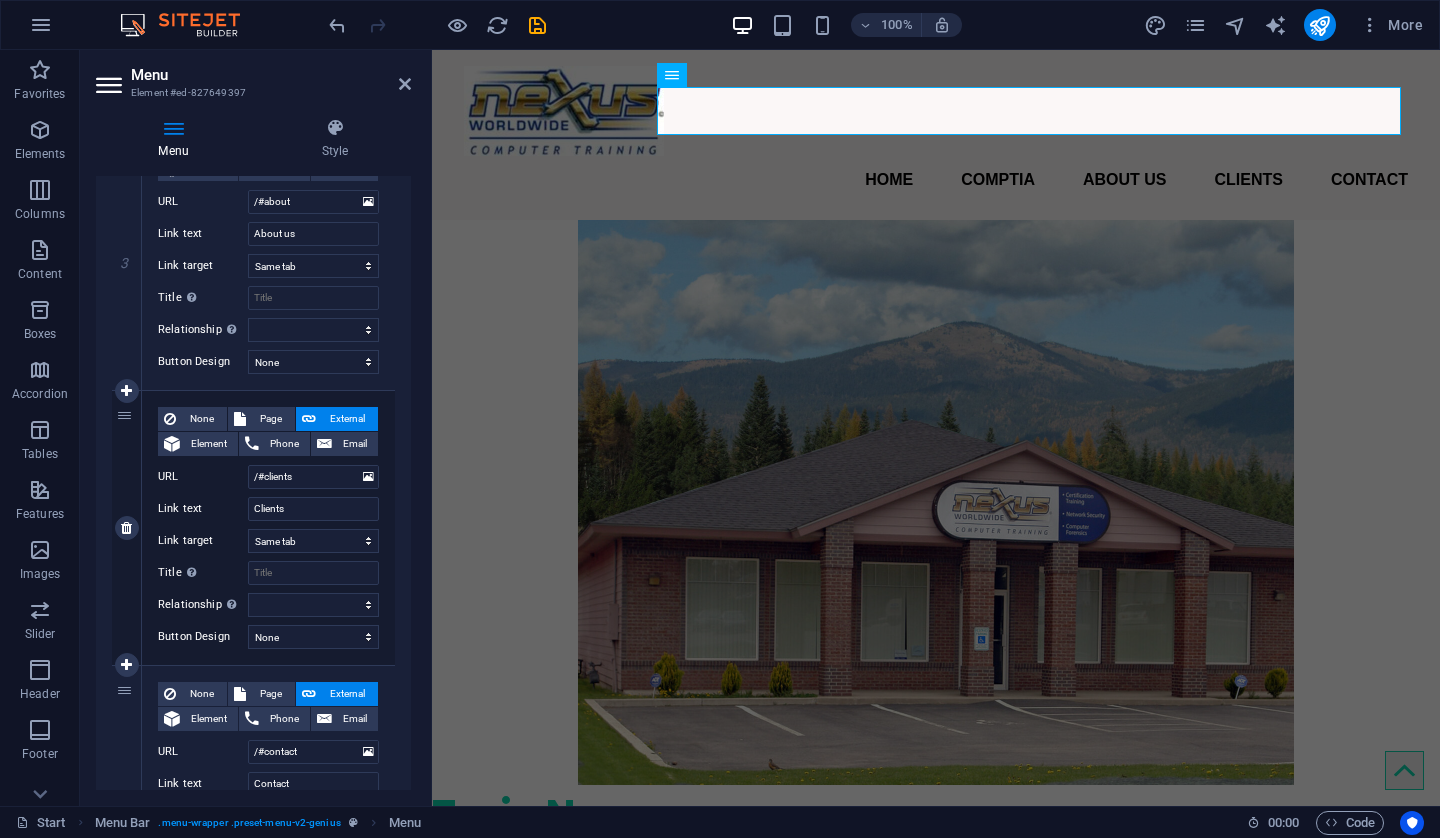 click on "4" at bounding box center (127, 528) 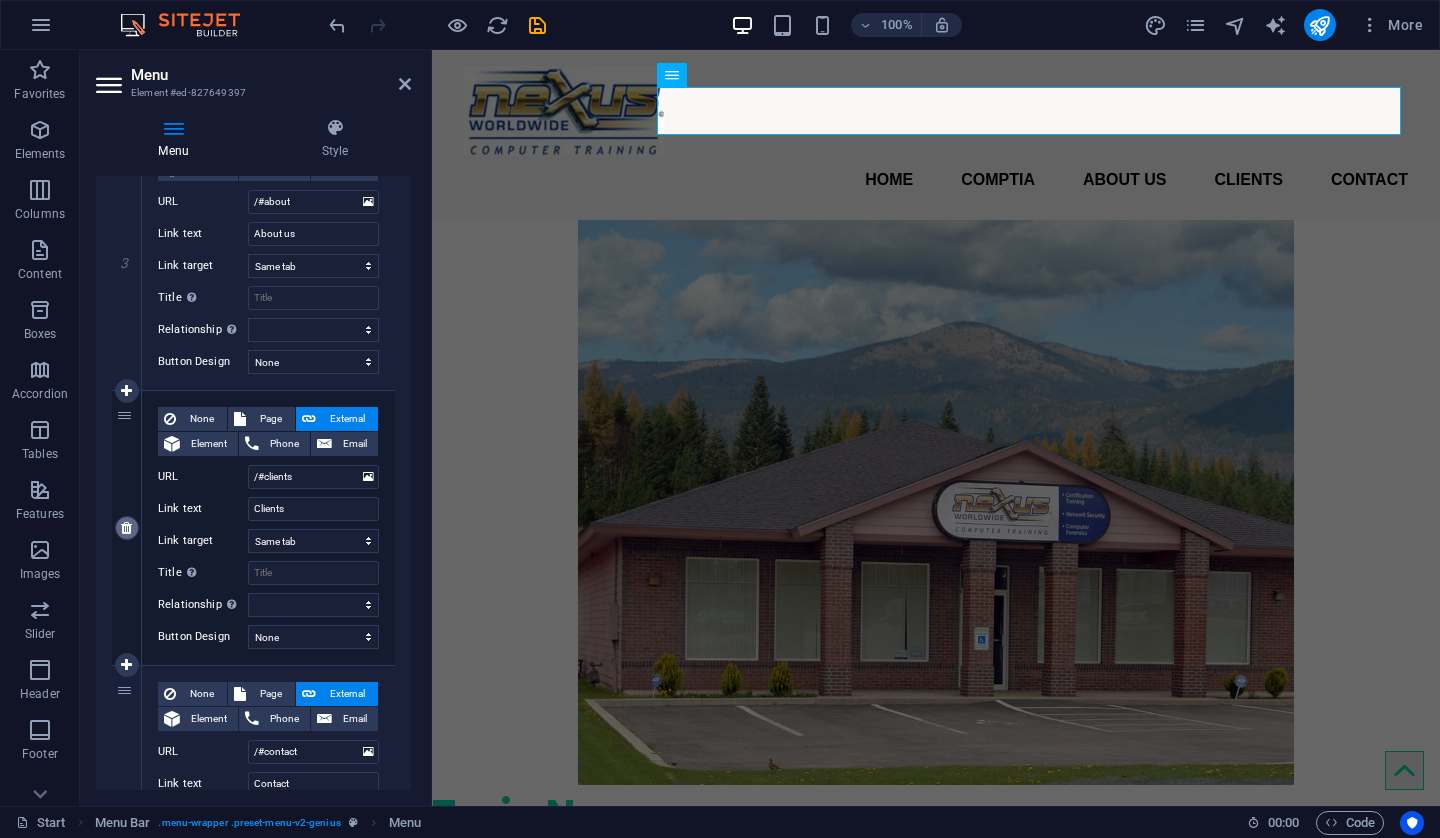 click at bounding box center [126, 528] 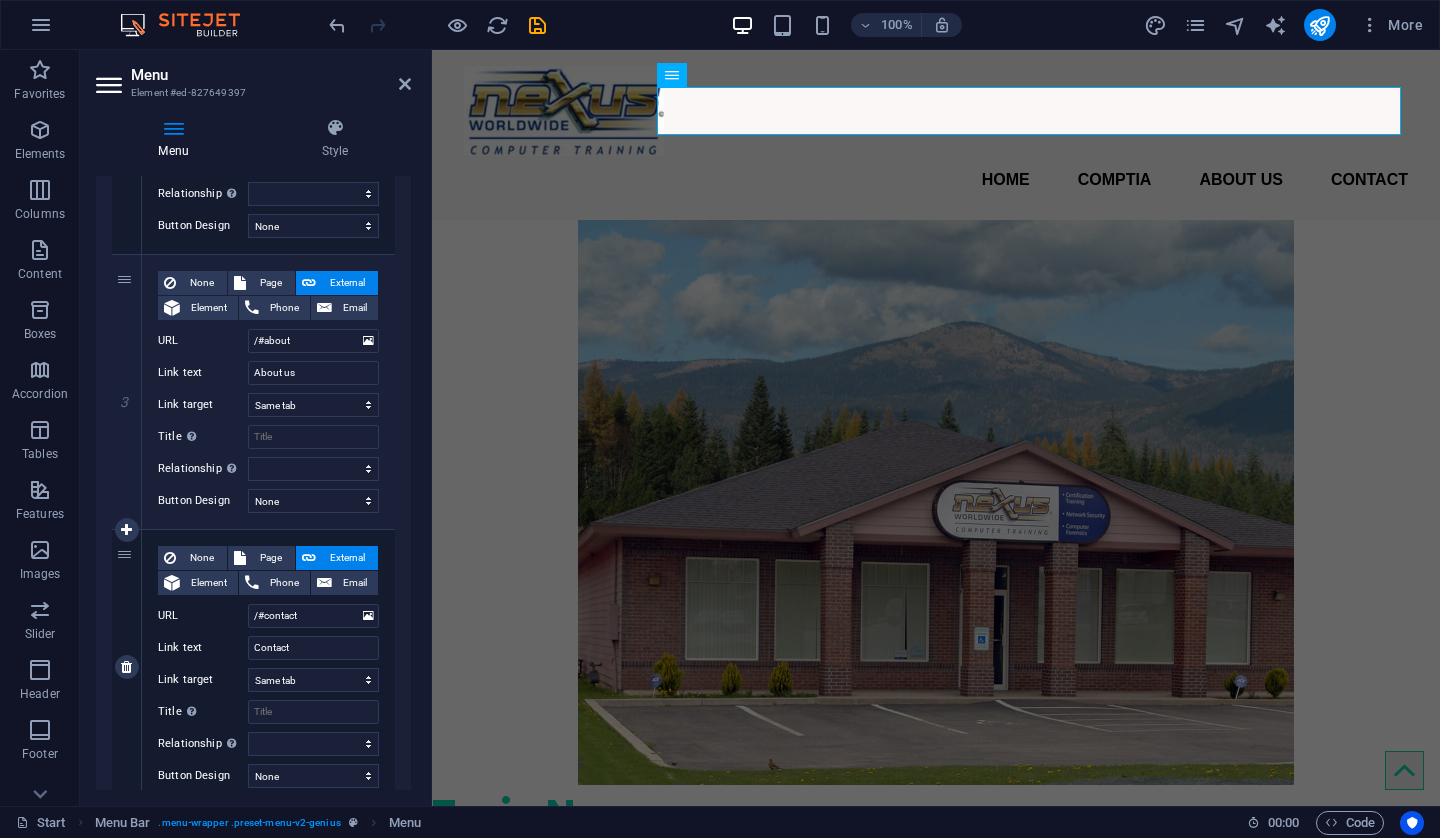 scroll, scrollTop: 731, scrollLeft: 0, axis: vertical 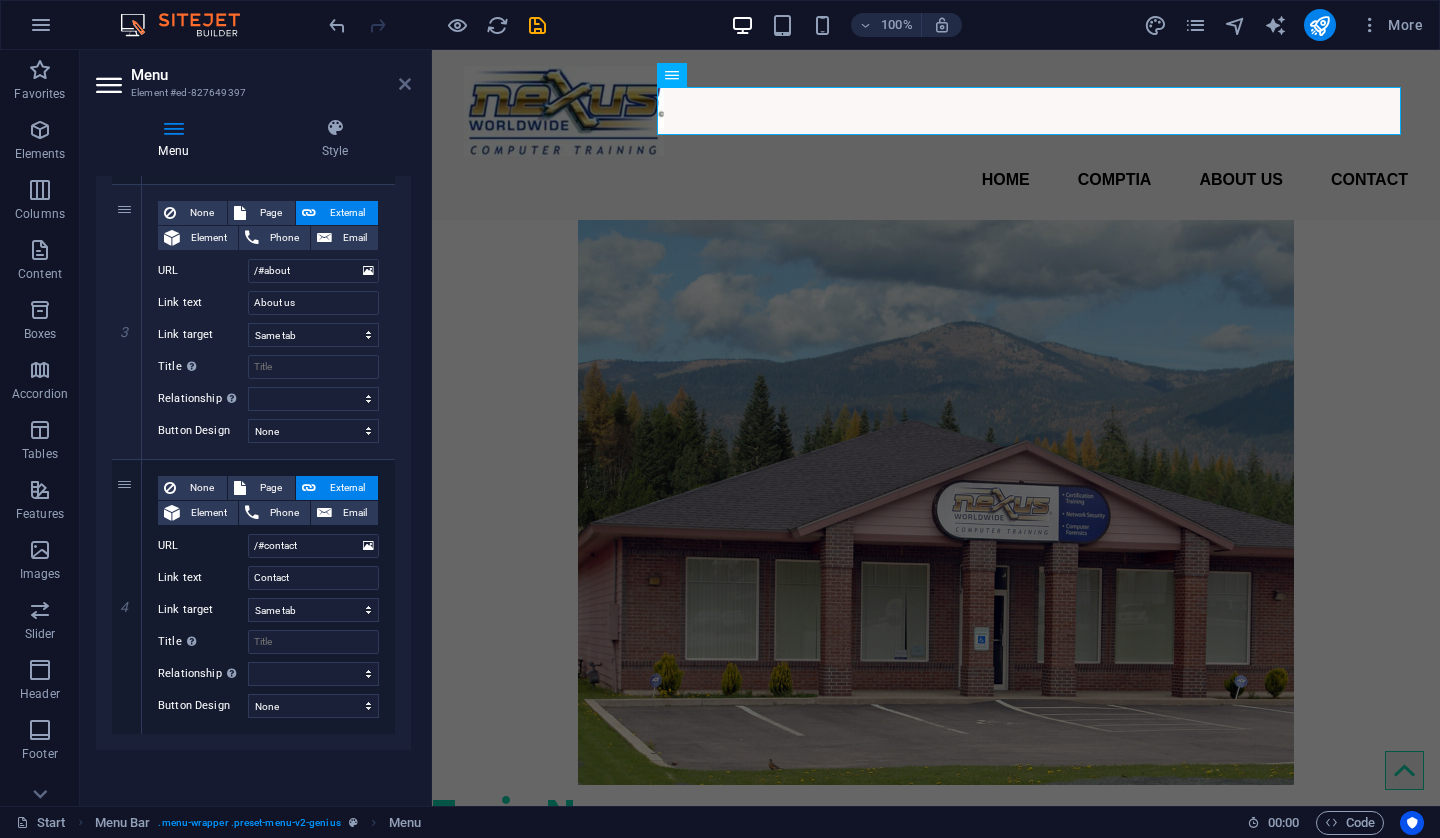 click at bounding box center [405, 84] 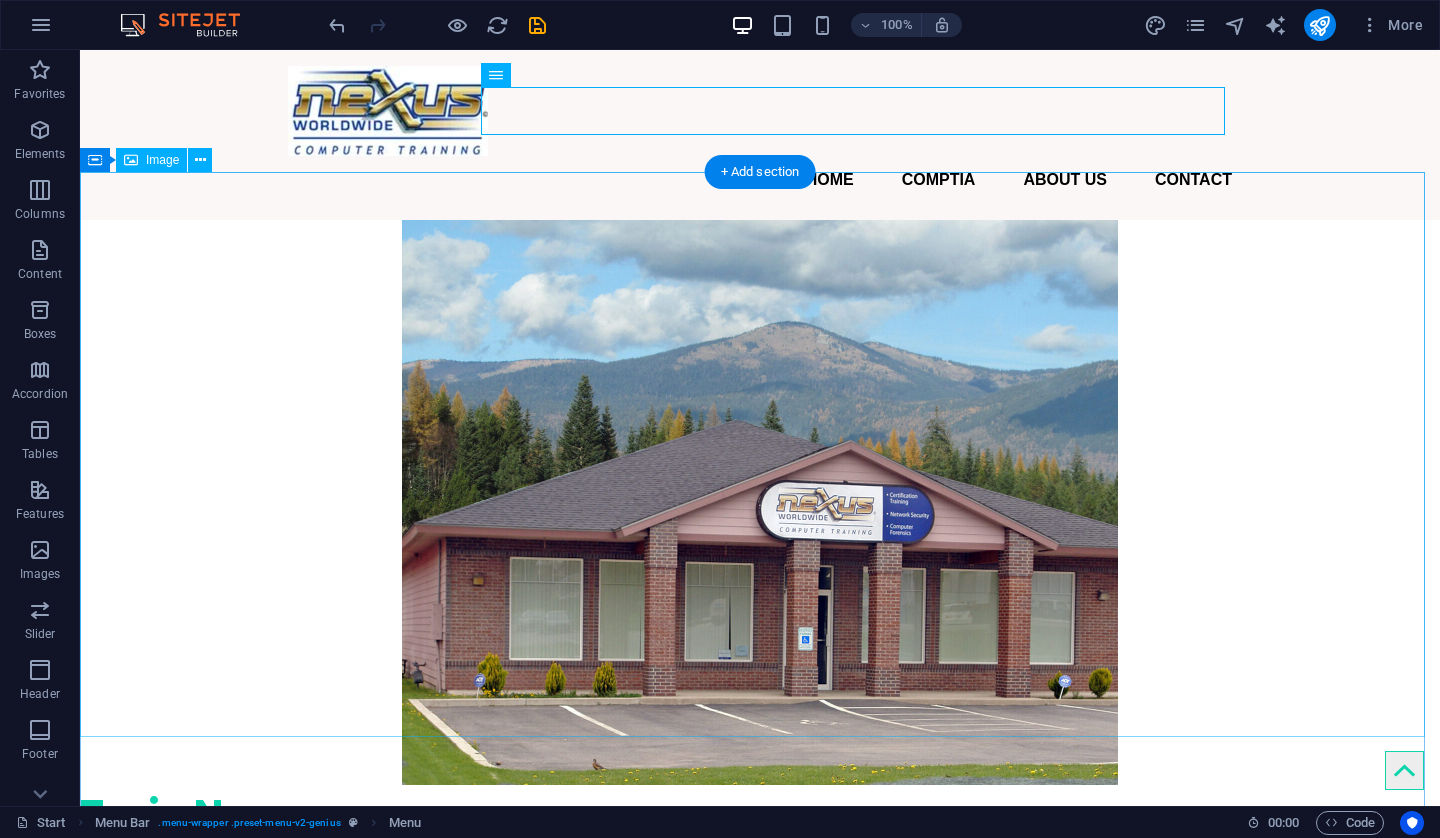 click at bounding box center (760, 502) 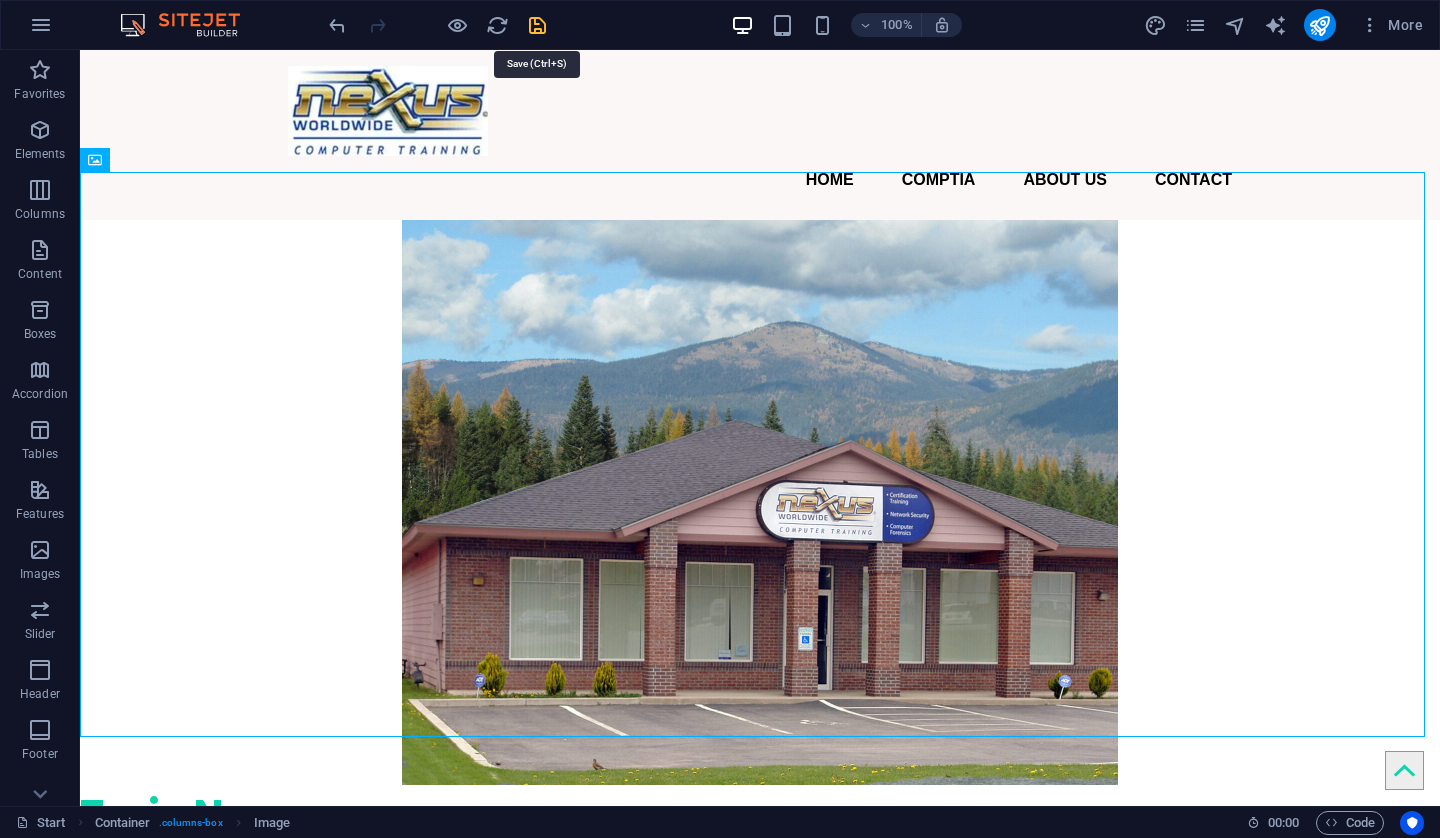 click at bounding box center (537, 25) 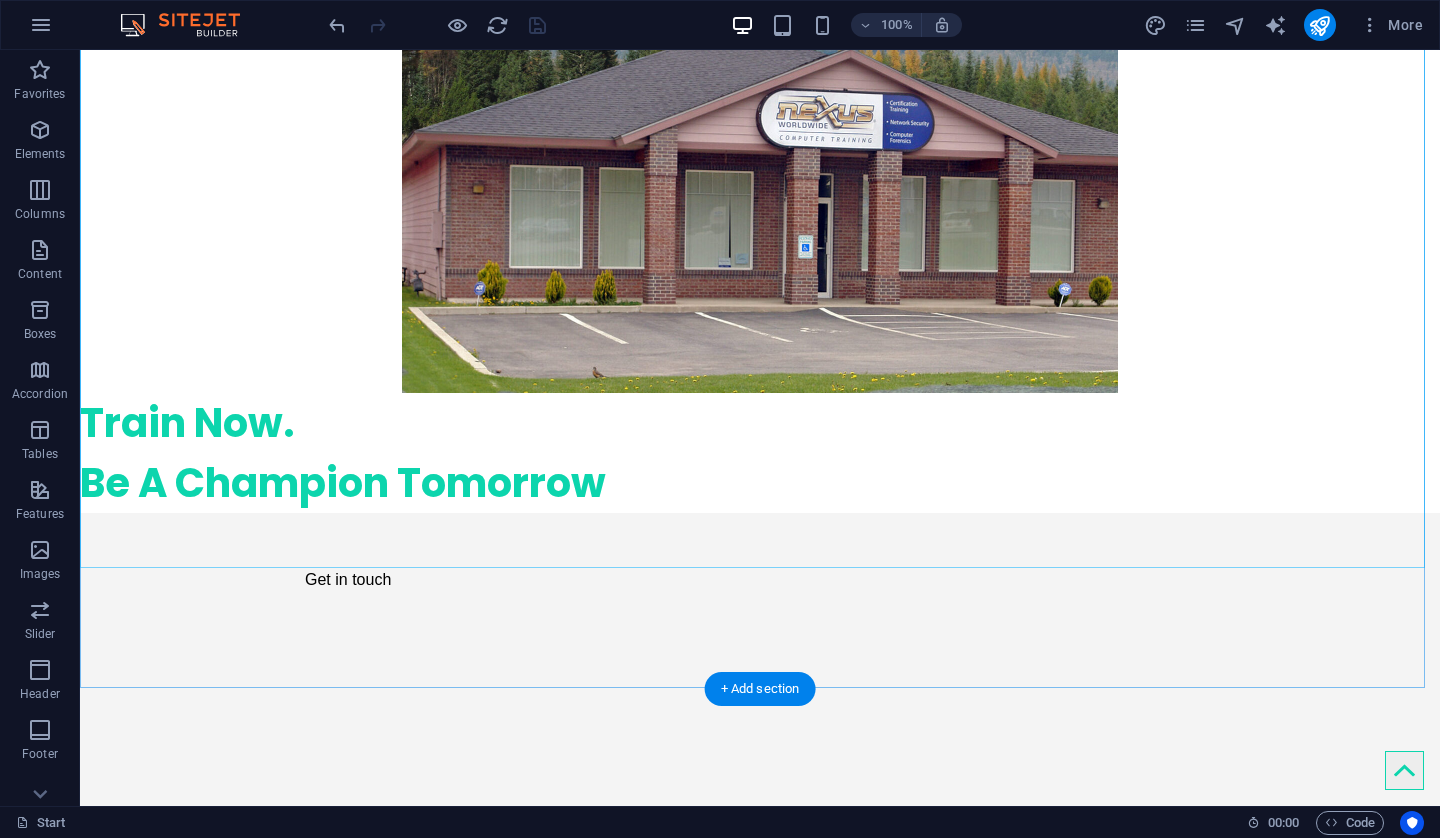 scroll, scrollTop: 400, scrollLeft: 0, axis: vertical 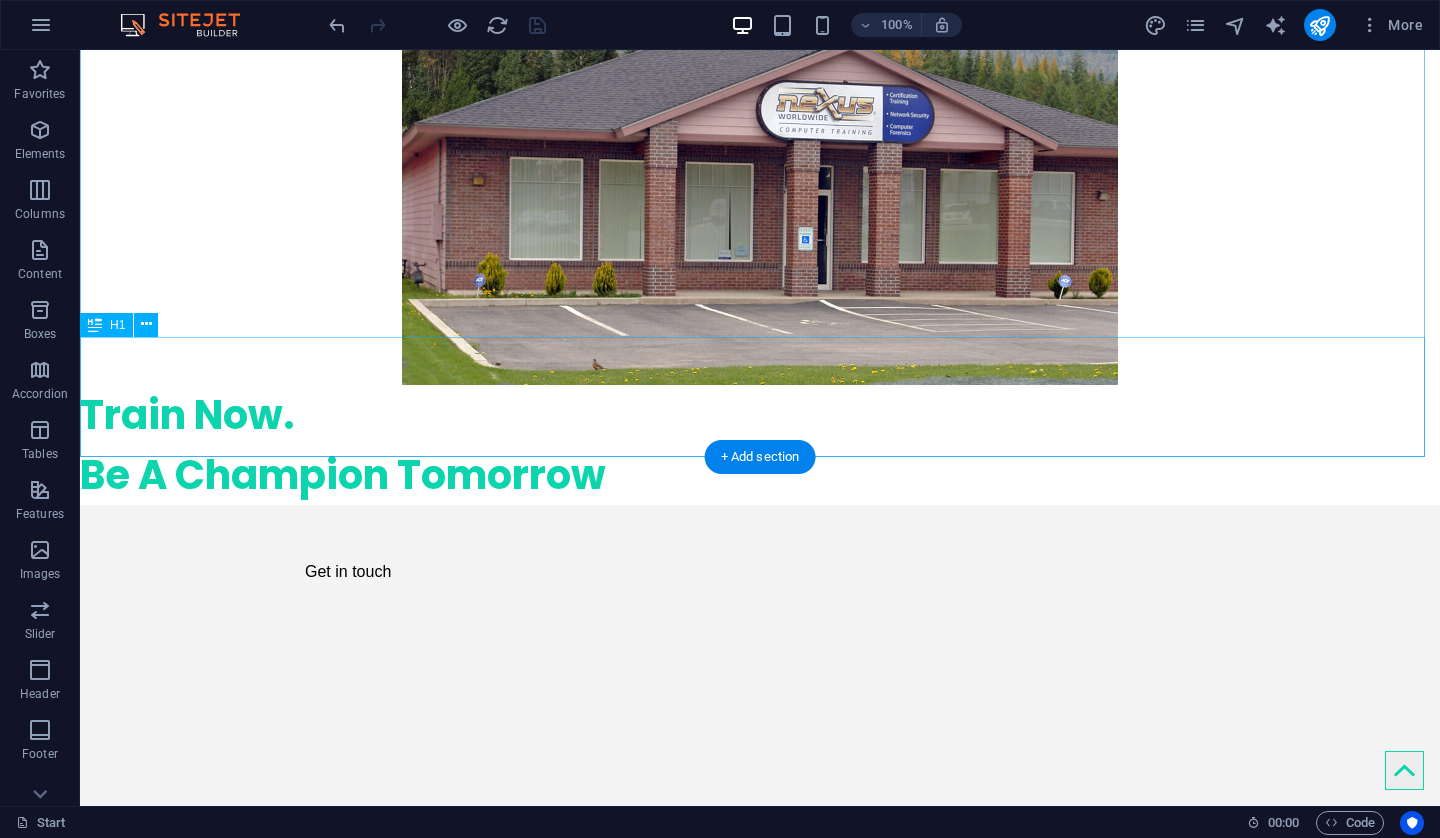 click on "Train Now. Be A Champion Tomorrow" at bounding box center (760, 445) 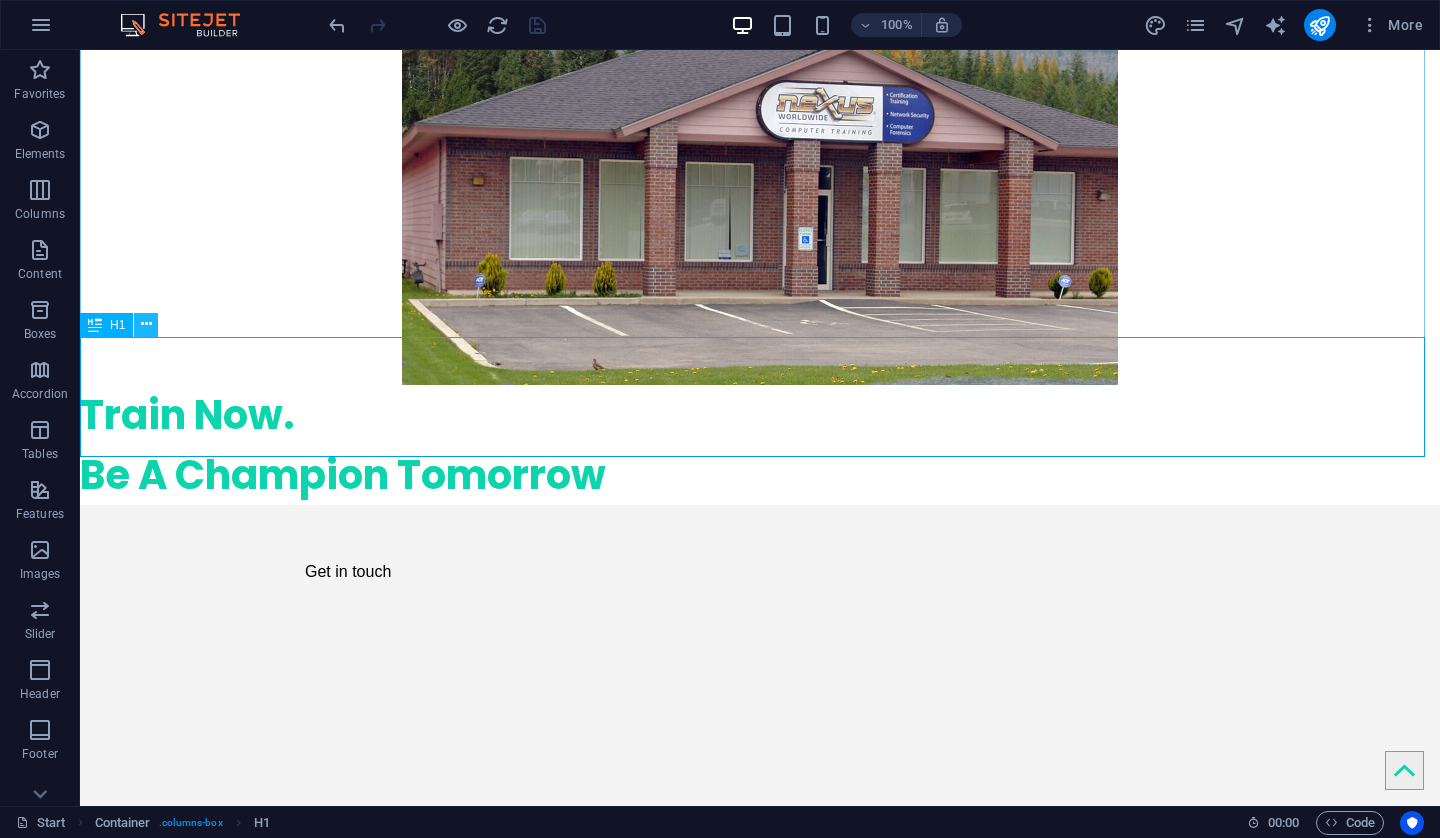 click at bounding box center (146, 324) 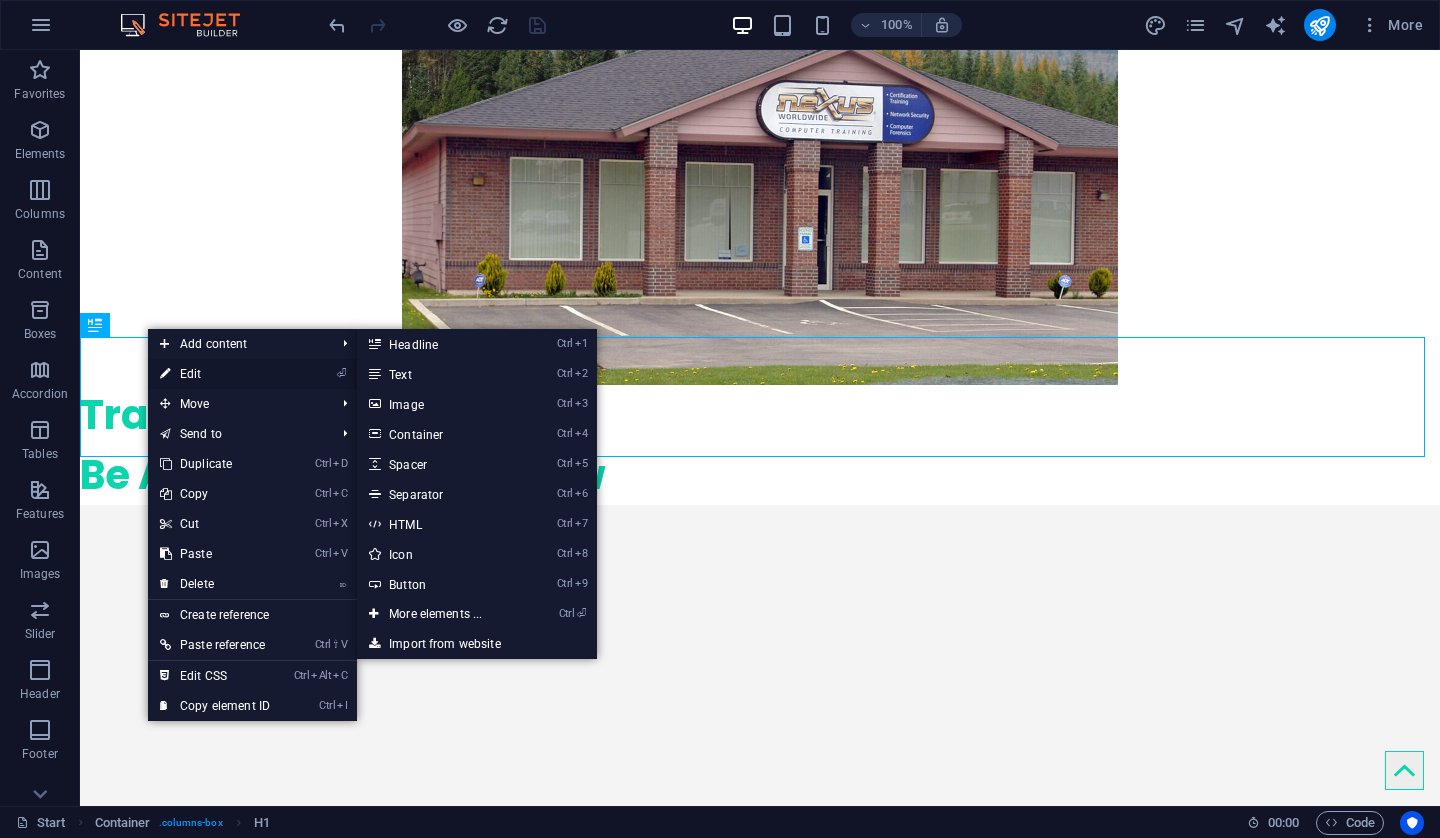 click on "⏎  Edit" at bounding box center [215, 374] 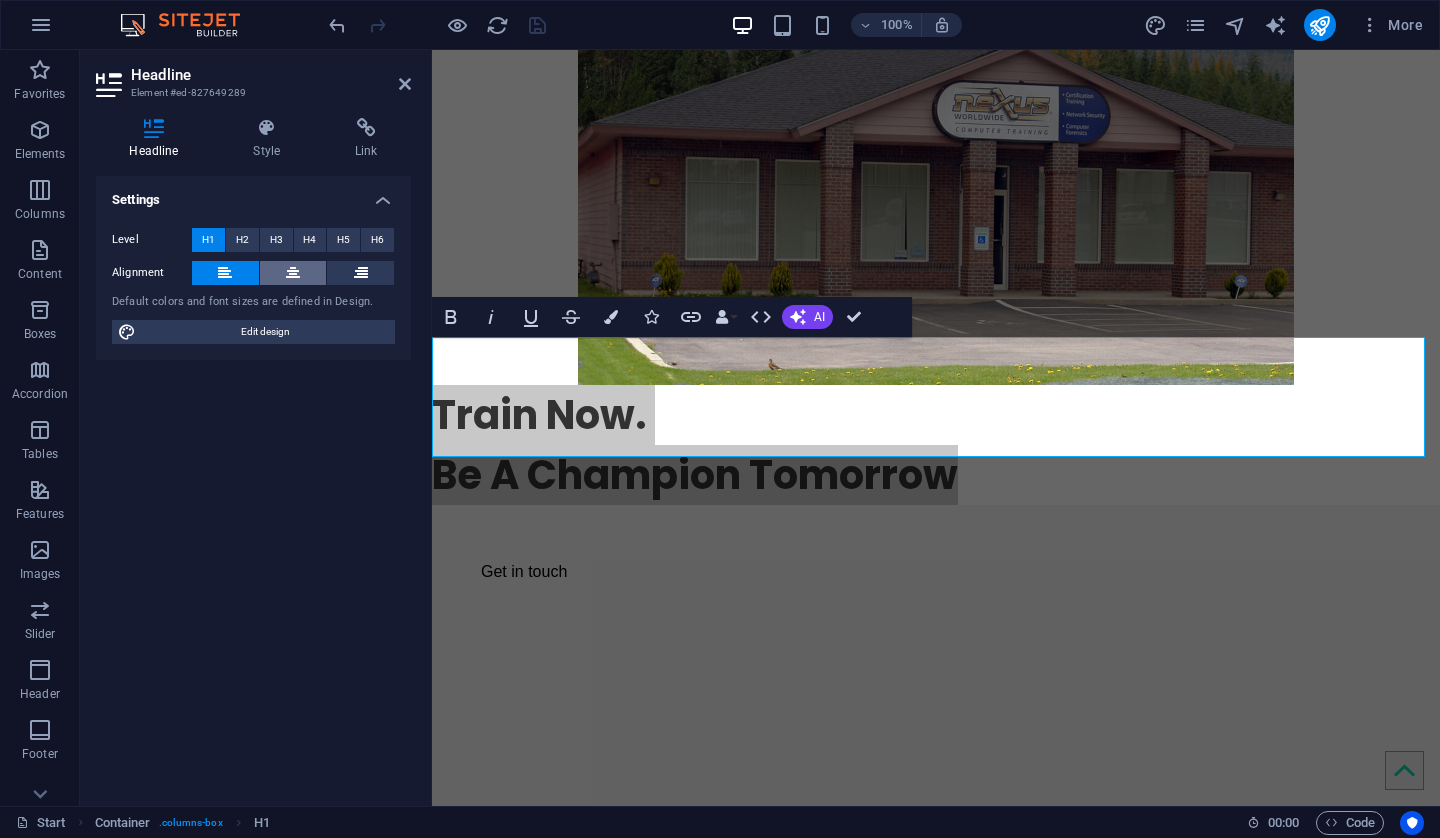 click at bounding box center [293, 273] 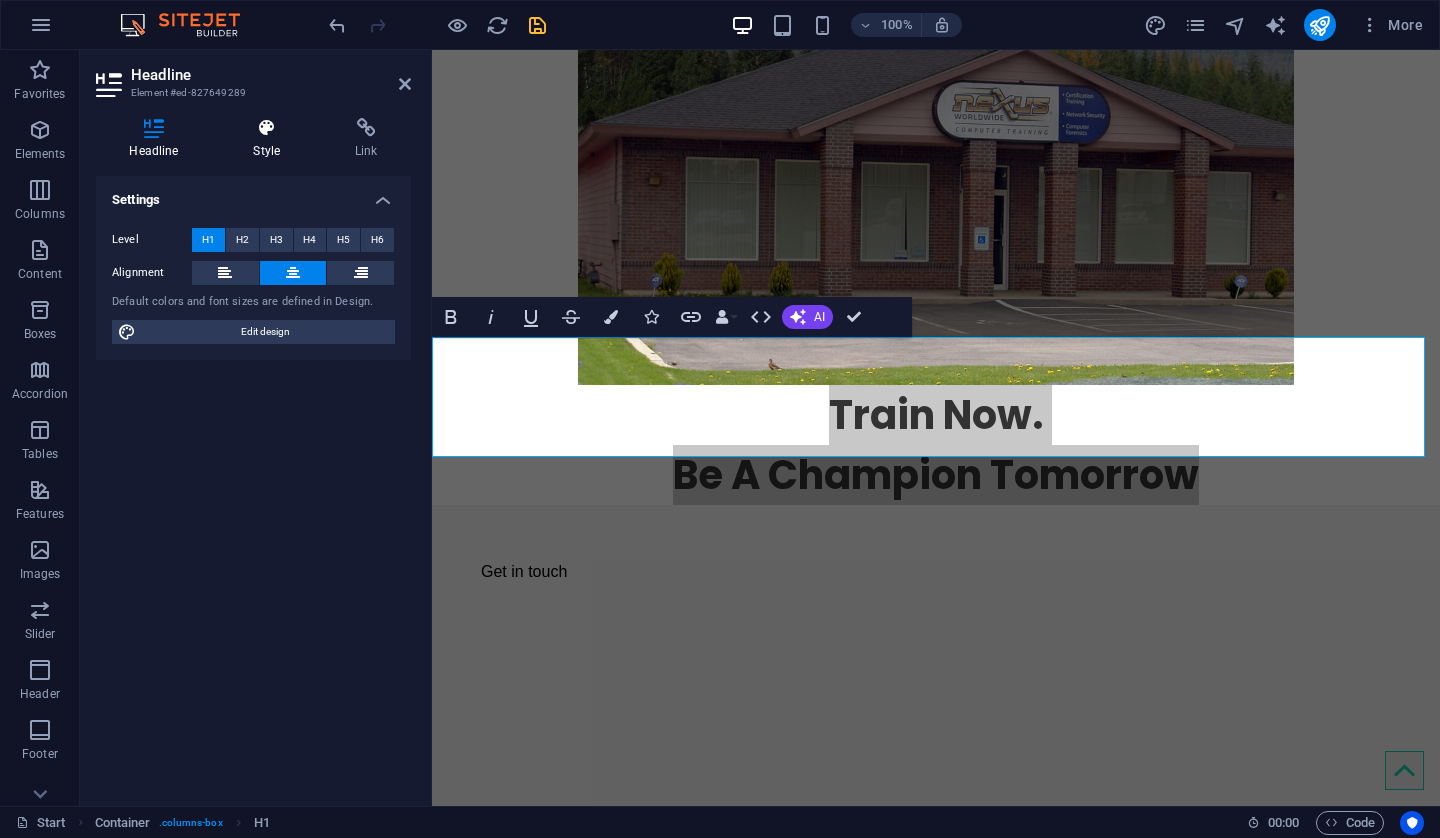 click at bounding box center (267, 128) 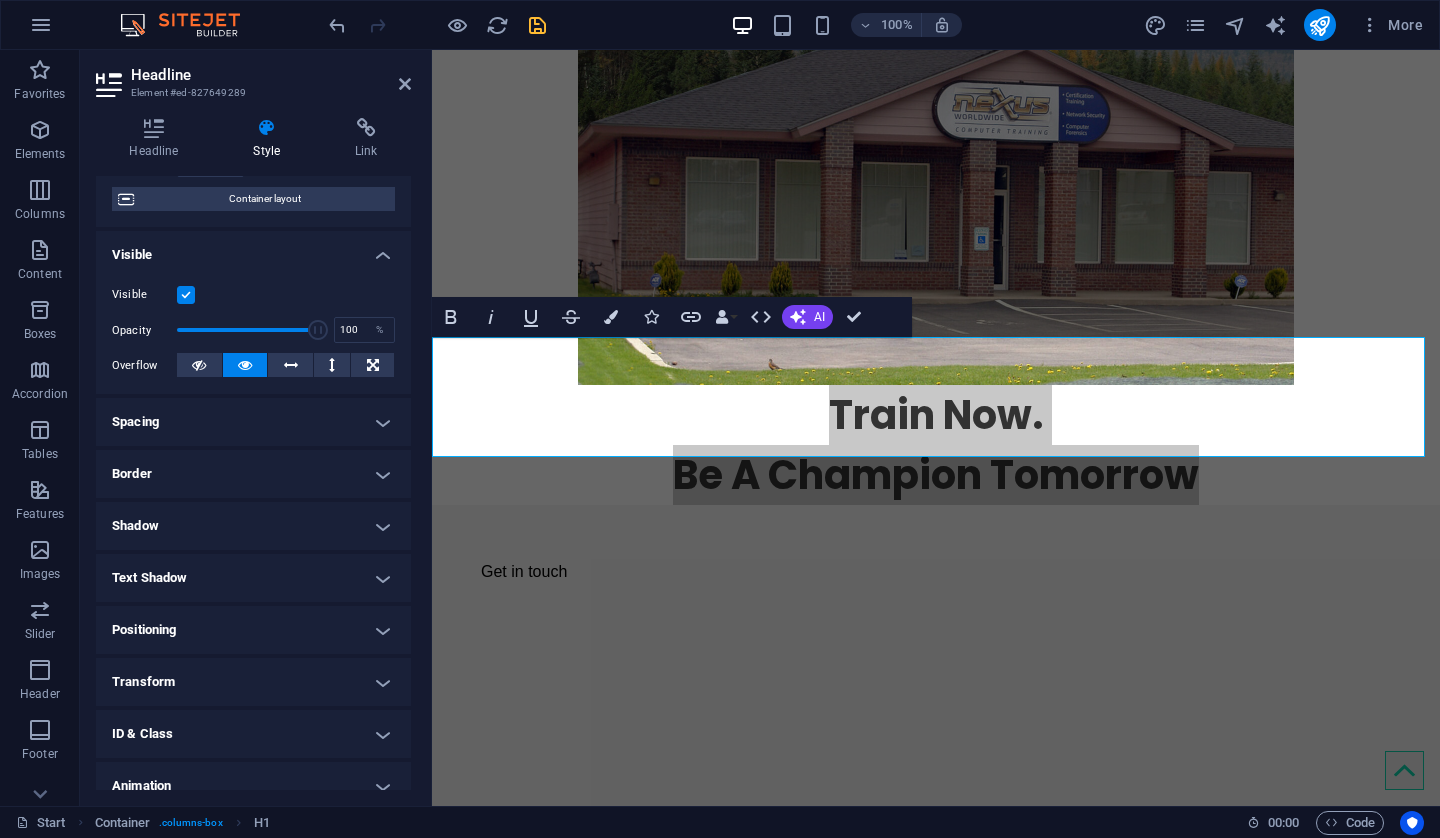 scroll, scrollTop: 200, scrollLeft: 0, axis: vertical 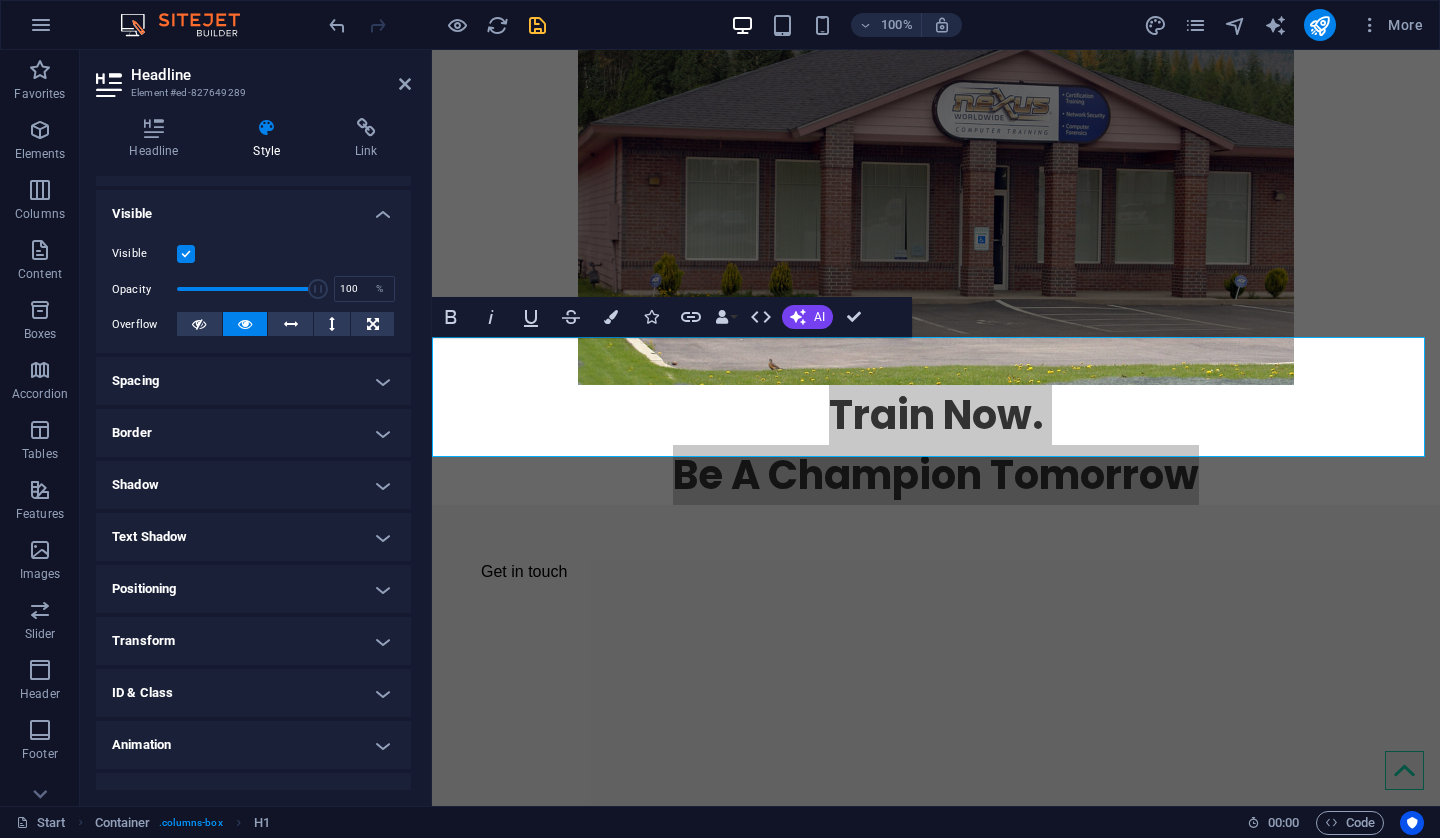 click on "Text Shadow" at bounding box center (253, 537) 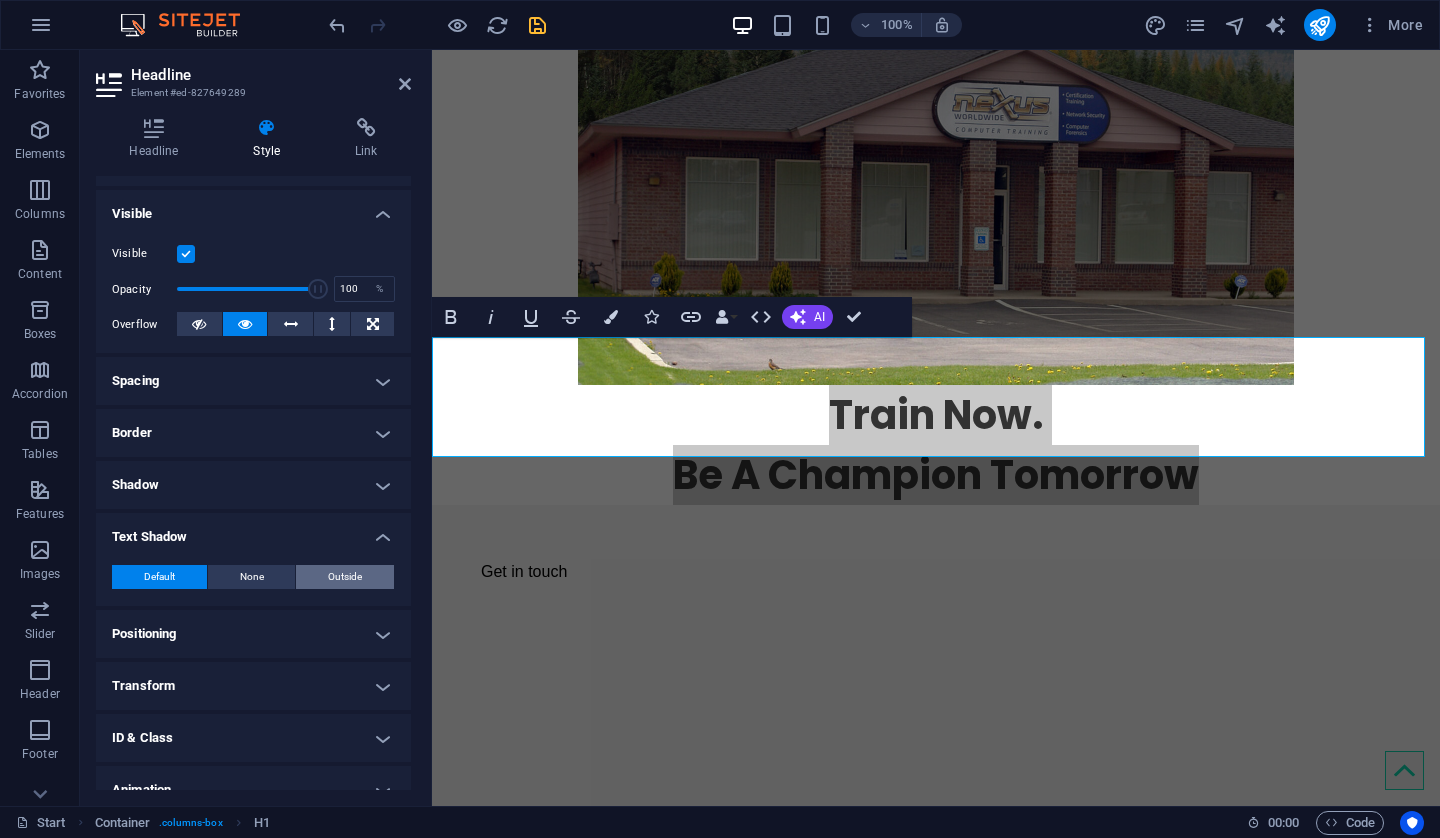 click on "Outside" at bounding box center [345, 577] 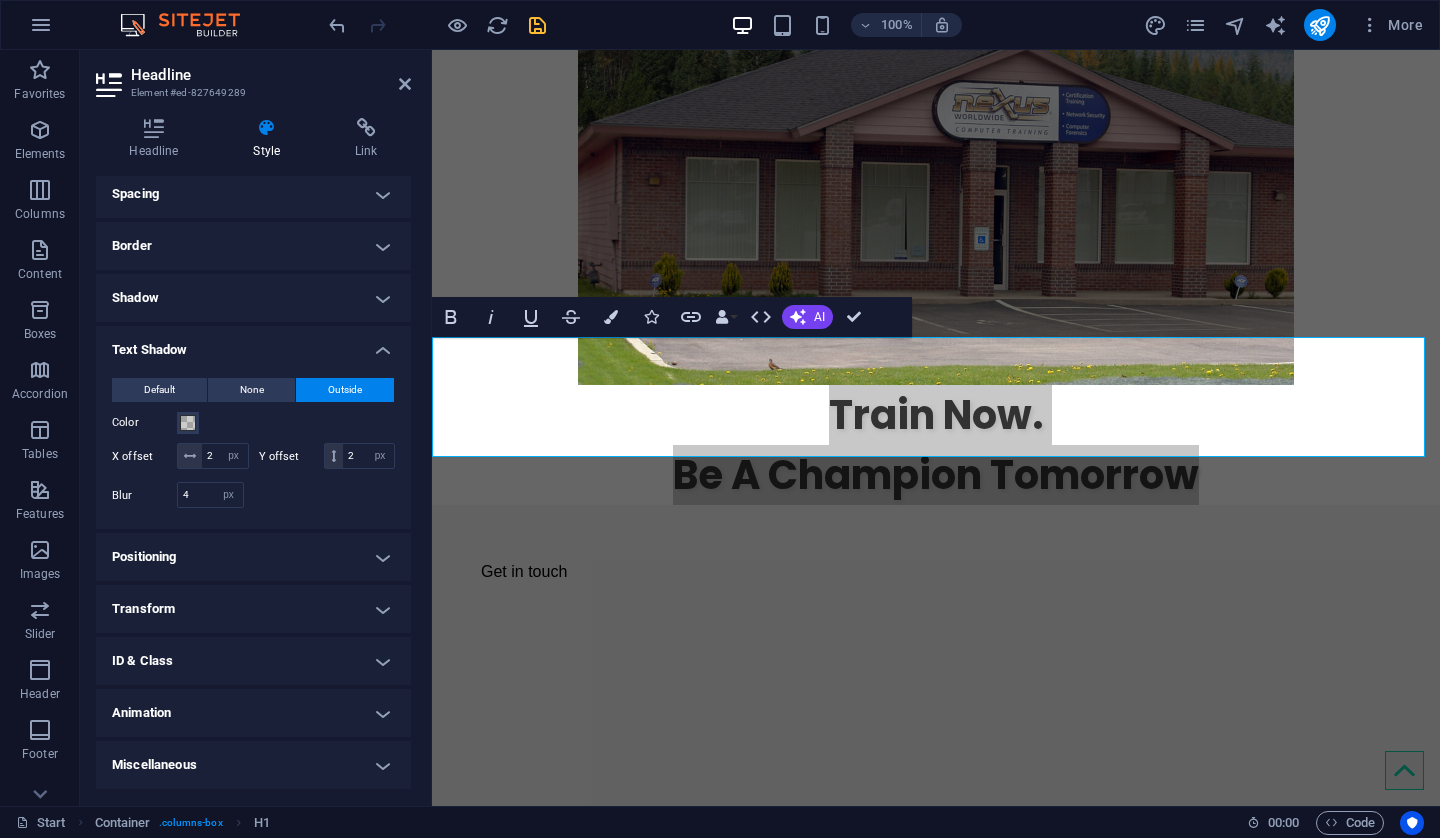 scroll, scrollTop: 412, scrollLeft: 0, axis: vertical 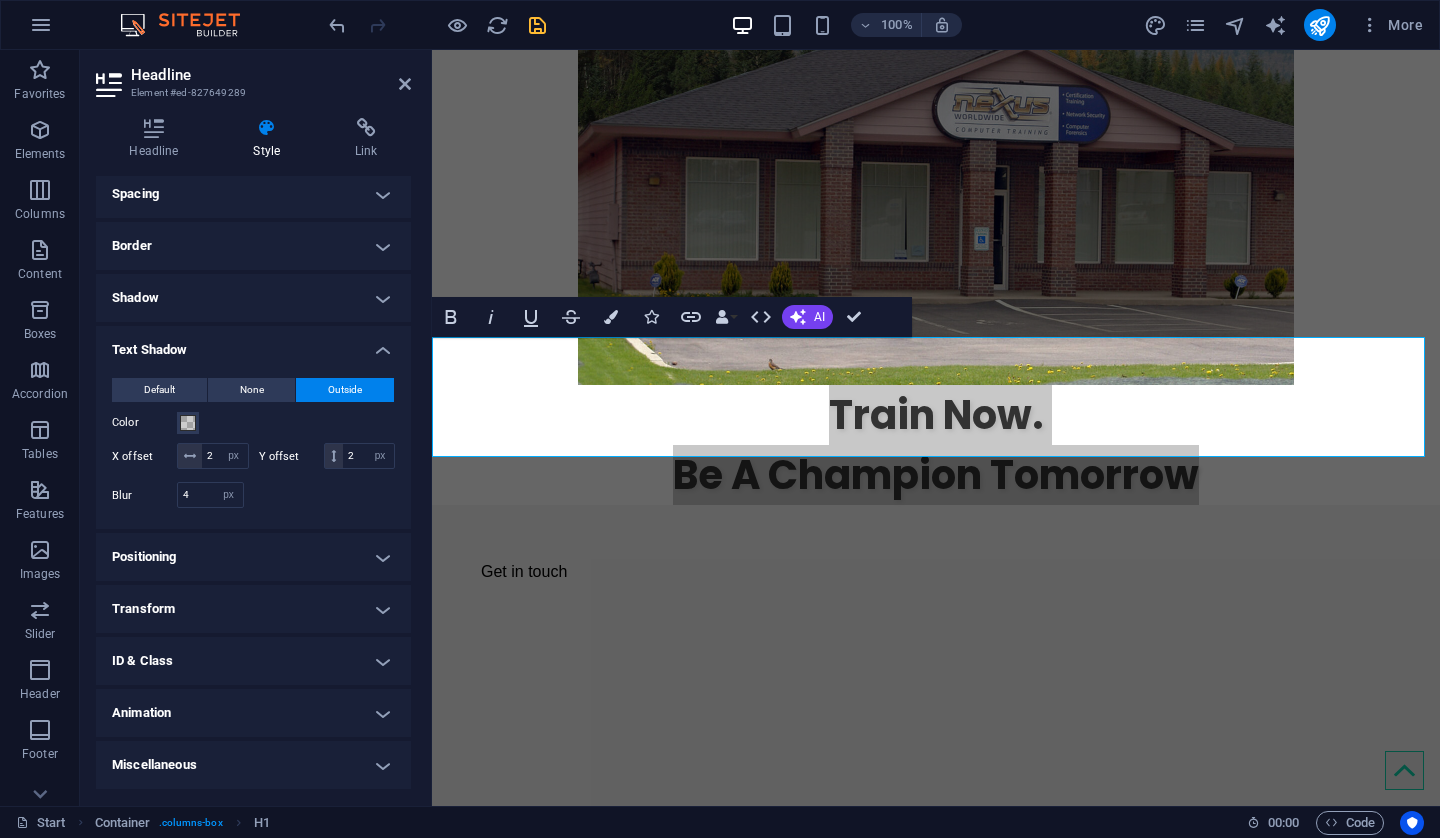 click on "Headline Element #ed-827649289" at bounding box center (253, 76) 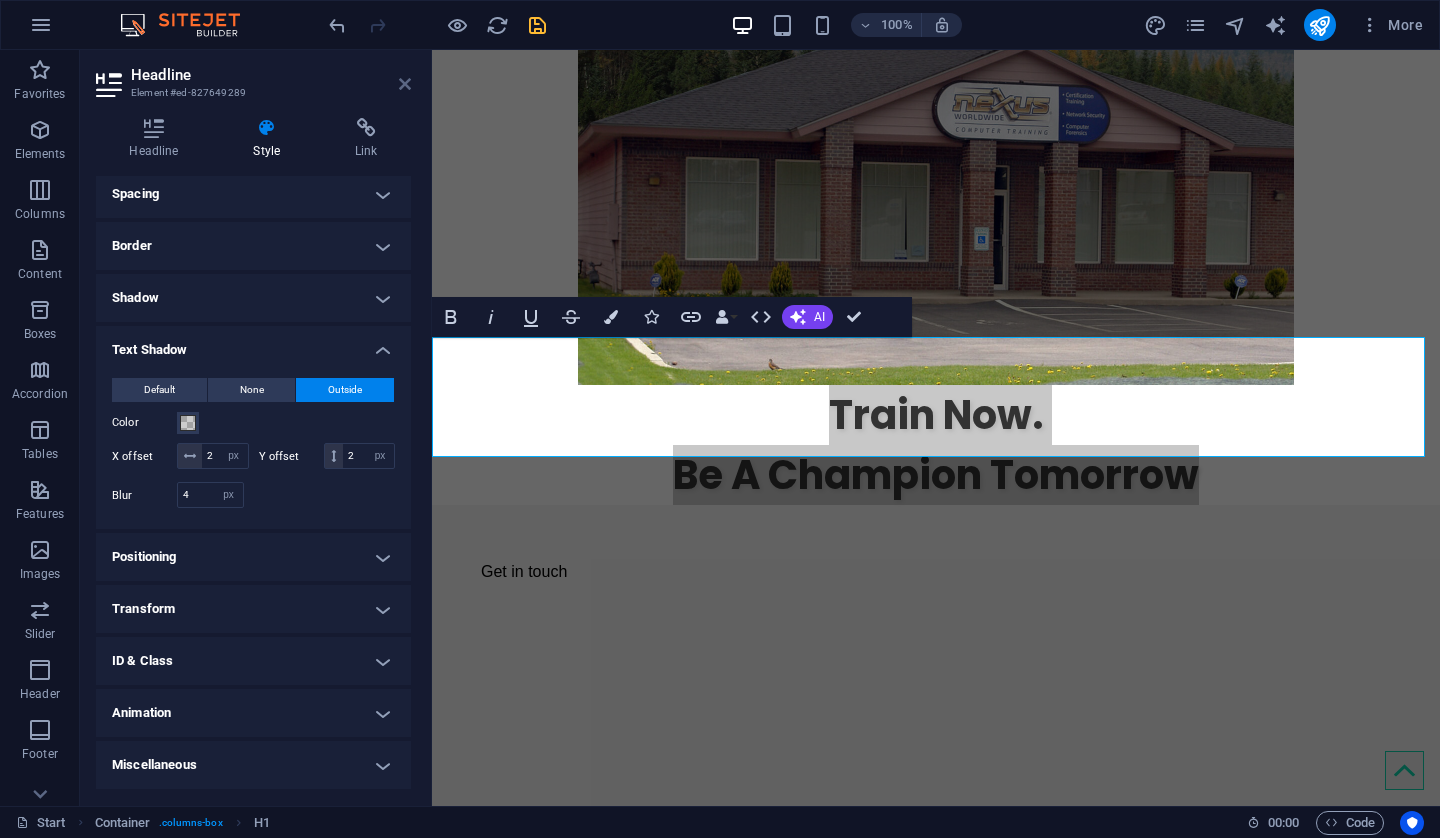 click at bounding box center [405, 84] 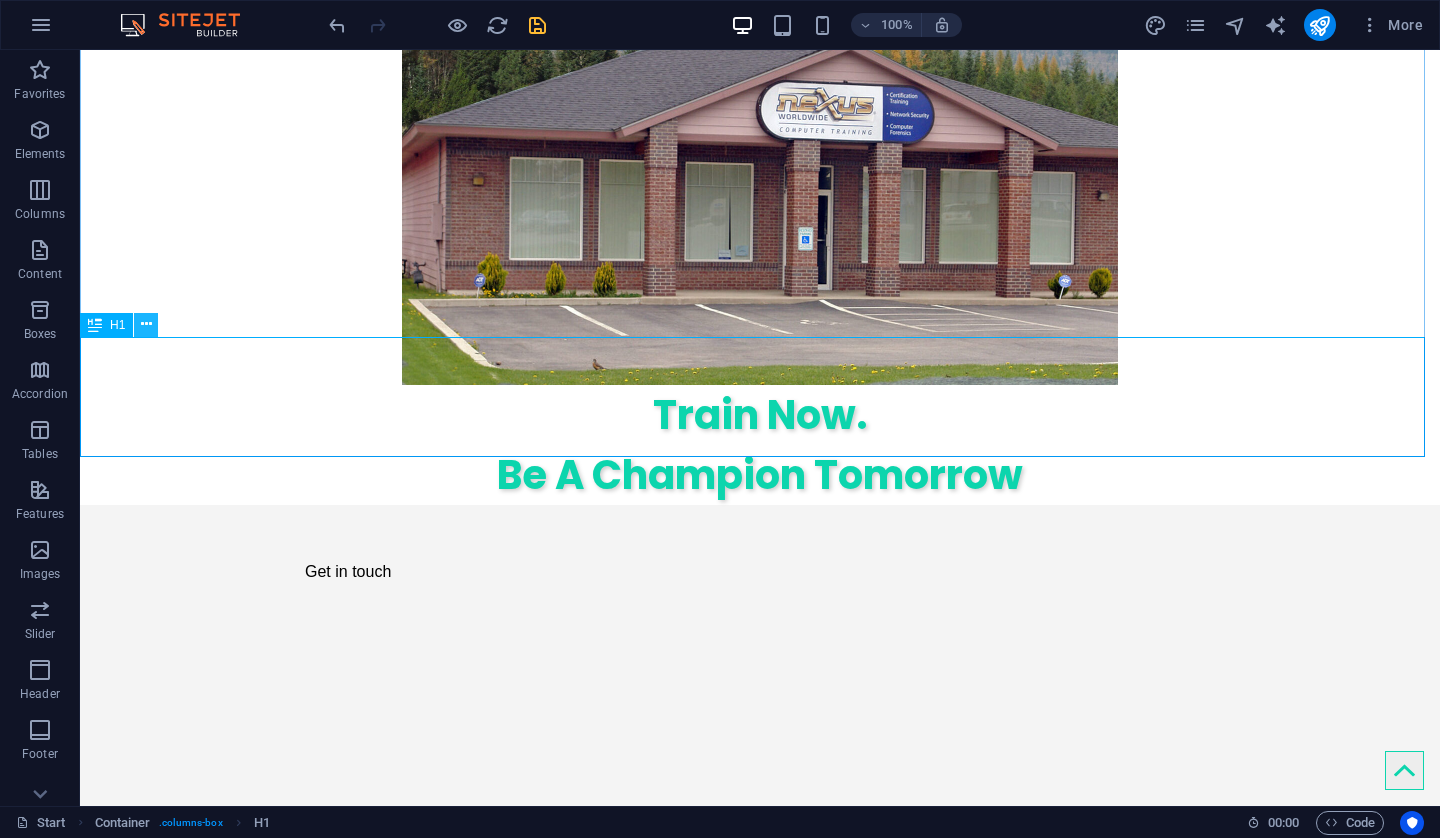 click at bounding box center [146, 324] 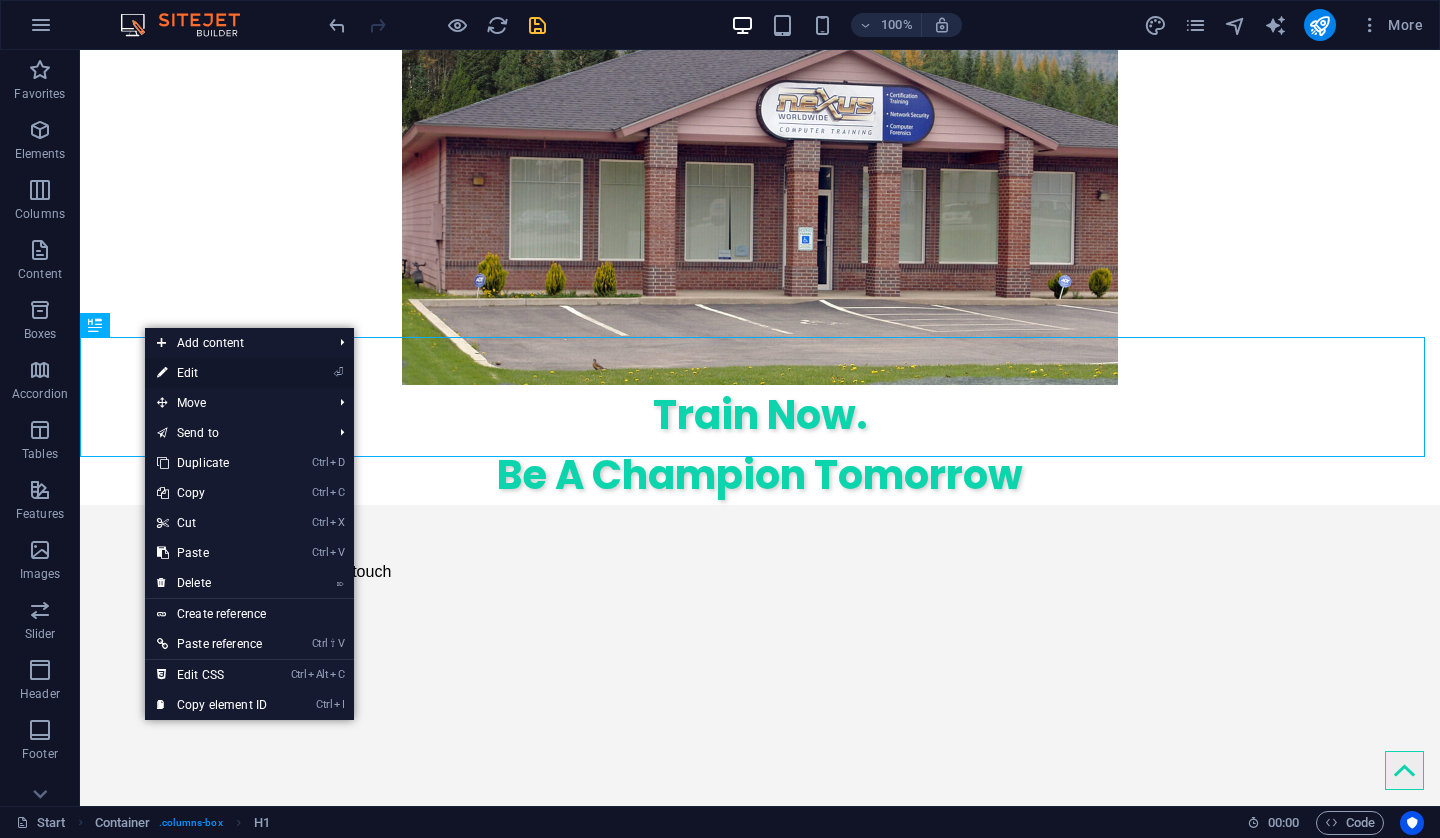 click on "⏎  Edit" at bounding box center (212, 373) 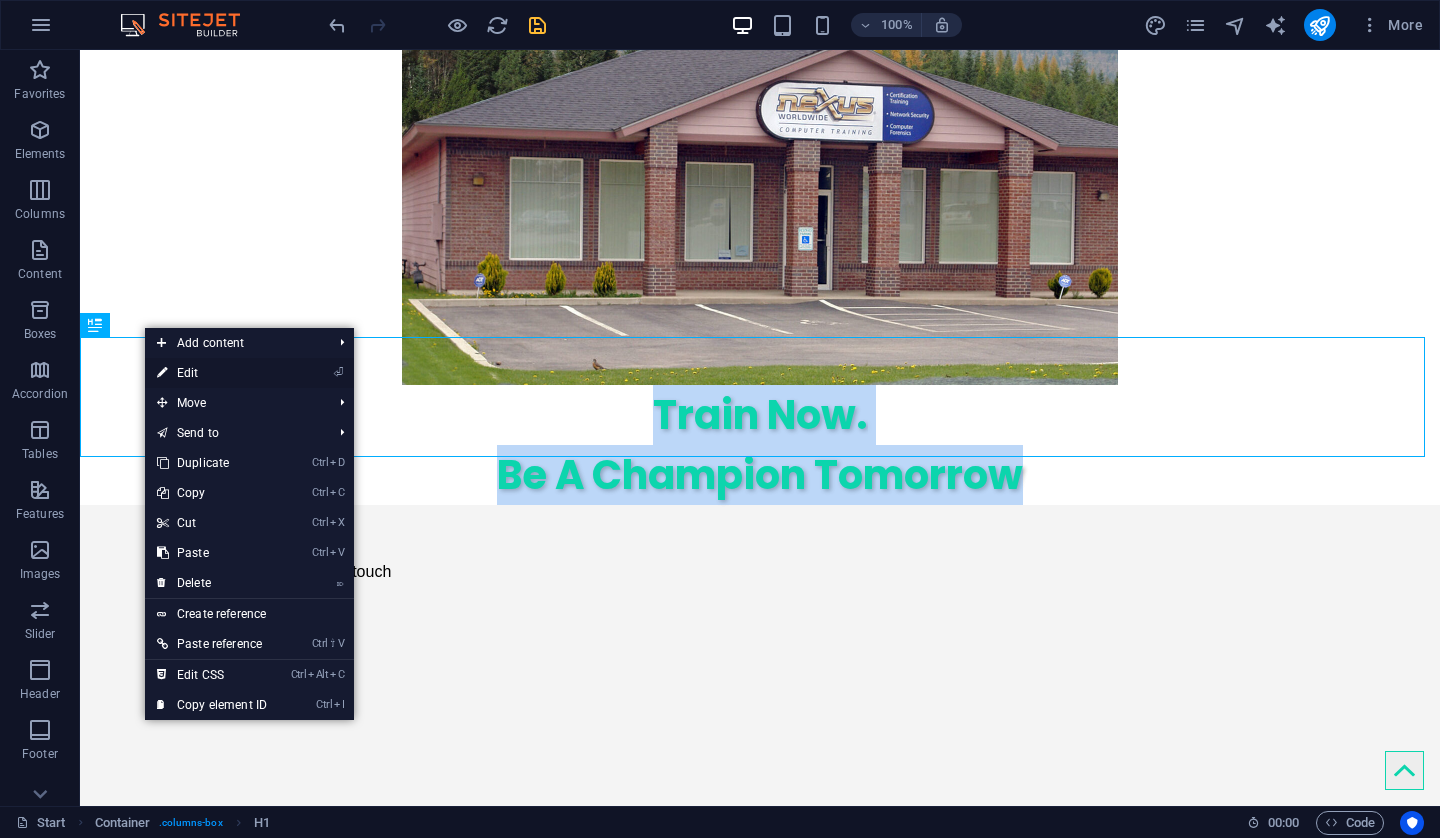 select on "px" 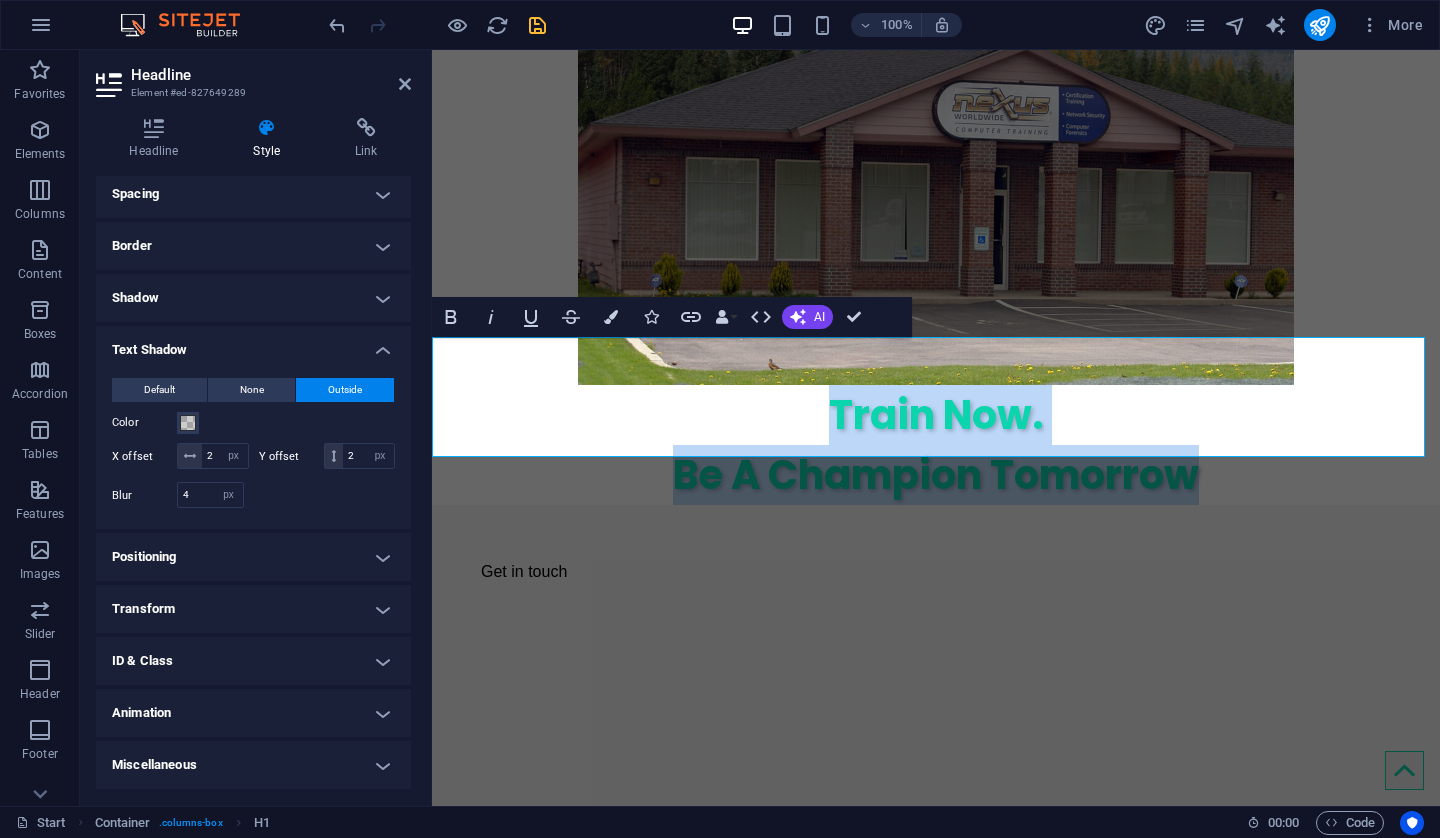 scroll, scrollTop: 412, scrollLeft: 0, axis: vertical 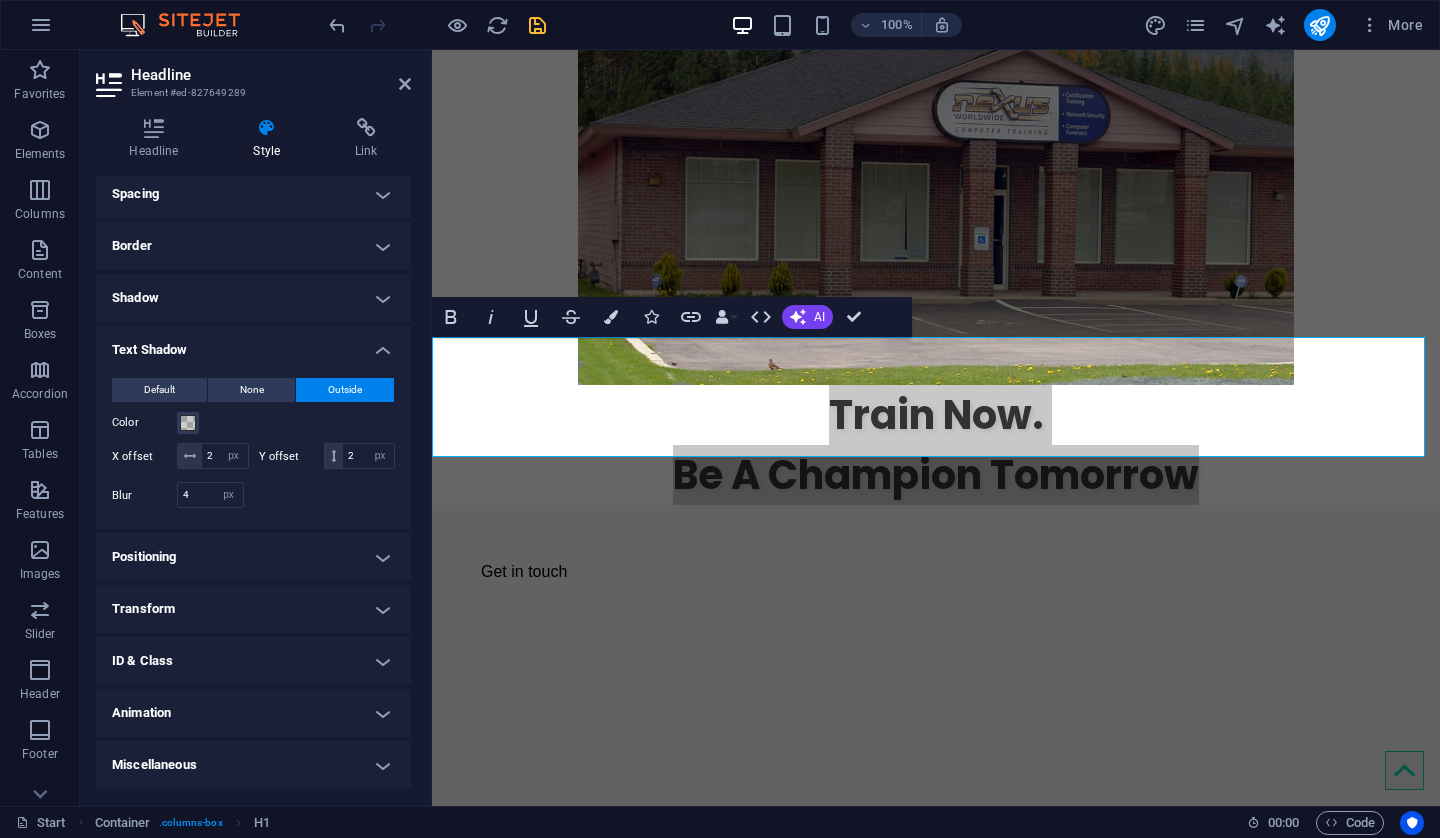 click on "Miscellaneous" at bounding box center [253, 765] 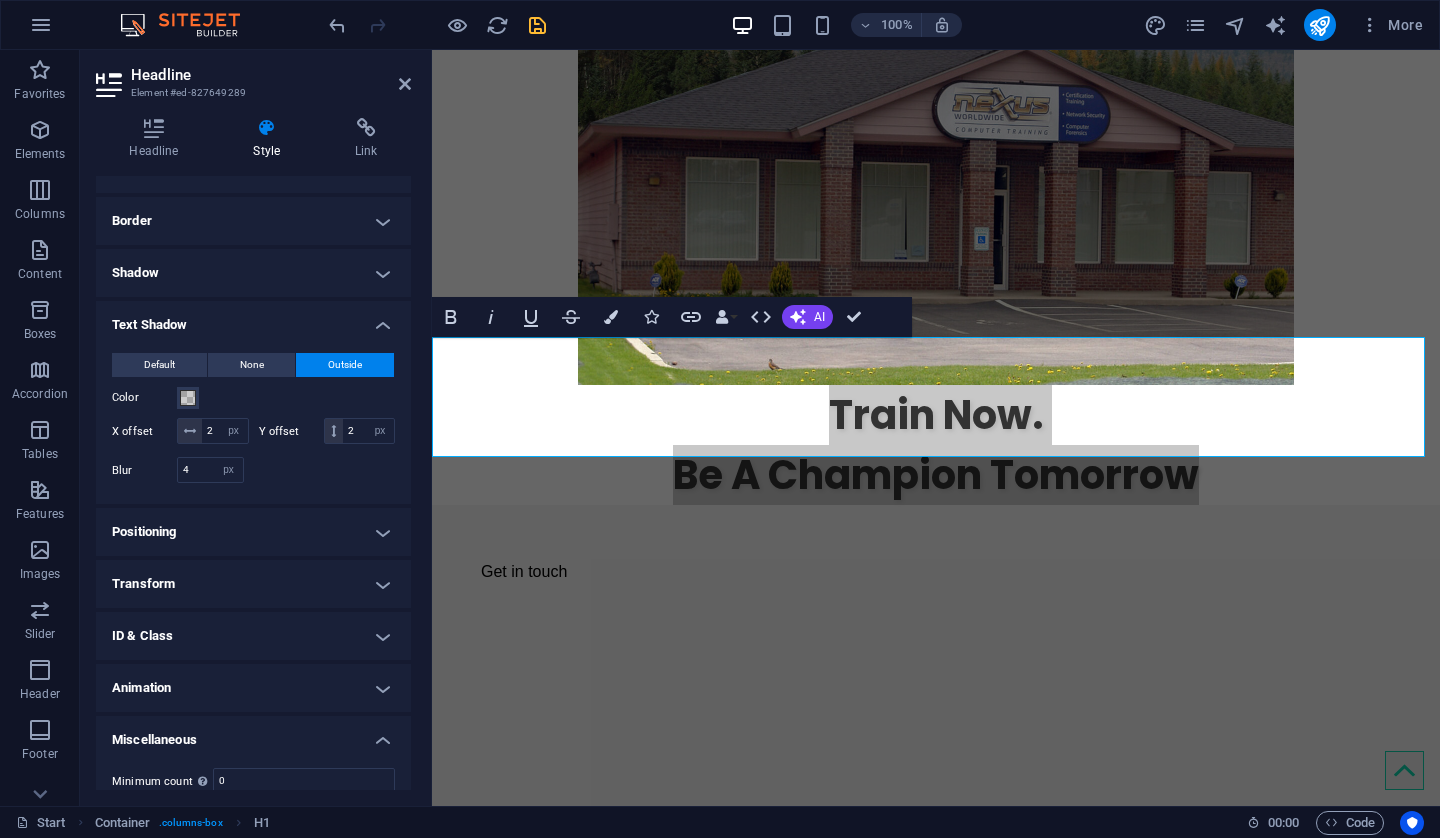 click on "Miscellaneous" at bounding box center [253, 734] 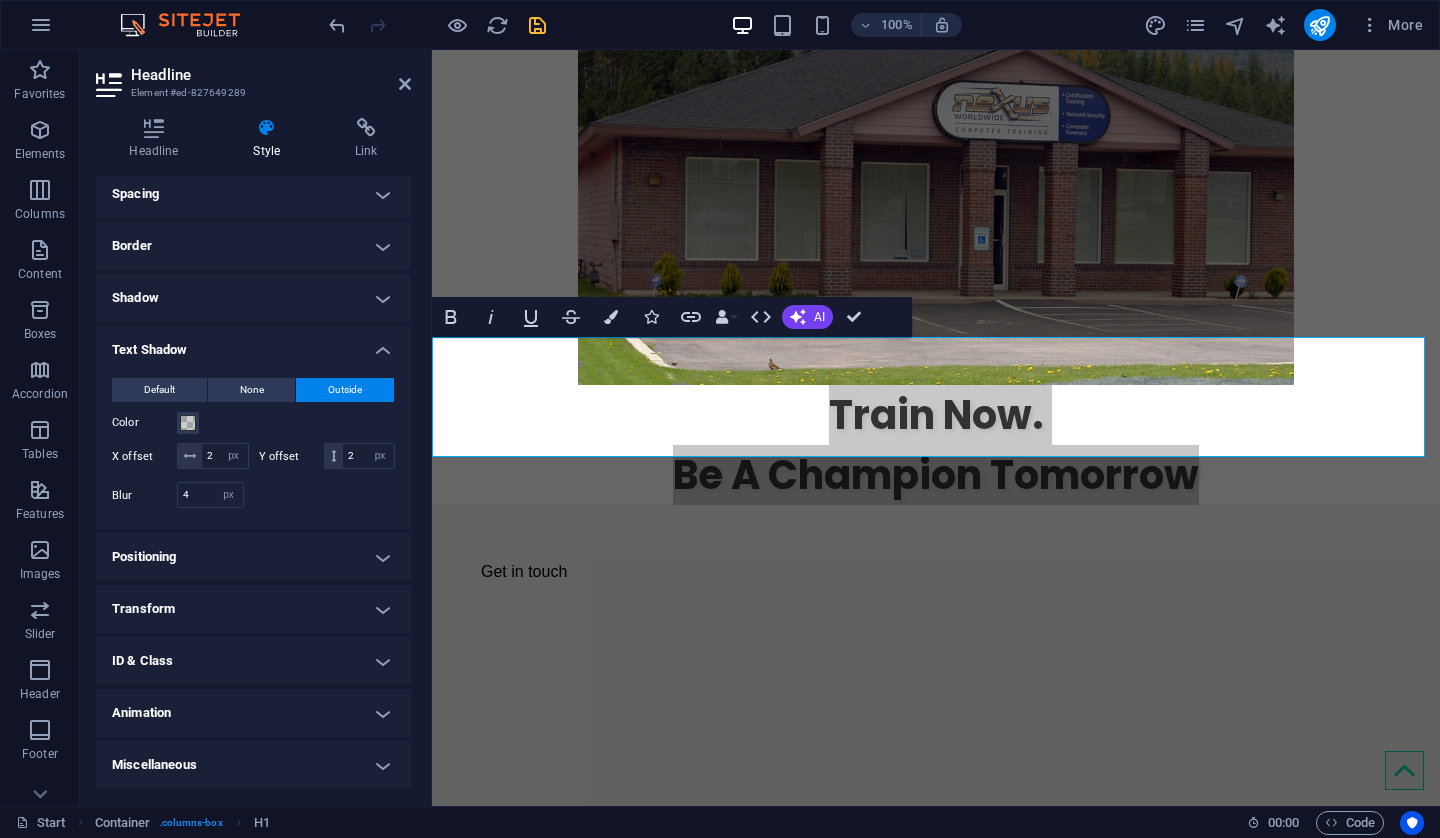 scroll, scrollTop: 0, scrollLeft: 0, axis: both 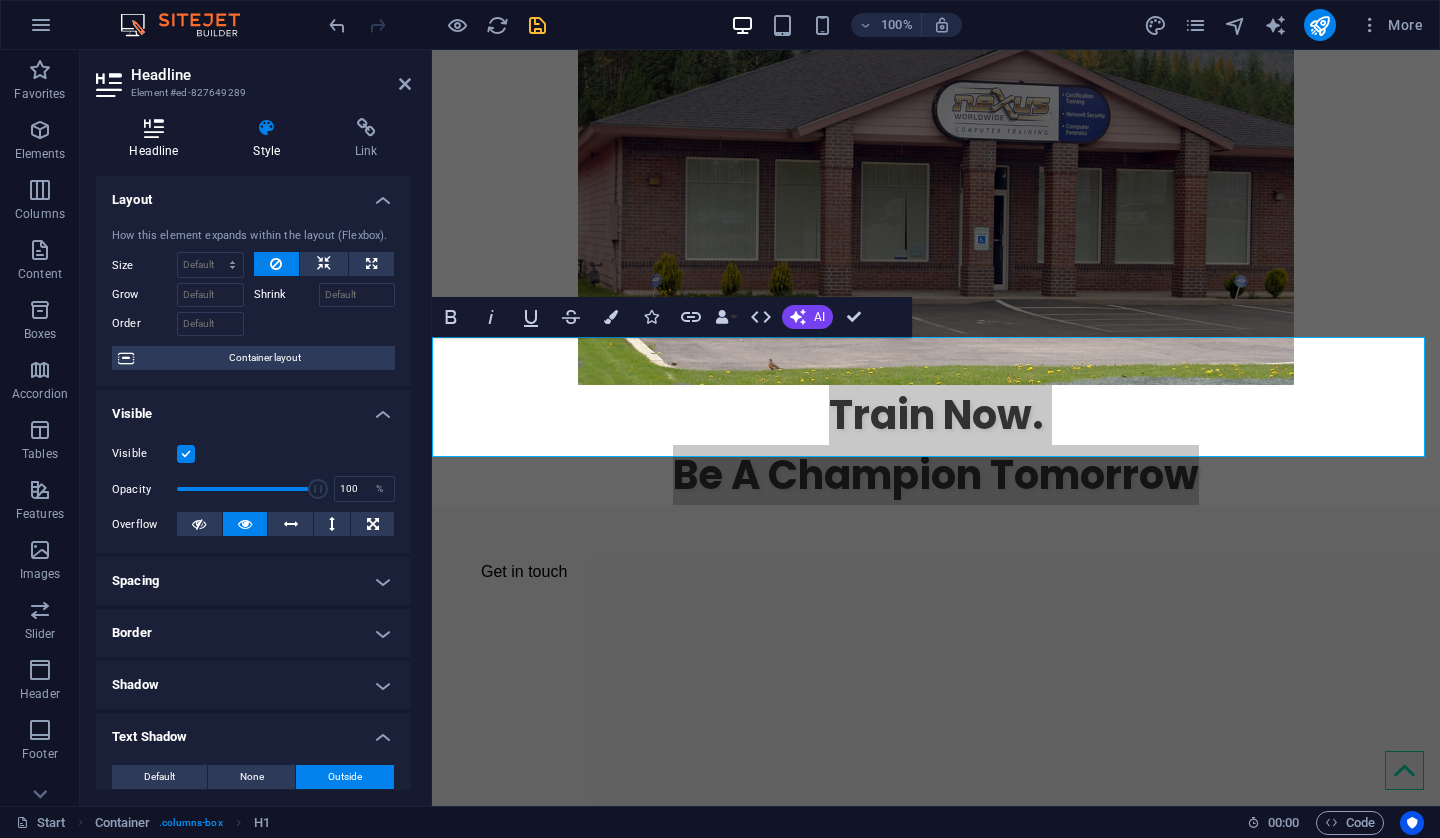 click at bounding box center [154, 128] 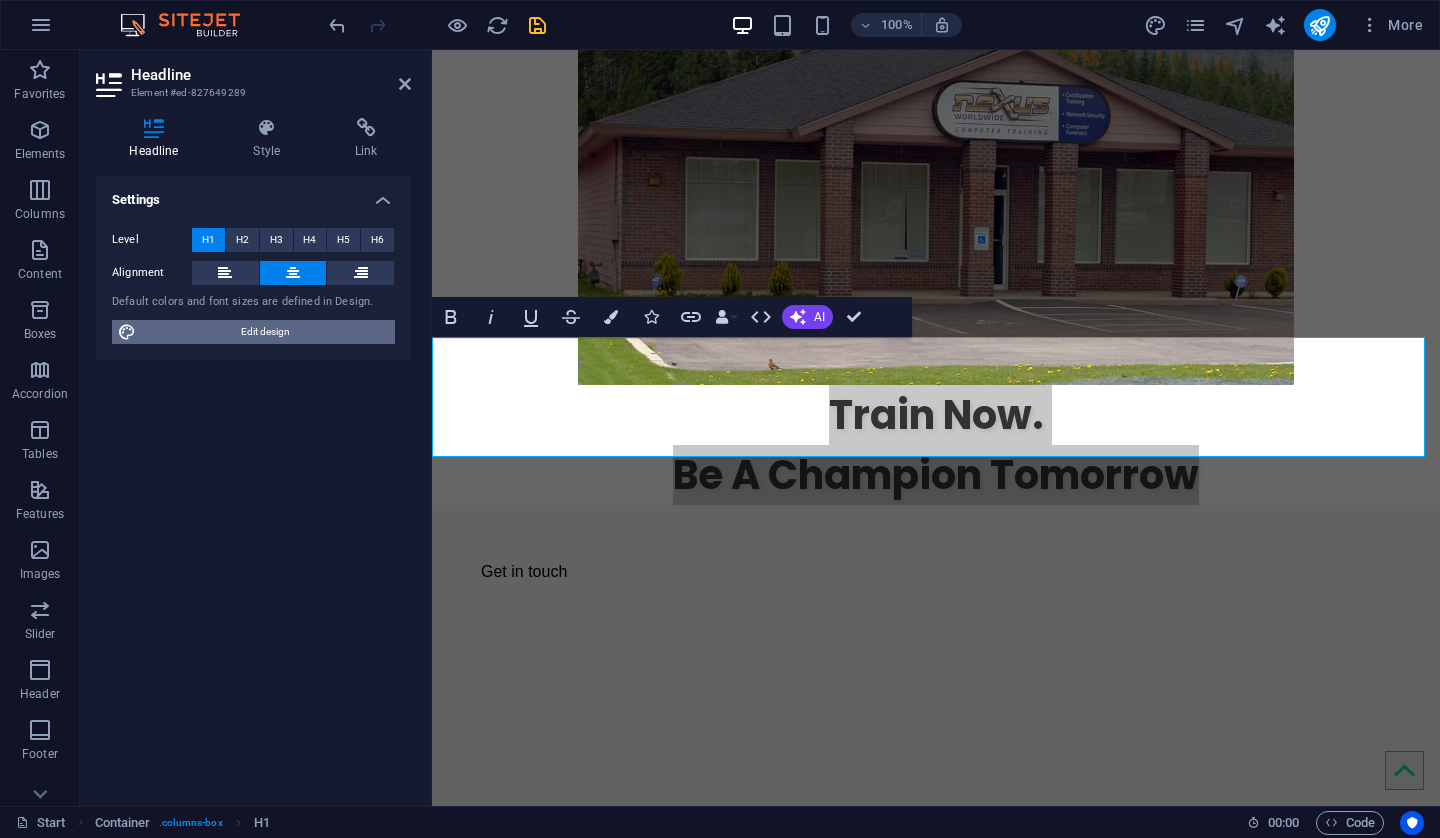 click on "Edit design" at bounding box center [265, 332] 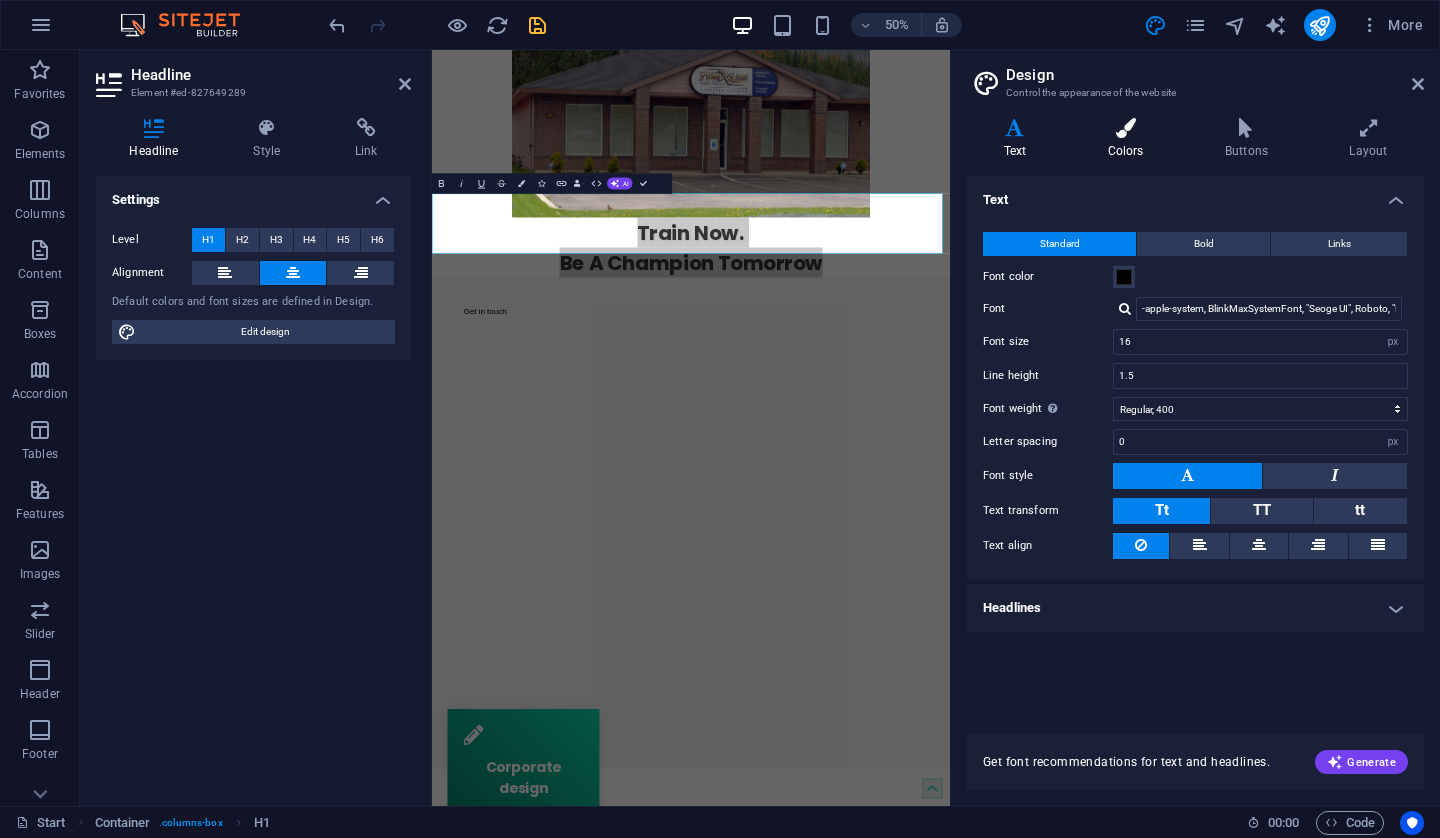 click on "Colors" at bounding box center (1129, 139) 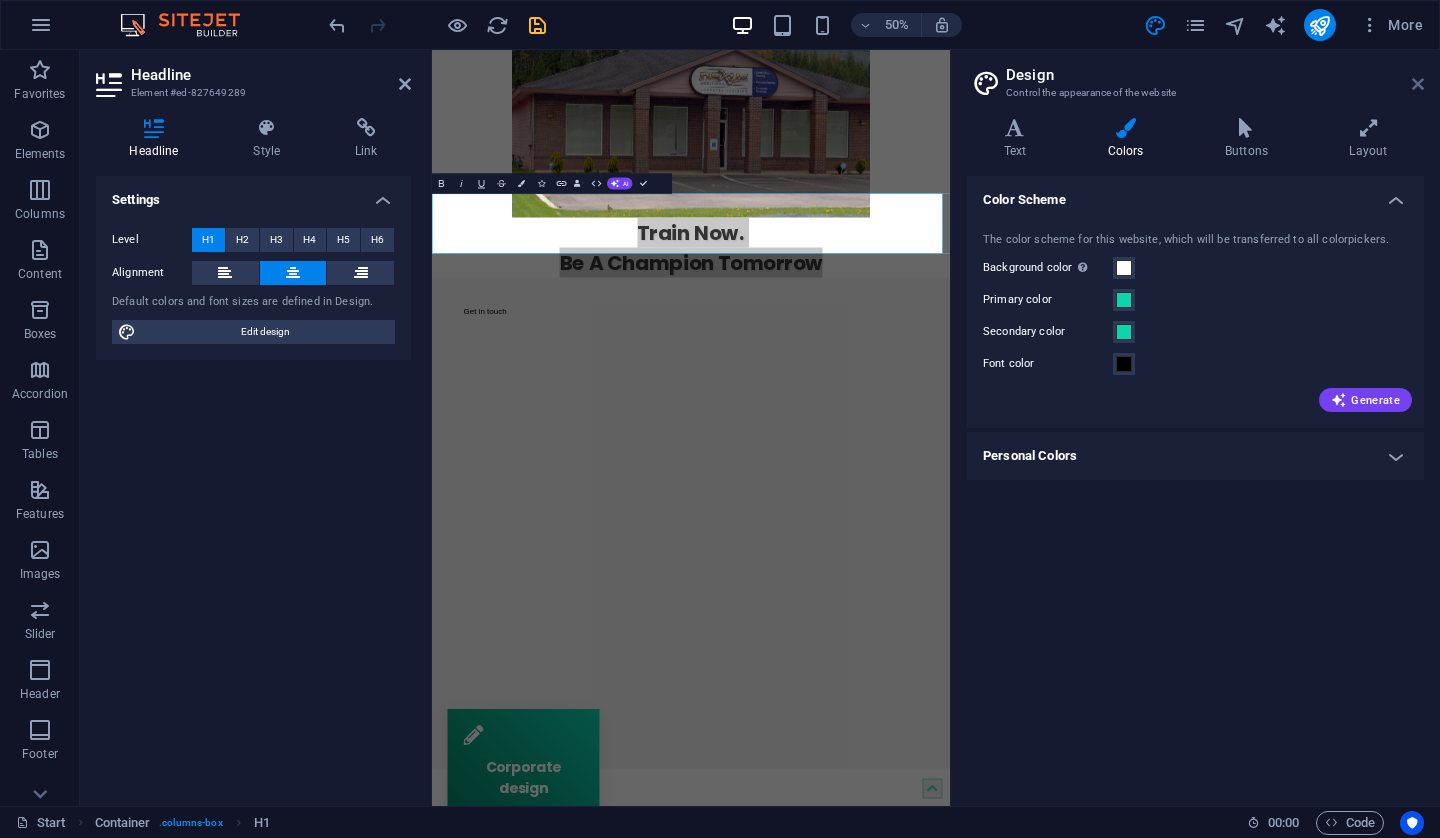 click at bounding box center (1418, 84) 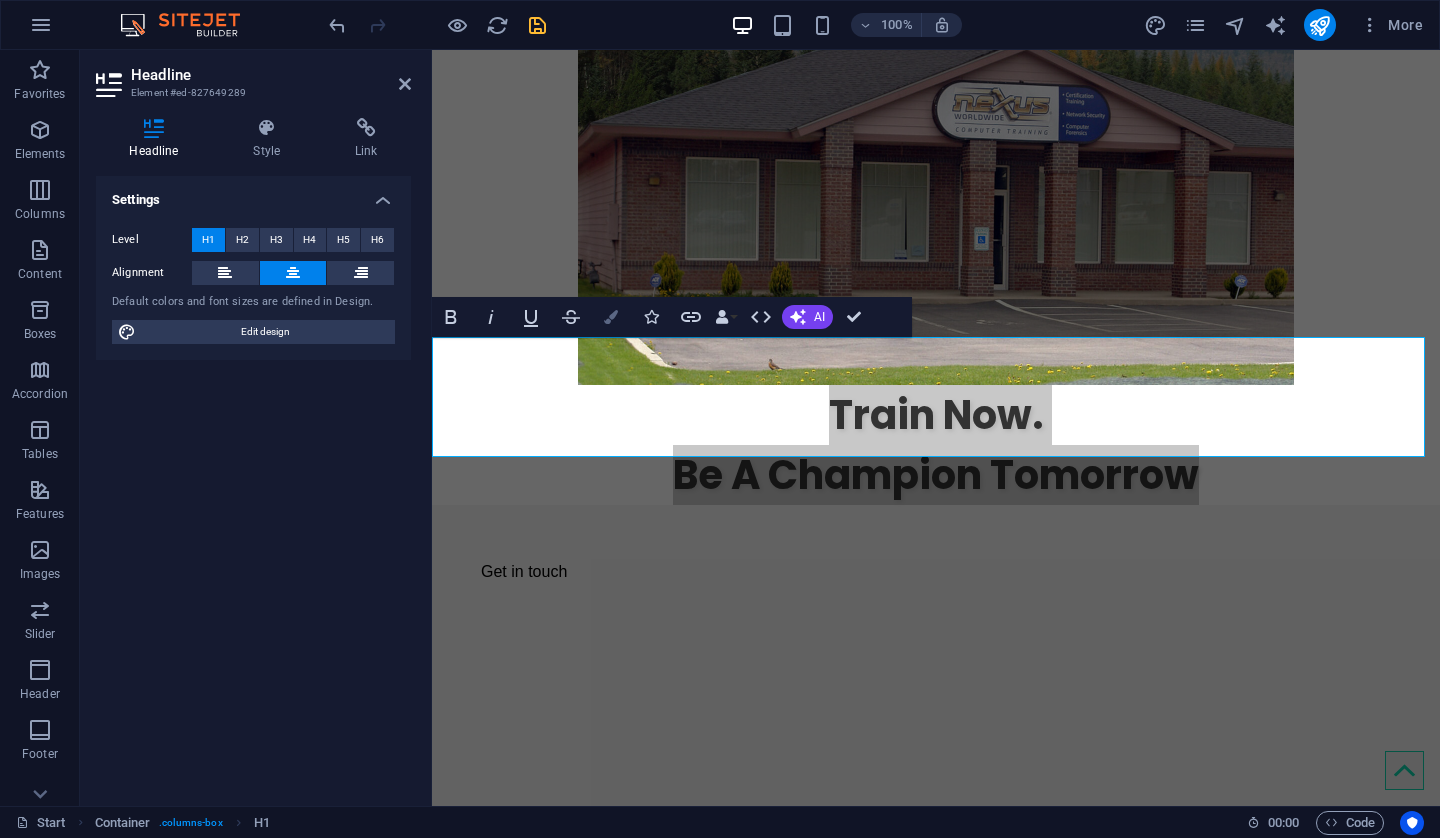 click at bounding box center [611, 317] 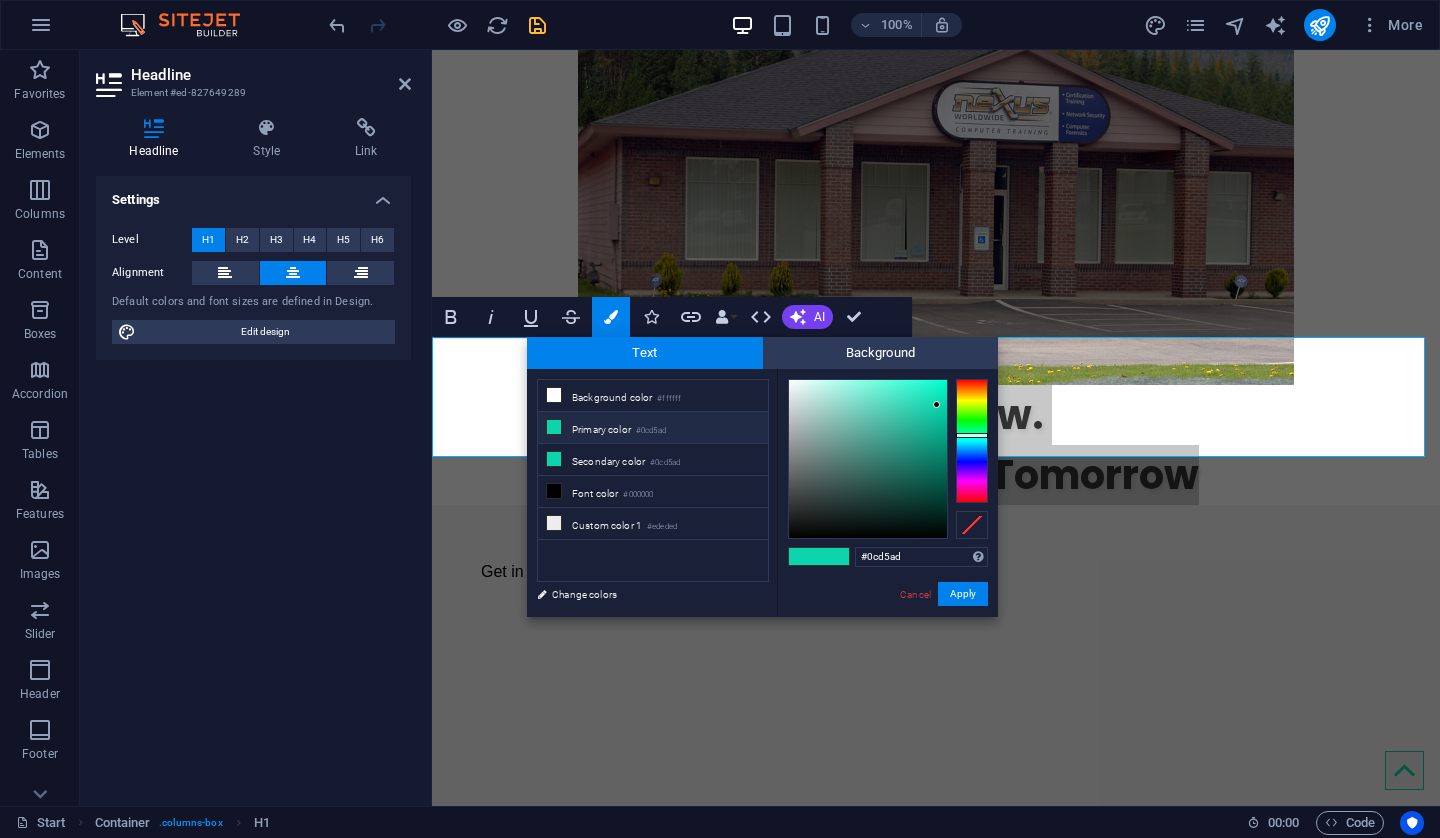 type on "#210cd5" 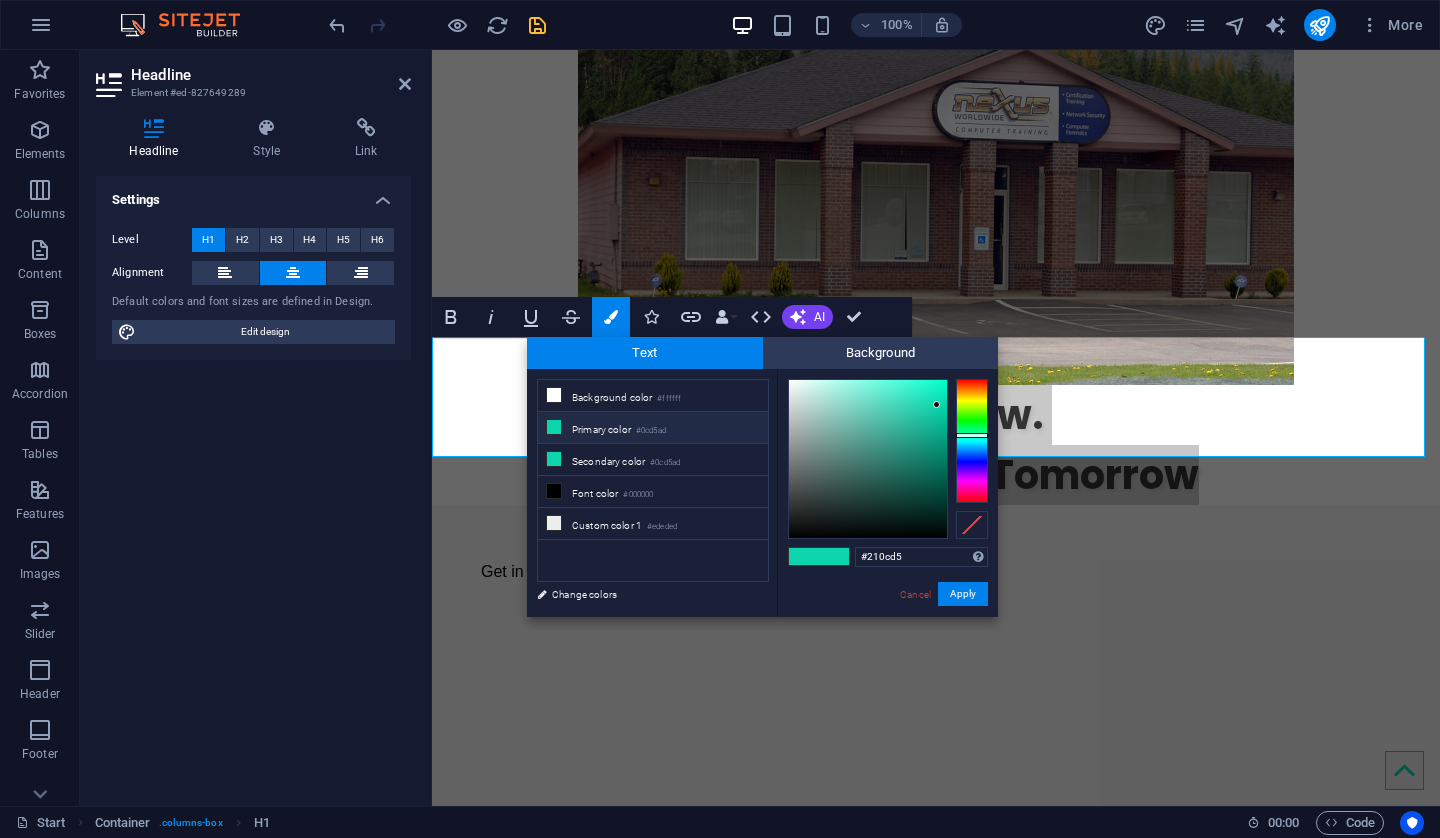 click at bounding box center (972, 441) 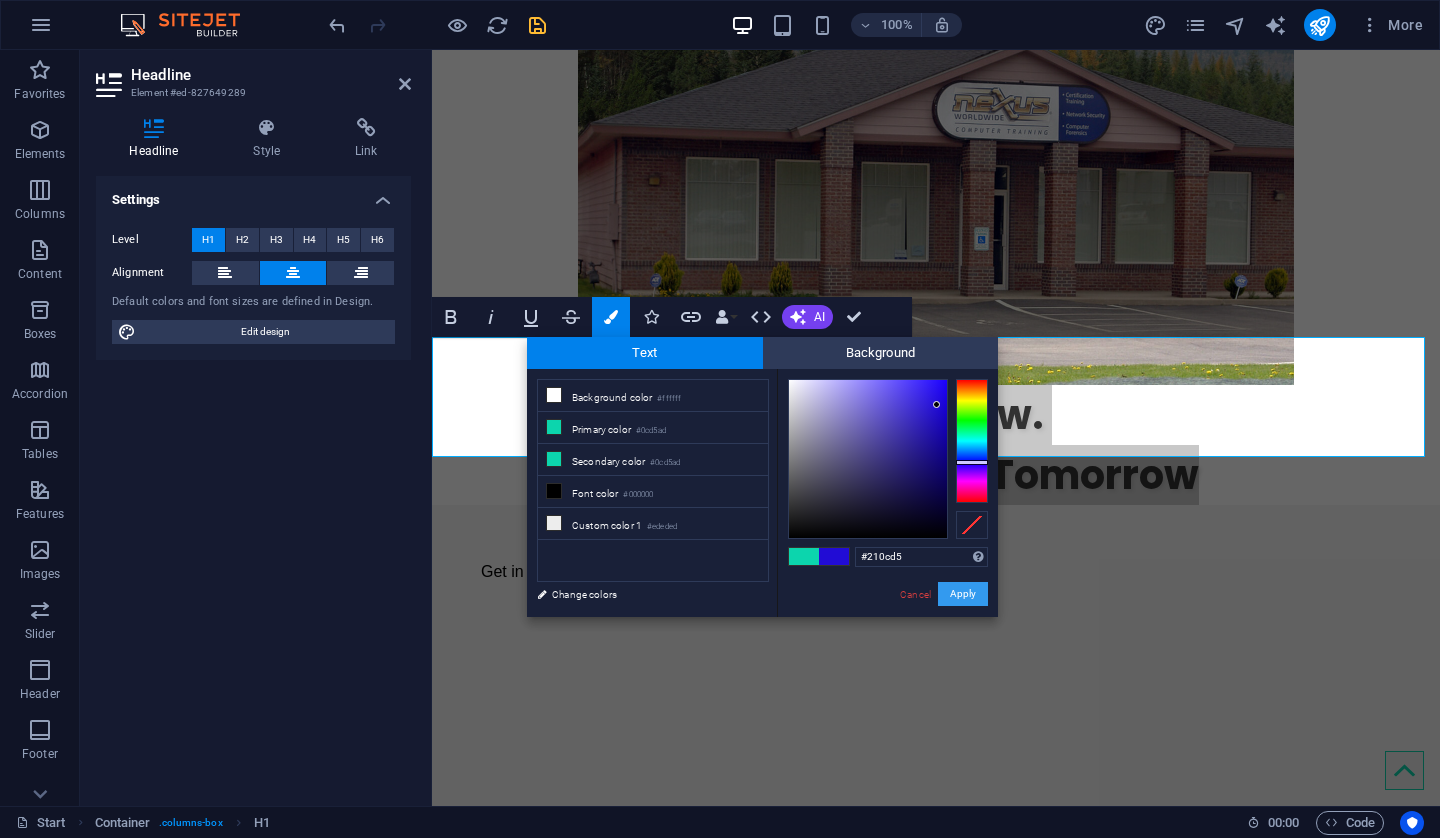 click on "Apply" at bounding box center [963, 594] 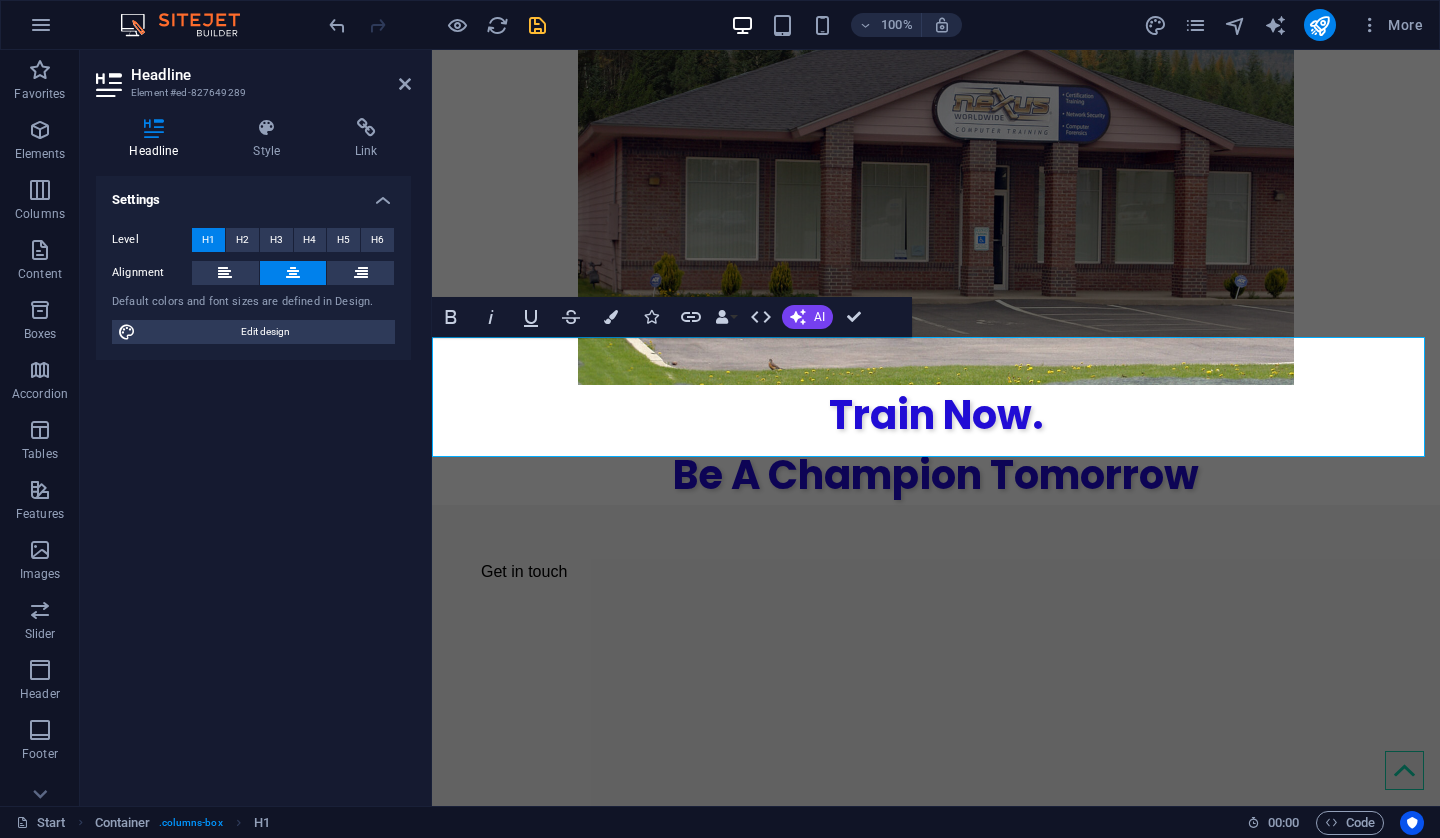 click on "Headline Element #ed-827649289" at bounding box center [253, 76] 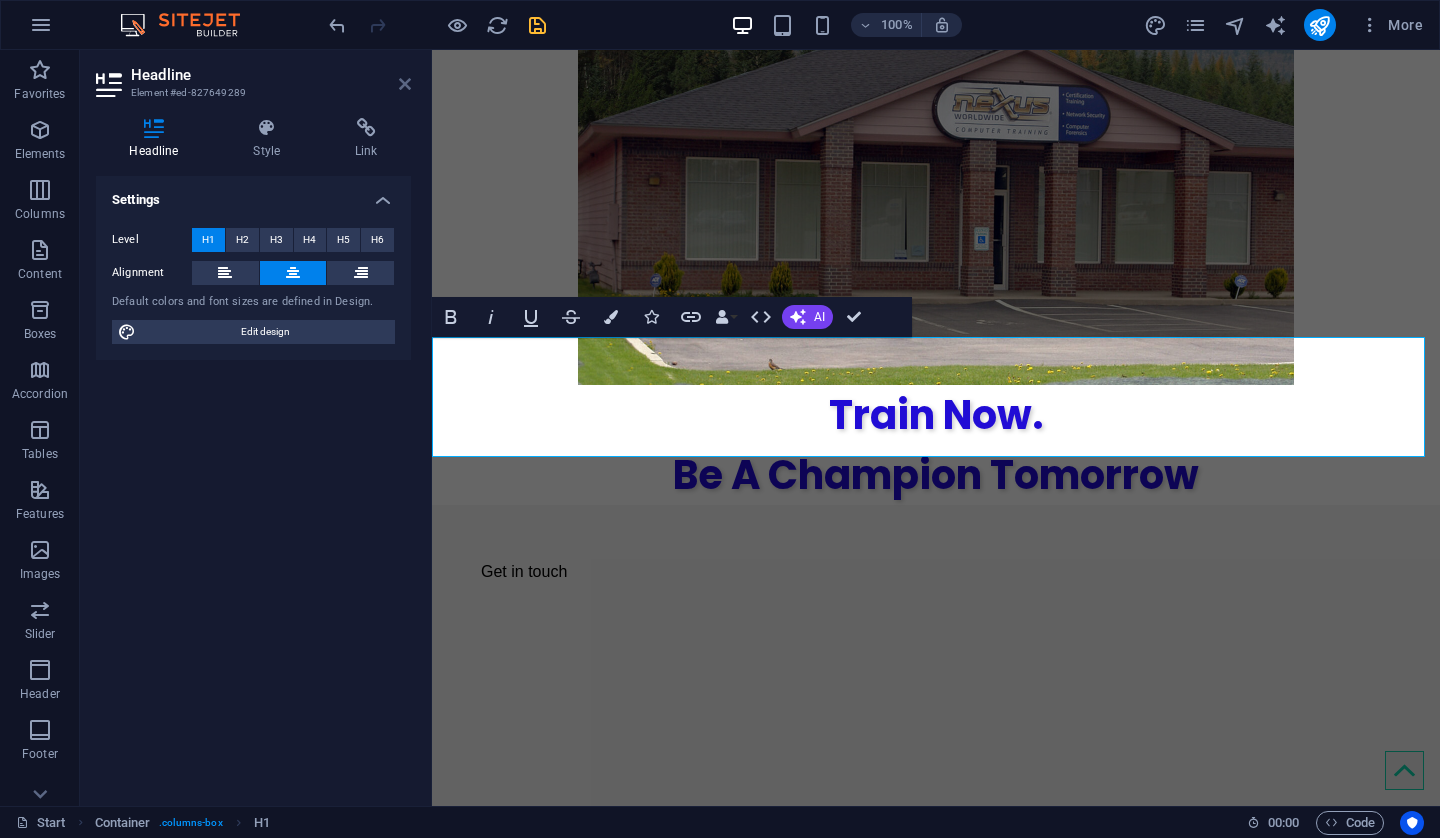 click at bounding box center [405, 84] 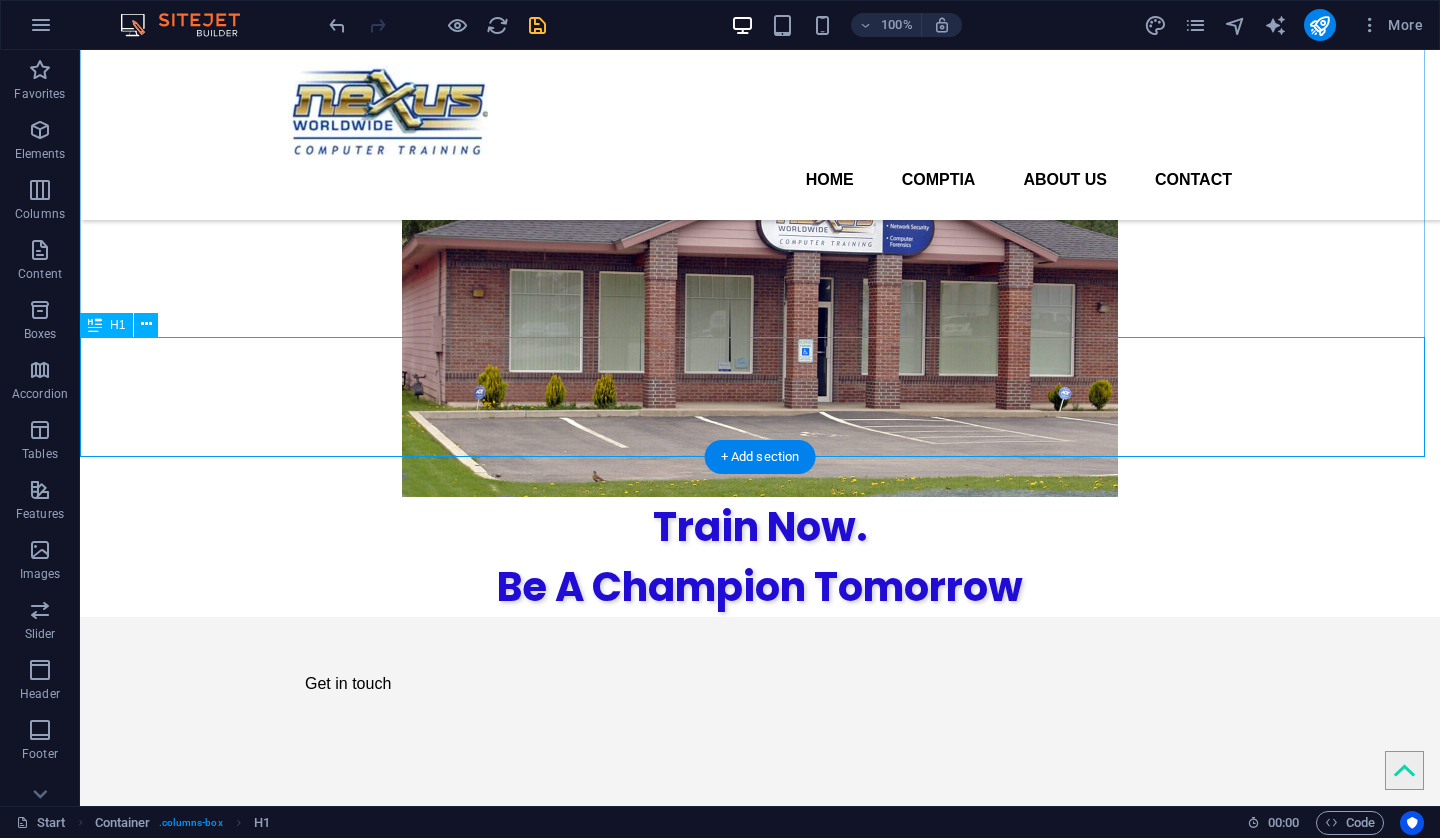 scroll, scrollTop: 200, scrollLeft: 0, axis: vertical 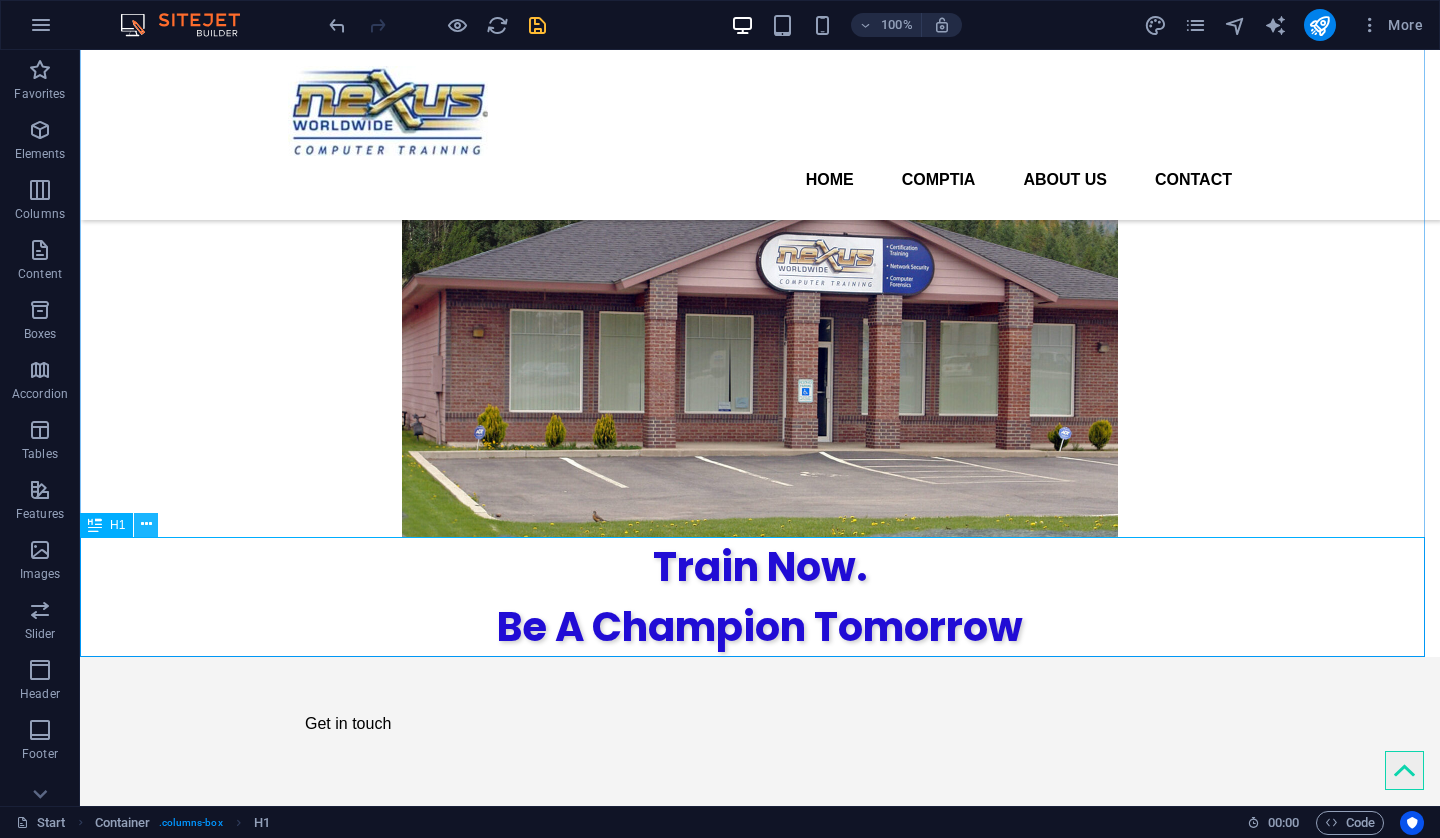 click at bounding box center (146, 524) 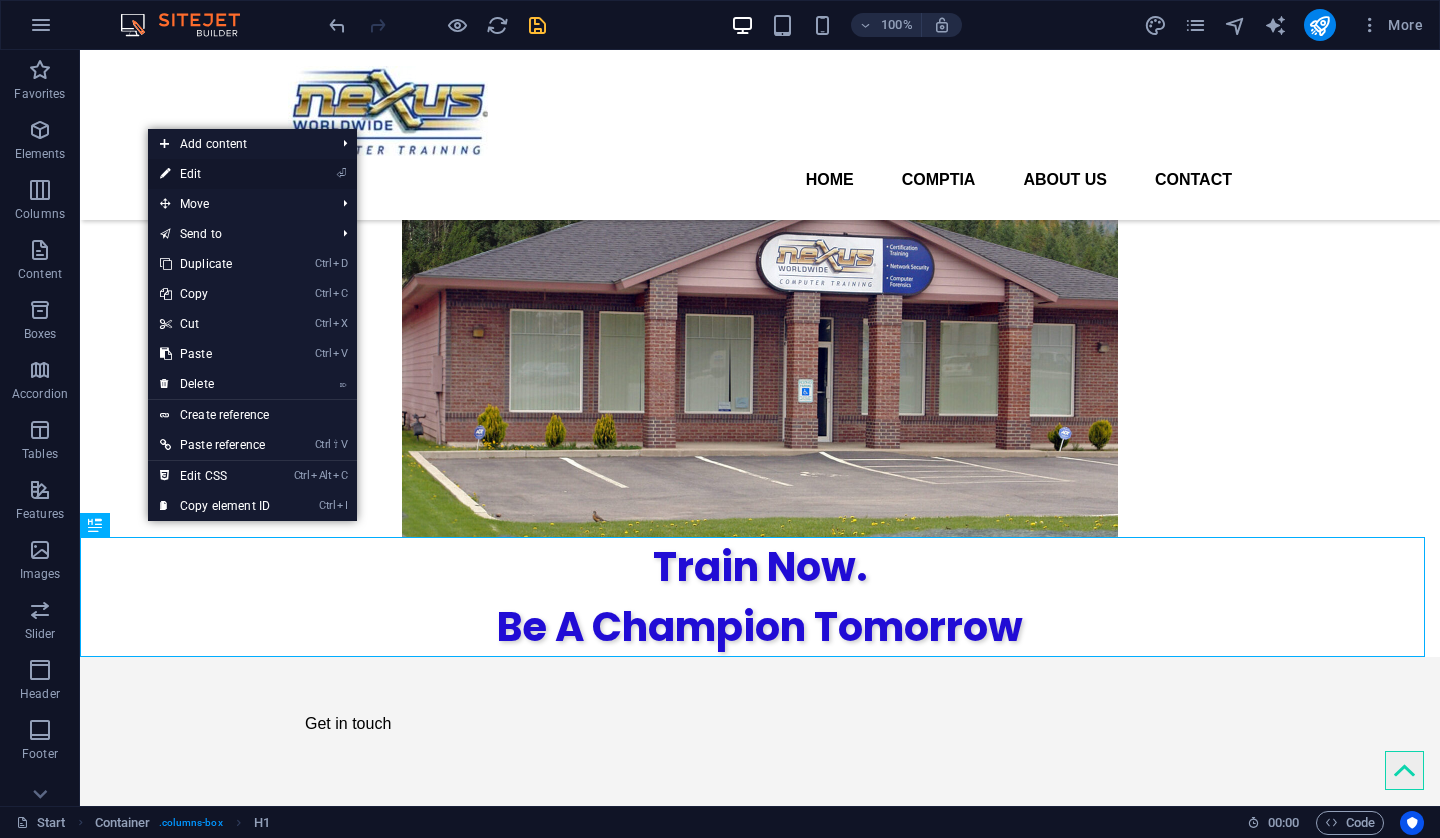click on "⏎  Edit" at bounding box center (215, 174) 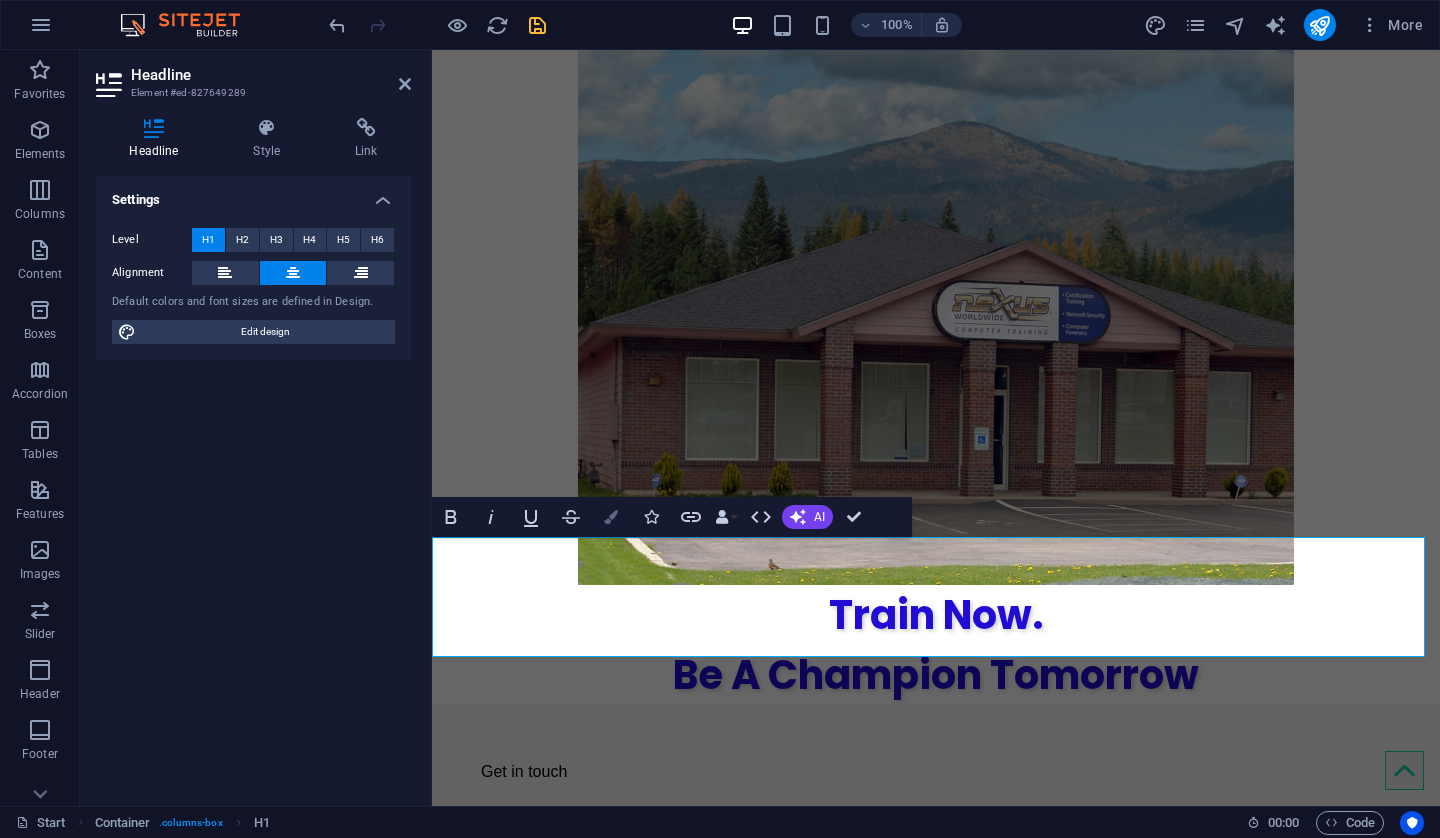 click at bounding box center (611, 517) 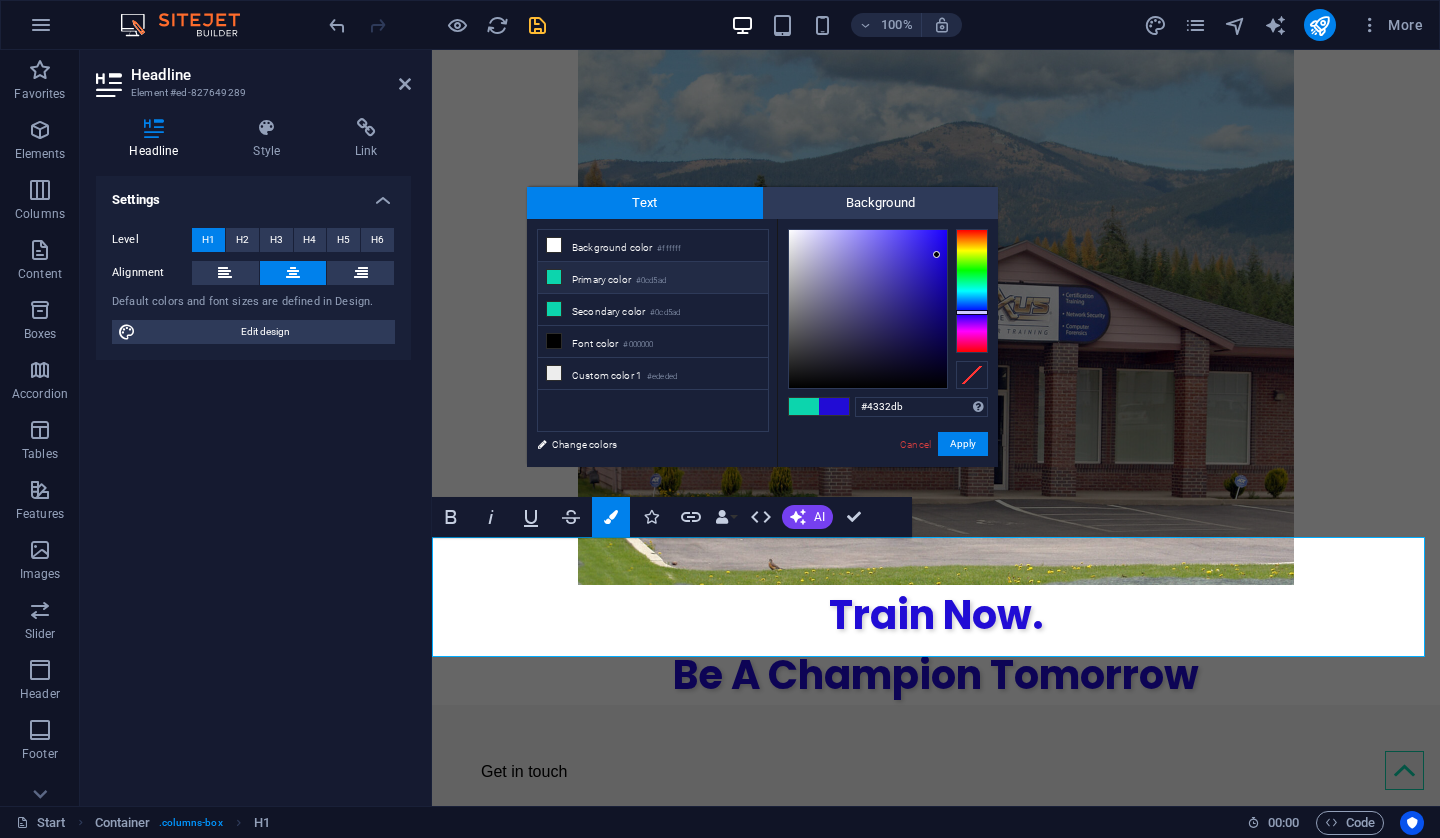 click at bounding box center (868, 309) 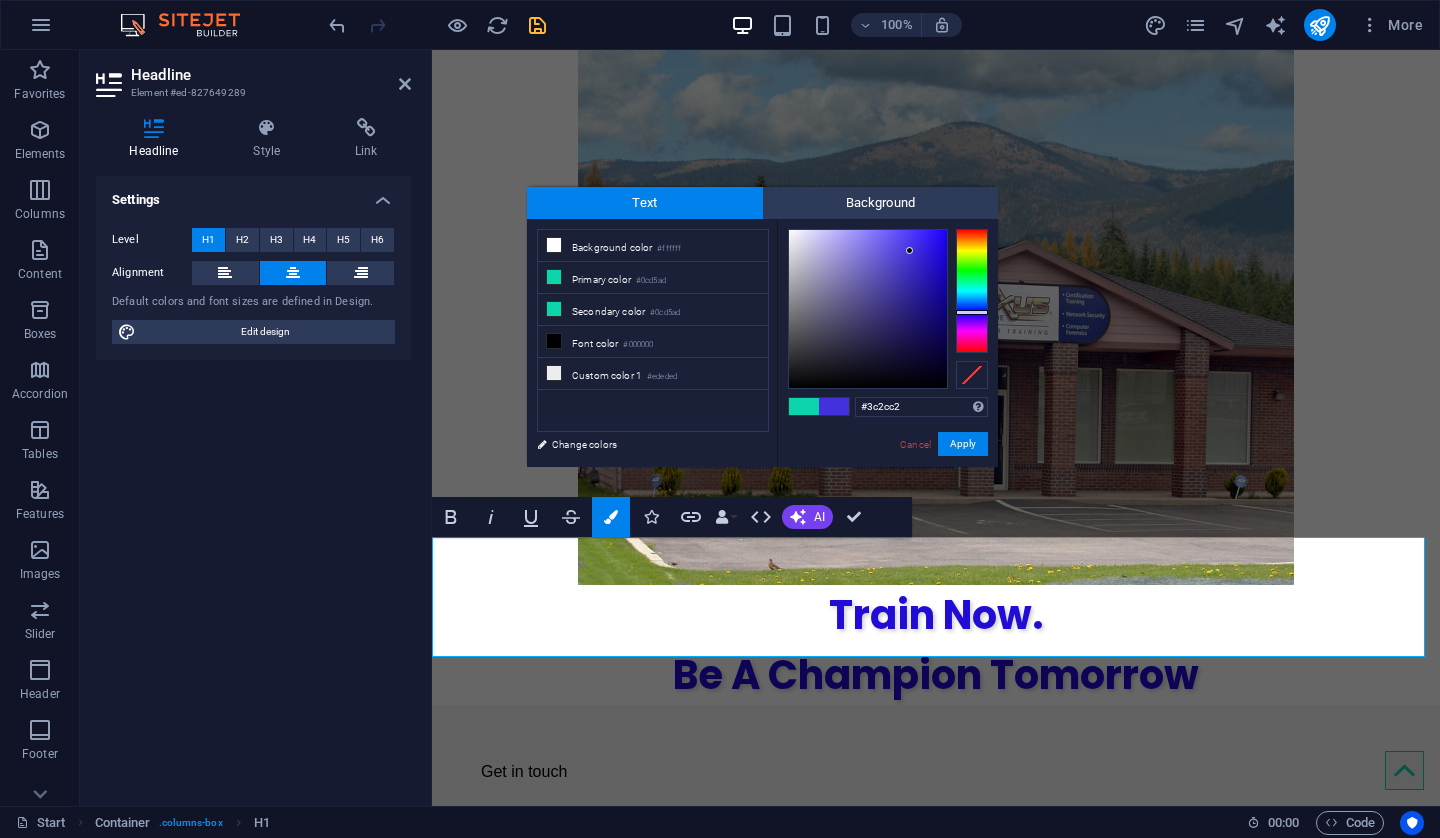 click at bounding box center (868, 309) 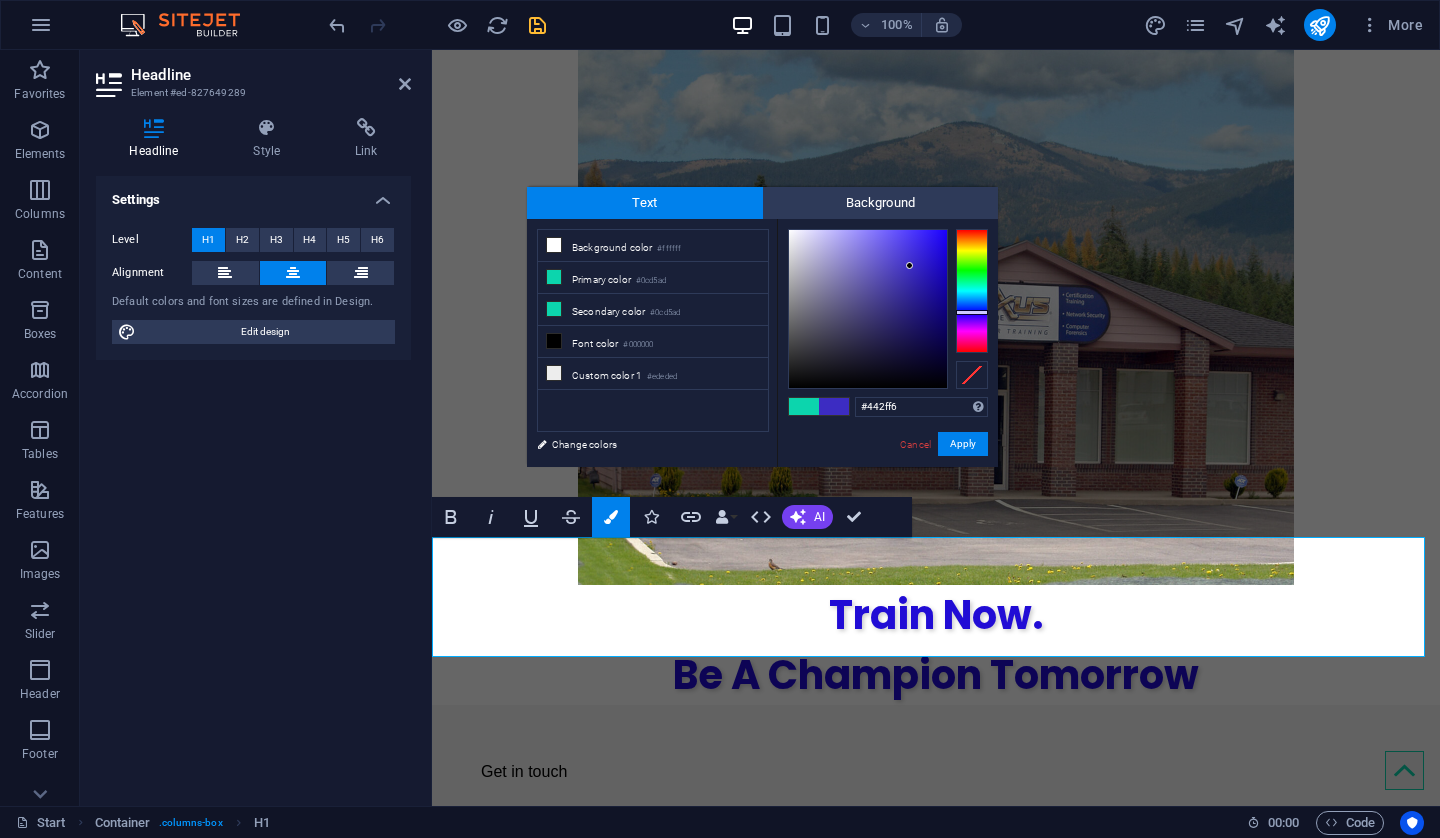 click at bounding box center (868, 309) 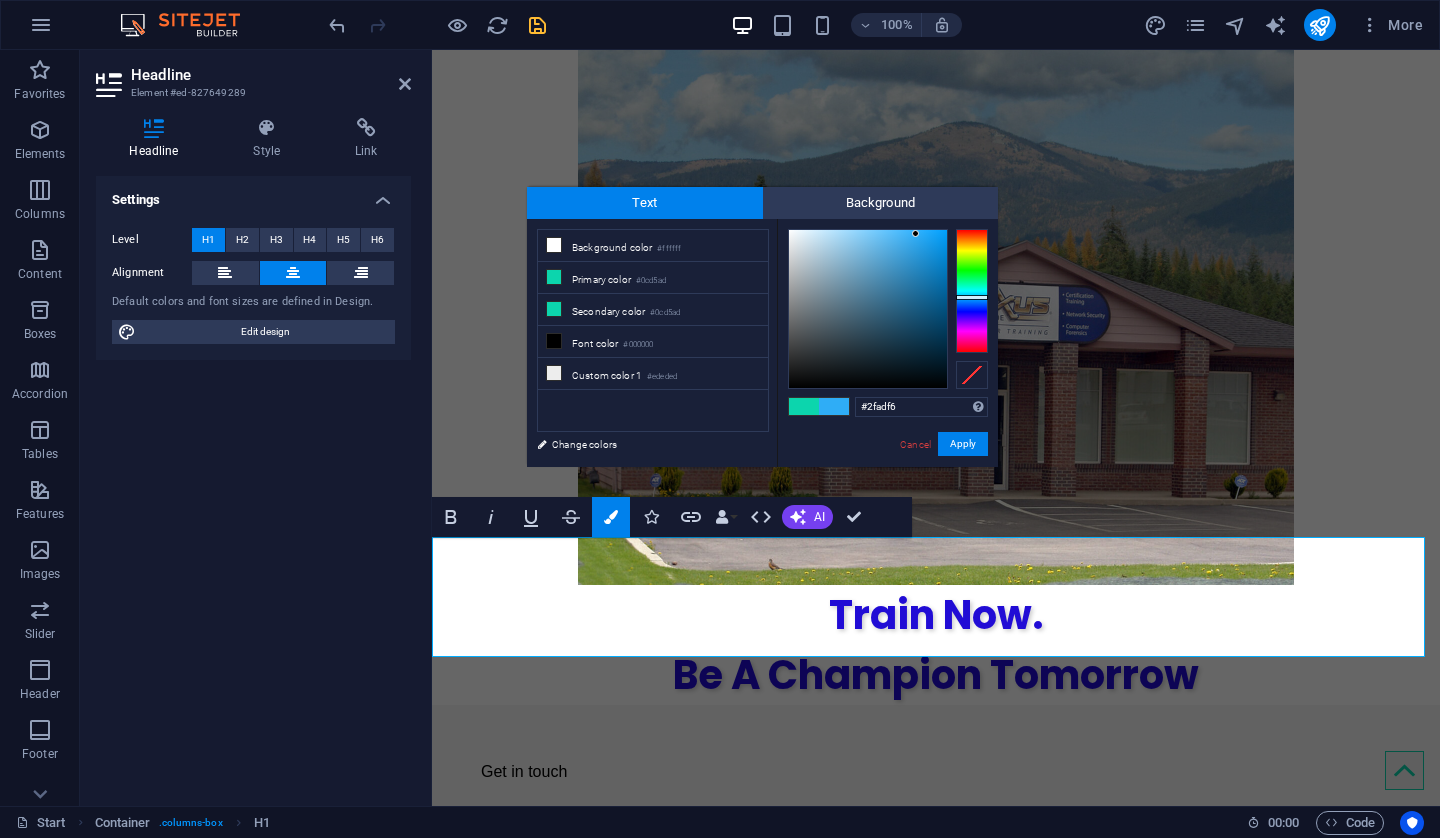 click at bounding box center [972, 291] 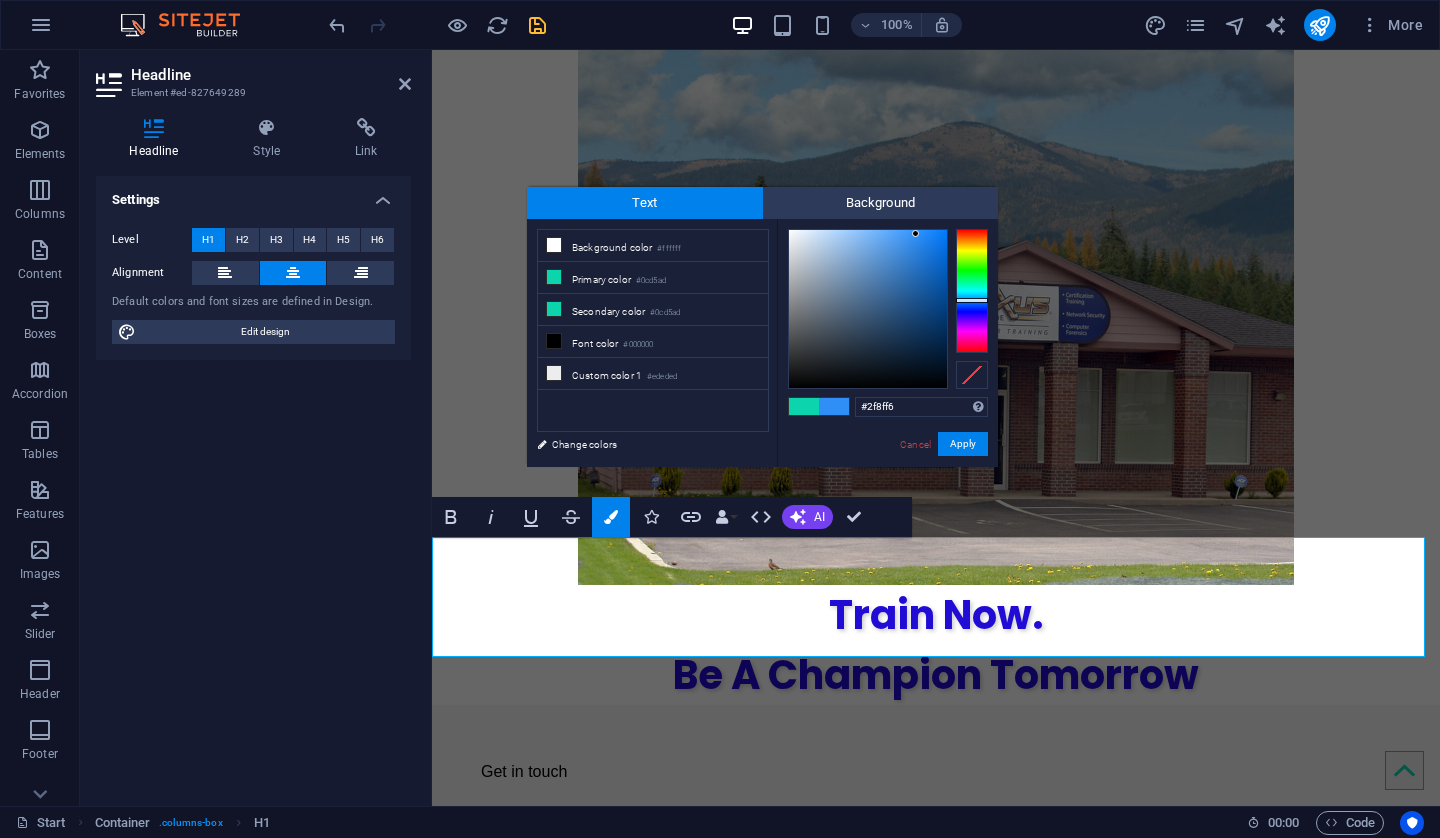click at bounding box center (972, 291) 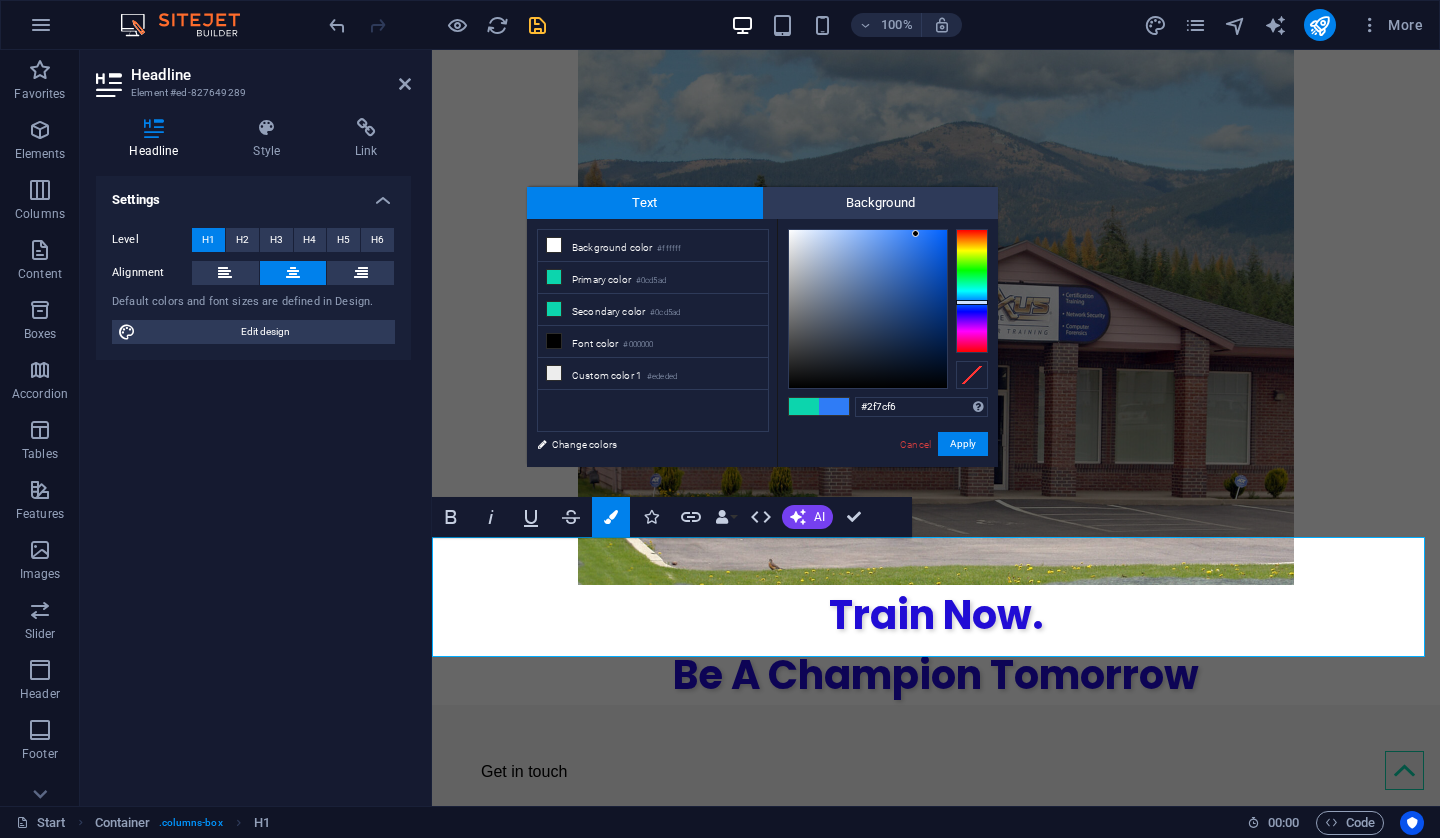 click at bounding box center [972, 302] 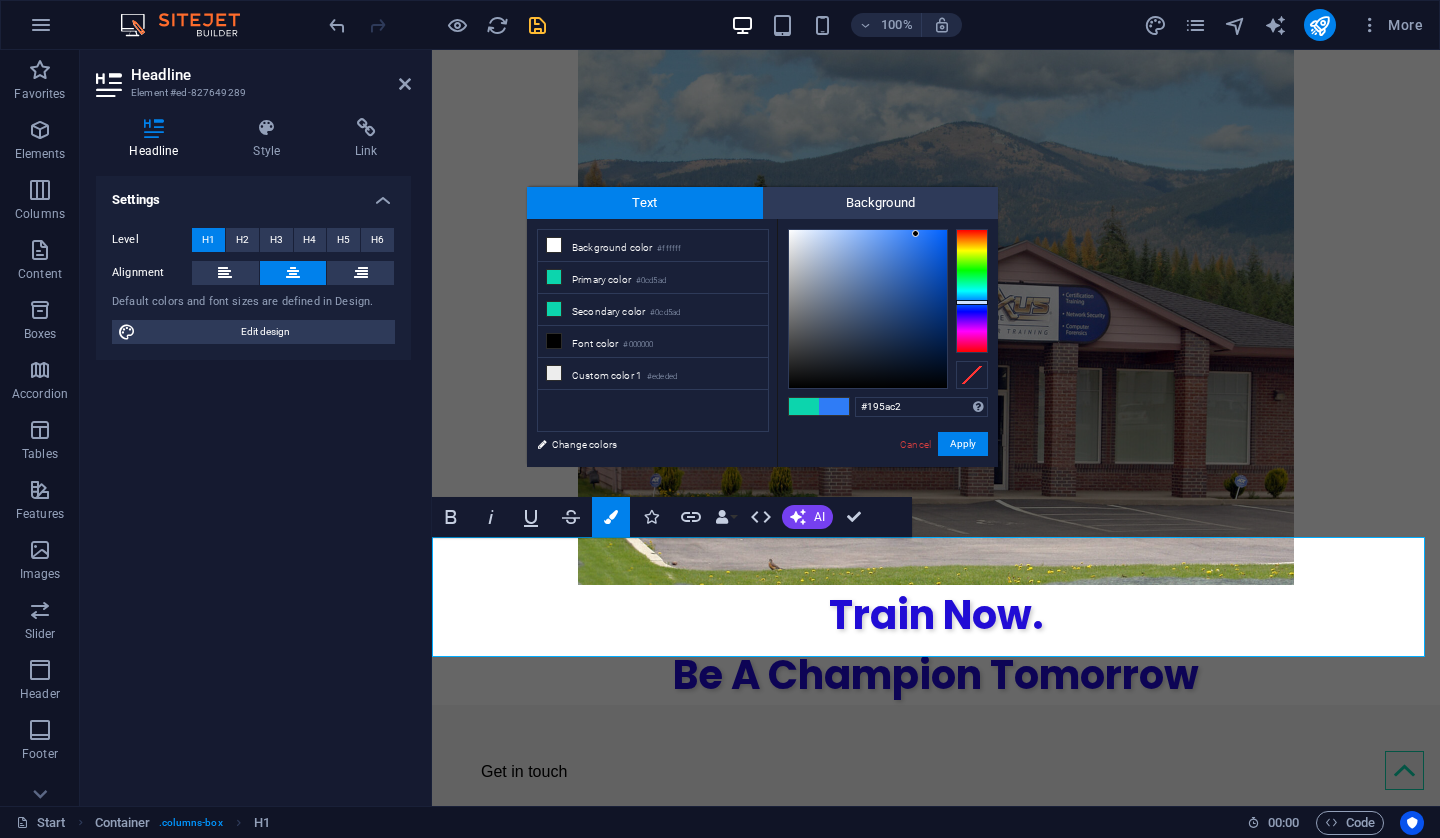 click at bounding box center (868, 309) 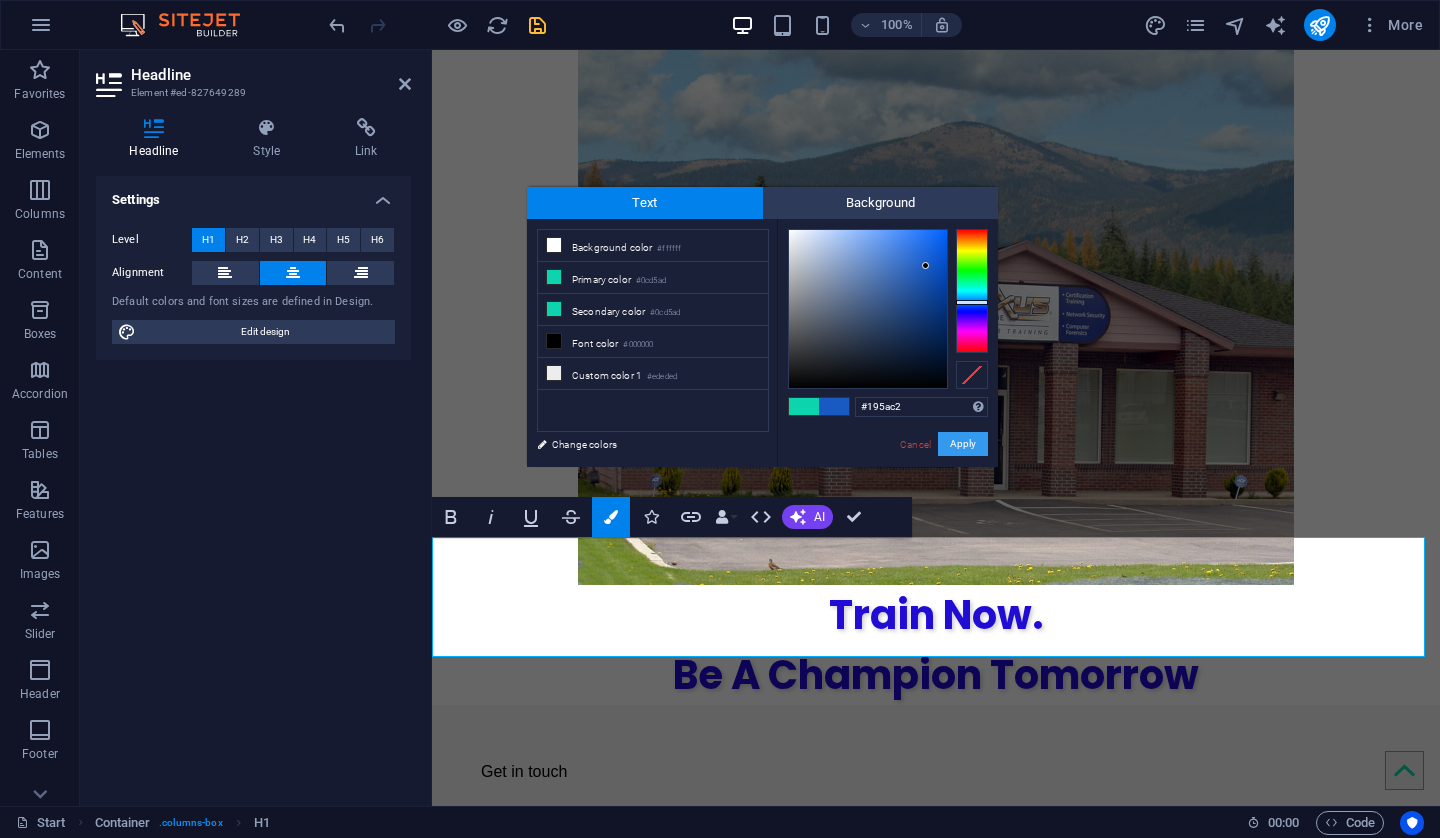 drag, startPoint x: 974, startPoint y: 450, endPoint x: 542, endPoint y: 399, distance: 435 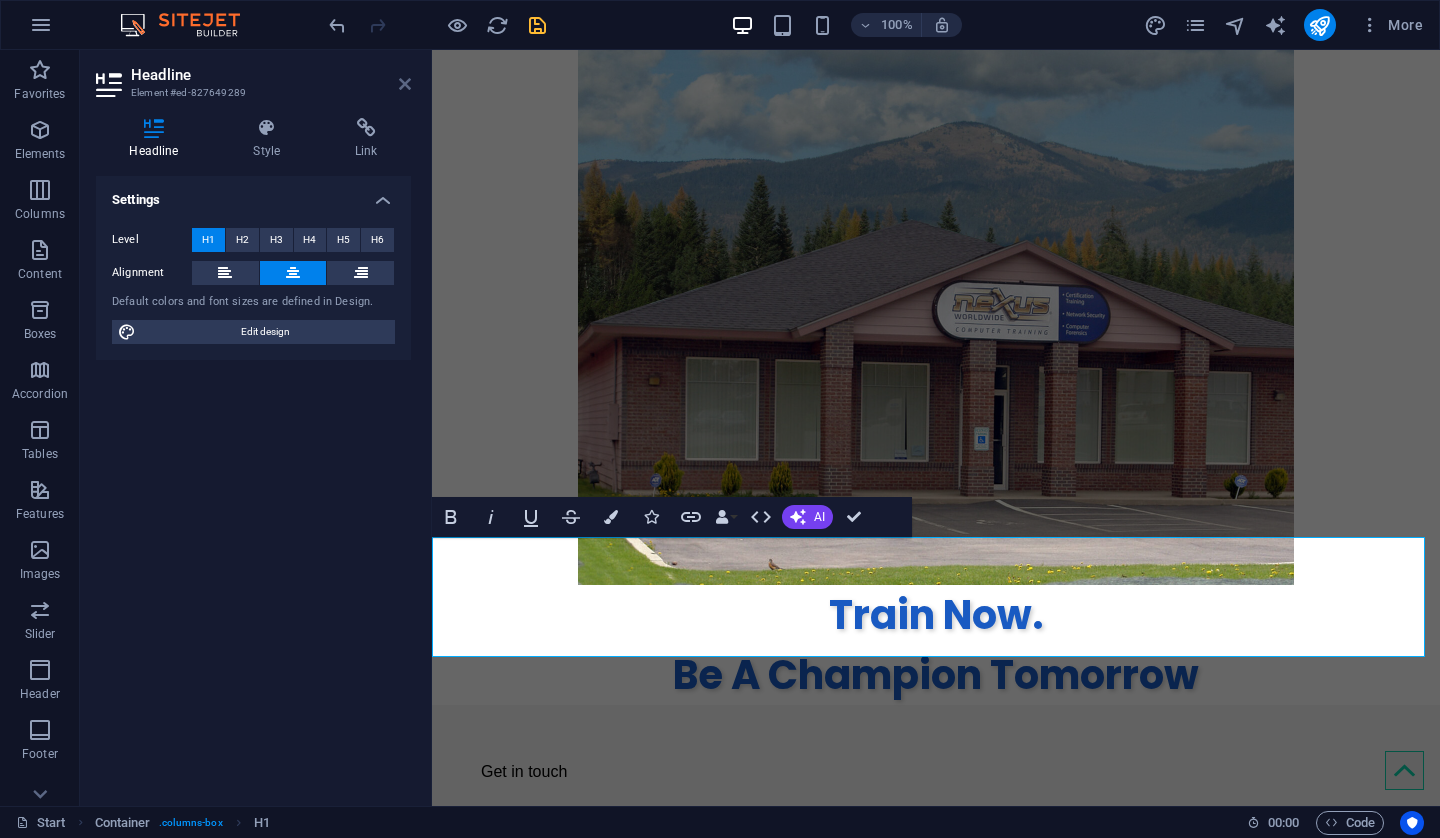 click at bounding box center (405, 84) 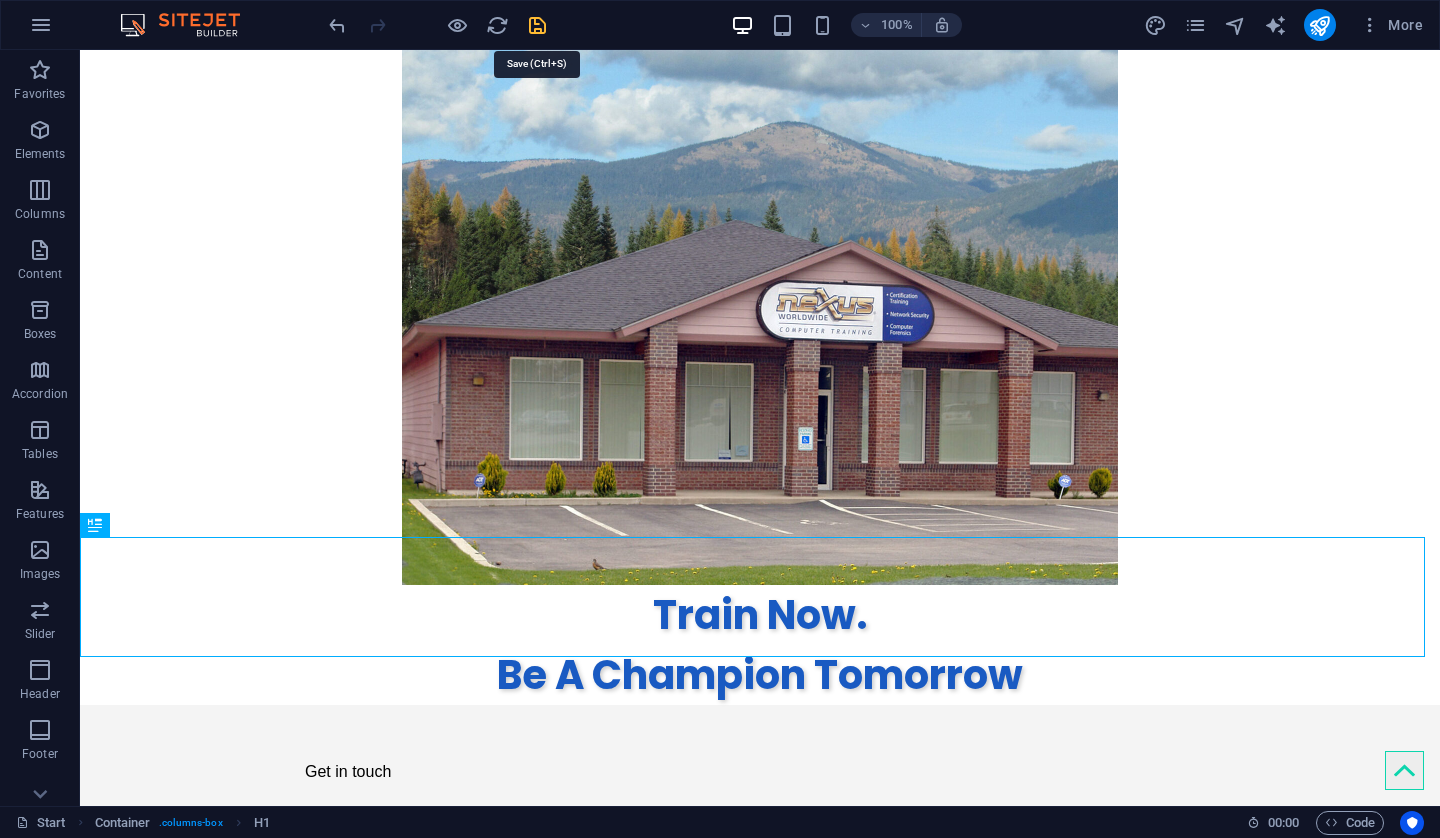 click at bounding box center (537, 25) 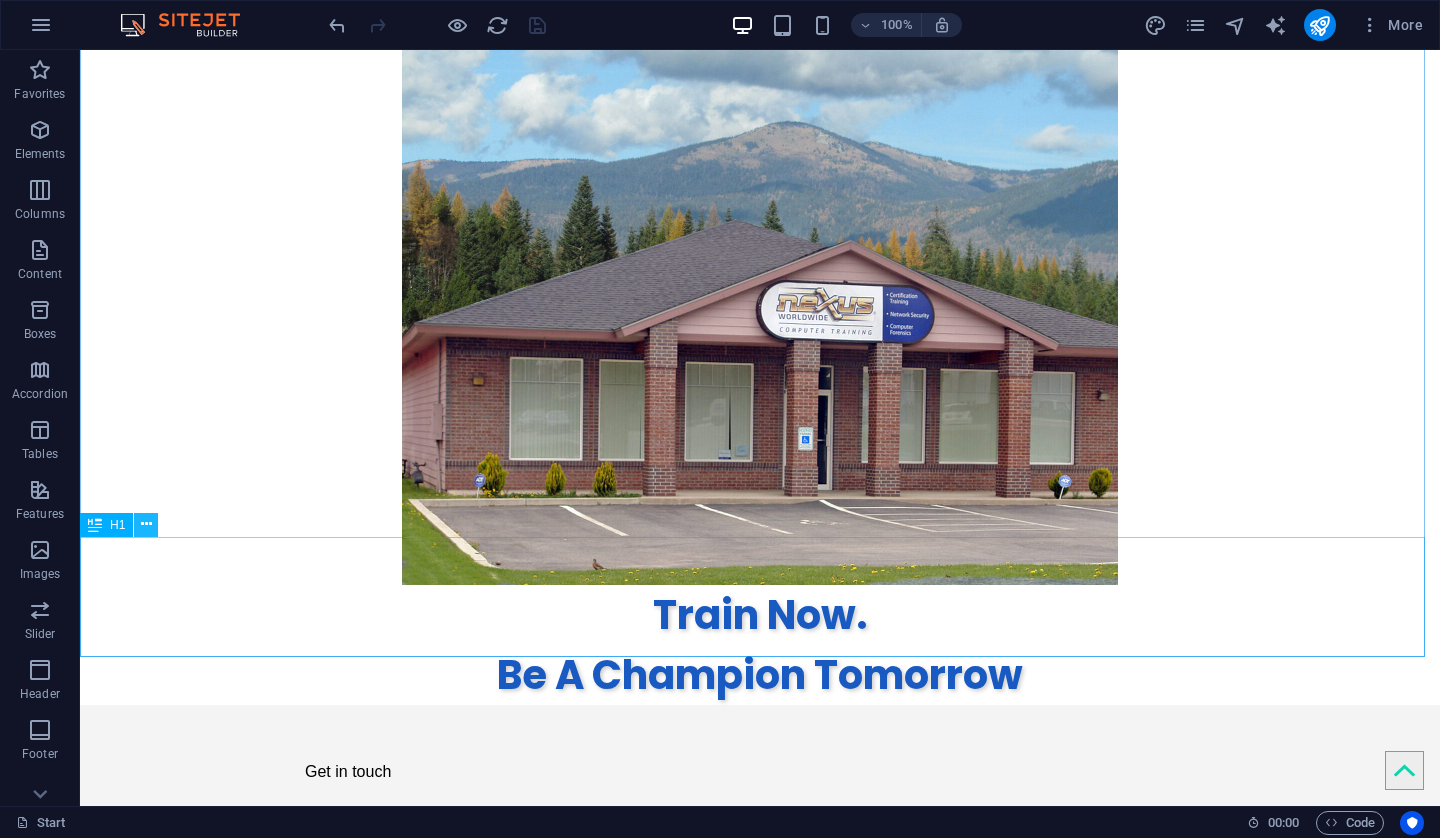 click at bounding box center (146, 524) 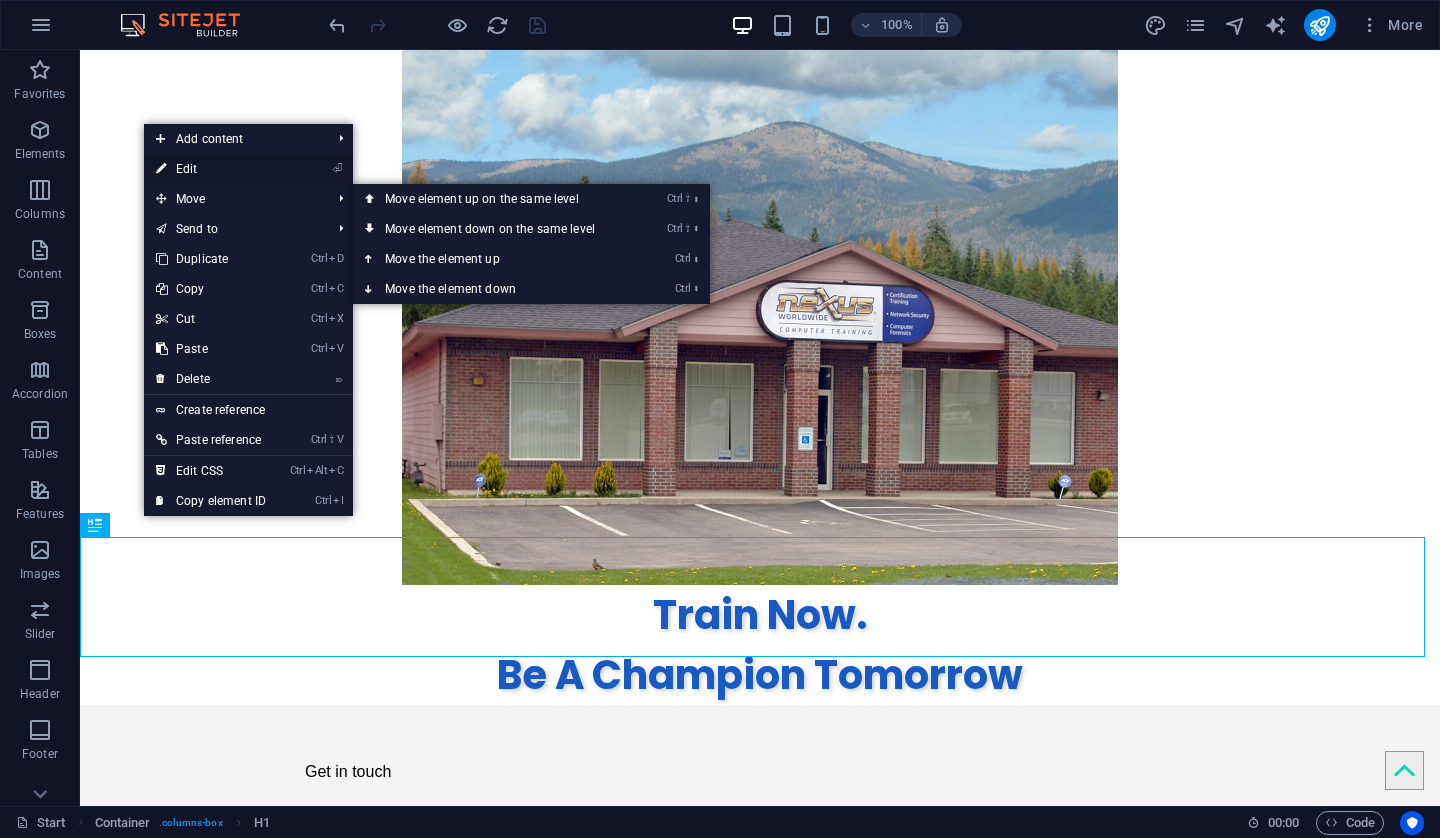 click on "⏎  Edit" at bounding box center (211, 169) 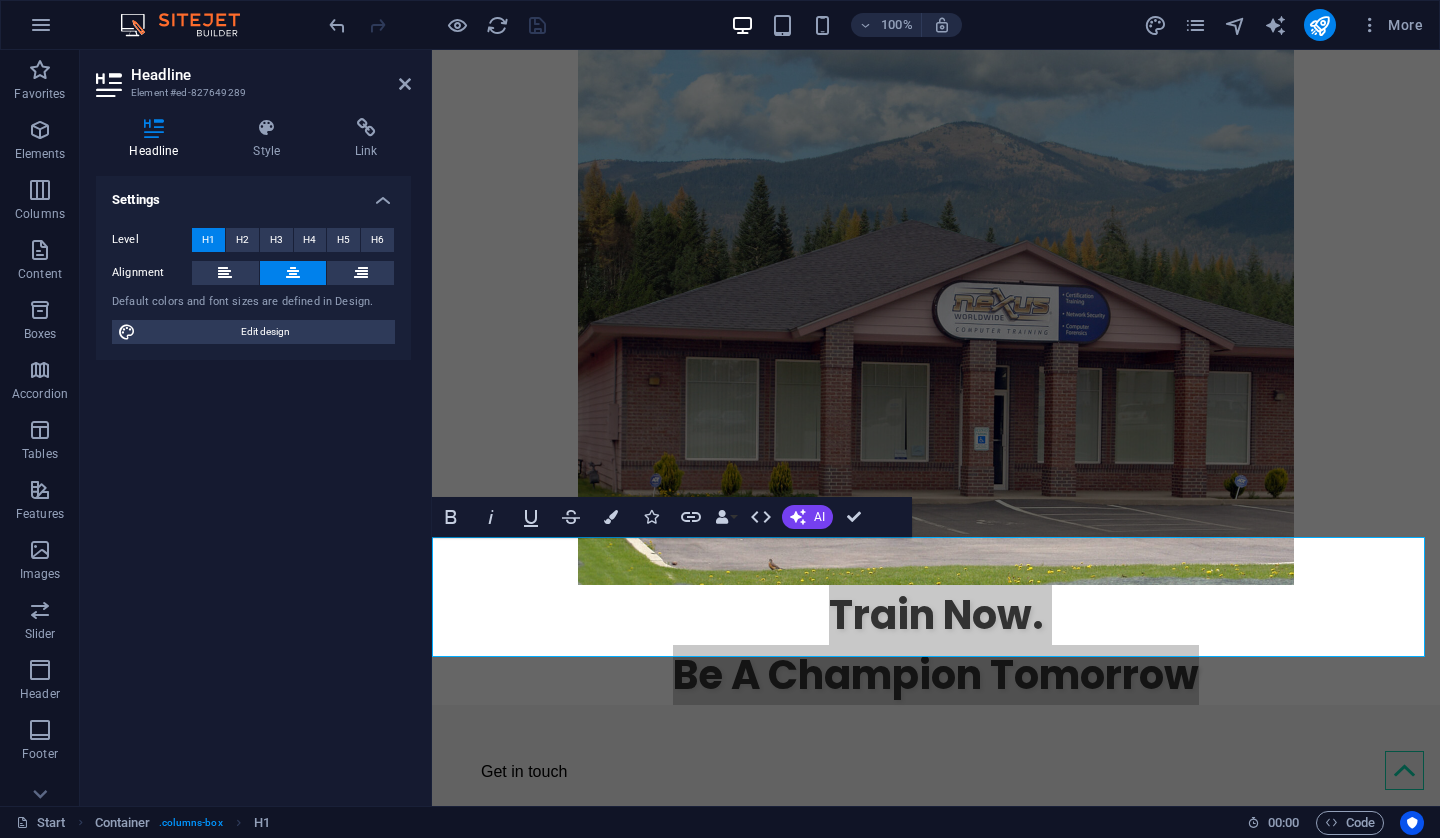 click at bounding box center (154, 128) 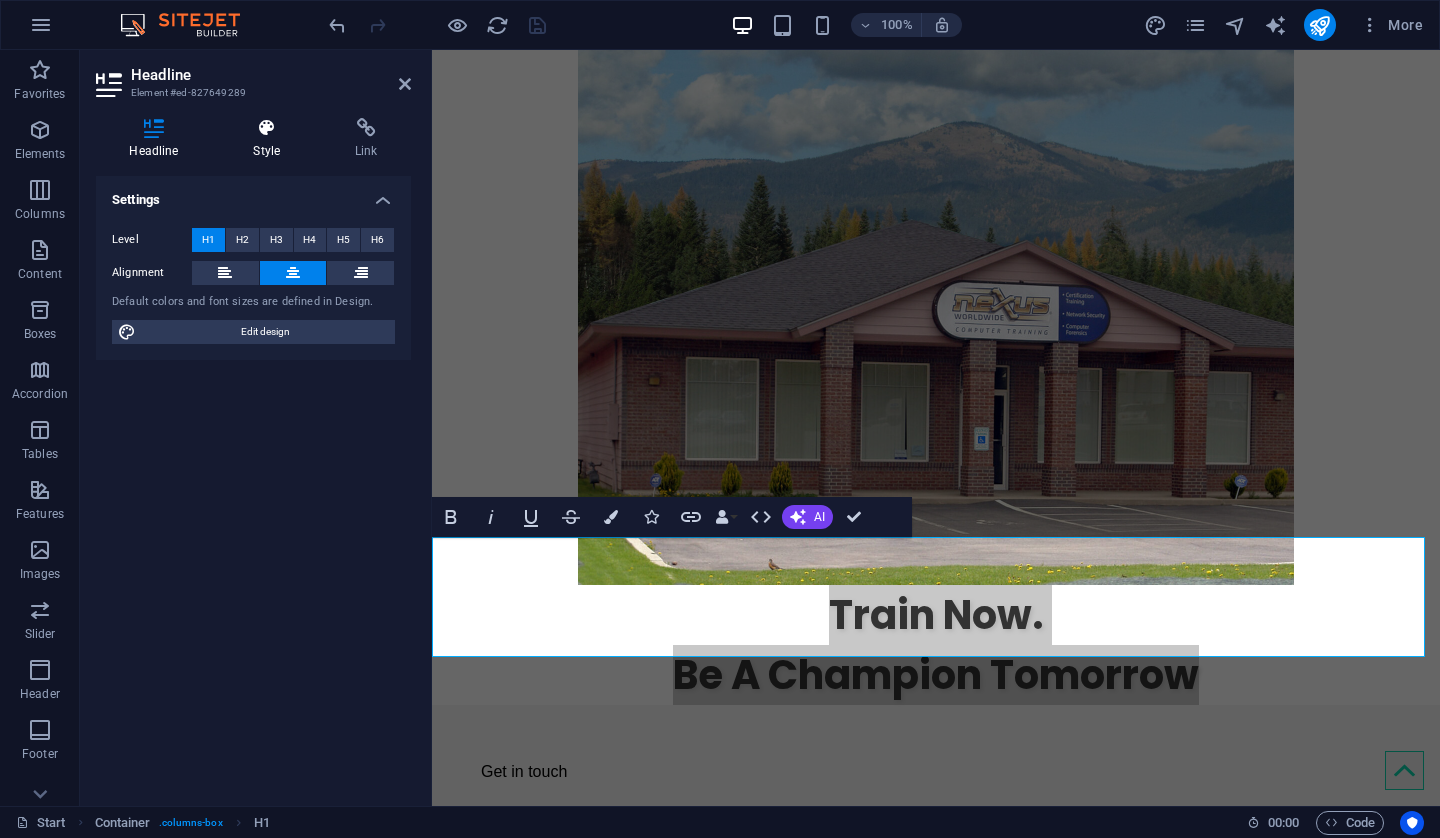 click on "Style" at bounding box center (271, 139) 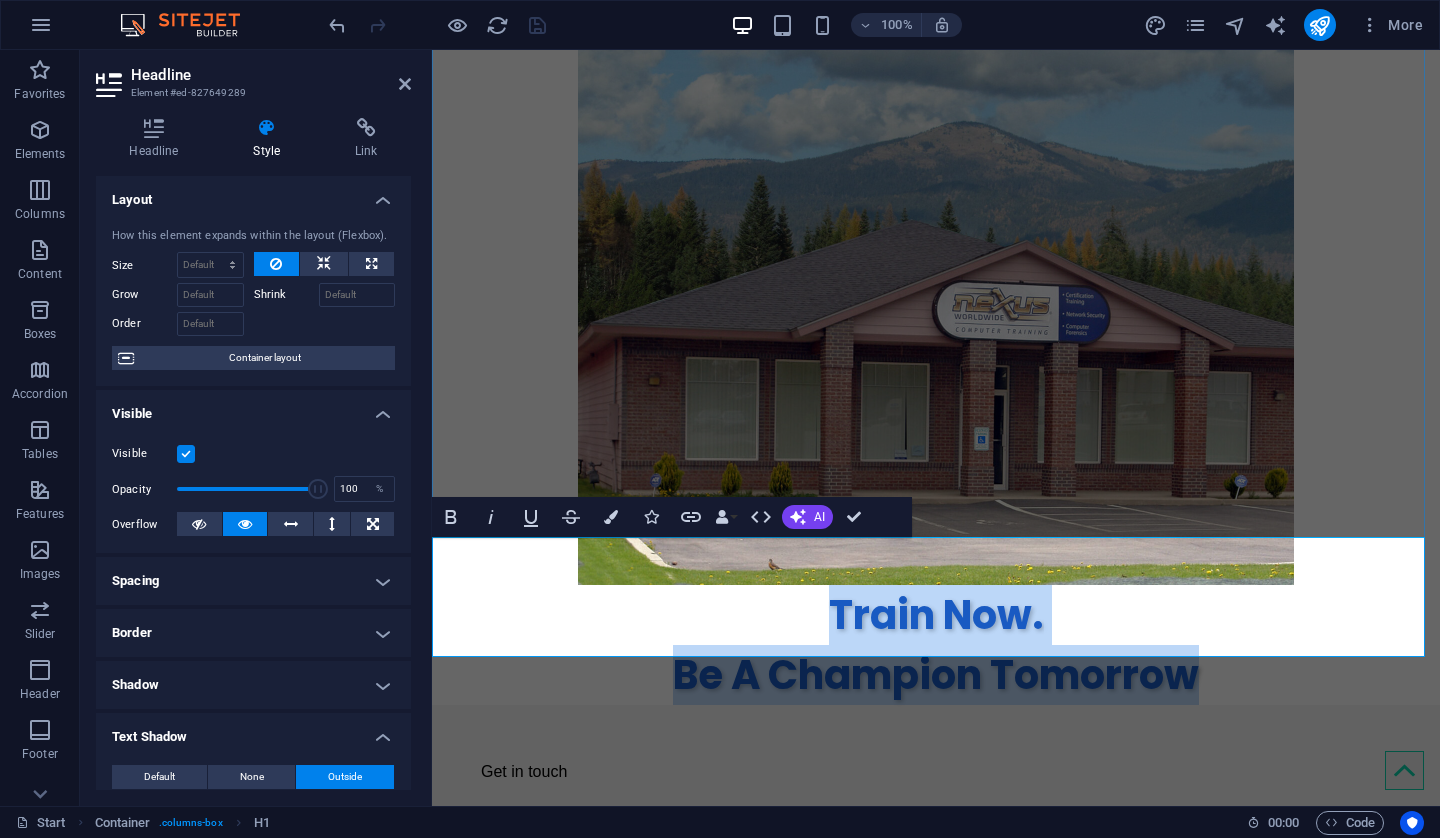 click on "Train Now. Be A Champion Tomorrow" at bounding box center [936, 645] 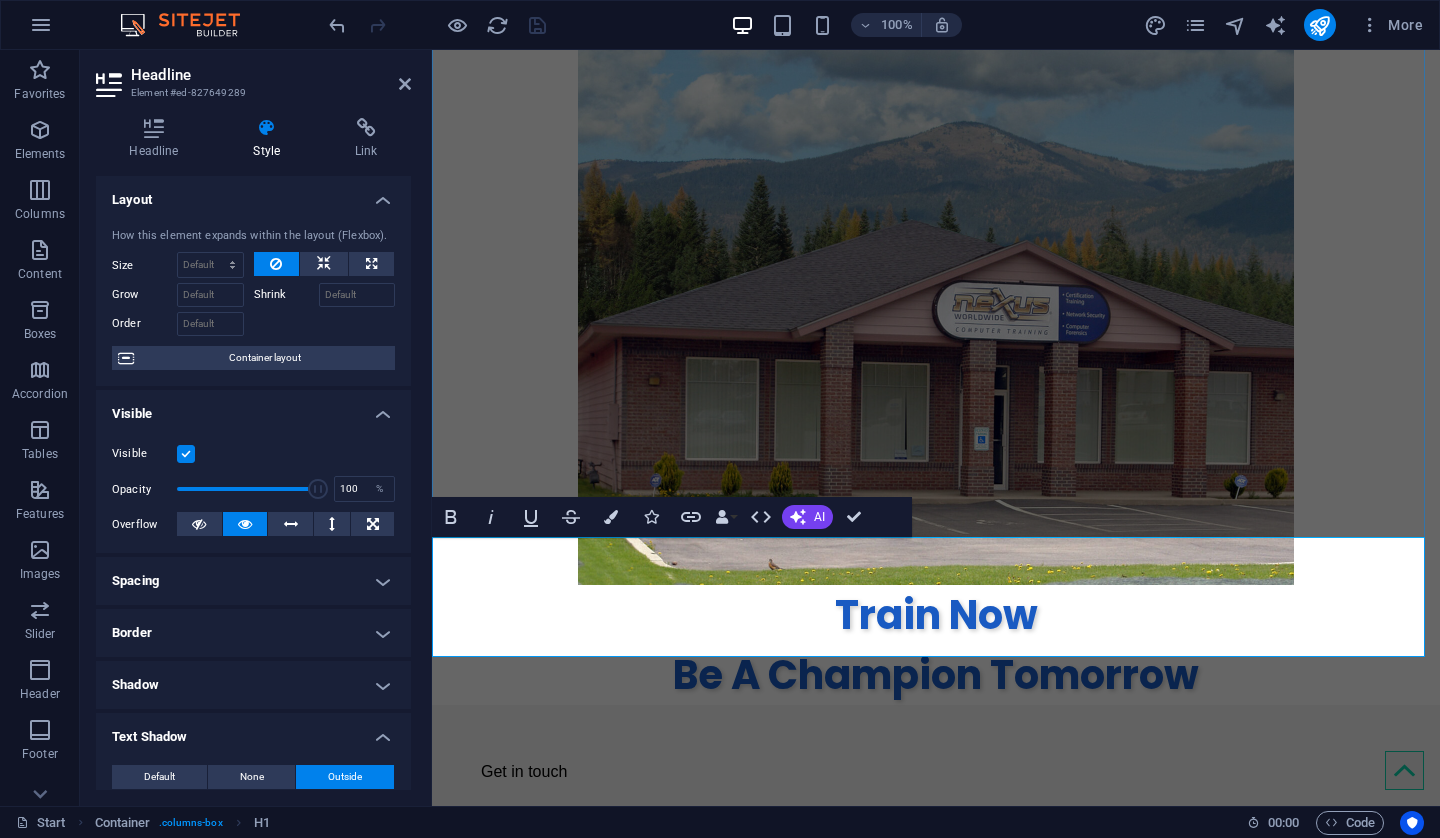 type 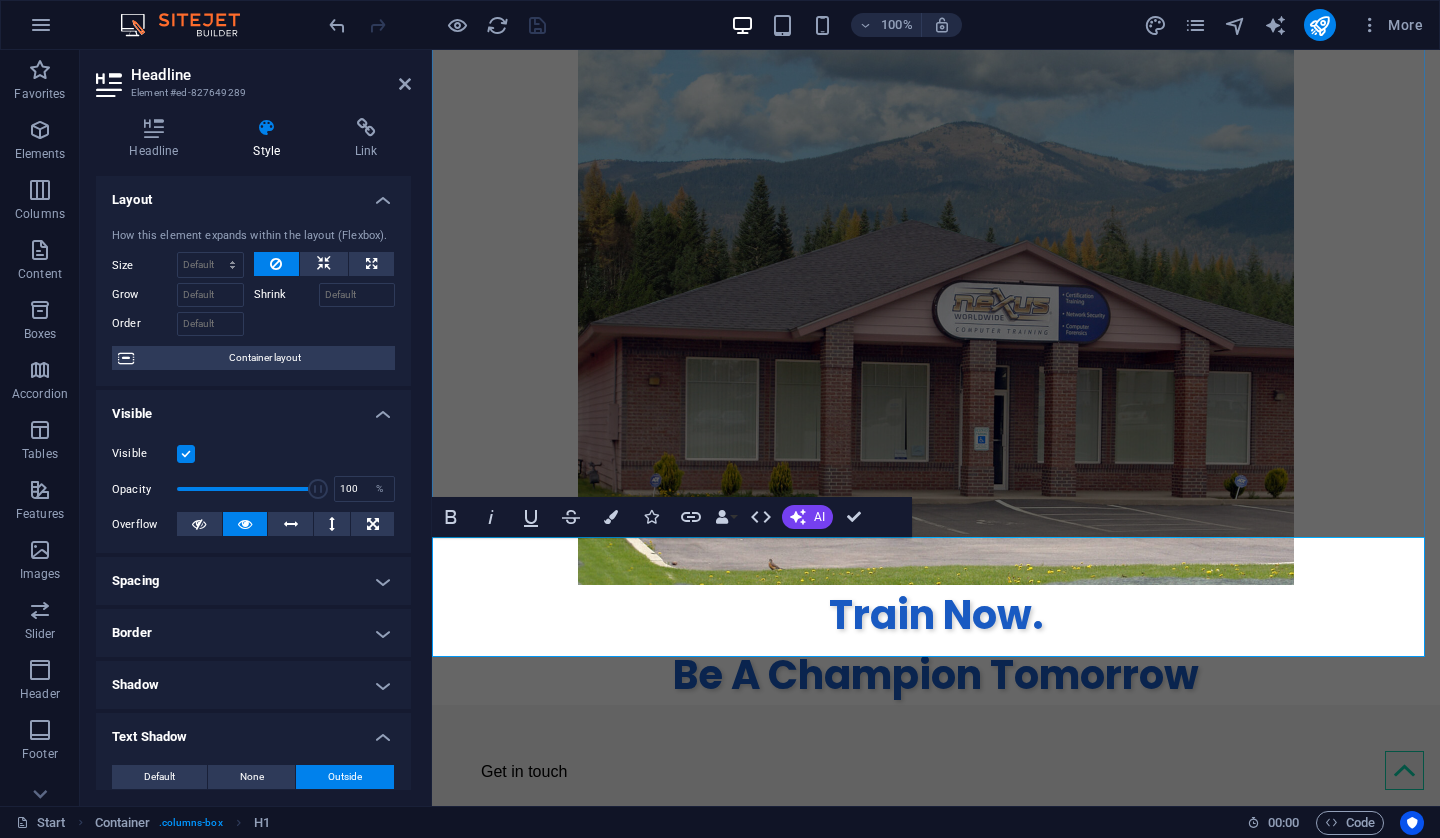 click on "Train Now. Be A Champion Tomorrow" at bounding box center (936, 645) 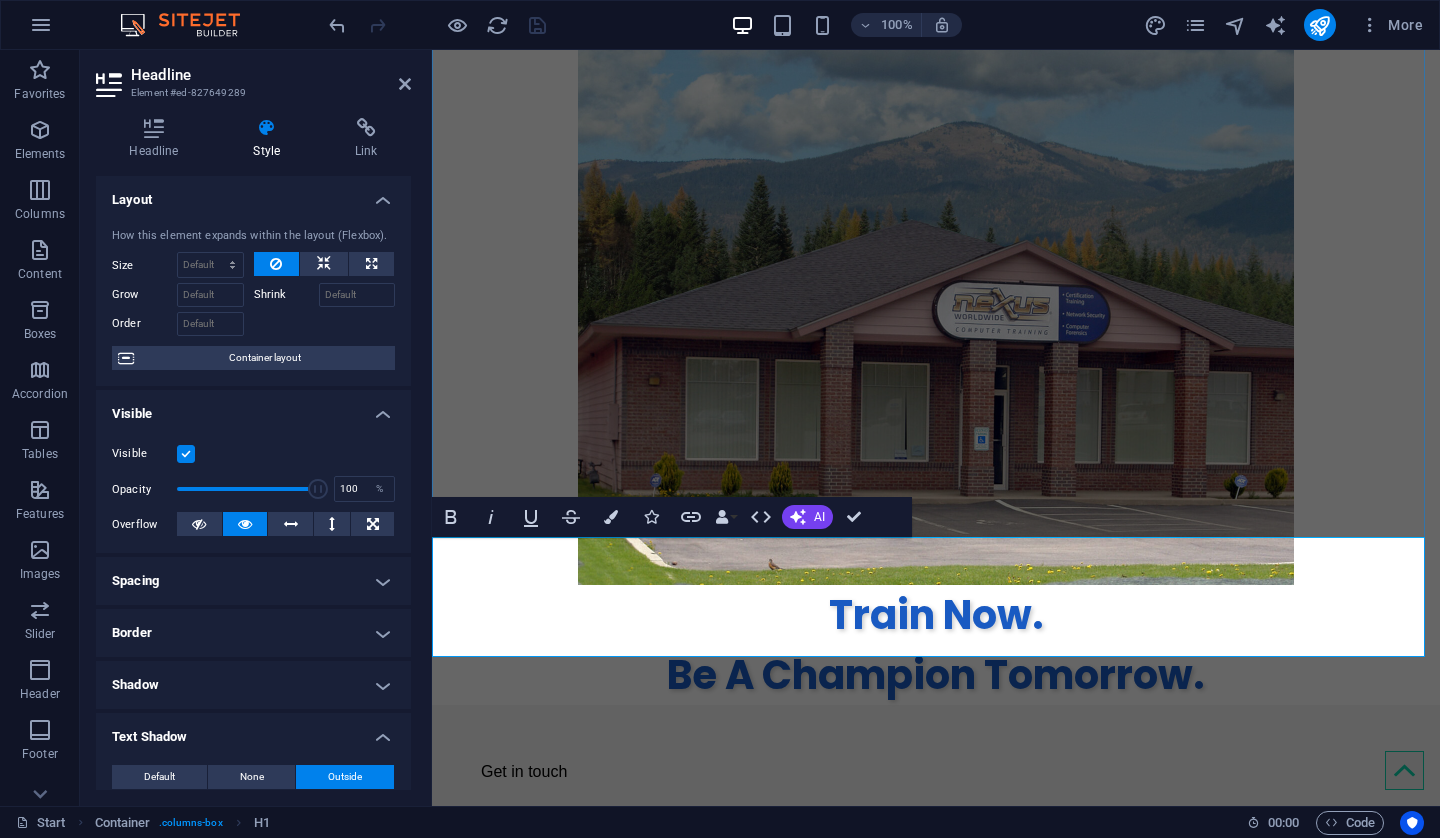 click on "Train Now. Be A Champion Tomorrow." at bounding box center [936, 645] 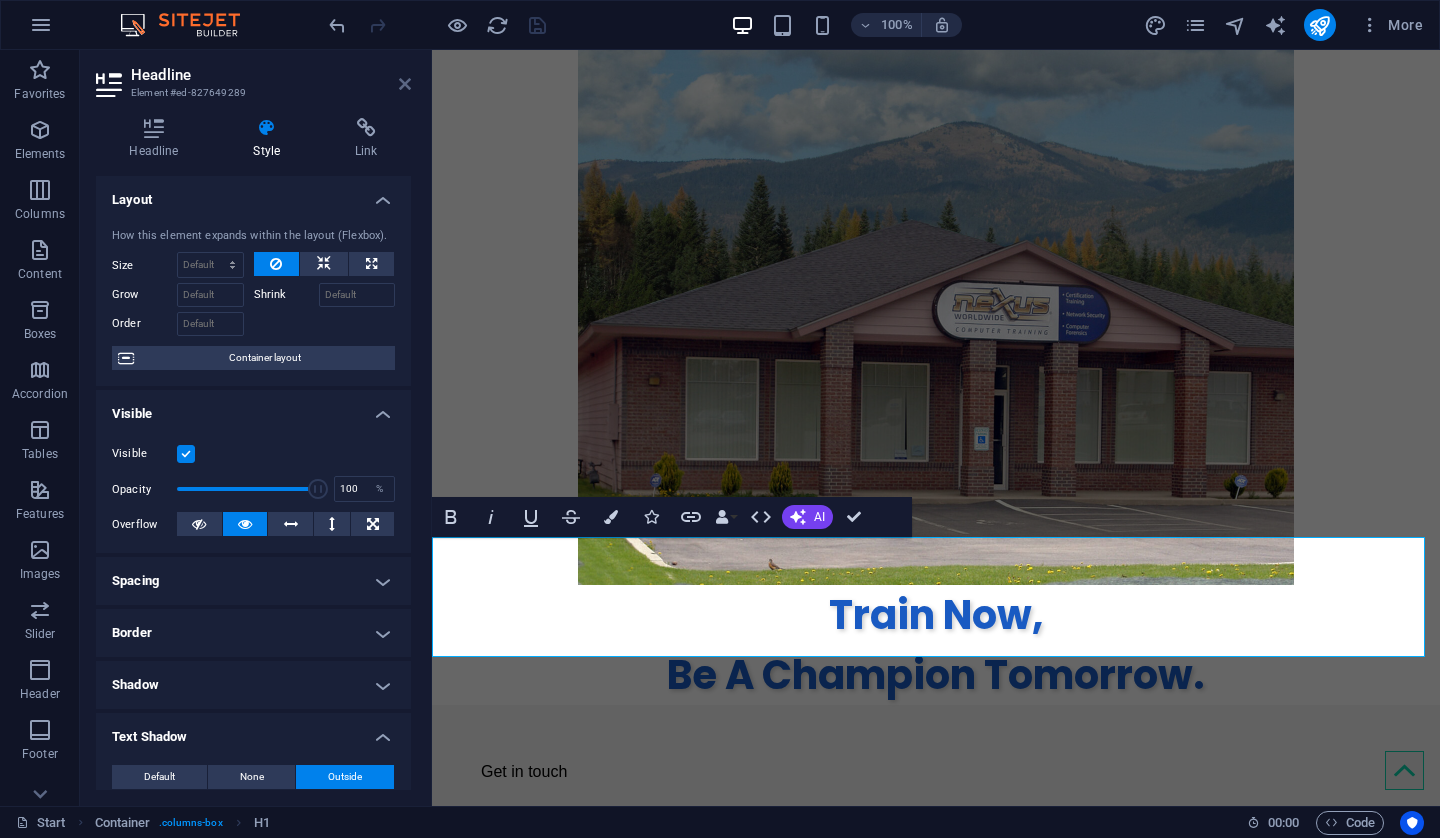 click at bounding box center [405, 84] 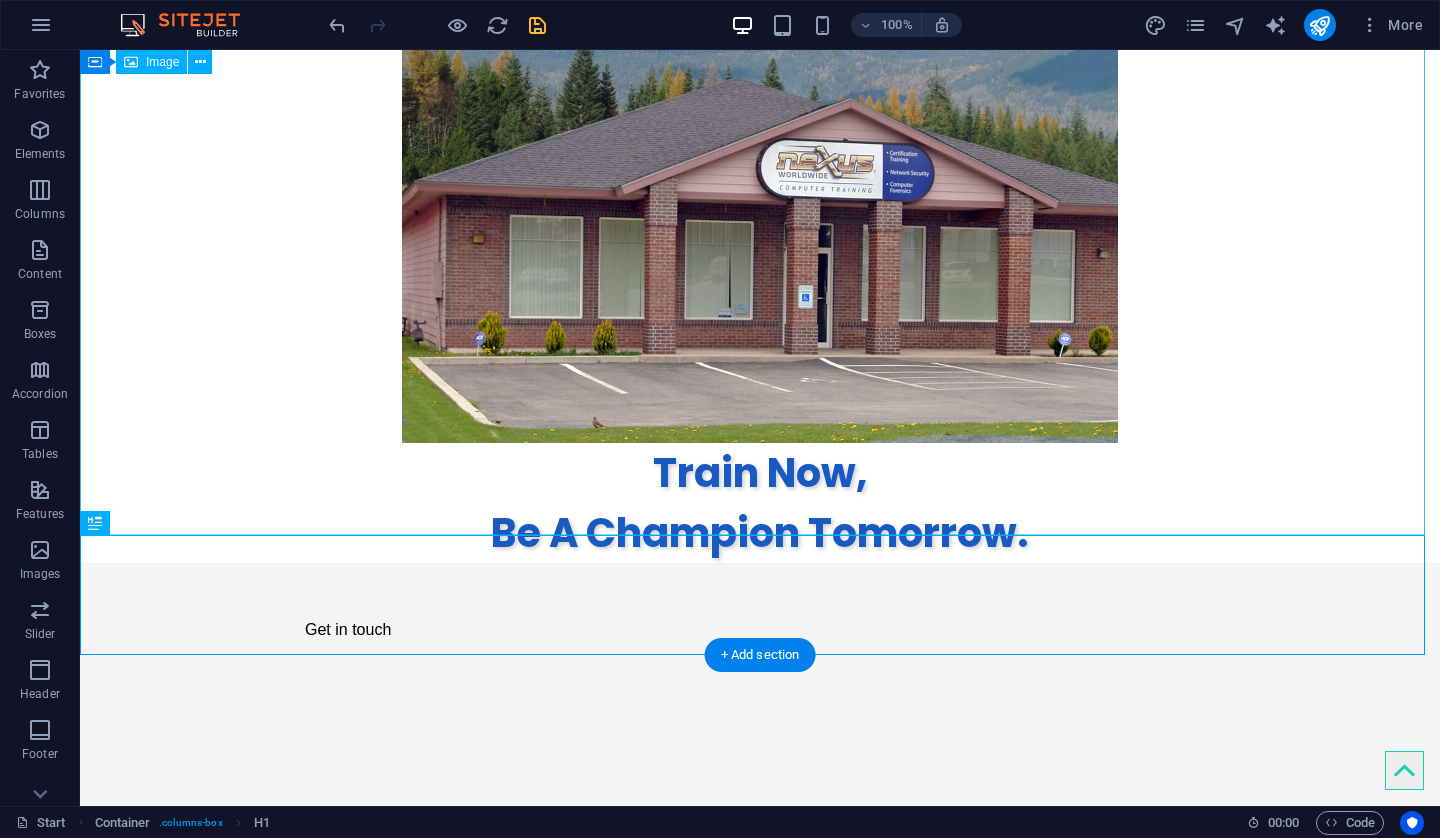 scroll, scrollTop: 400, scrollLeft: 0, axis: vertical 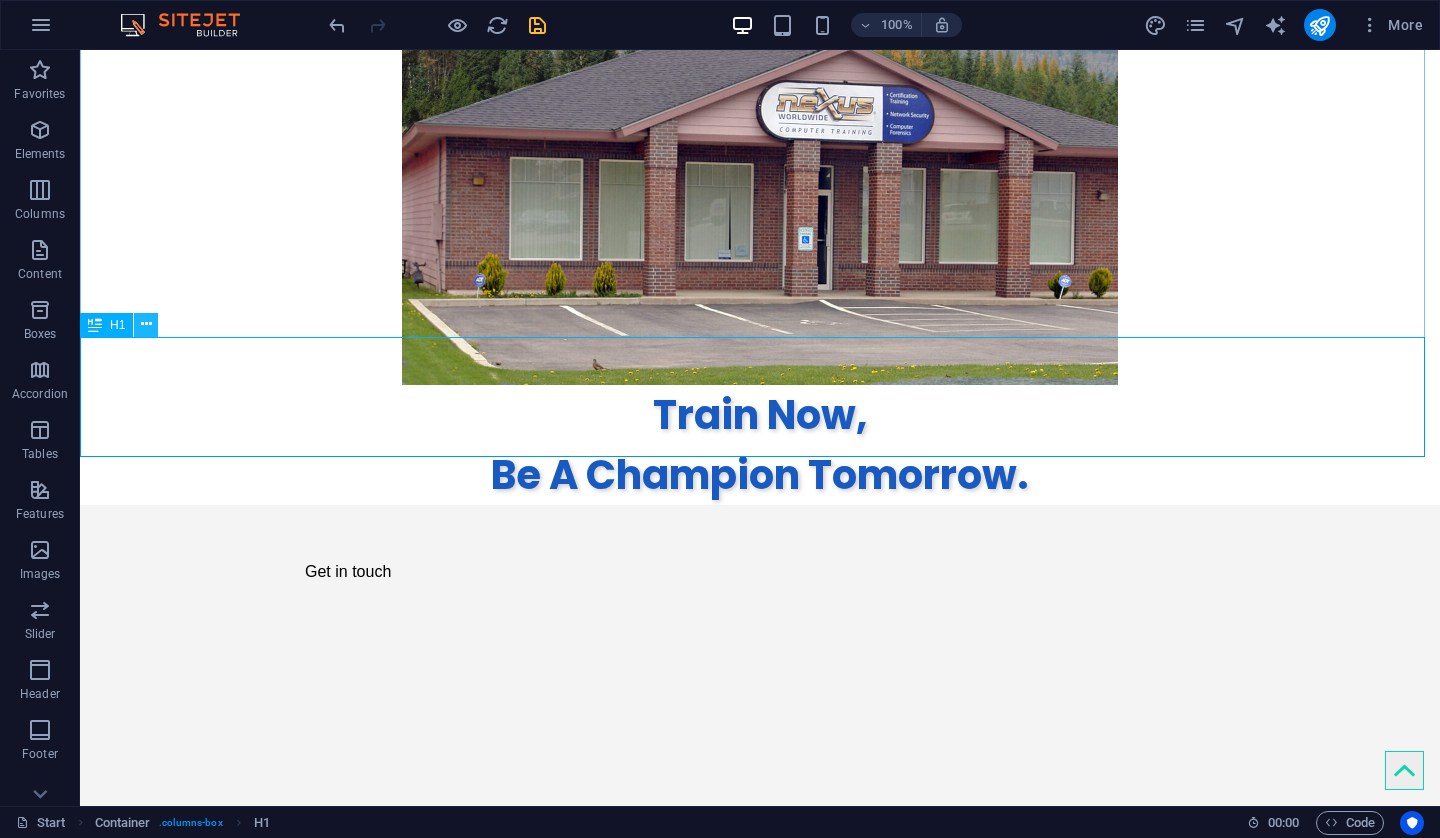 click at bounding box center [146, 324] 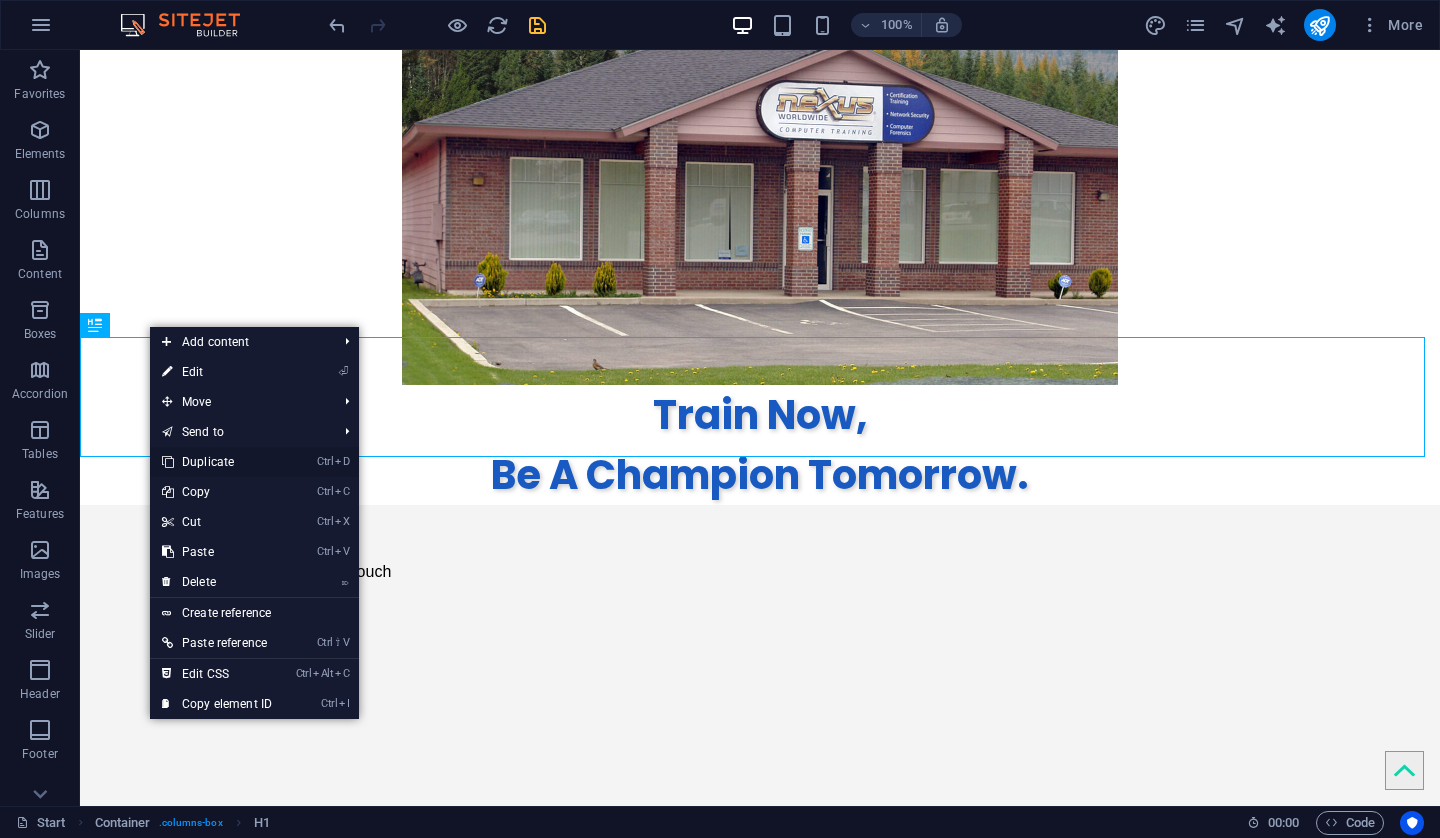 click on "Ctrl D  Duplicate" at bounding box center (217, 462) 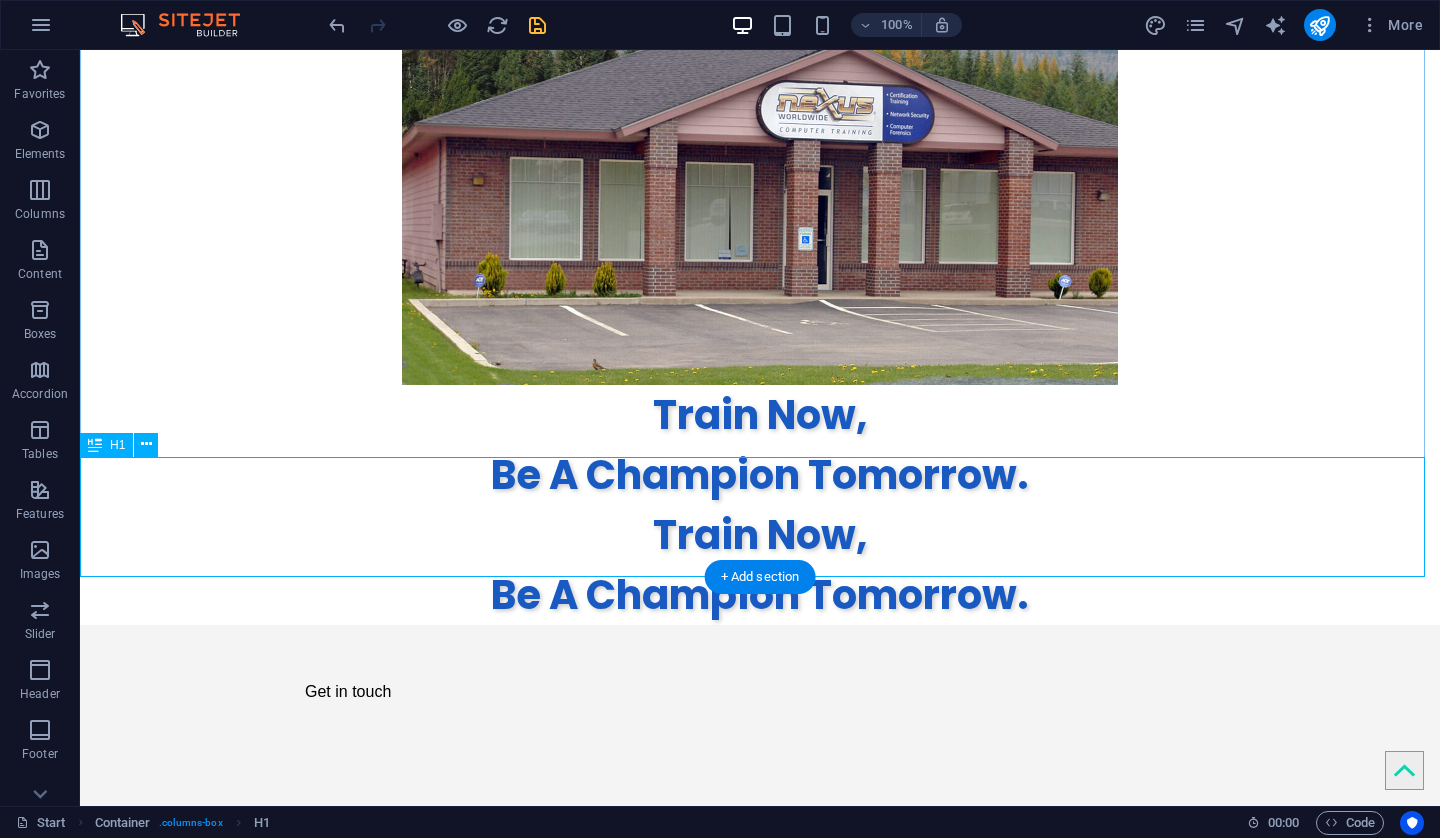 click on "Train Now, Be A Champion Tomorrow." at bounding box center (760, 565) 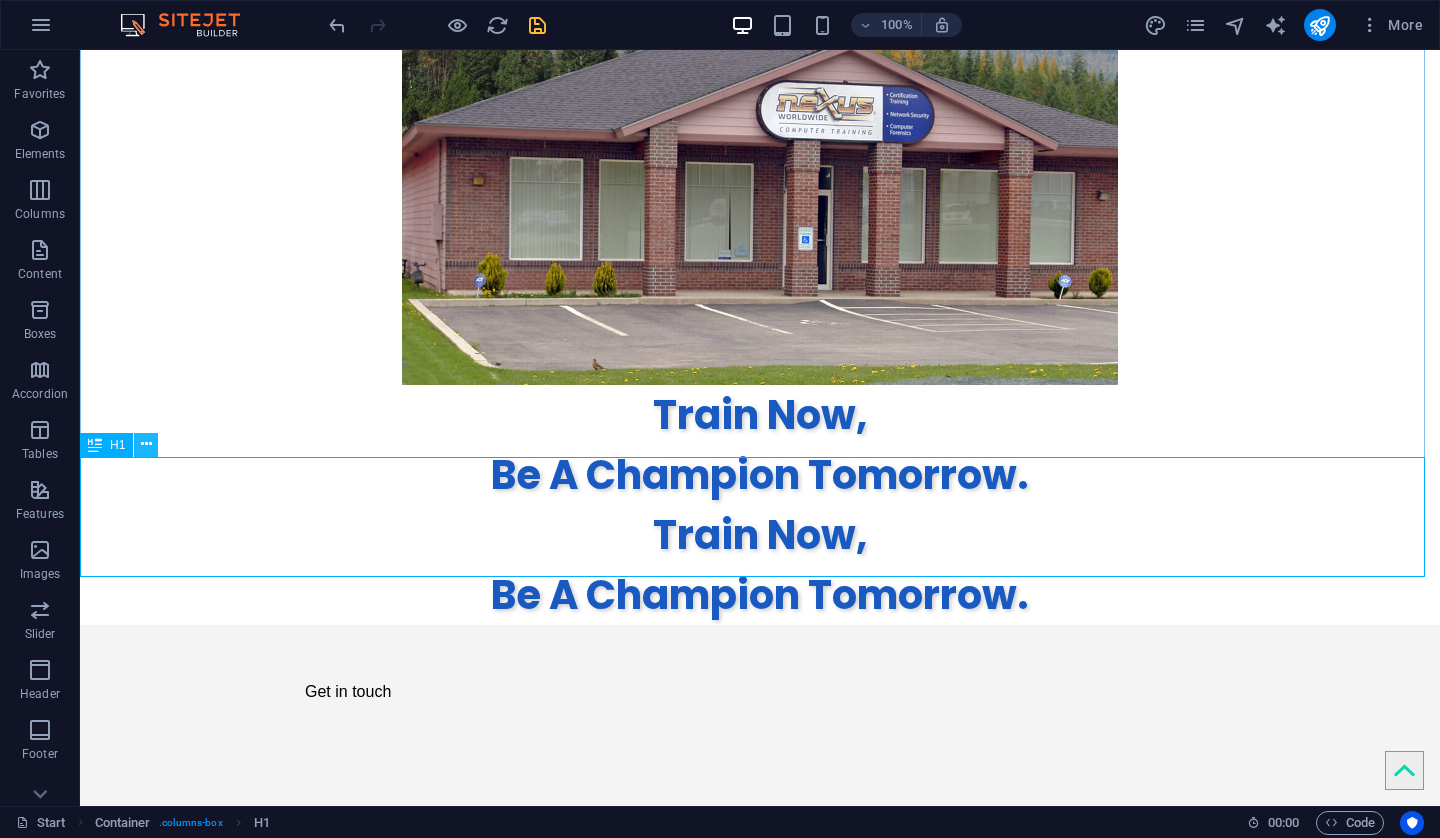 click at bounding box center [146, 444] 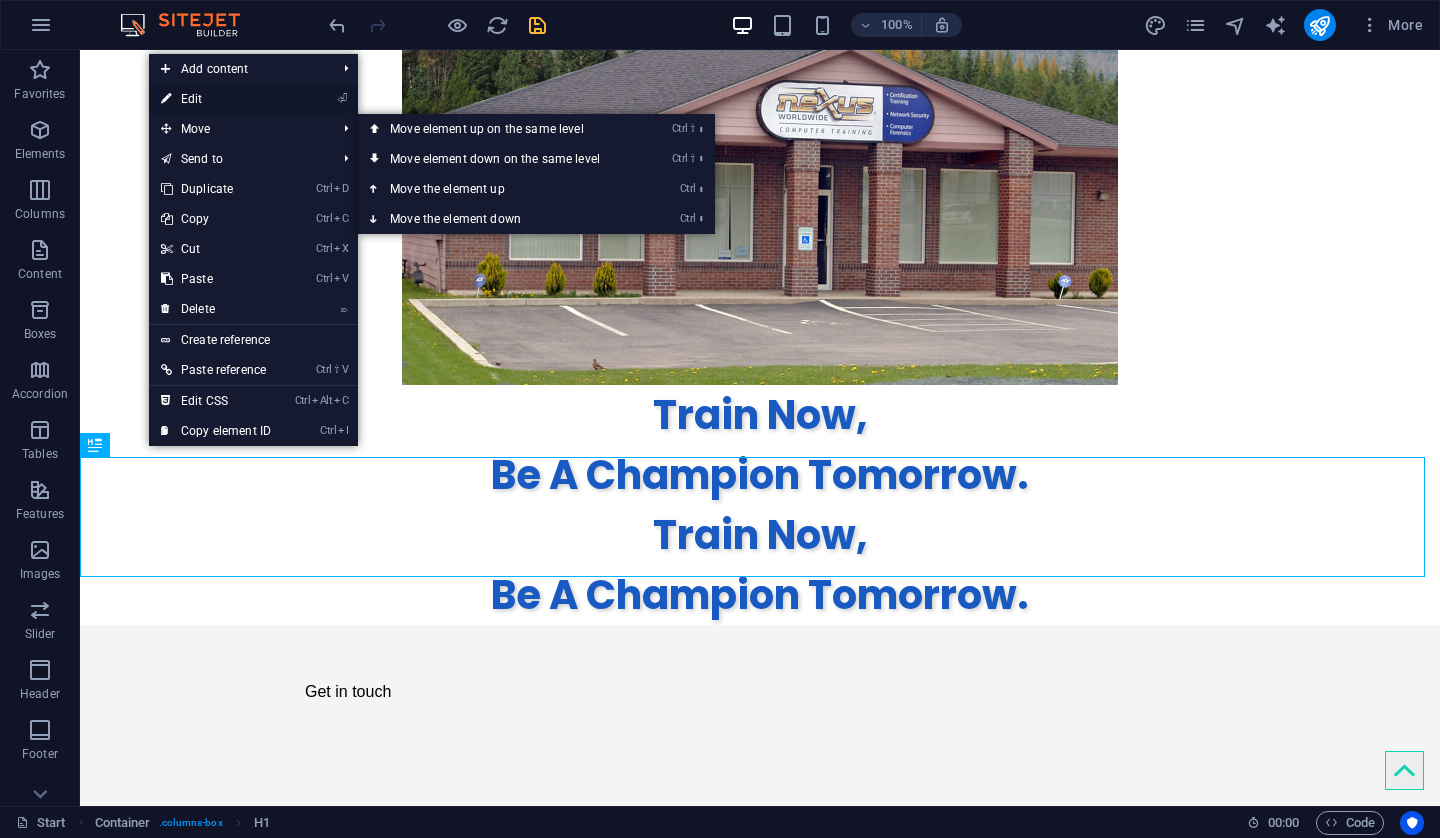 click on "⏎  Edit" at bounding box center [216, 99] 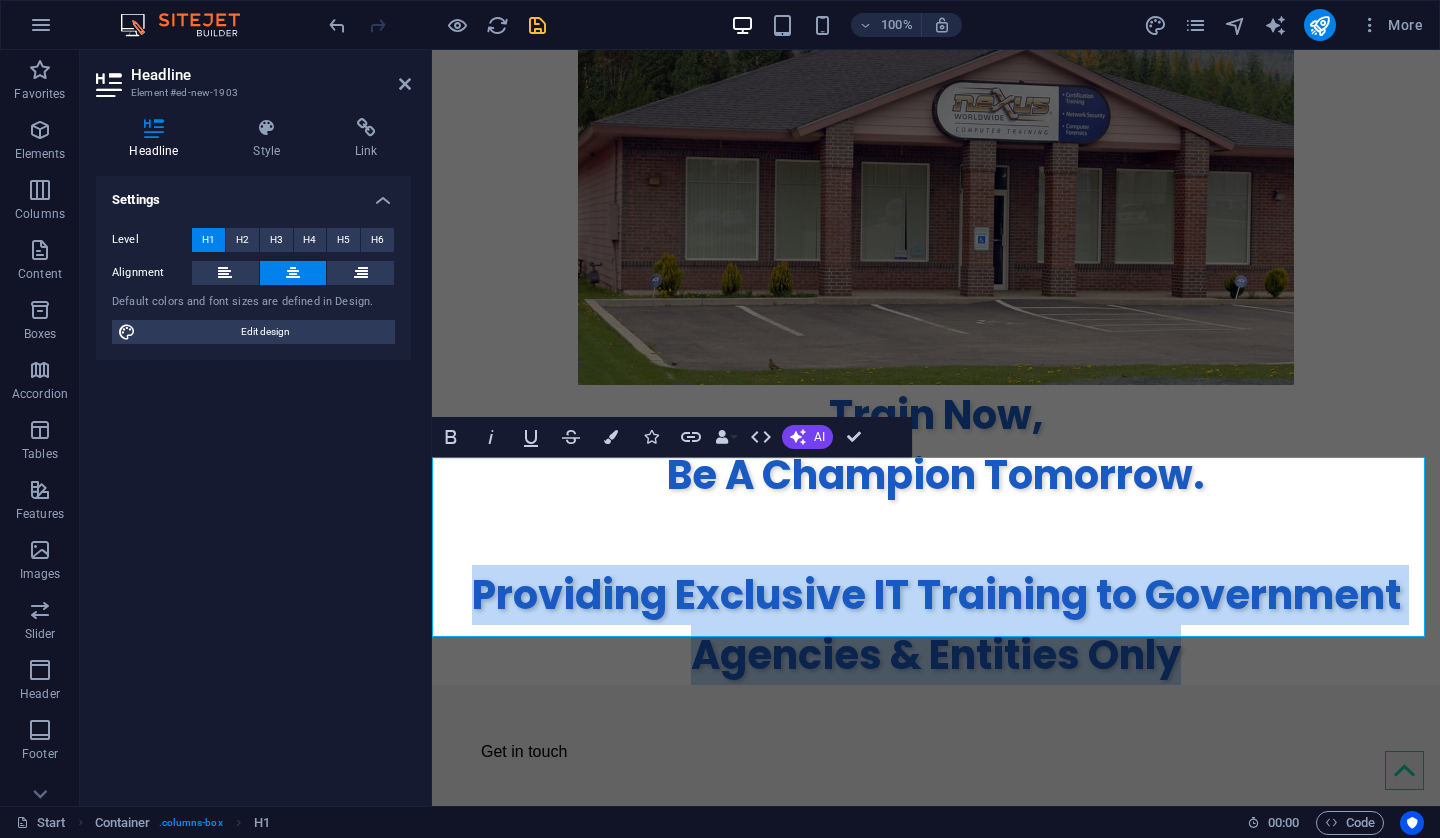 drag, startPoint x: 1186, startPoint y: 613, endPoint x: 425, endPoint y: 530, distance: 765.5129 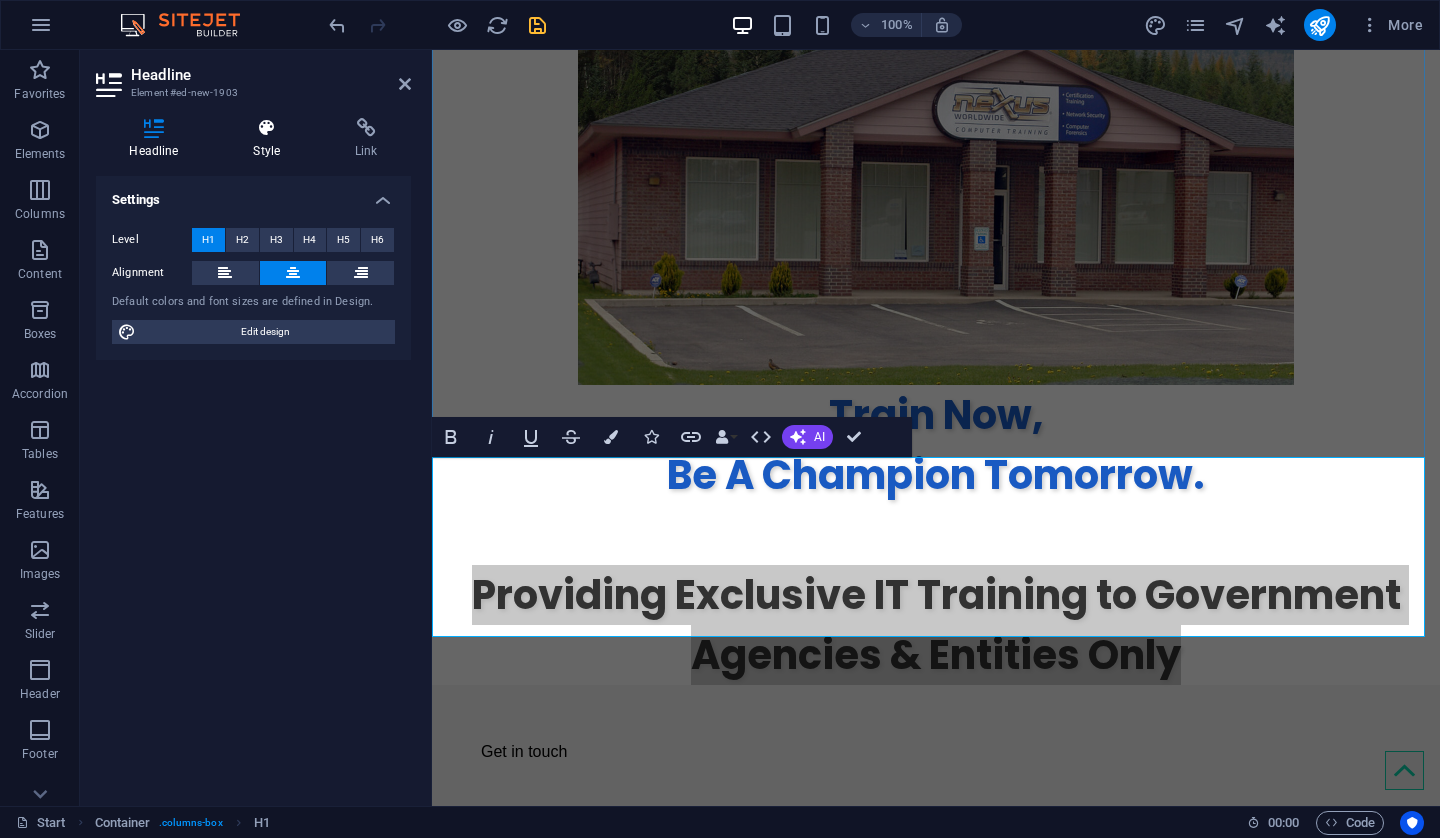 drag, startPoint x: 318, startPoint y: 505, endPoint x: 262, endPoint y: 141, distance: 368.2825 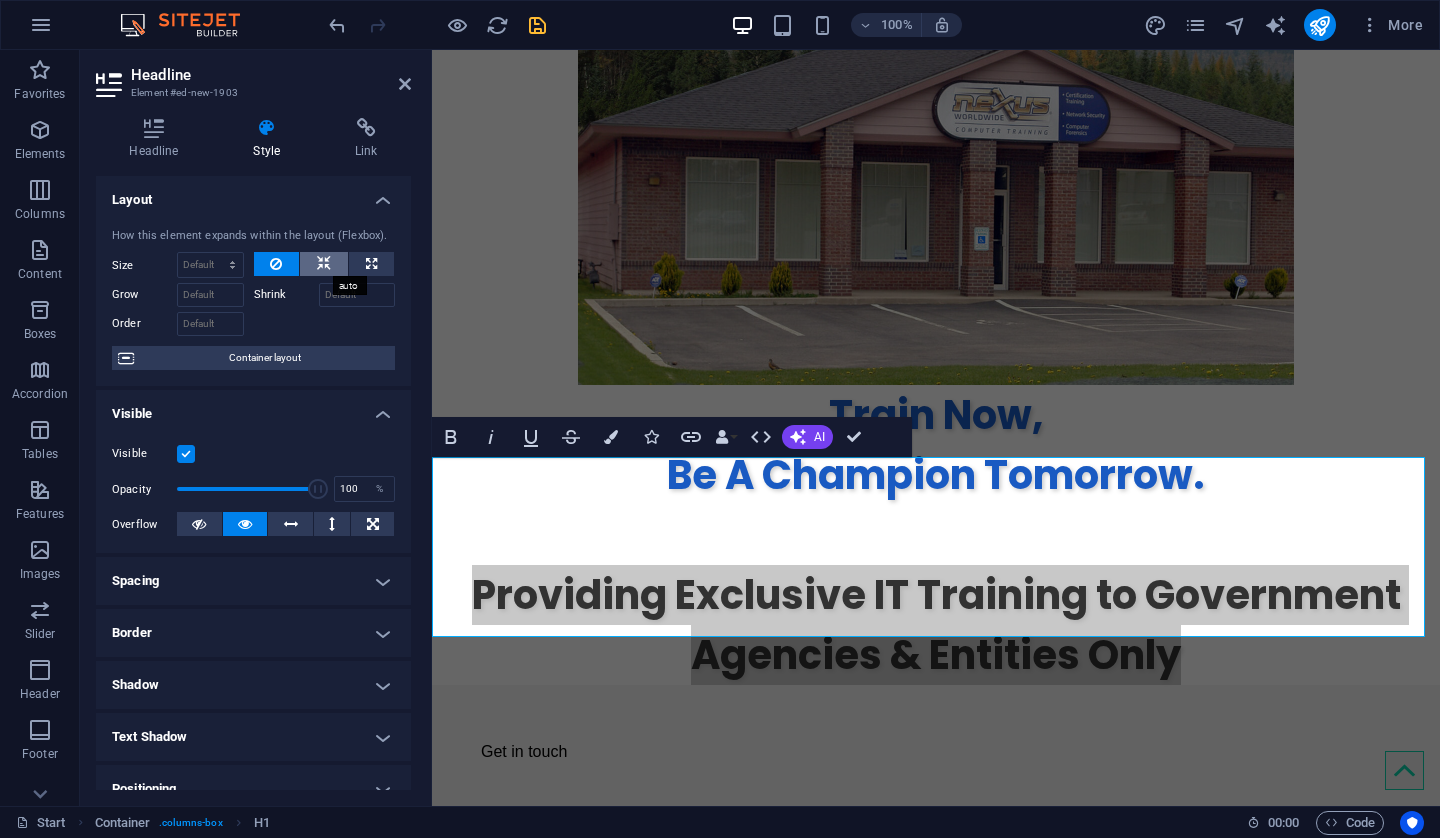 click at bounding box center (324, 264) 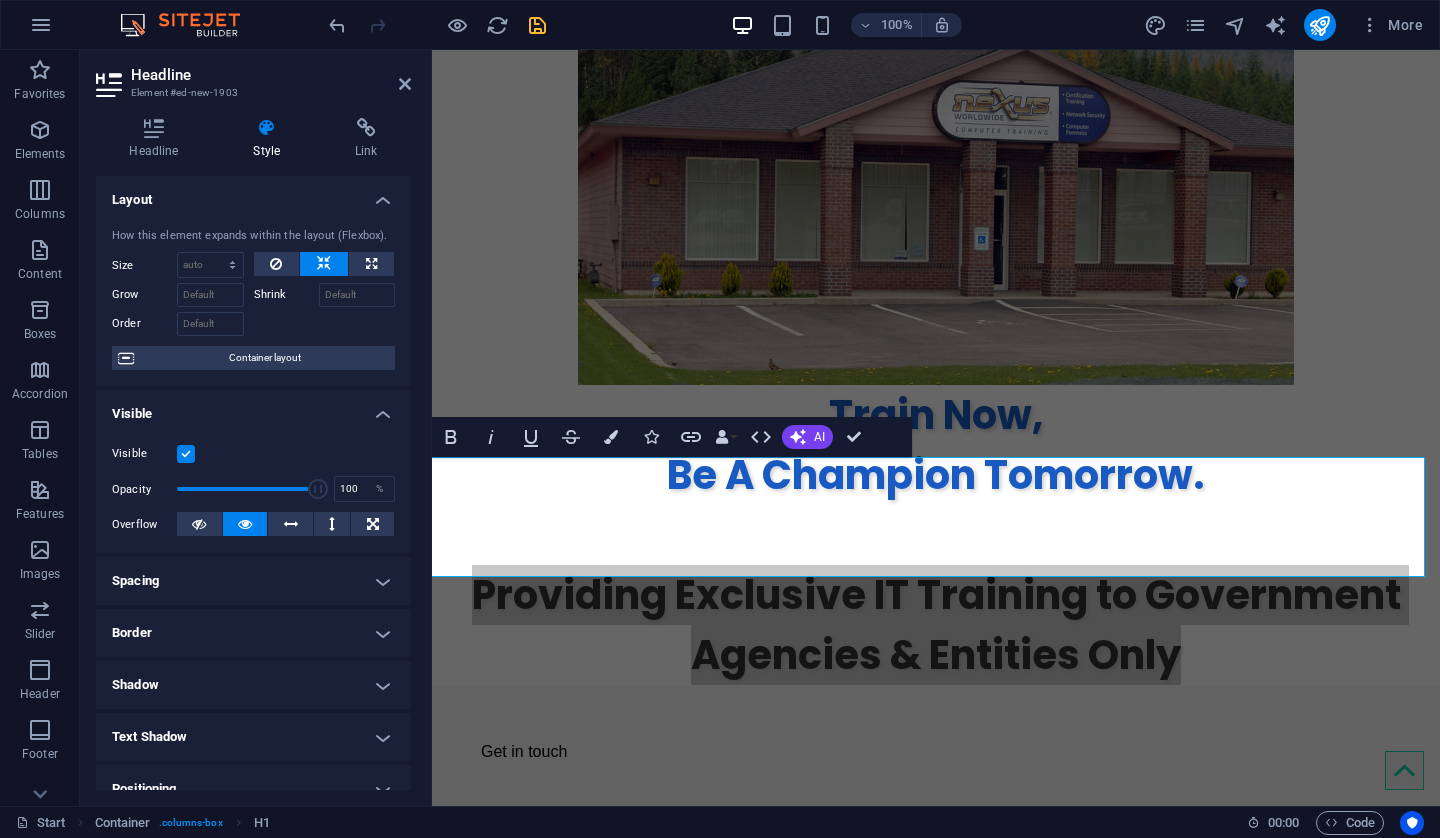 click at bounding box center [324, 264] 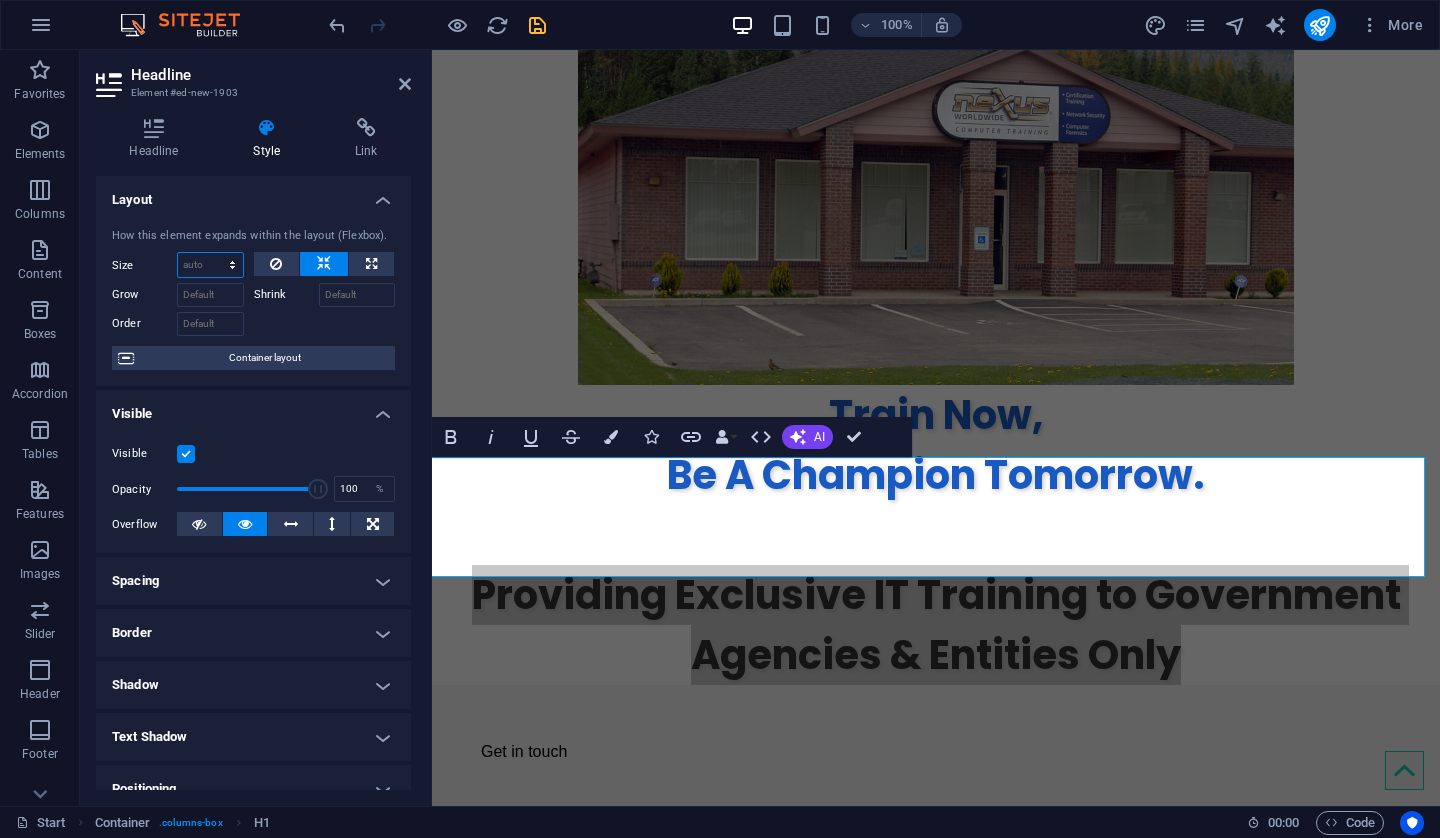 click on "Default auto px % 1/1 1/2 1/3 1/4 1/5 1/6 1/7 1/8 1/9 1/10" at bounding box center [210, 265] 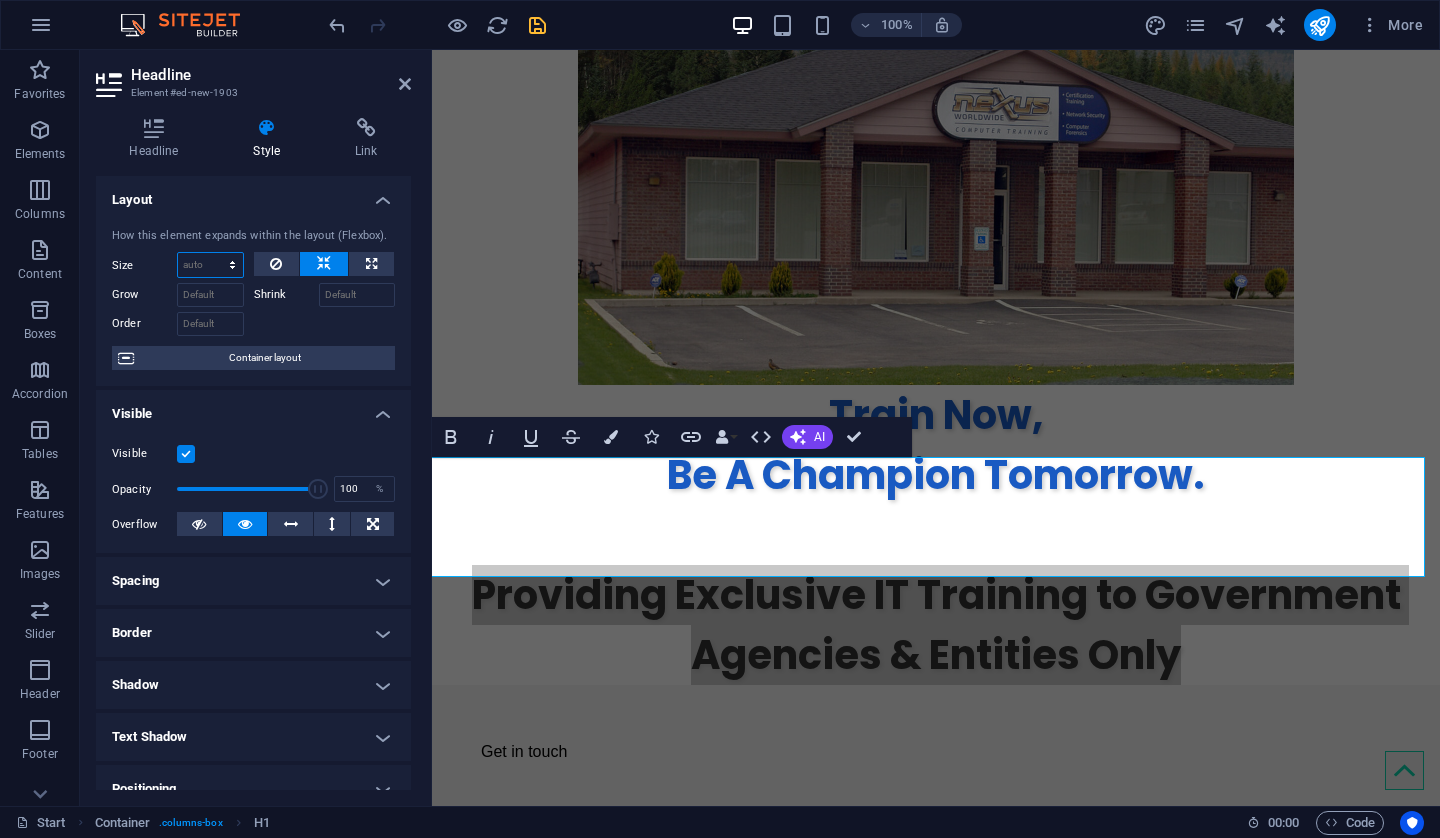 select on "1/4" 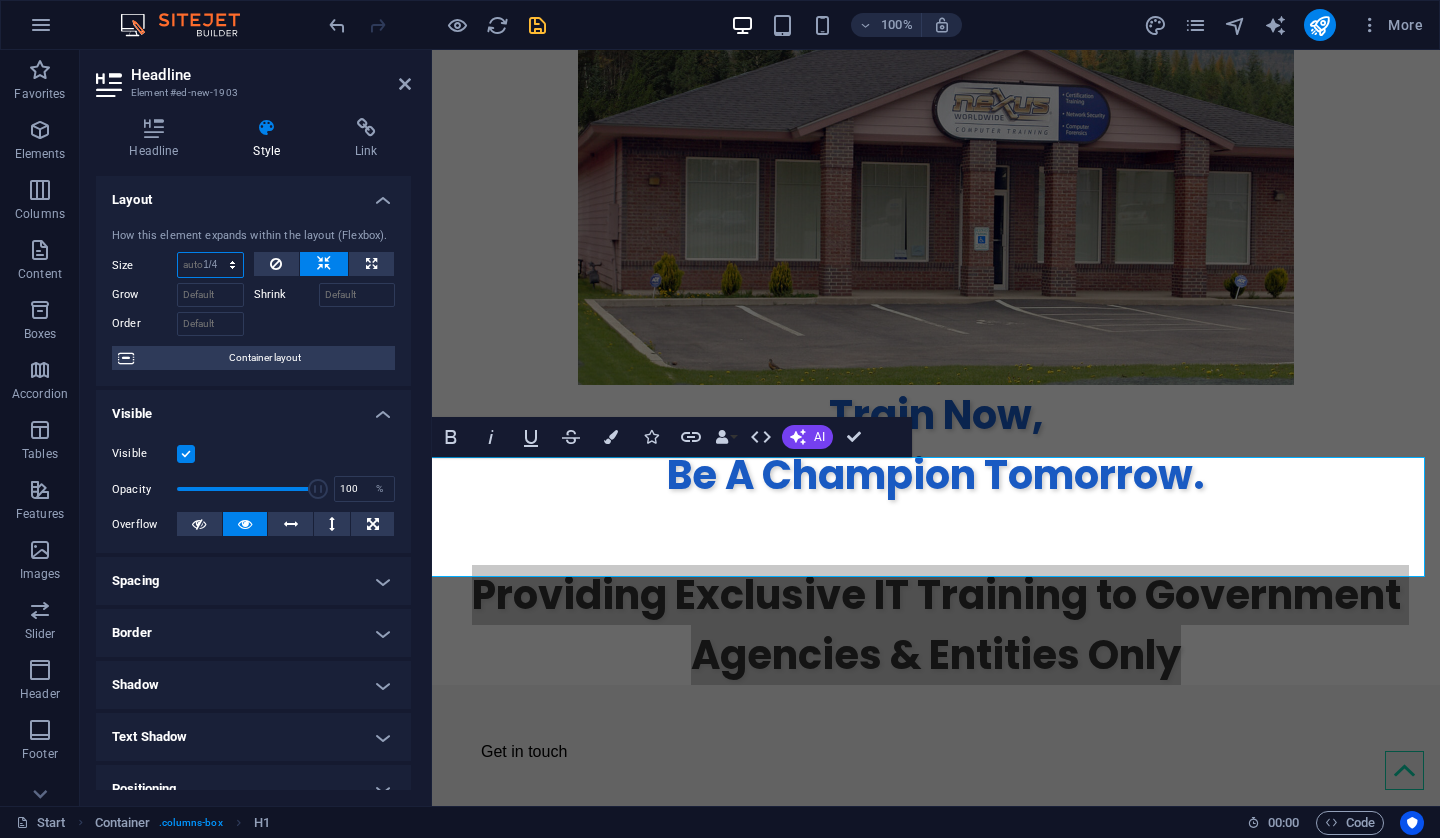 click on "Default auto px % 1/1 1/2 1/3 1/4 1/5 1/6 1/7 1/8 1/9 1/10" at bounding box center [210, 265] 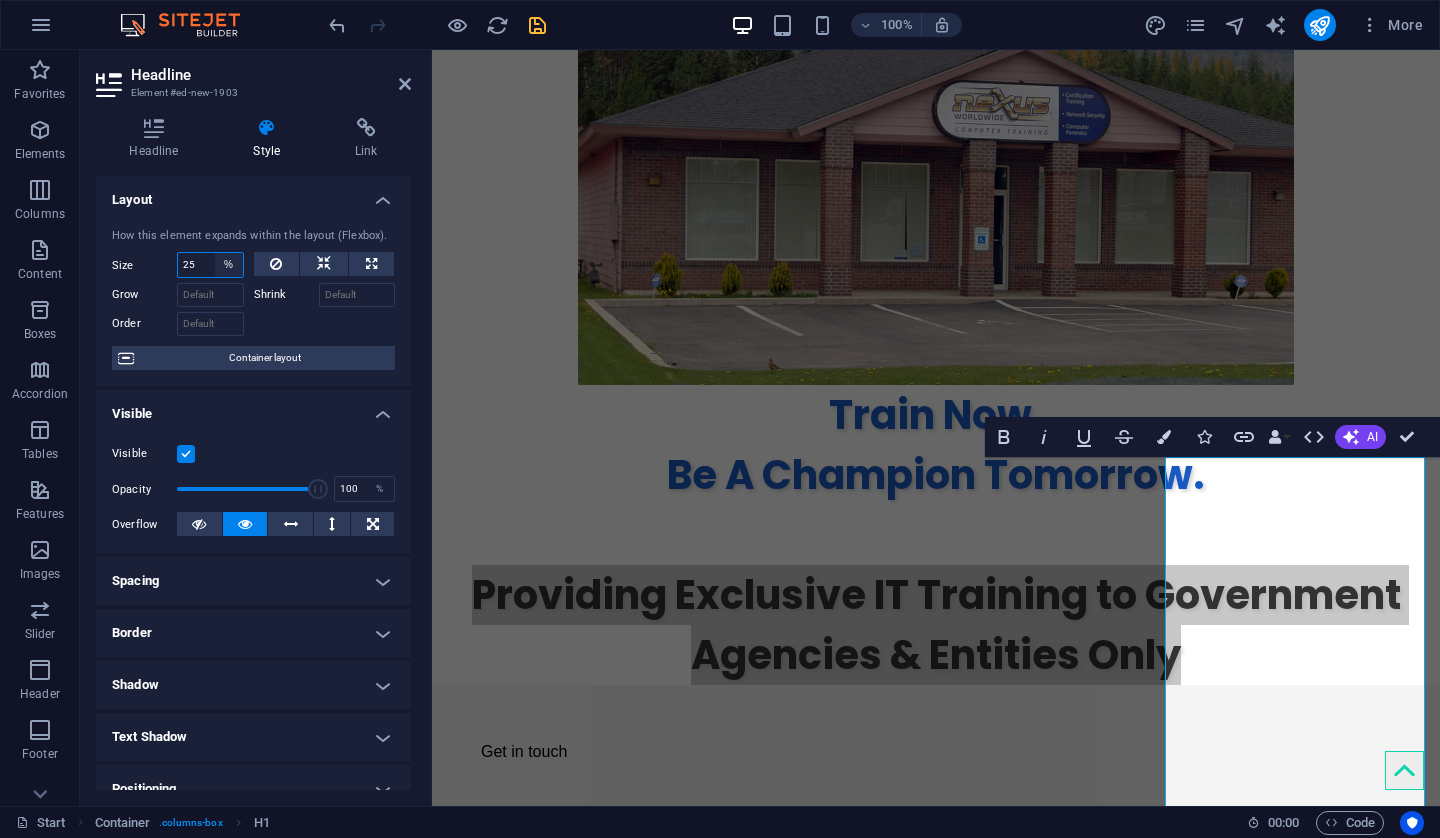 click on "Default auto px % 1/1 1/2 1/3 1/4 1/5 1/6 1/7 1/8 1/9 1/10" at bounding box center [229, 265] 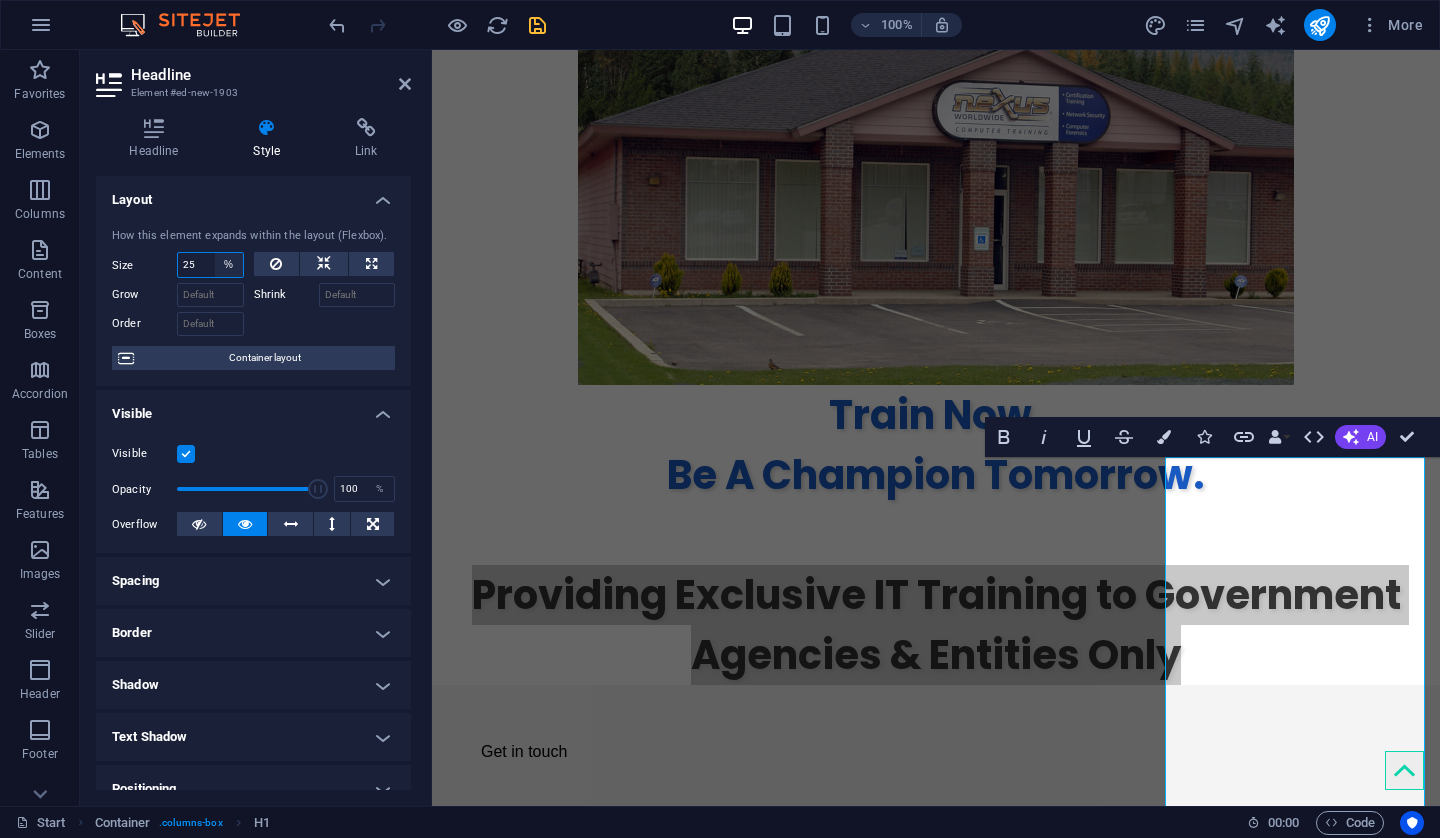 select on "1/1" 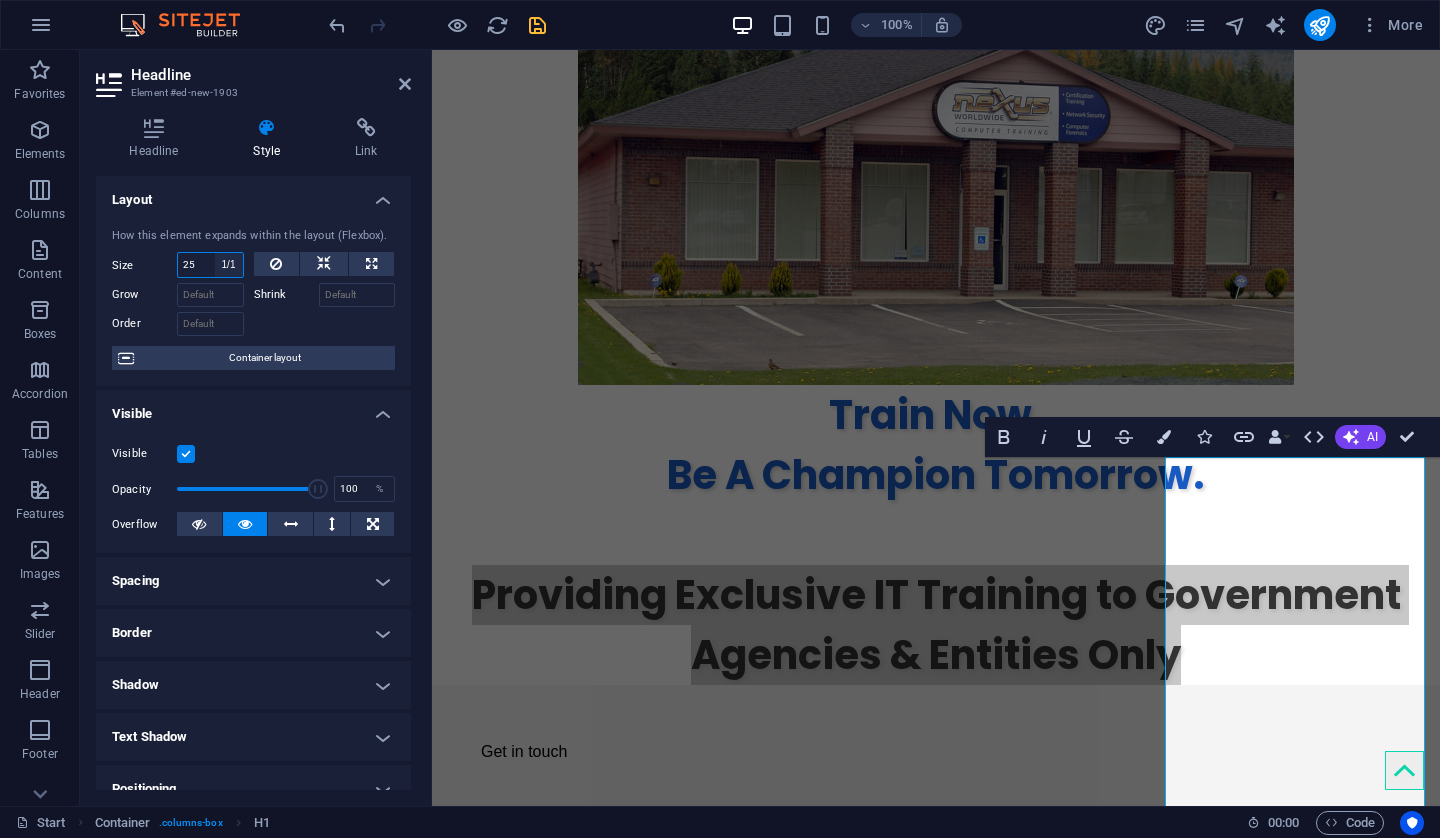 click on "Default auto px % 1/1 1/2 1/3 1/4 1/5 1/6 1/7 1/8 1/9 1/10" at bounding box center [229, 265] 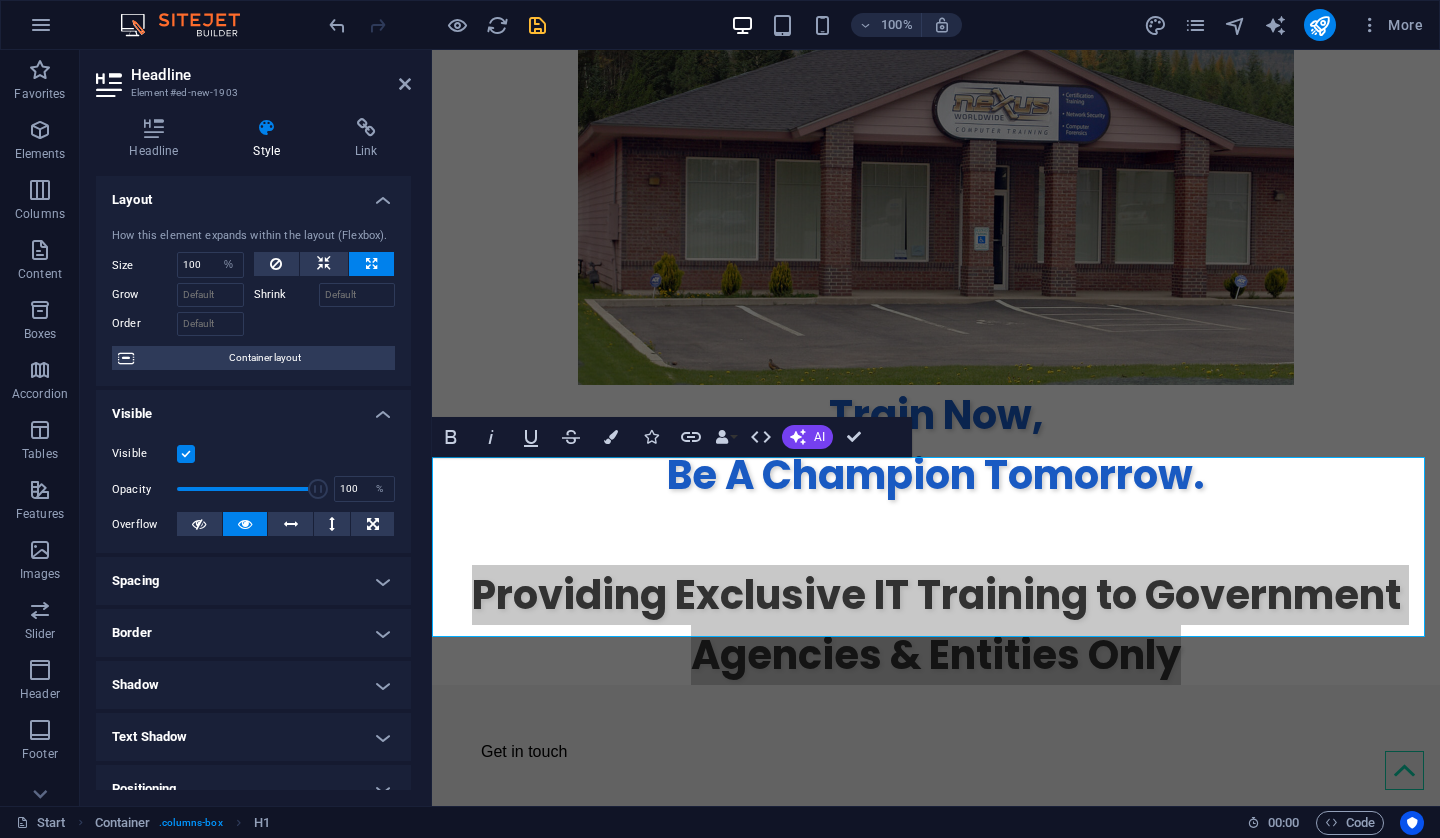click on "Shrink" at bounding box center (286, 295) 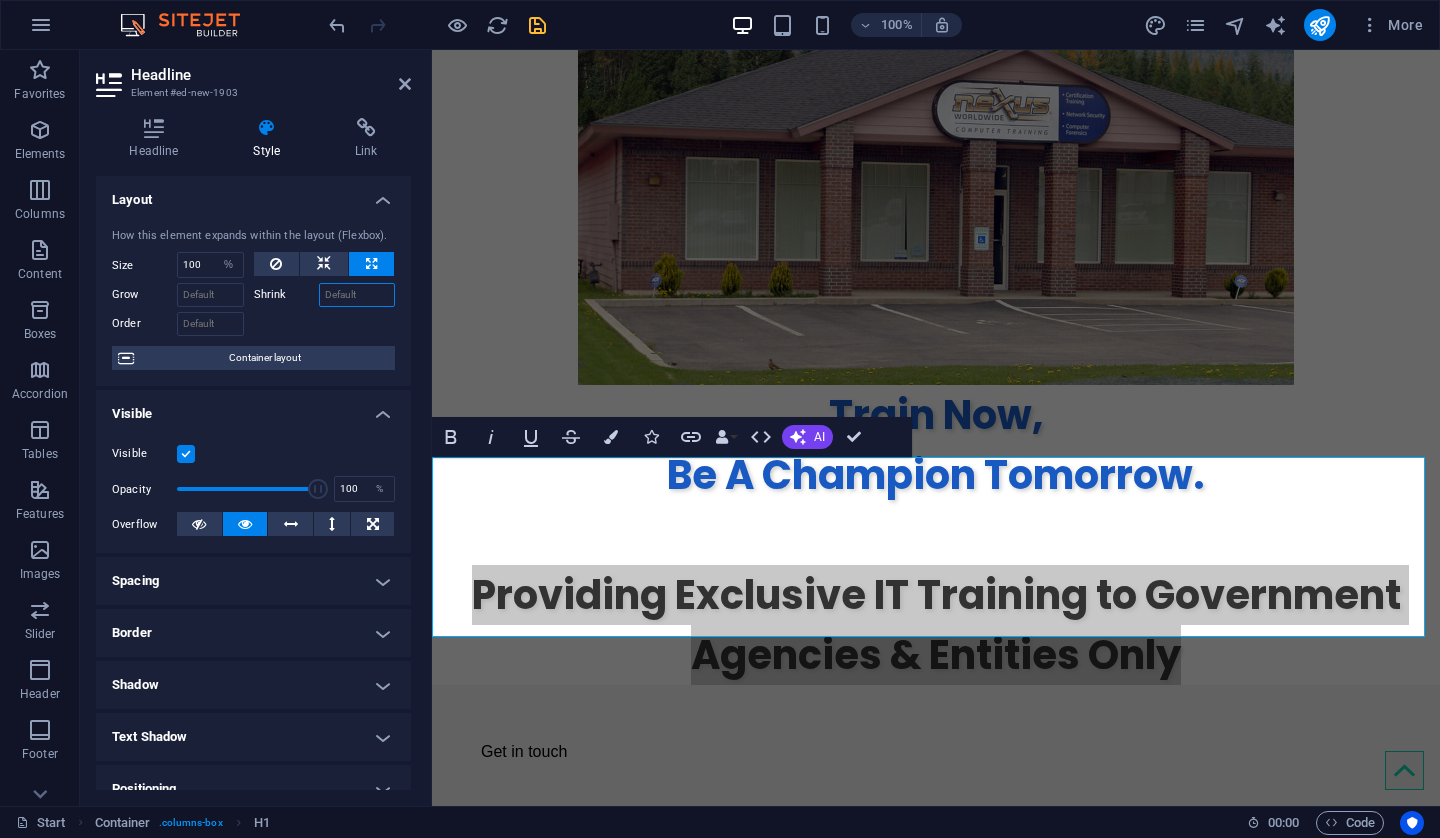 click on "Shrink" at bounding box center [357, 295] 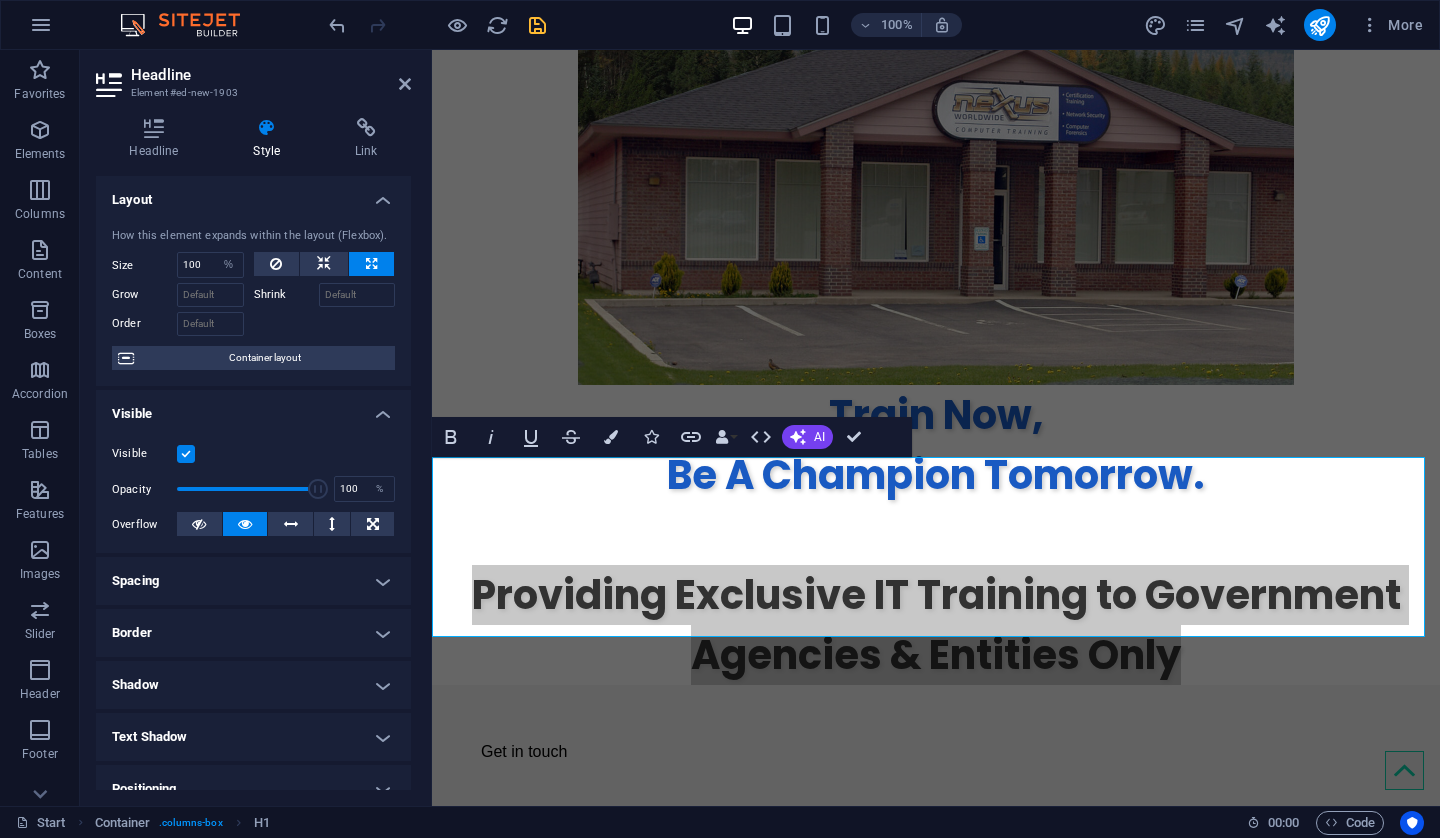 click on "Shrink" at bounding box center [286, 295] 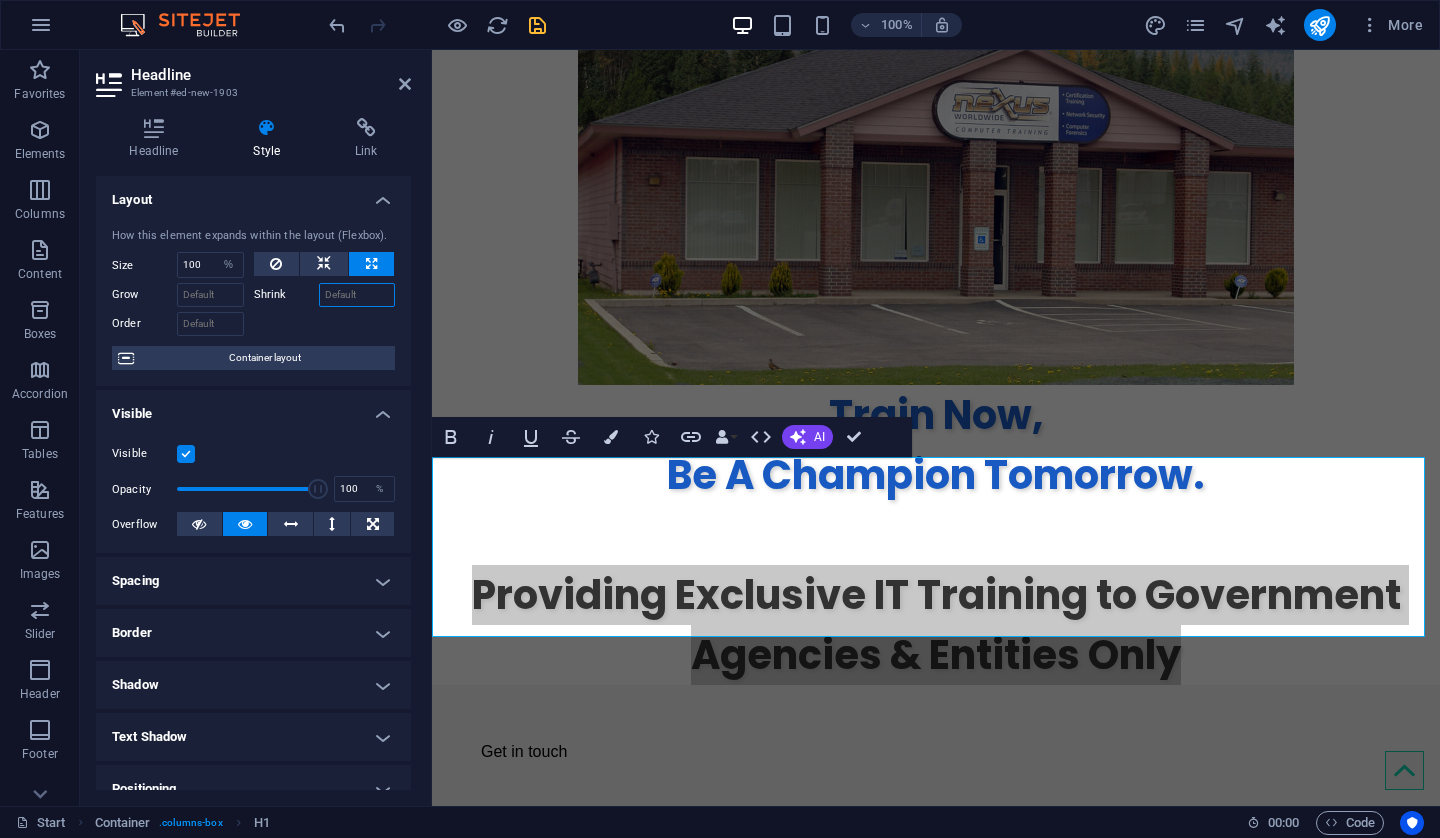 click on "Shrink" at bounding box center (357, 295) 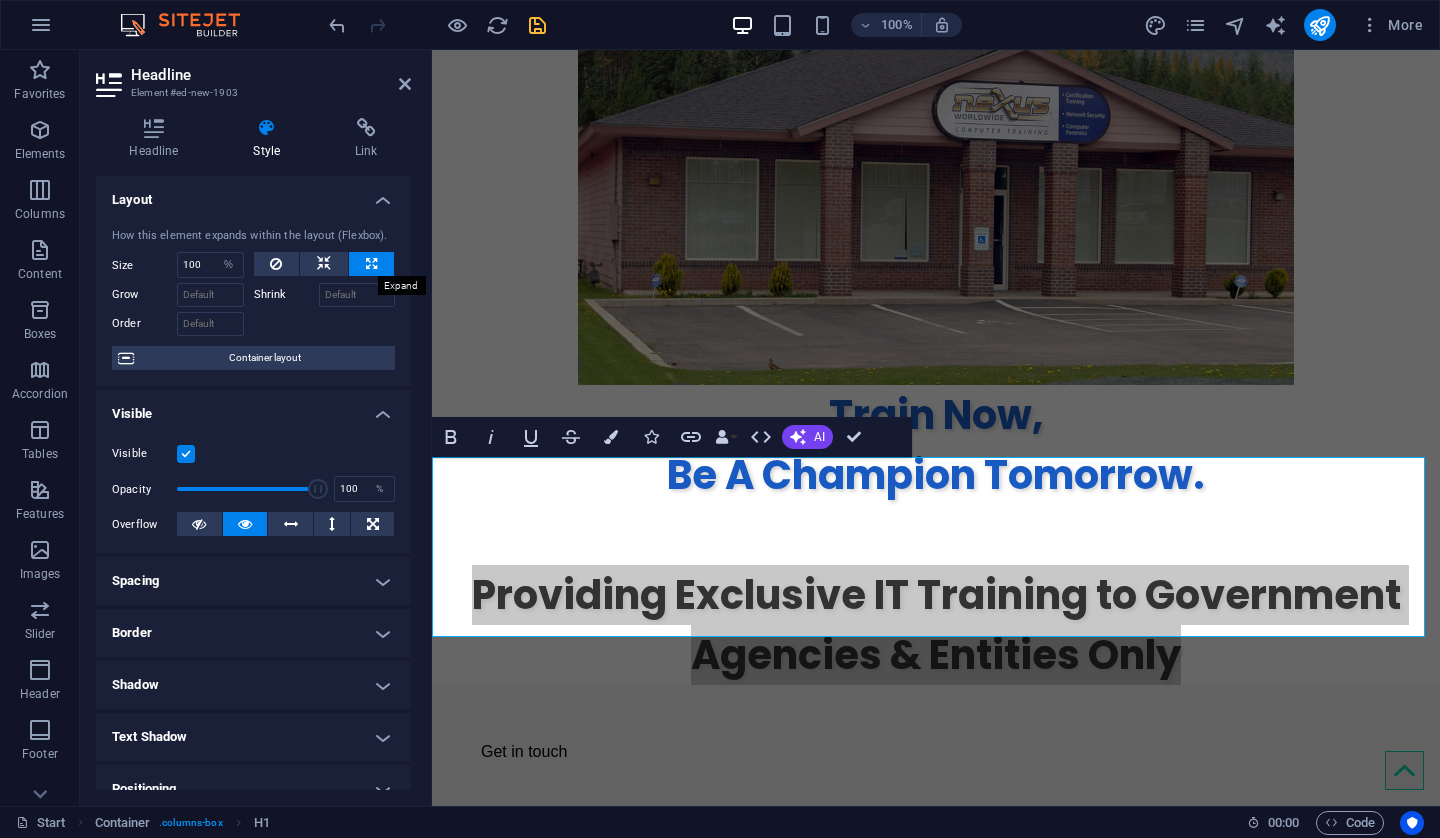 click at bounding box center (371, 264) 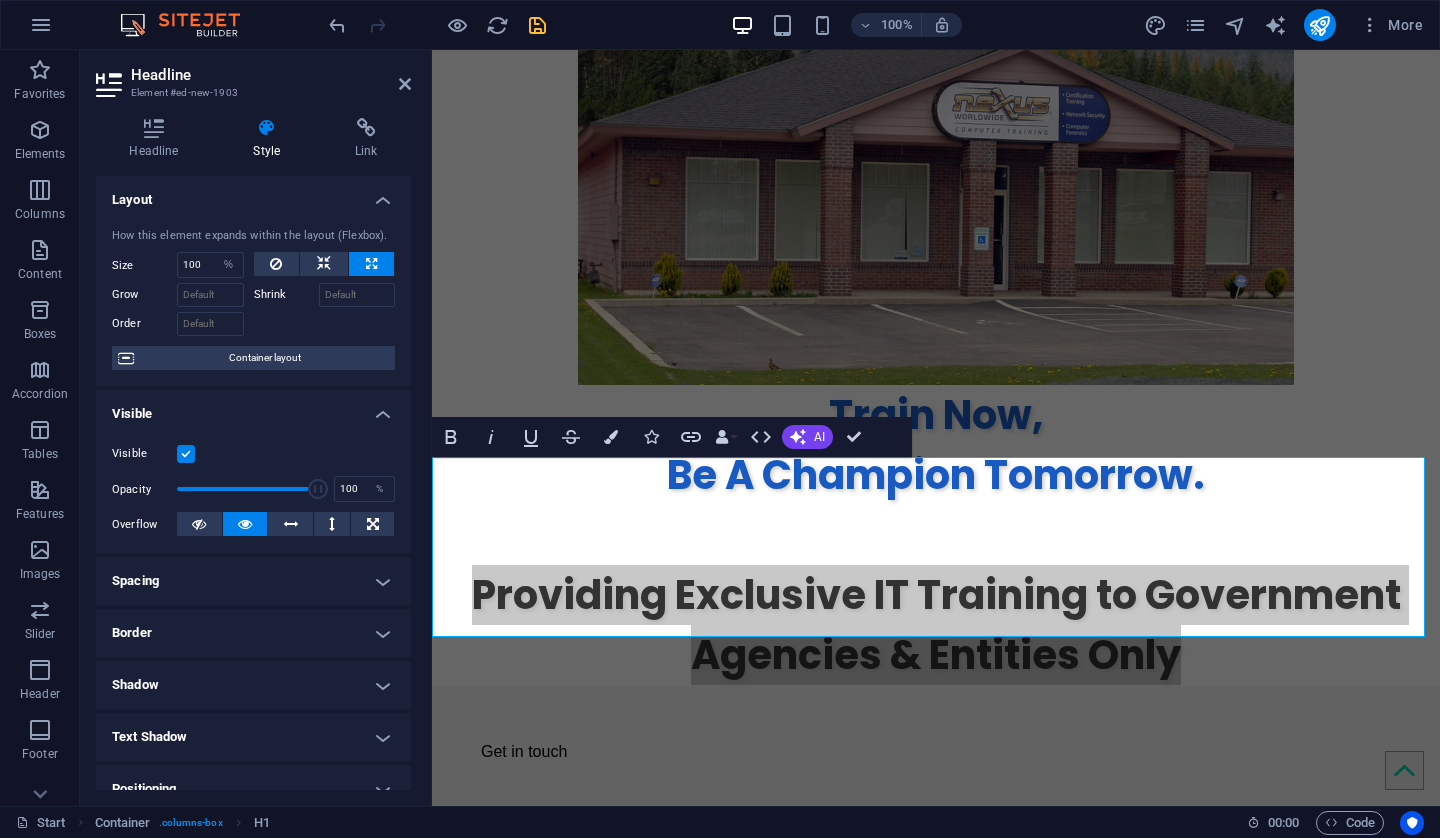 click at bounding box center [371, 264] 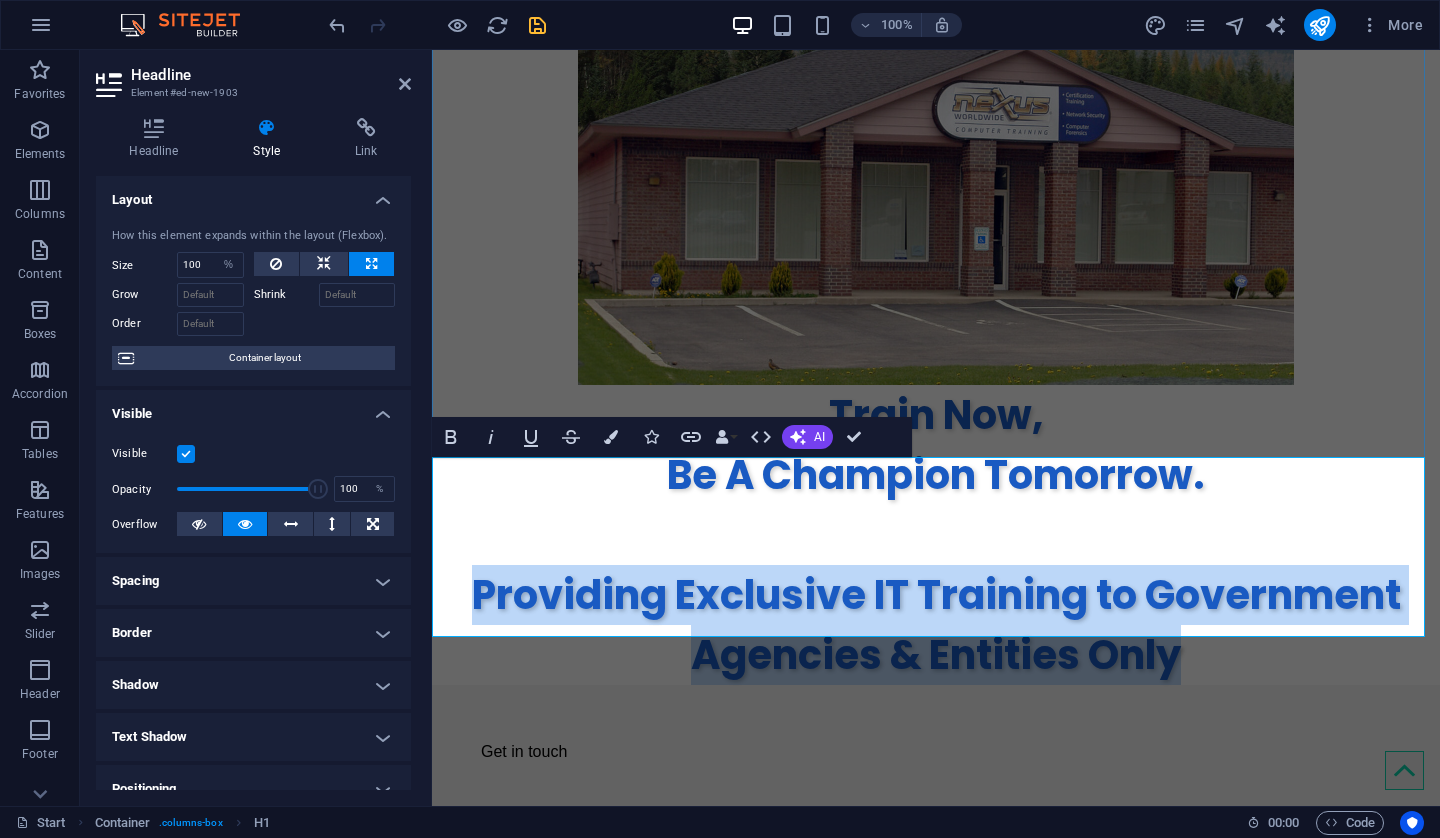 click on "Providing Exclusive IT Training to Government Agencies & Entities Only" at bounding box center [936, 625] 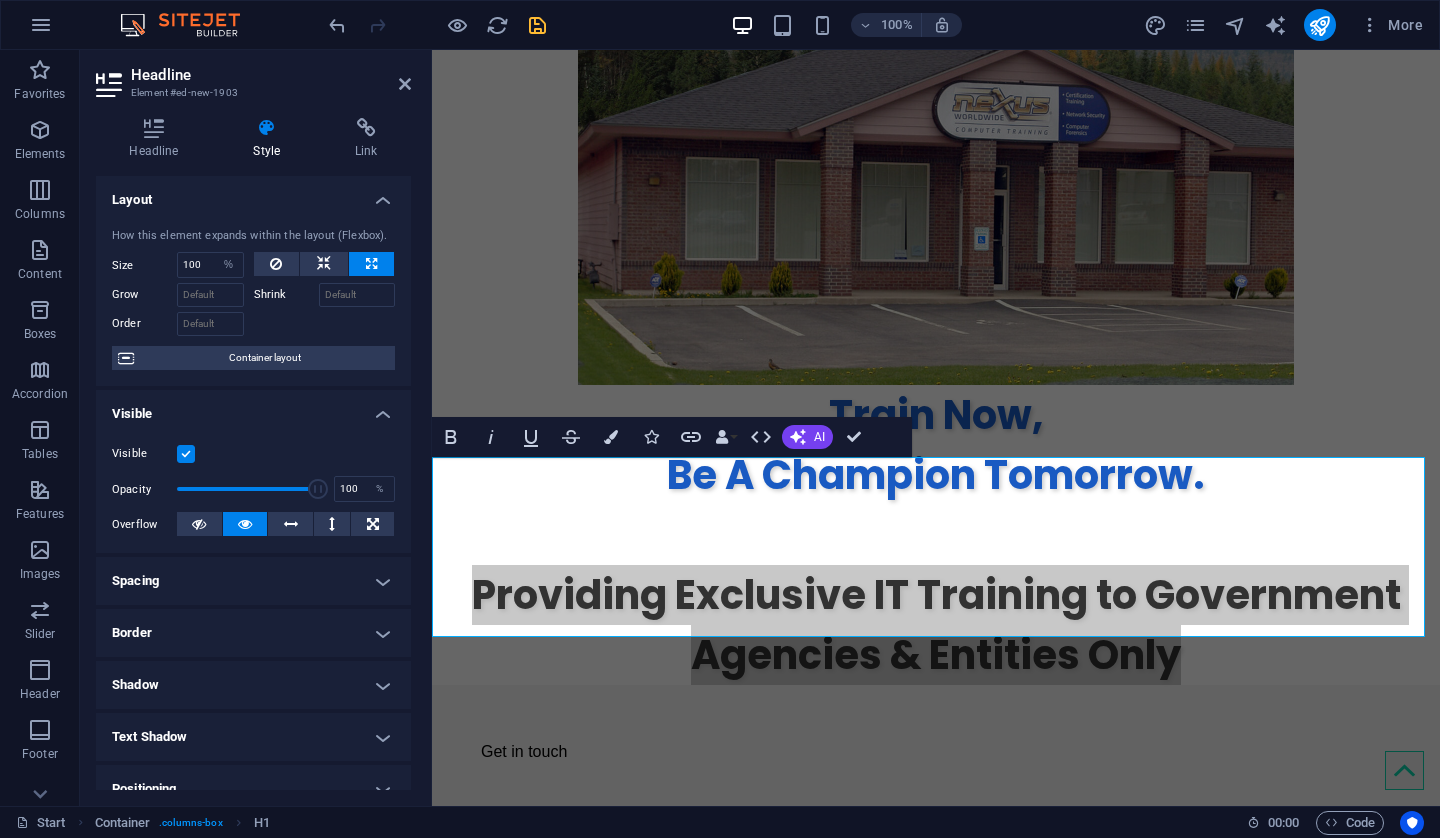click on "Shrink" at bounding box center [286, 295] 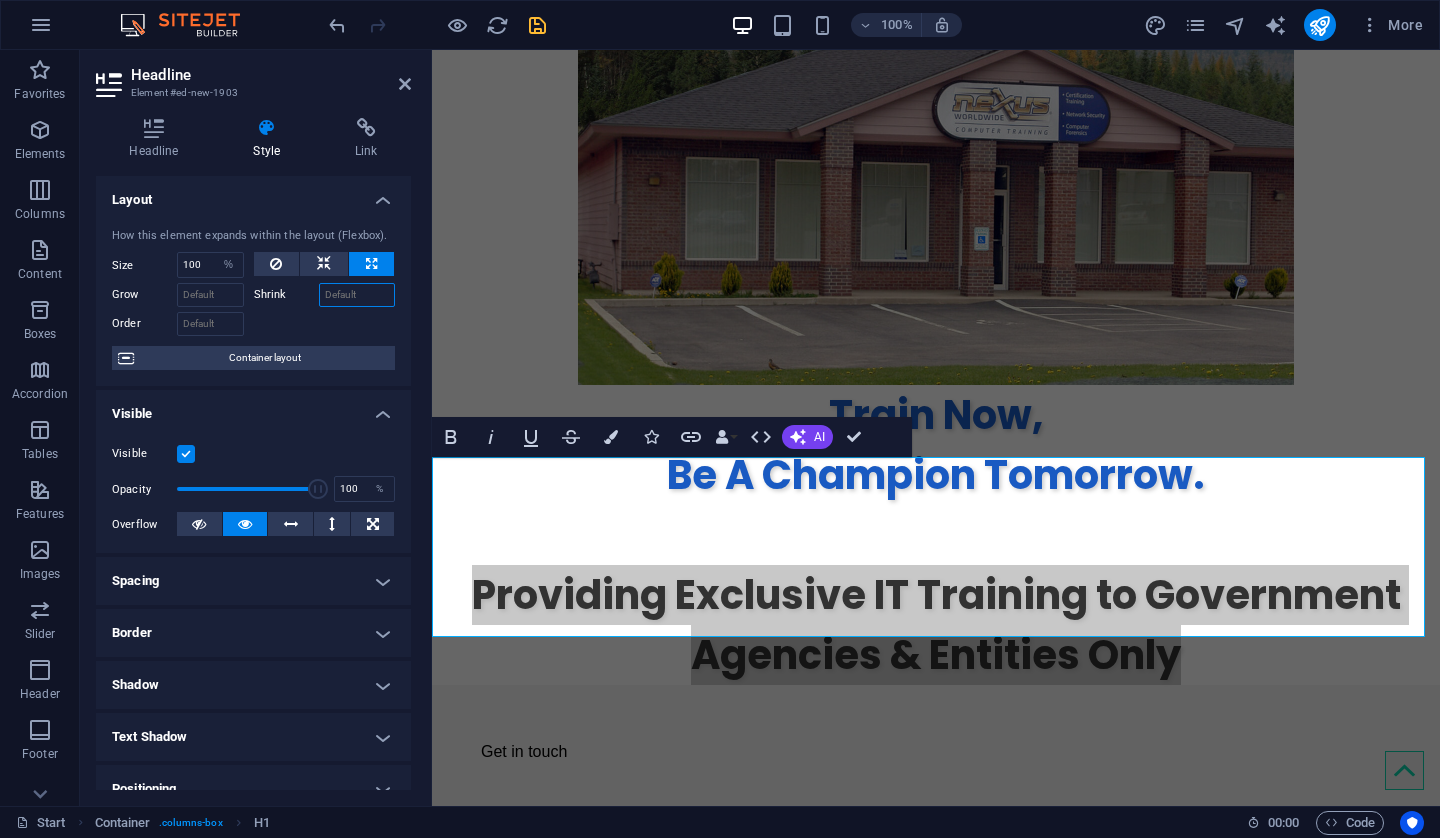 click on "Shrink" at bounding box center [357, 295] 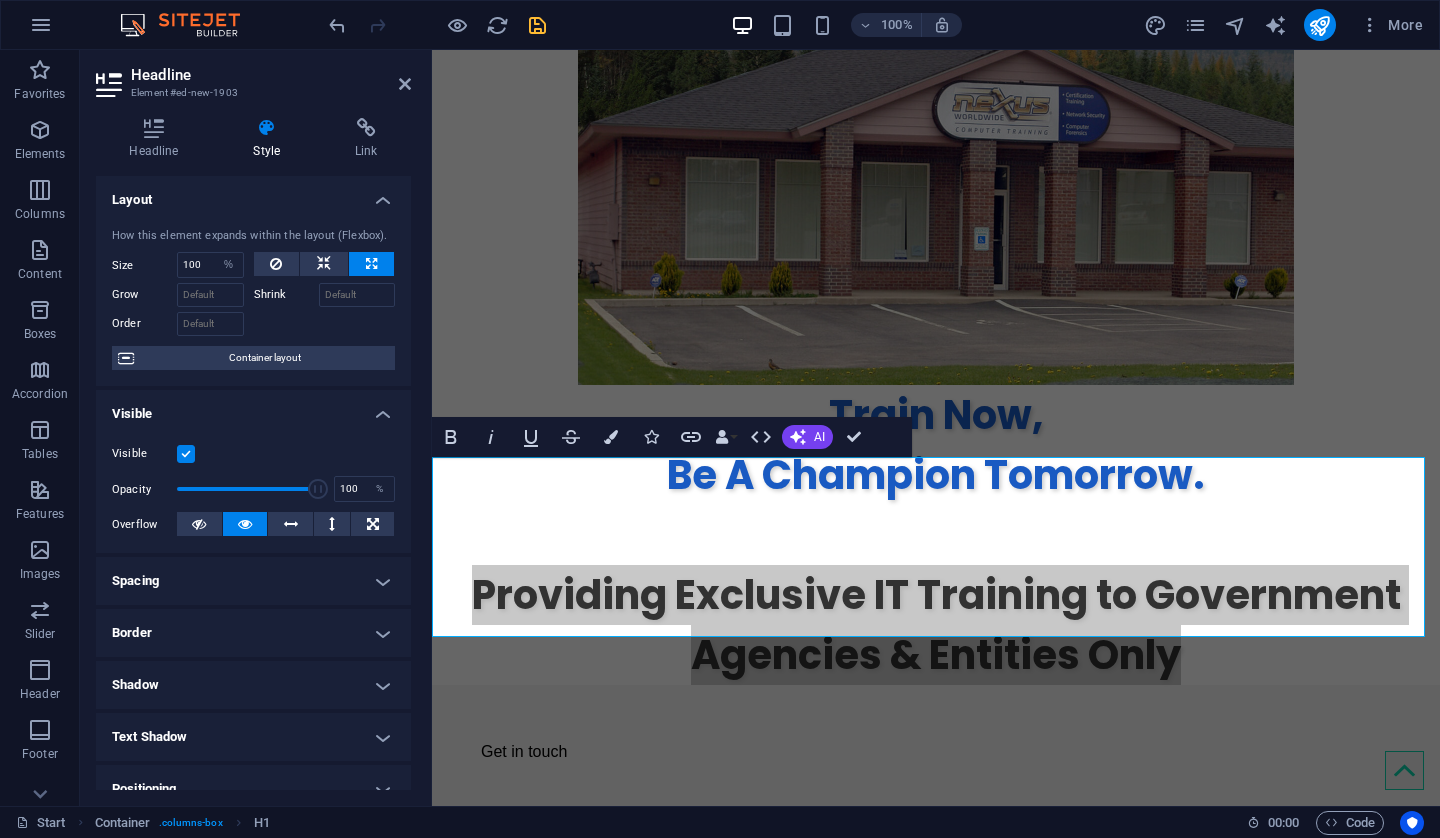 click on "Shrink" at bounding box center [286, 295] 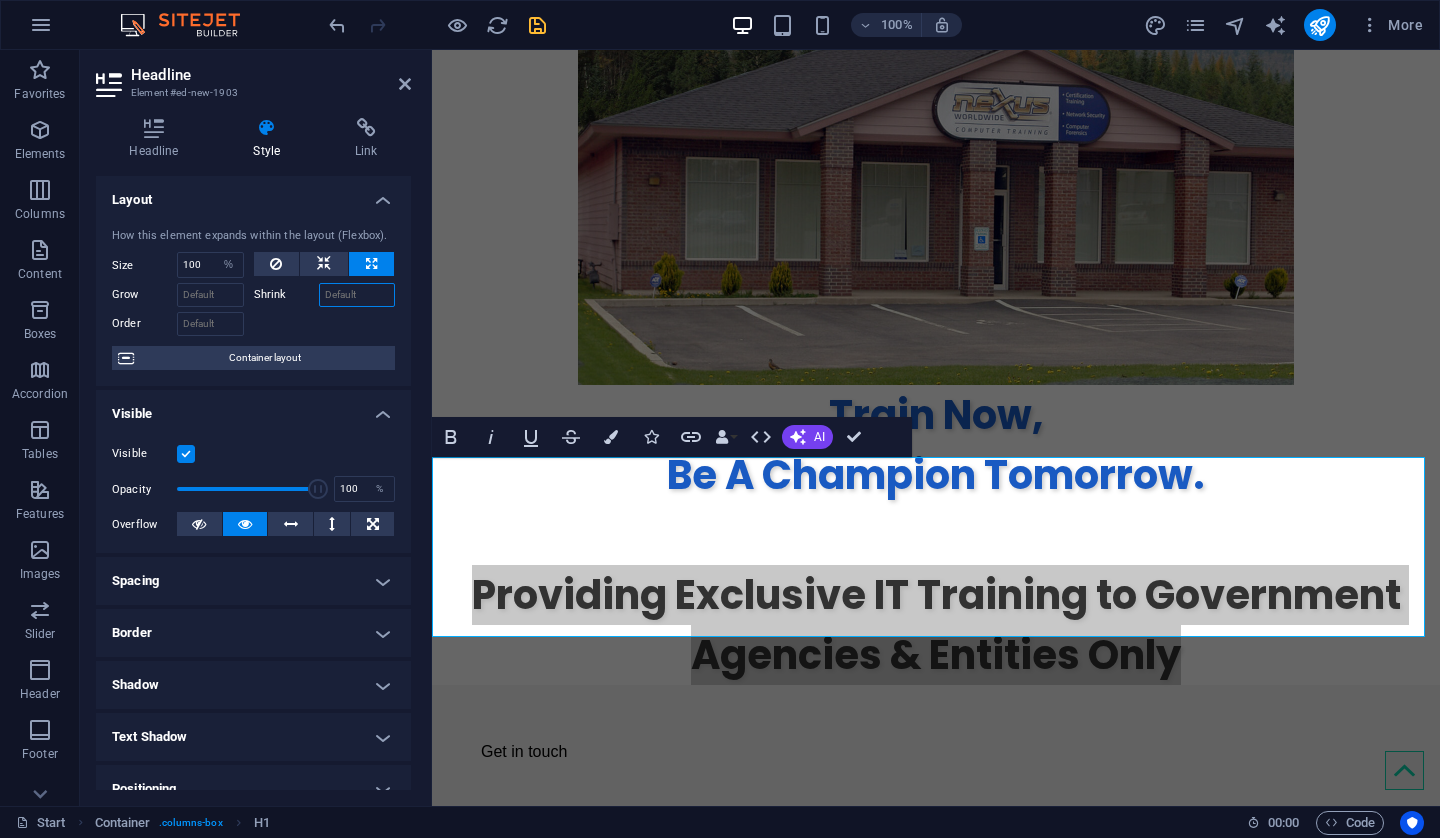 click on "Shrink" at bounding box center (357, 295) 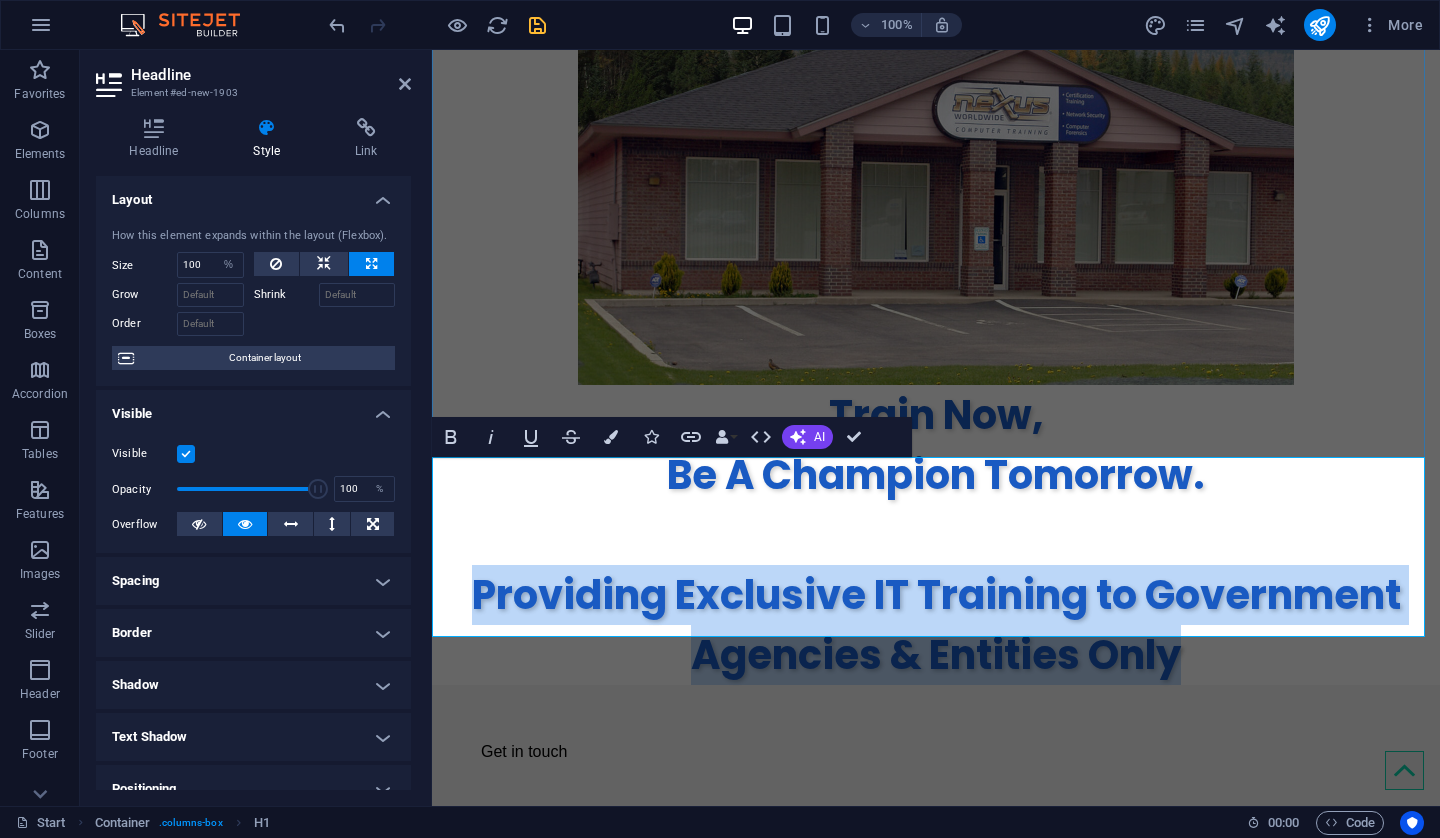 click on "Providing Exclusive IT Training to Government Agencies & Entities Only" at bounding box center (936, 625) 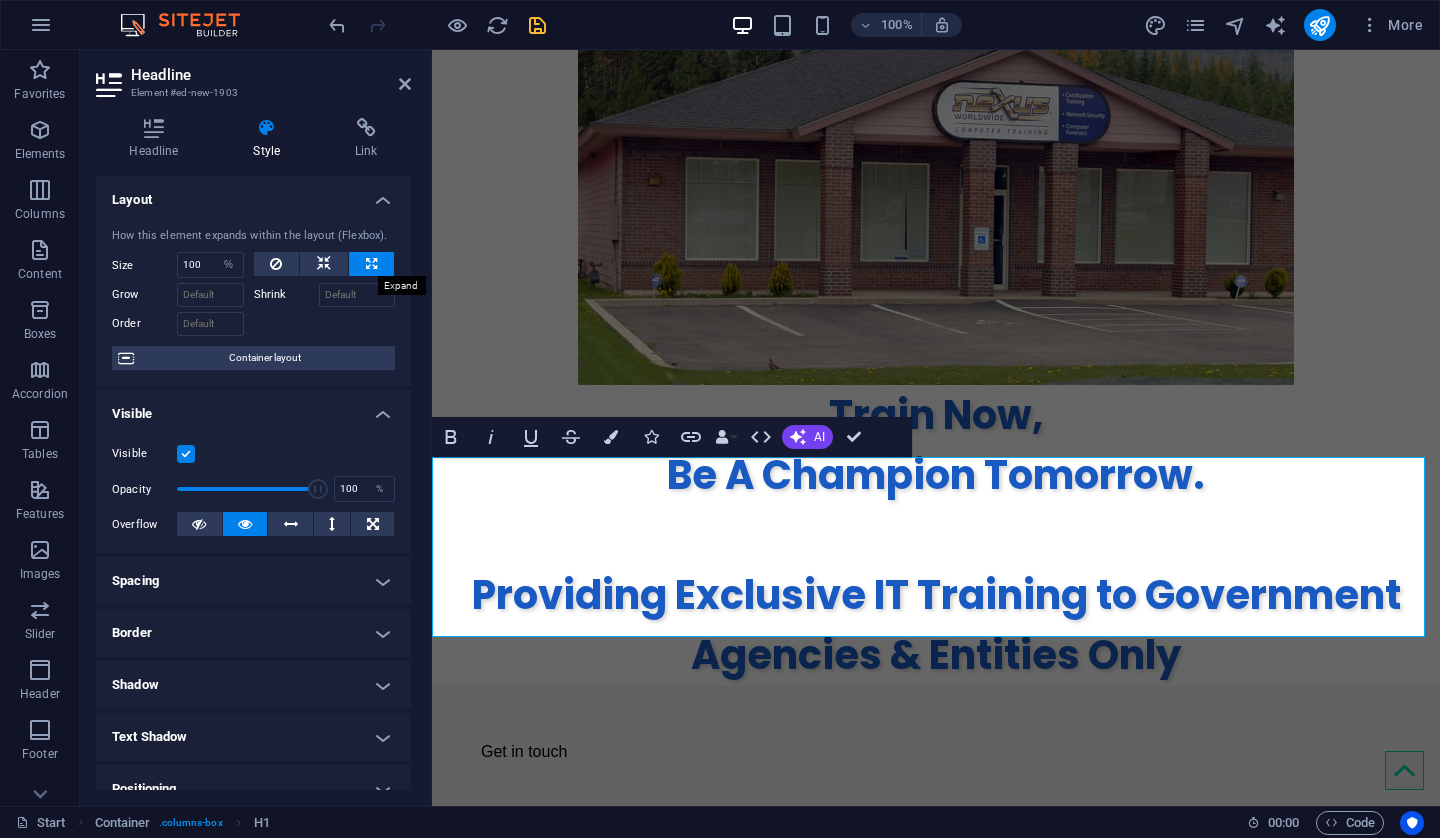click at bounding box center [371, 264] 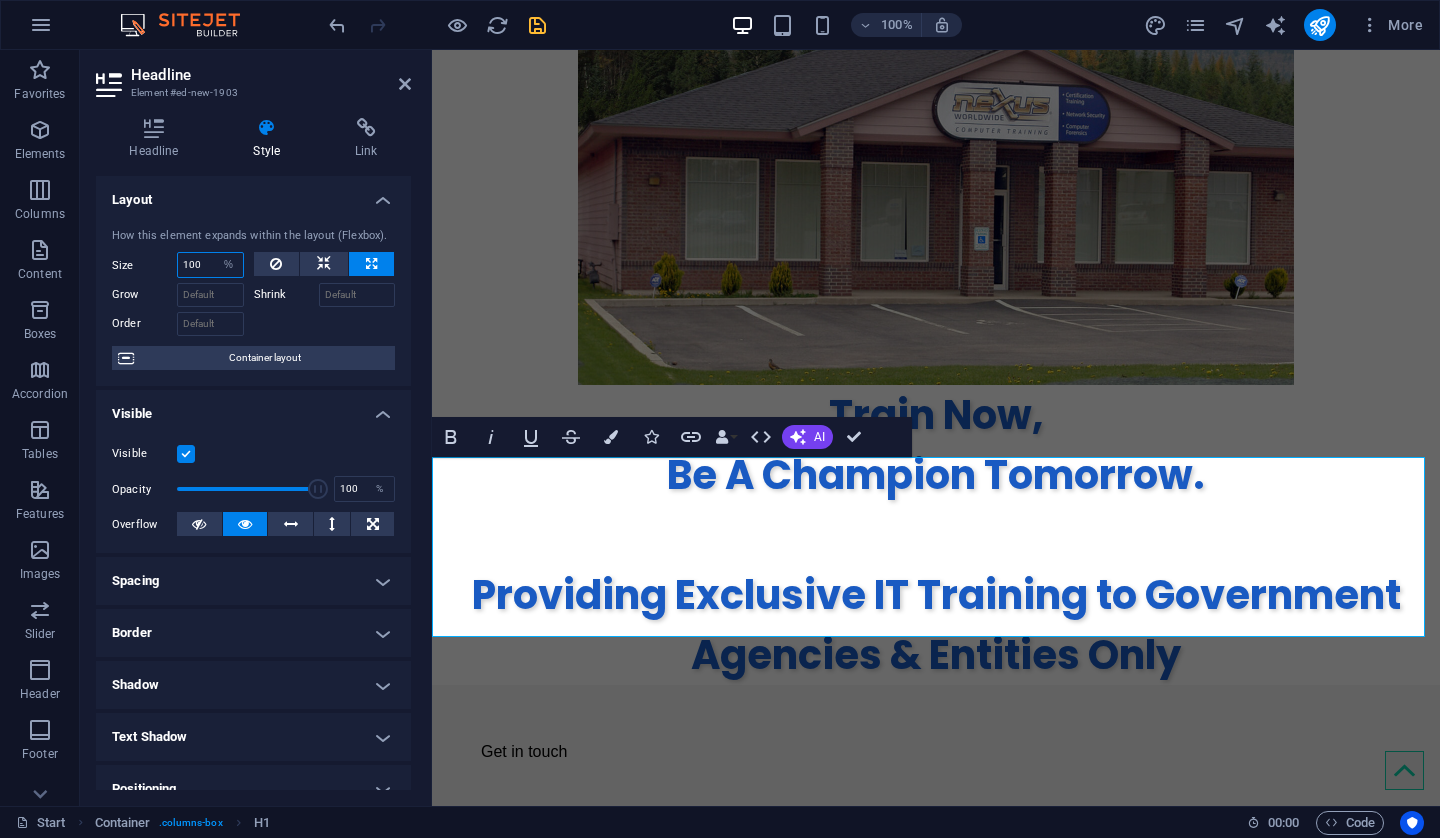 drag, startPoint x: 201, startPoint y: 263, endPoint x: 138, endPoint y: 260, distance: 63.07139 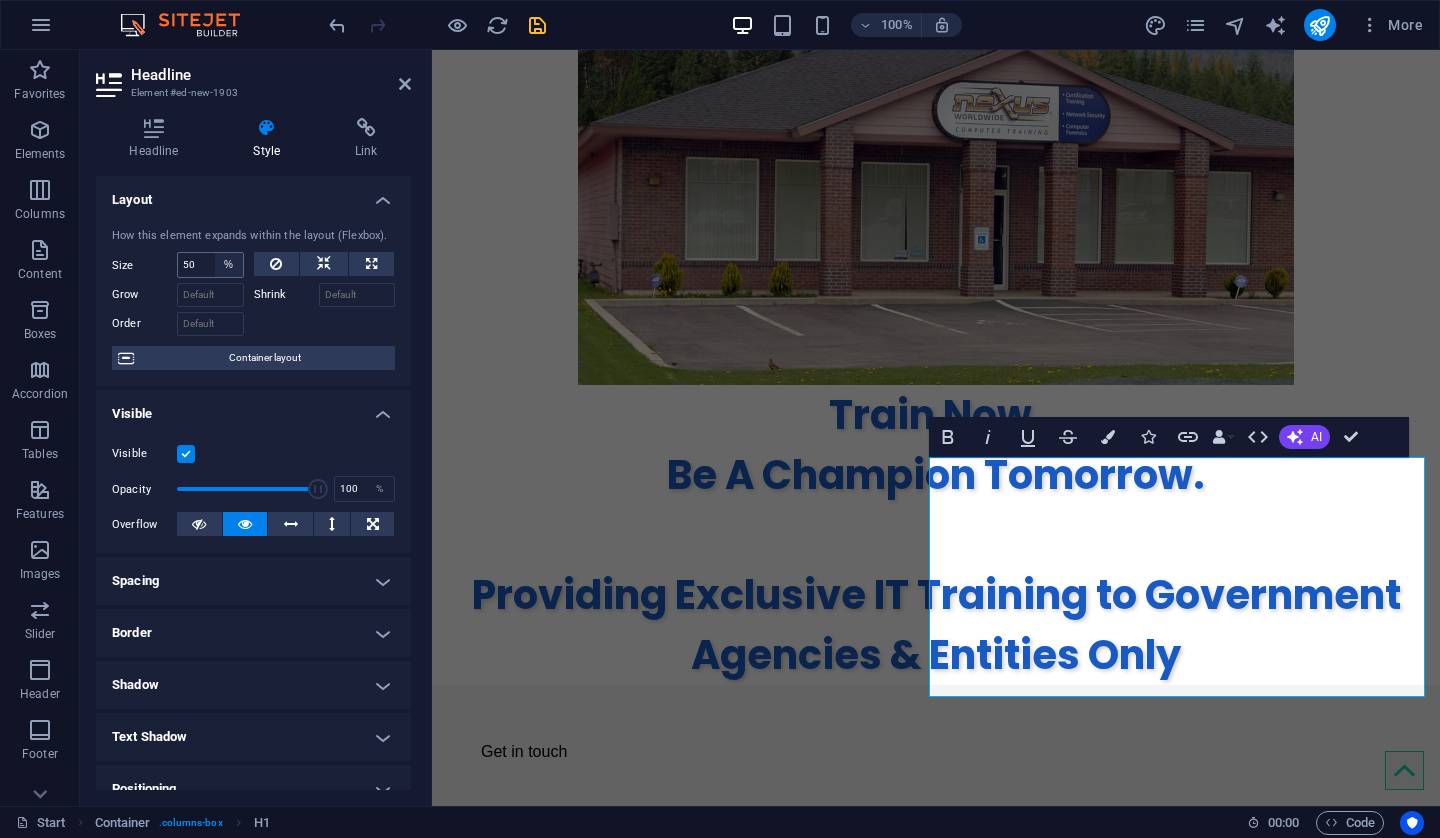 type on "100" 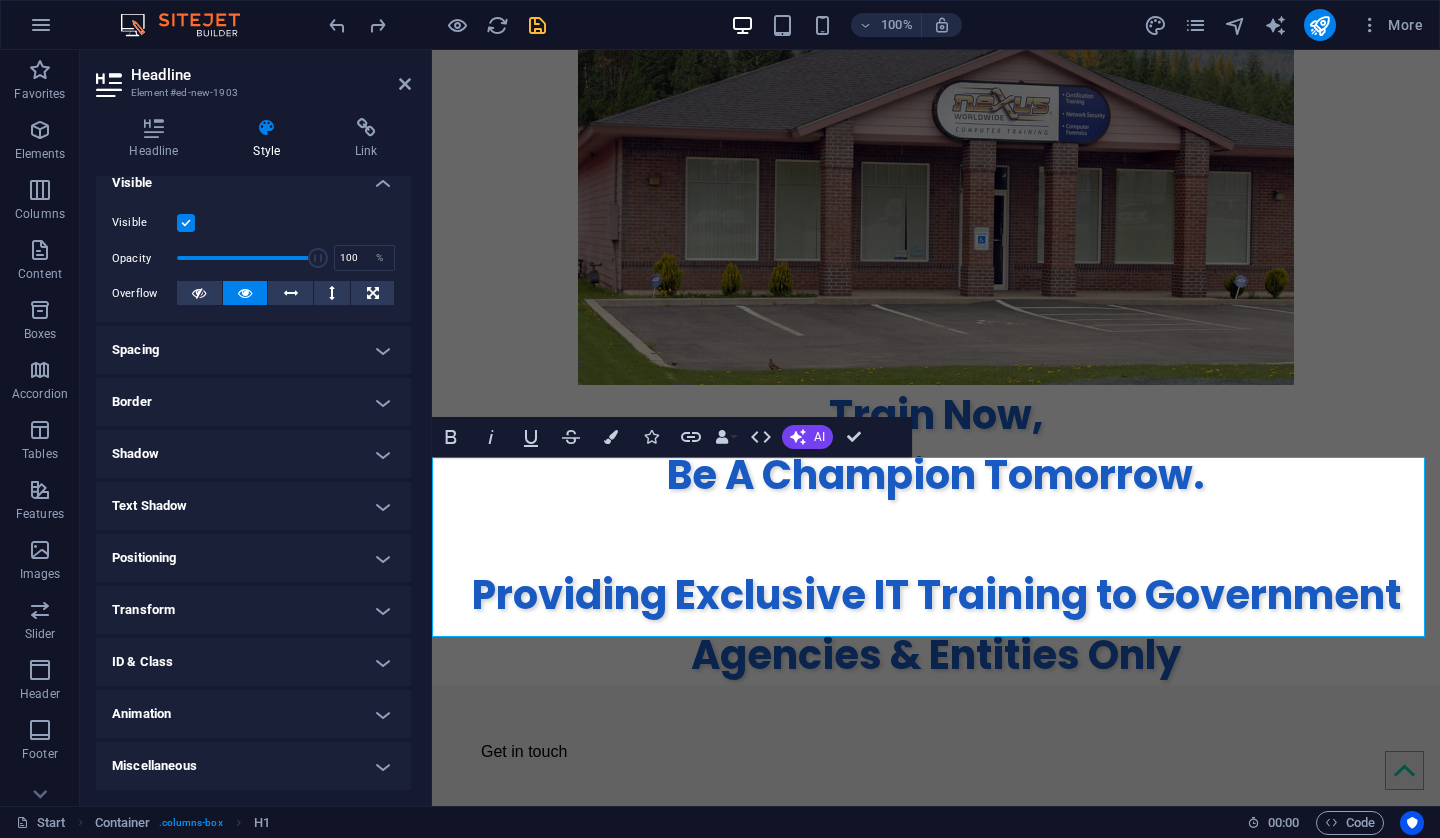 scroll, scrollTop: 0, scrollLeft: 0, axis: both 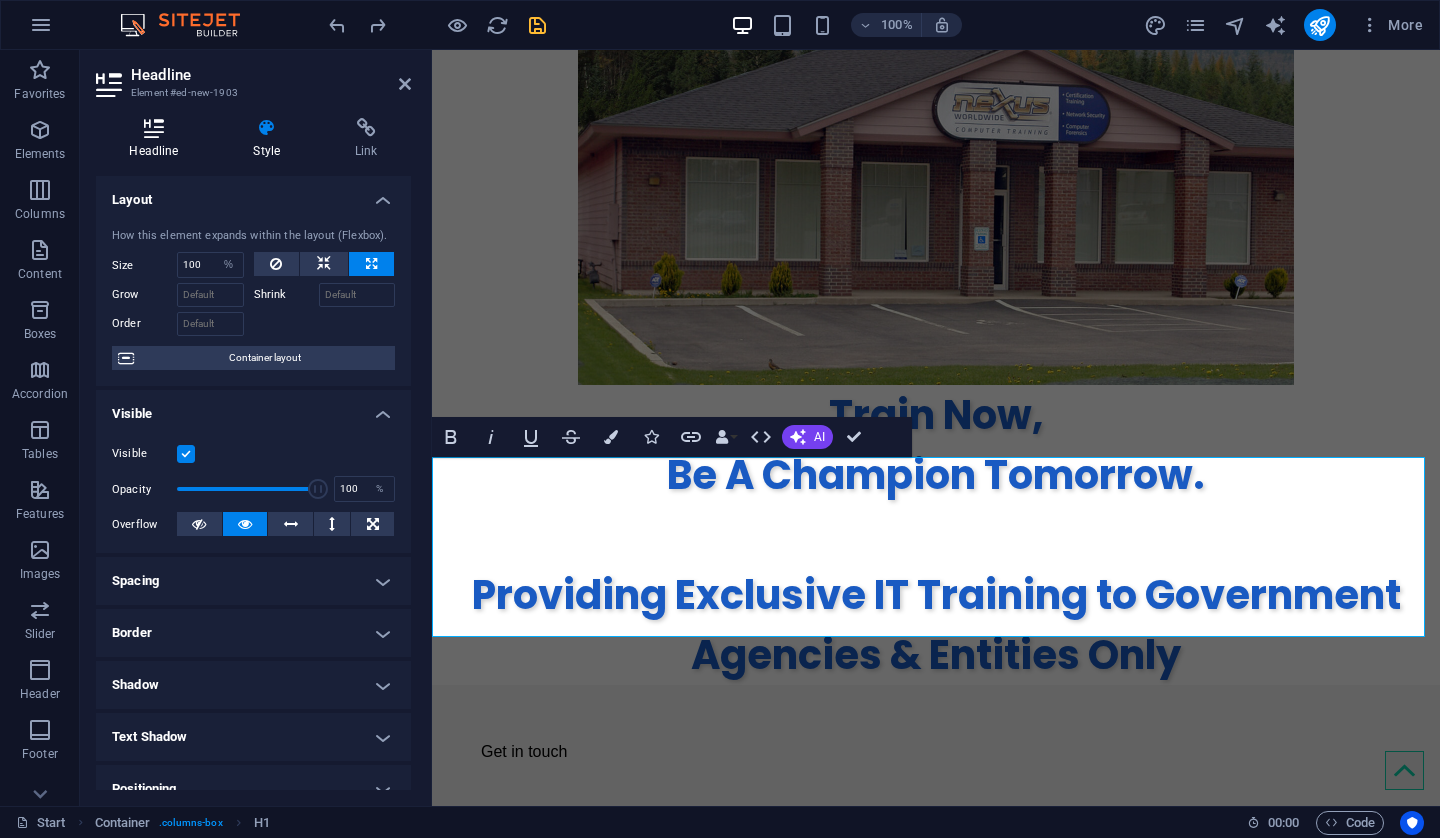 click at bounding box center (154, 128) 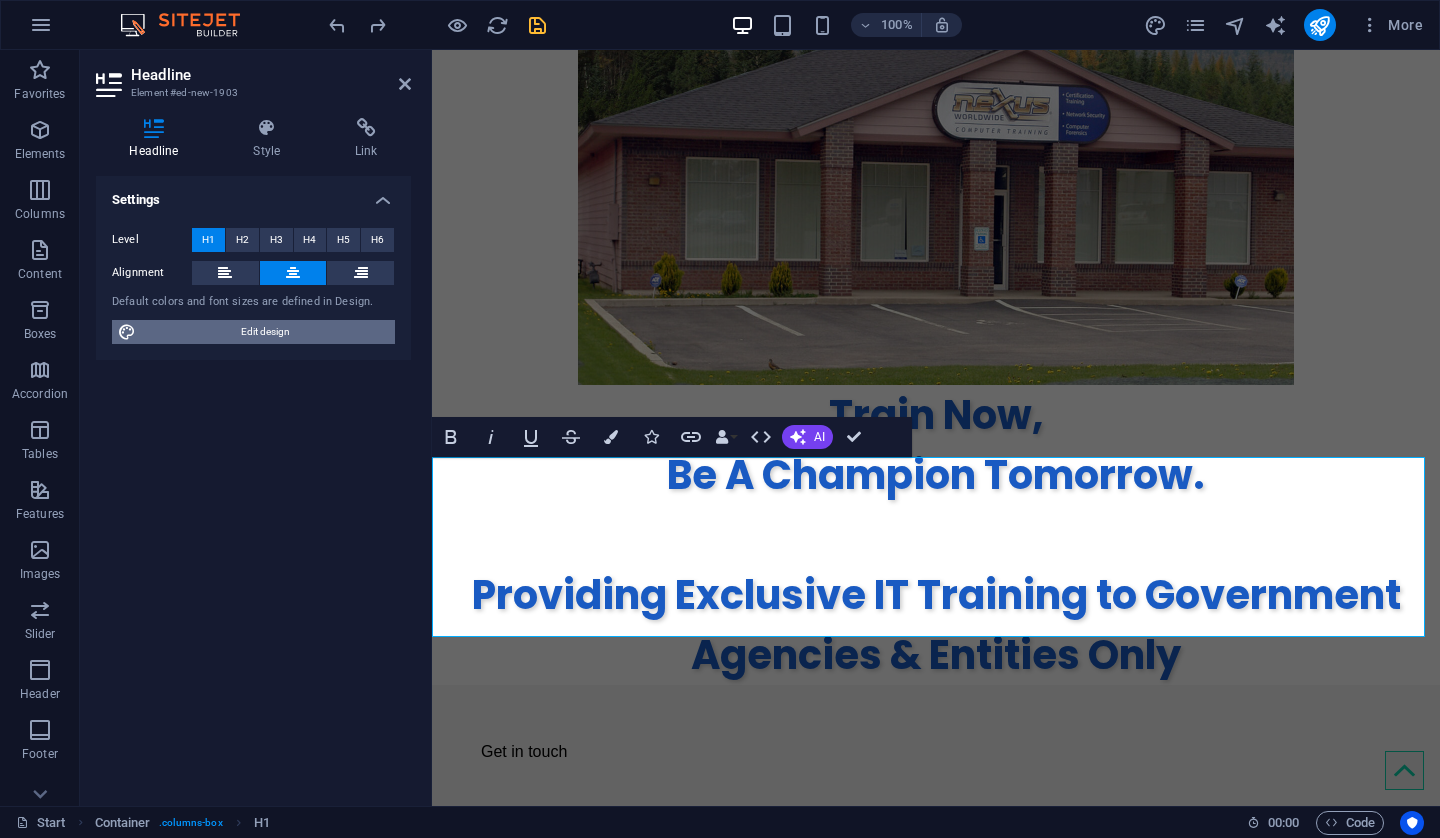 click on "Edit design" at bounding box center (265, 332) 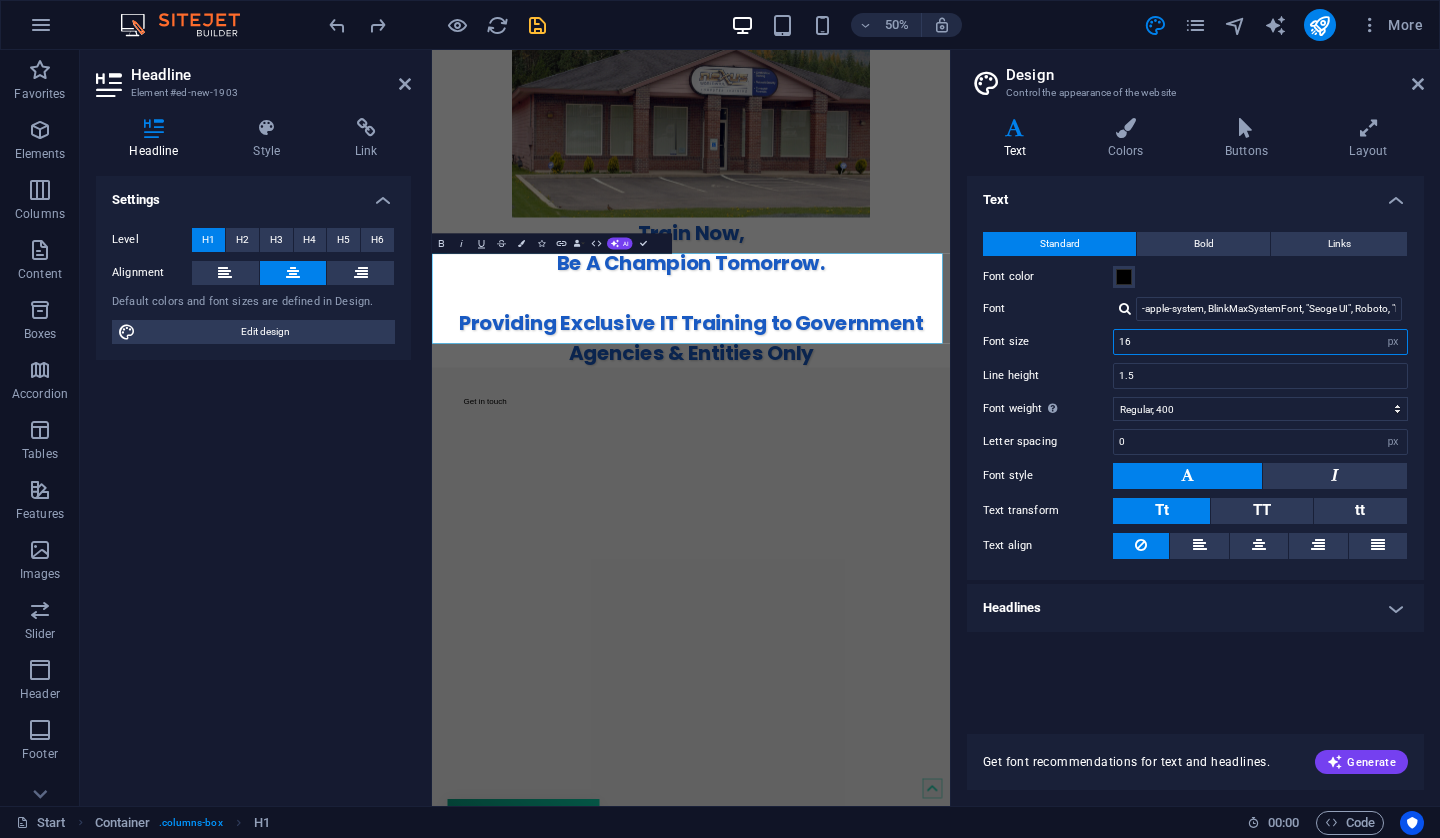 drag, startPoint x: 1149, startPoint y: 345, endPoint x: 1072, endPoint y: 352, distance: 77.31753 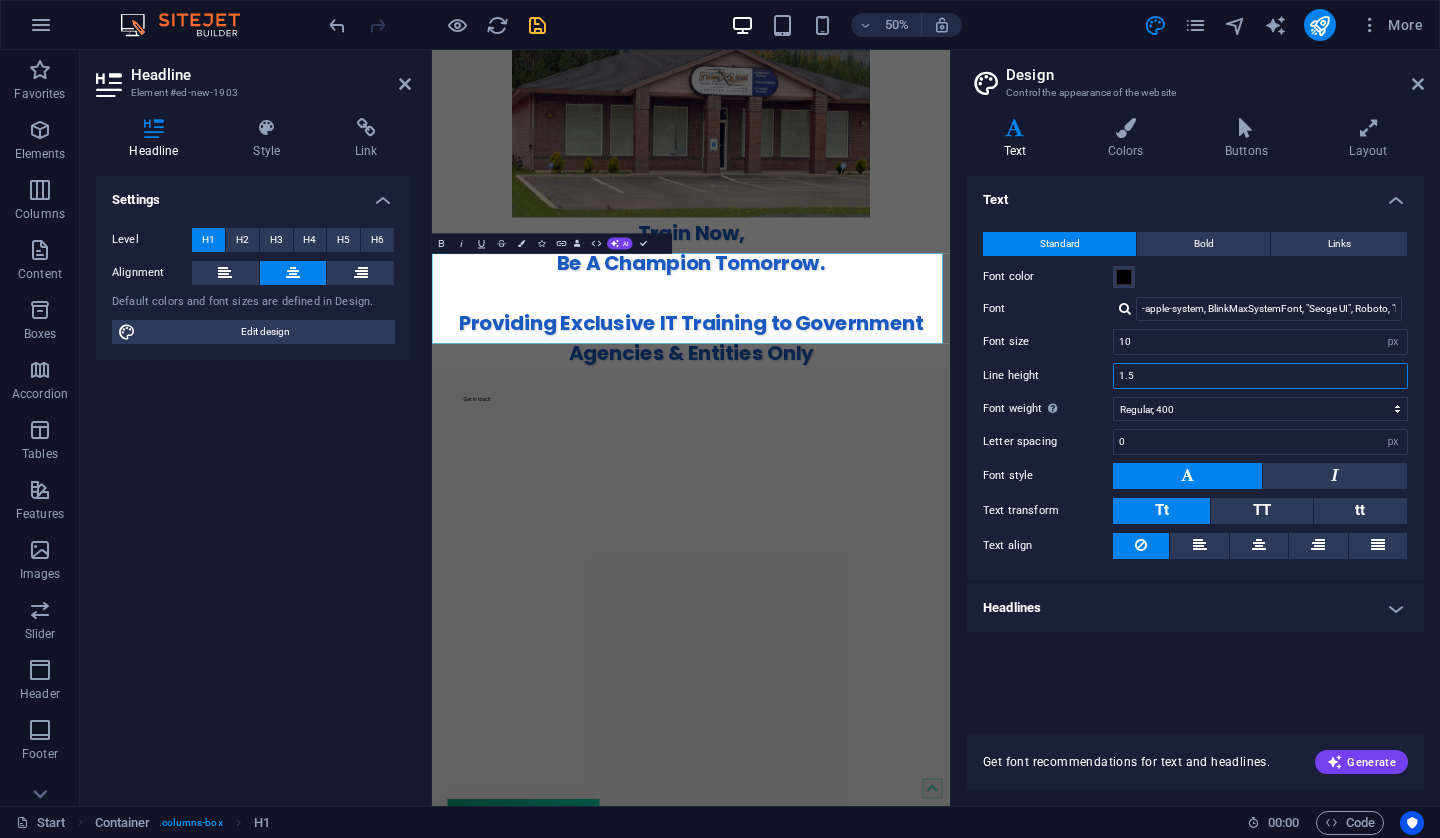 click on "1.5" at bounding box center [1260, 376] 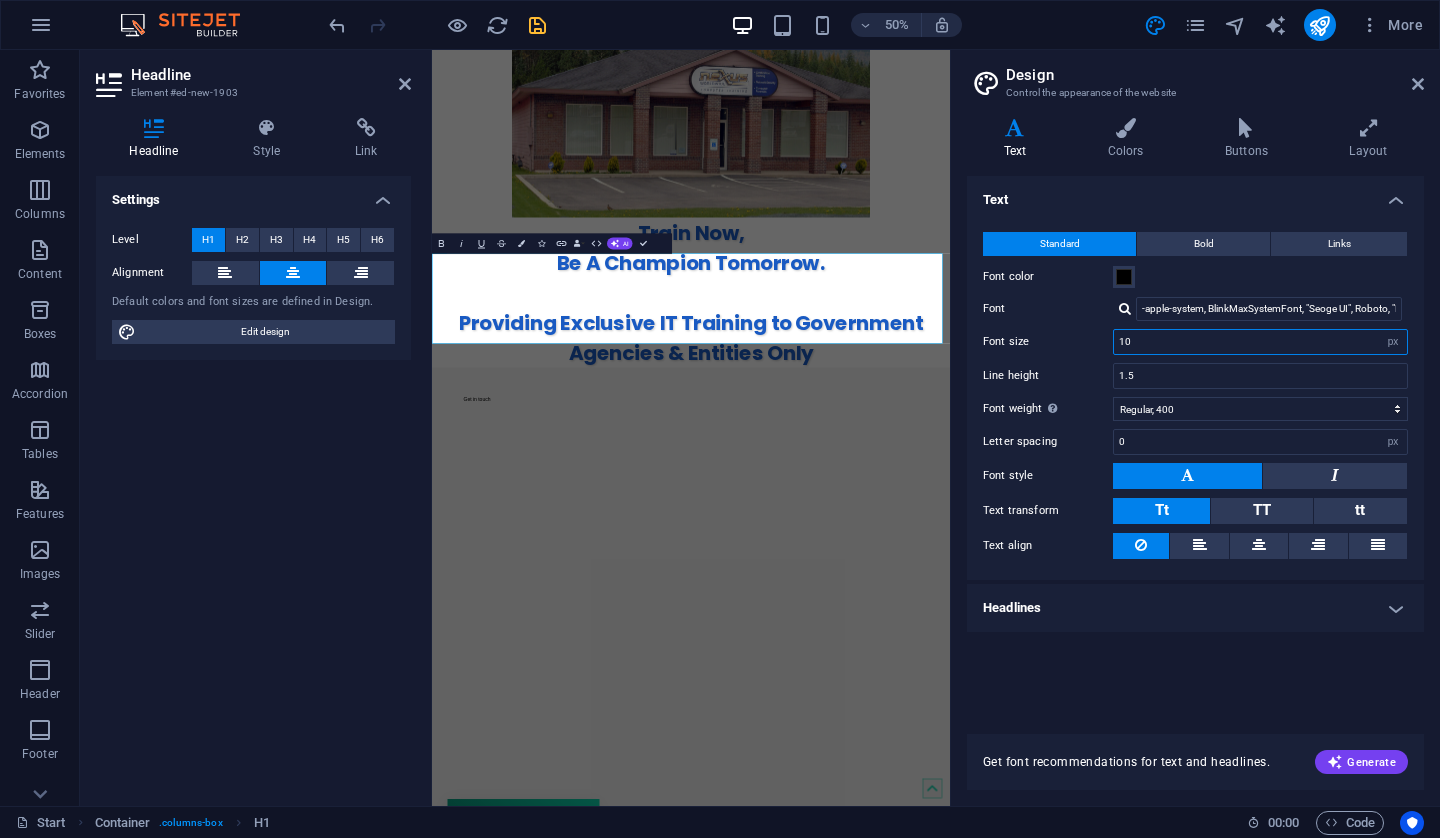 drag, startPoint x: 1141, startPoint y: 336, endPoint x: 1114, endPoint y: 338, distance: 27.073973 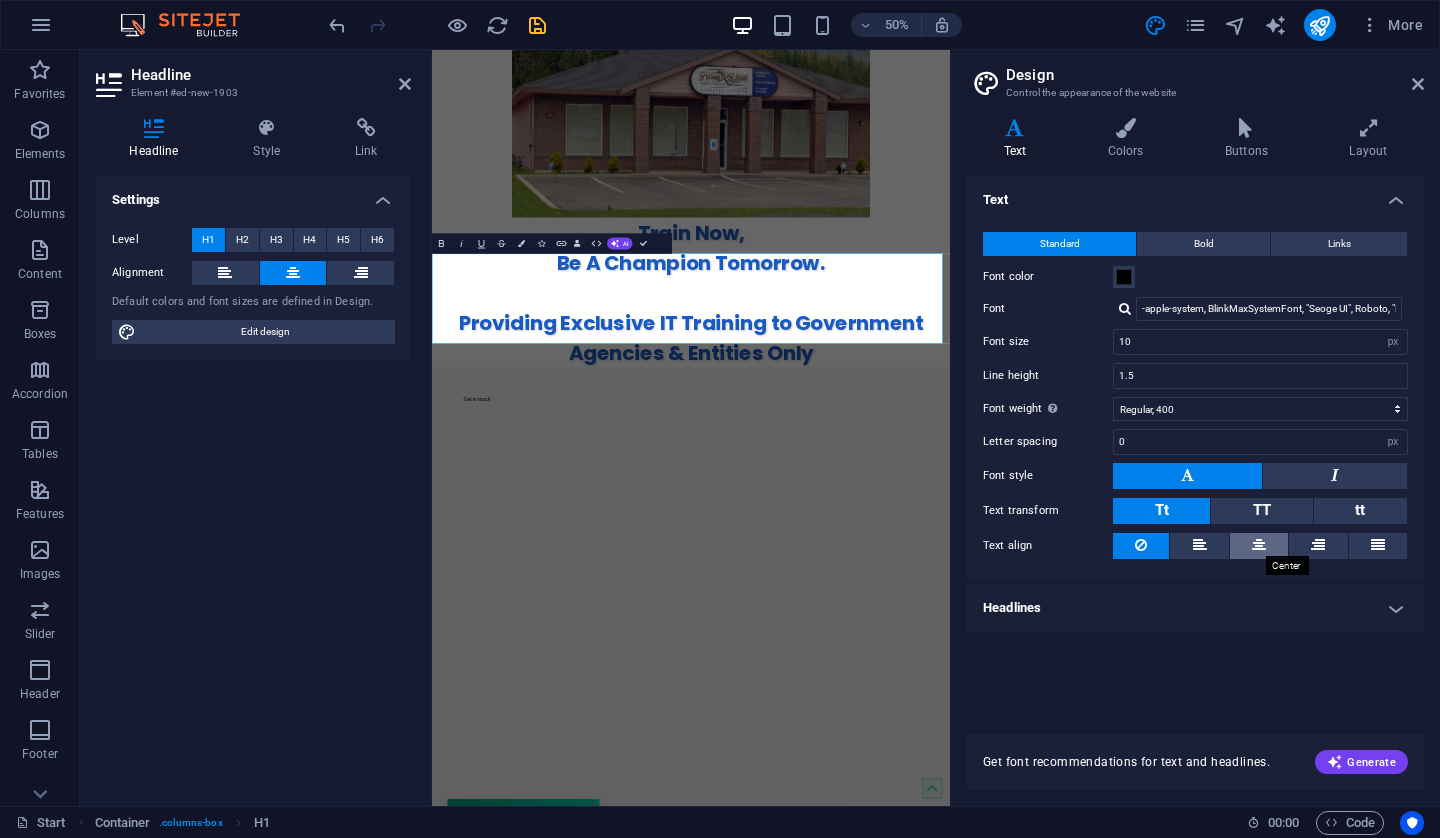click at bounding box center (1259, 545) 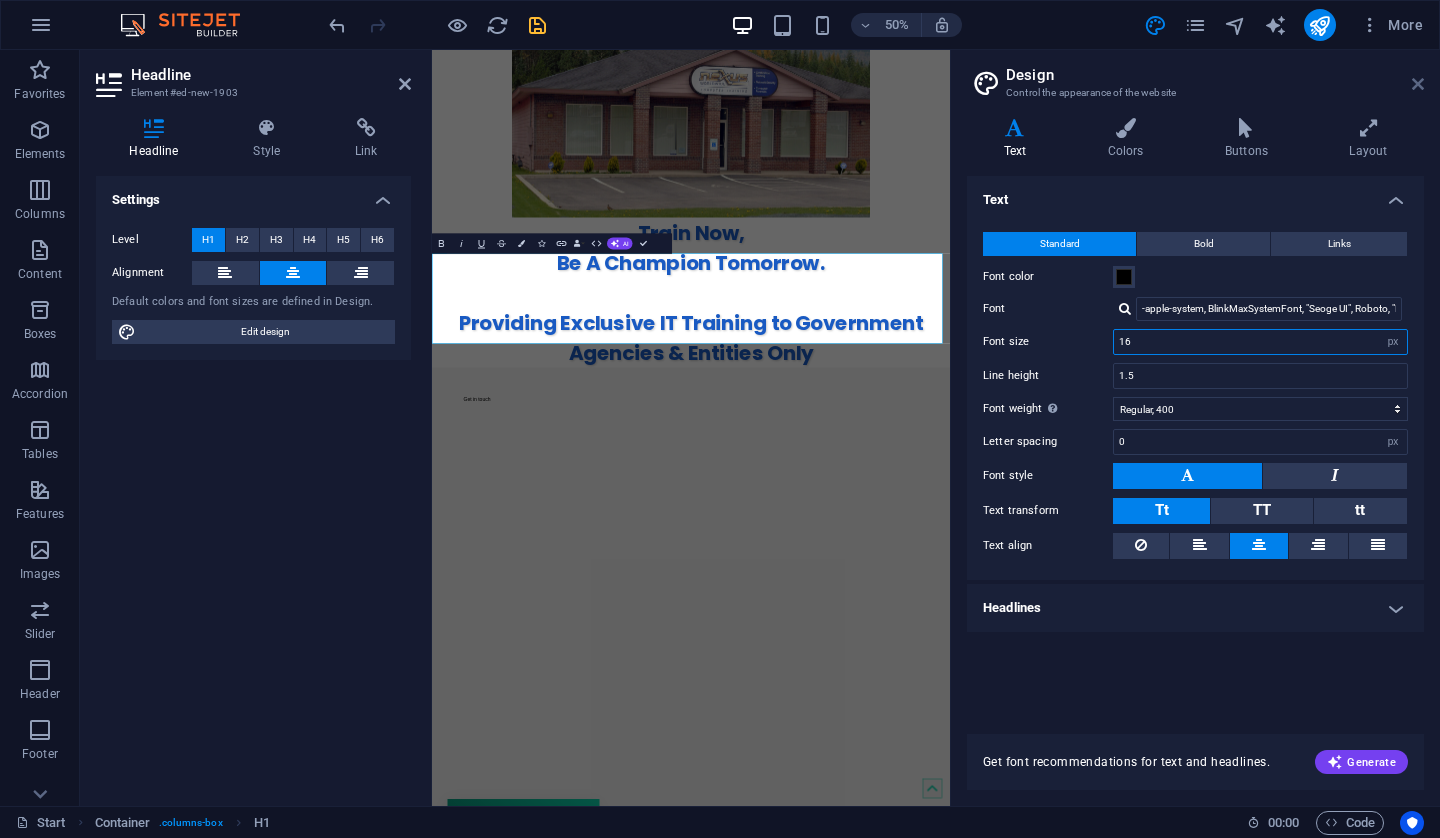 type on "16" 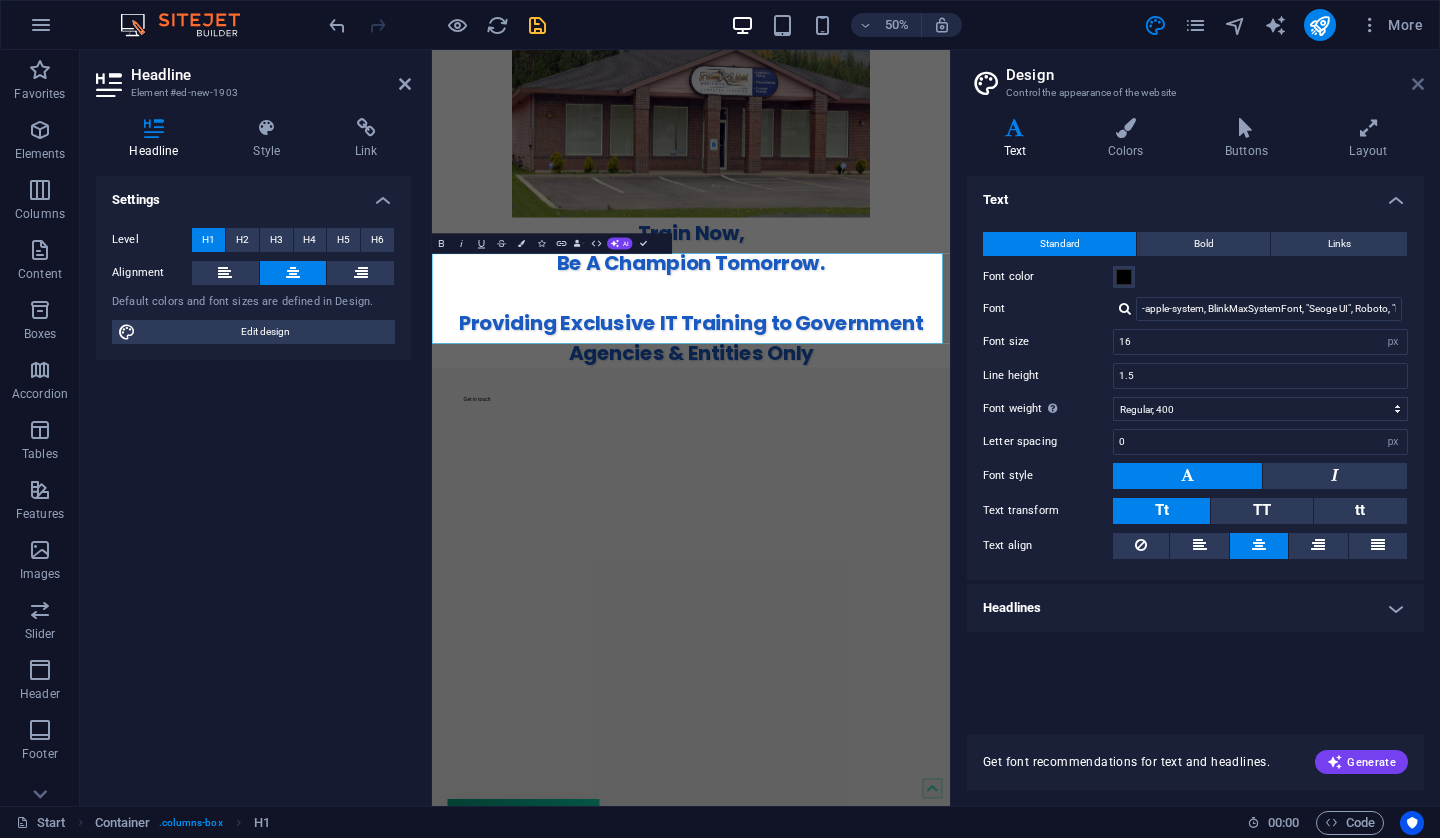 click at bounding box center (1418, 84) 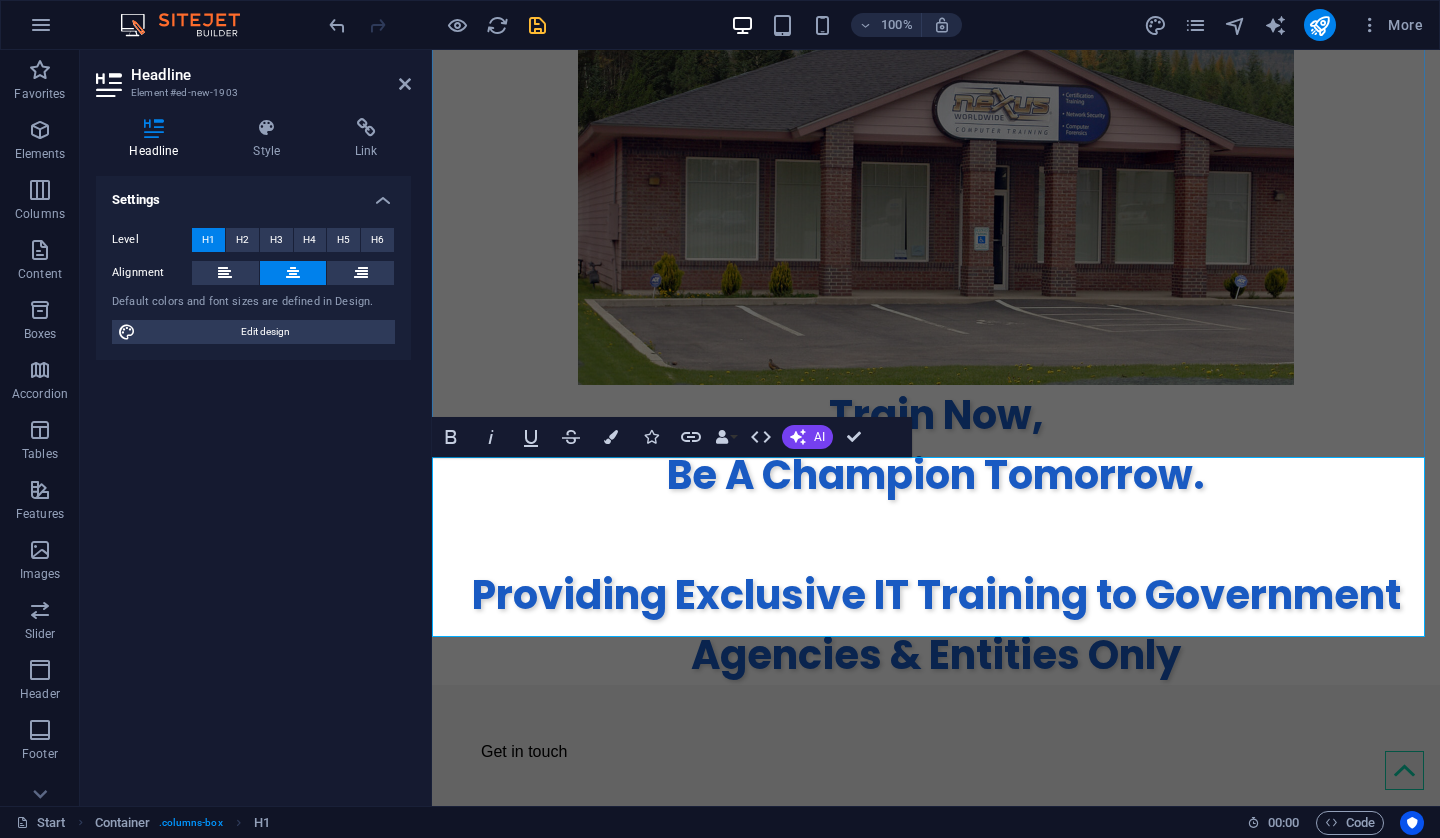 click on "Providing Exclusive IT Training to Government Agencies & Entities Only" at bounding box center (936, 625) 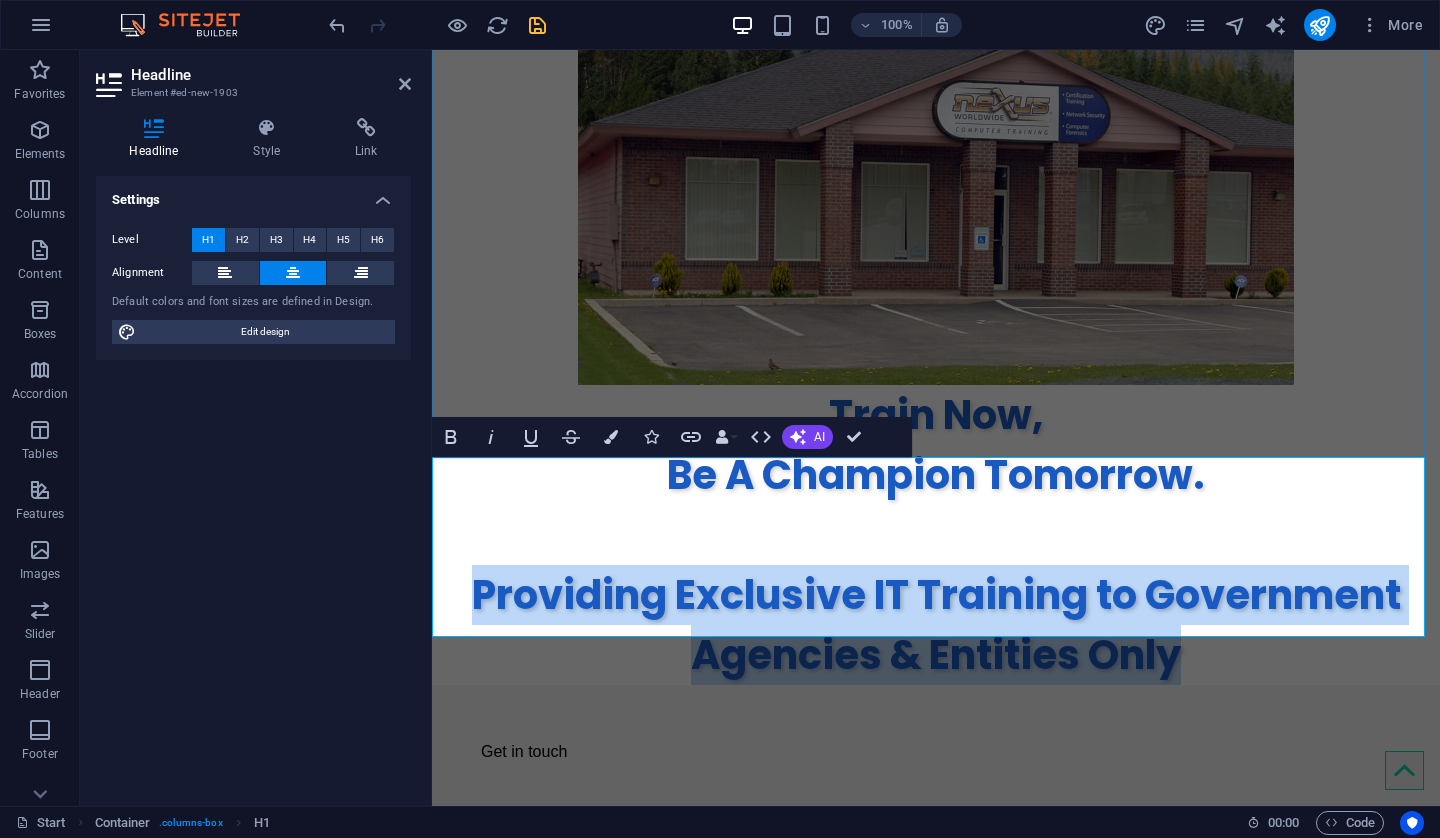 drag, startPoint x: 1196, startPoint y: 600, endPoint x: 445, endPoint y: 535, distance: 753.8077 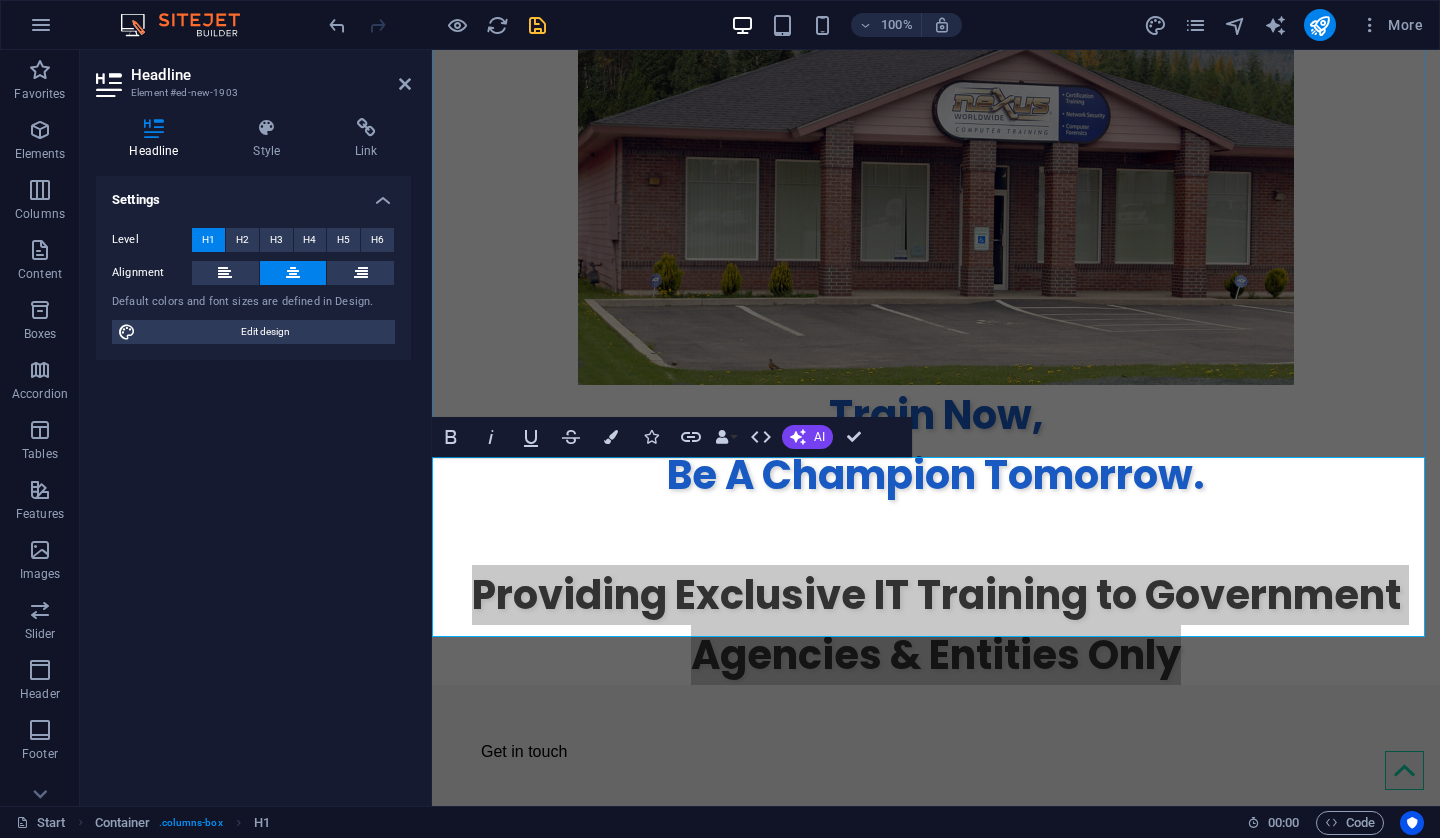 drag, startPoint x: 130, startPoint y: 486, endPoint x: 321, endPoint y: 426, distance: 200.2024 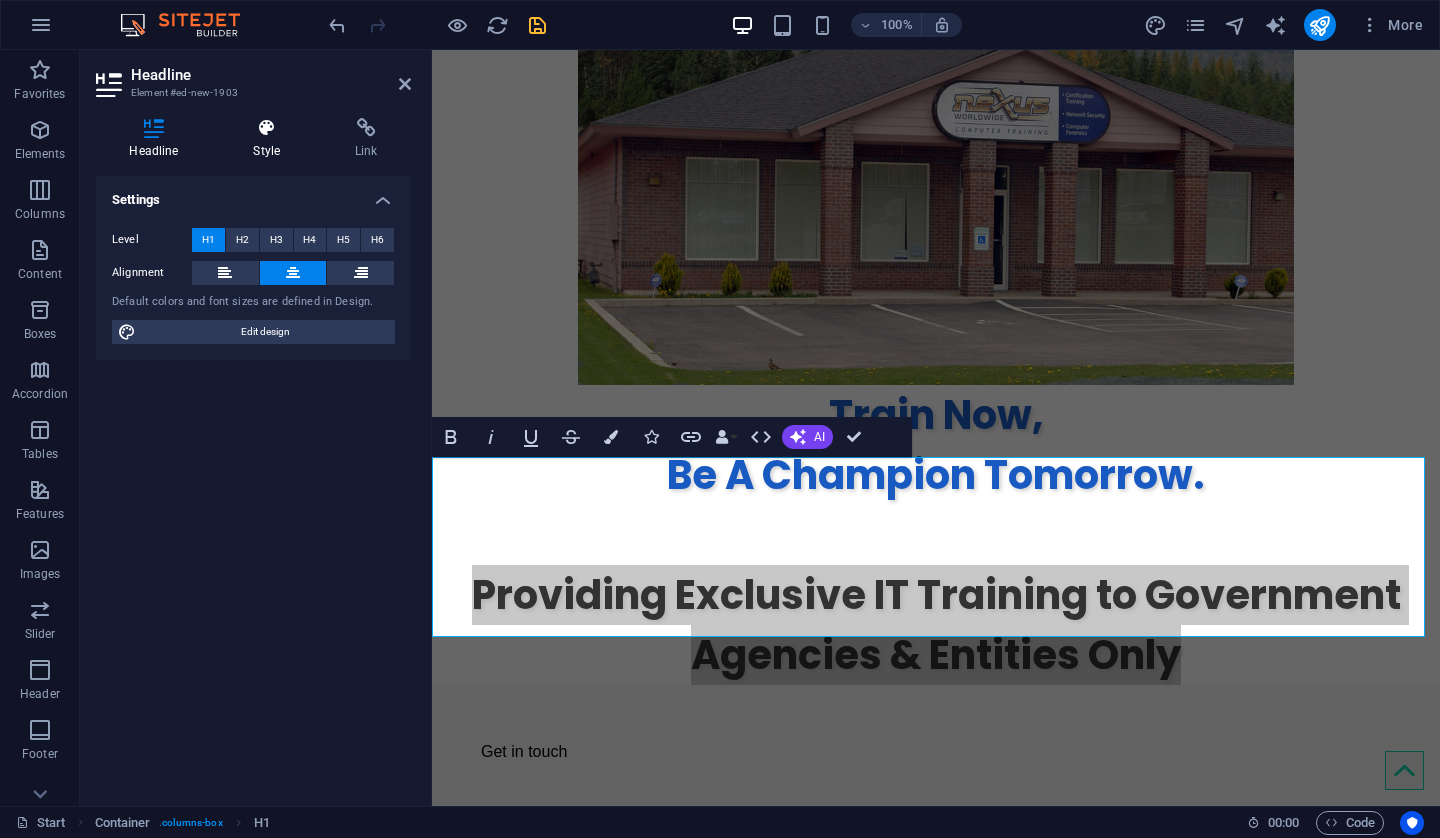 click at bounding box center (267, 128) 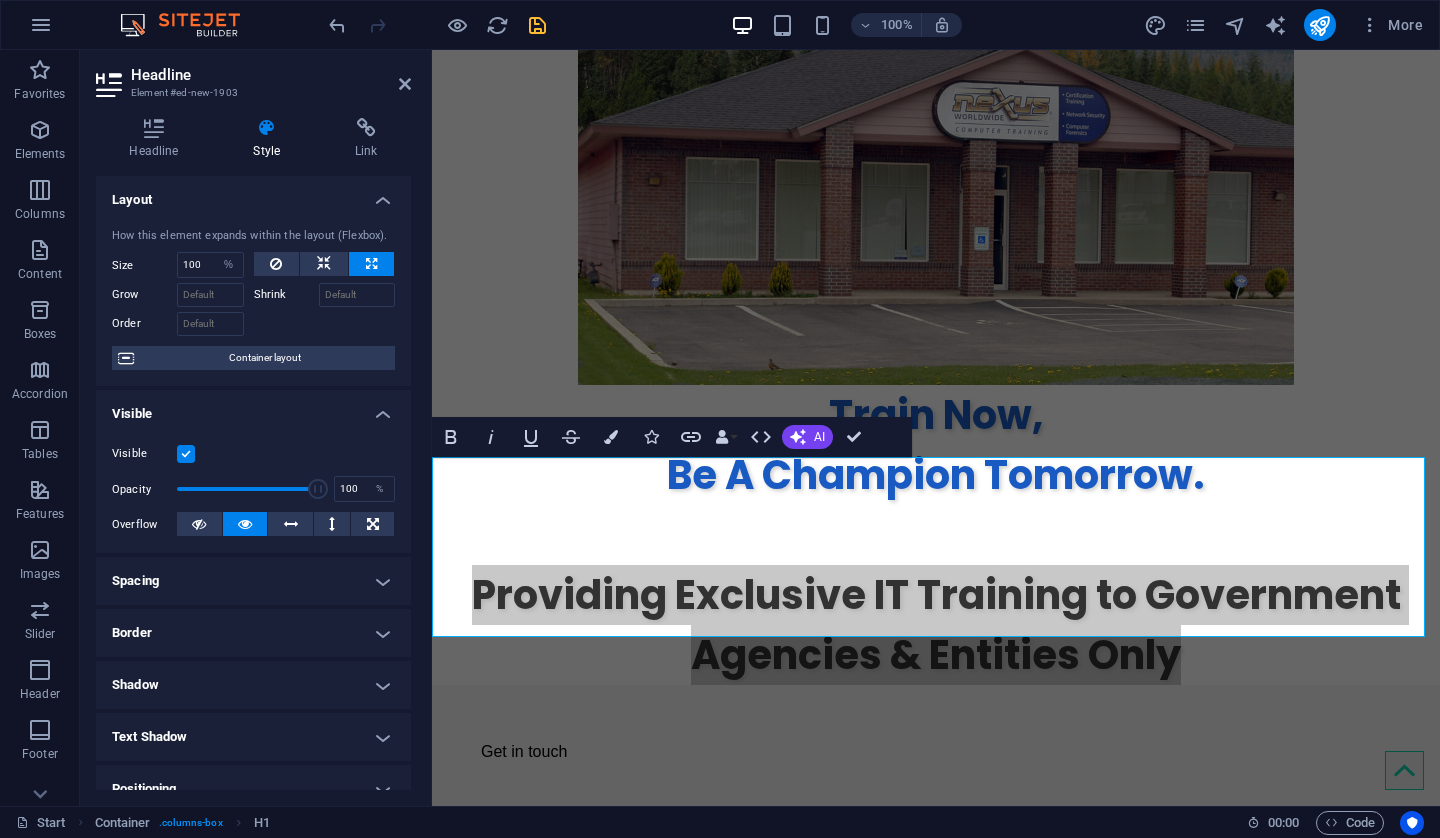 click on "Container layout" at bounding box center (264, 358) 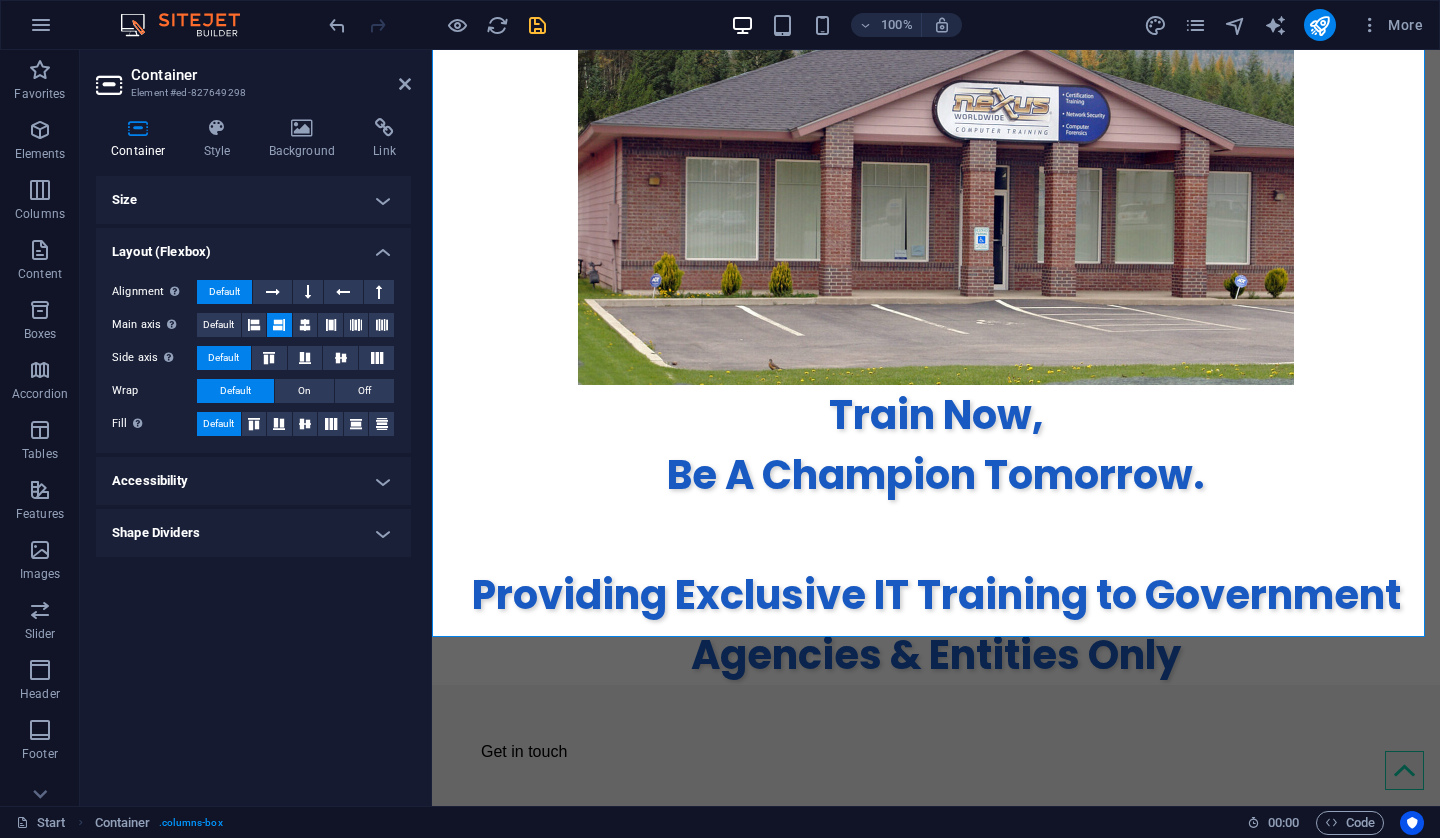 click on "Size" at bounding box center [253, 200] 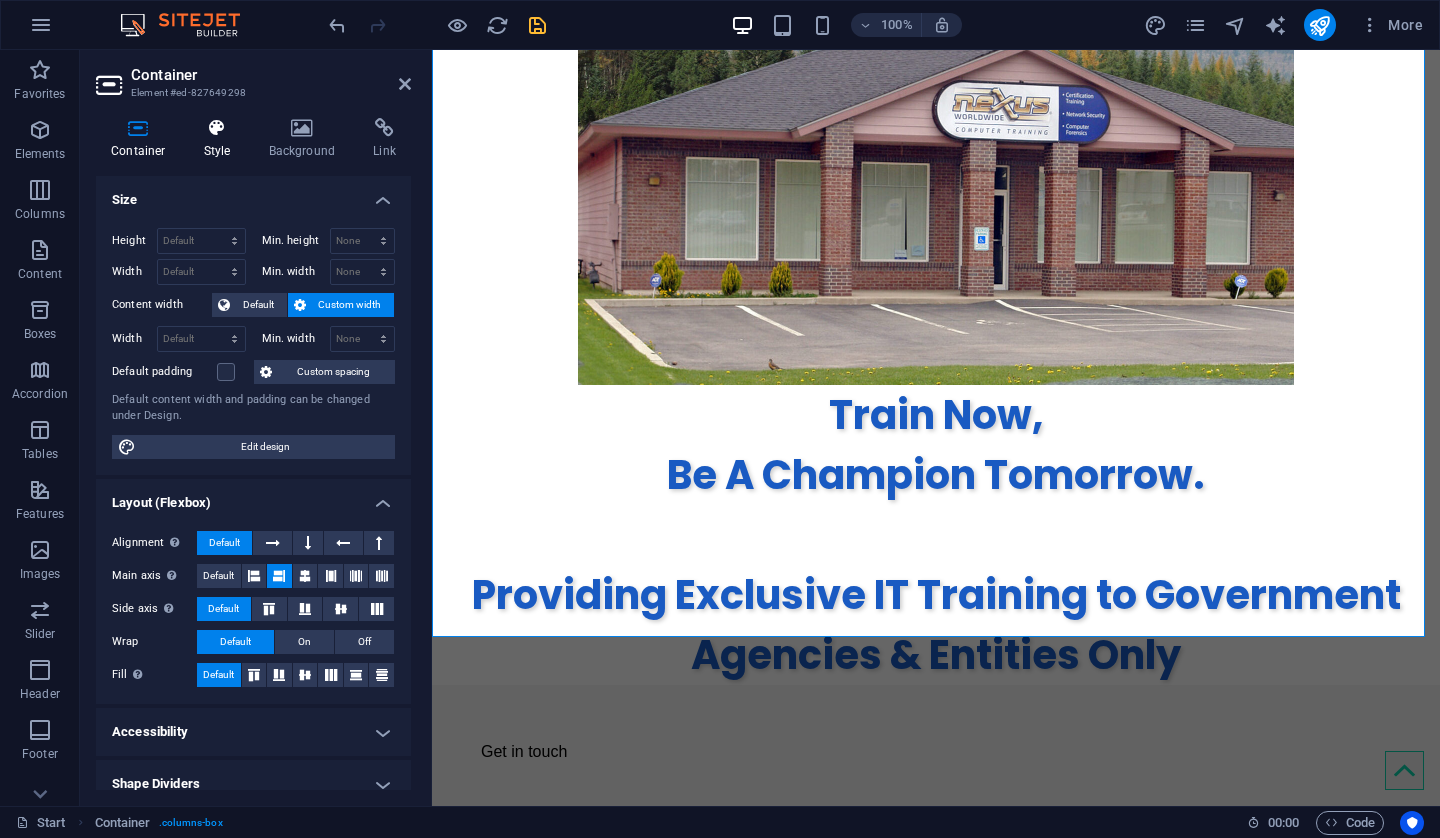 click at bounding box center (217, 128) 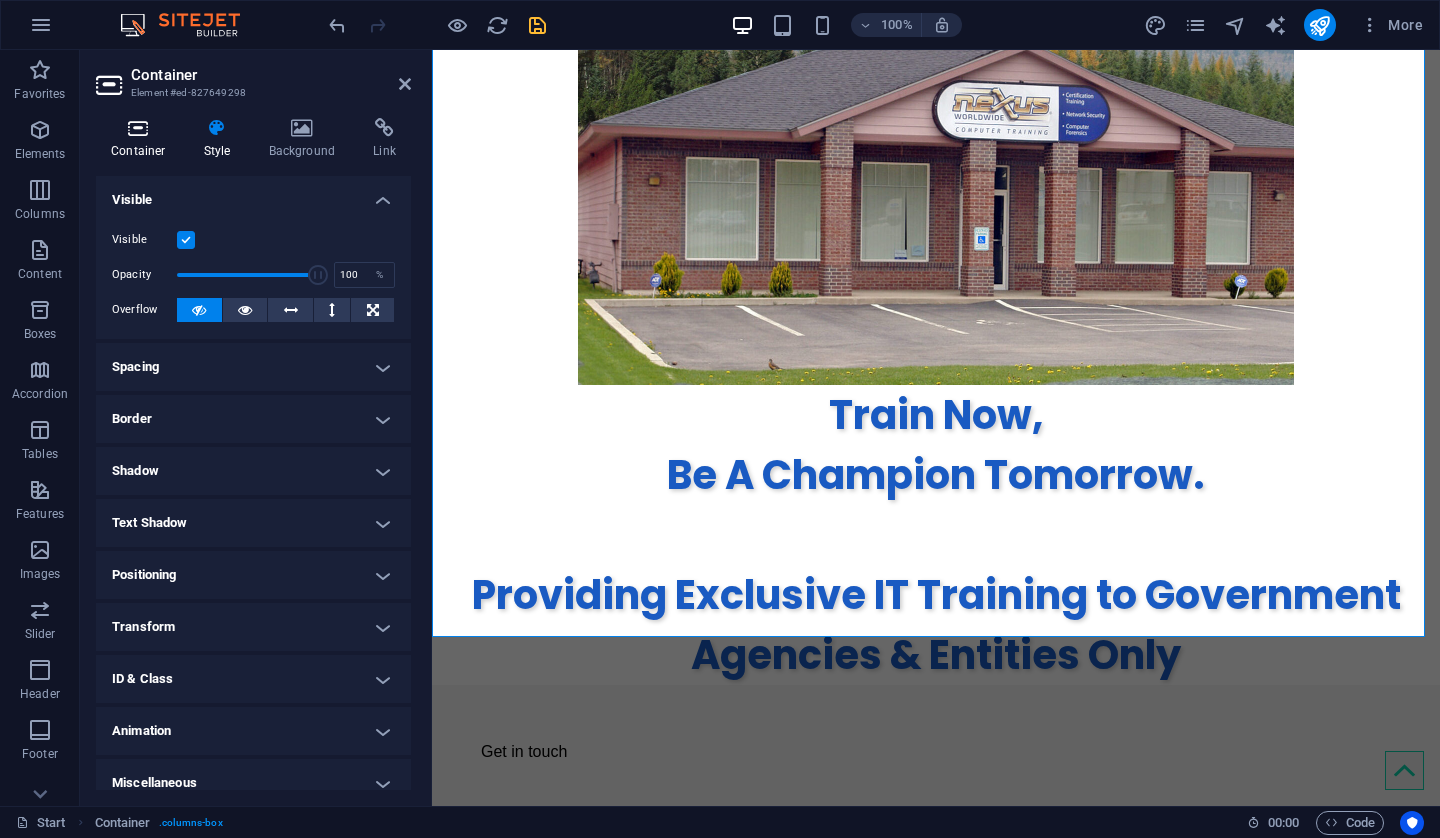 click on "Container" at bounding box center [142, 139] 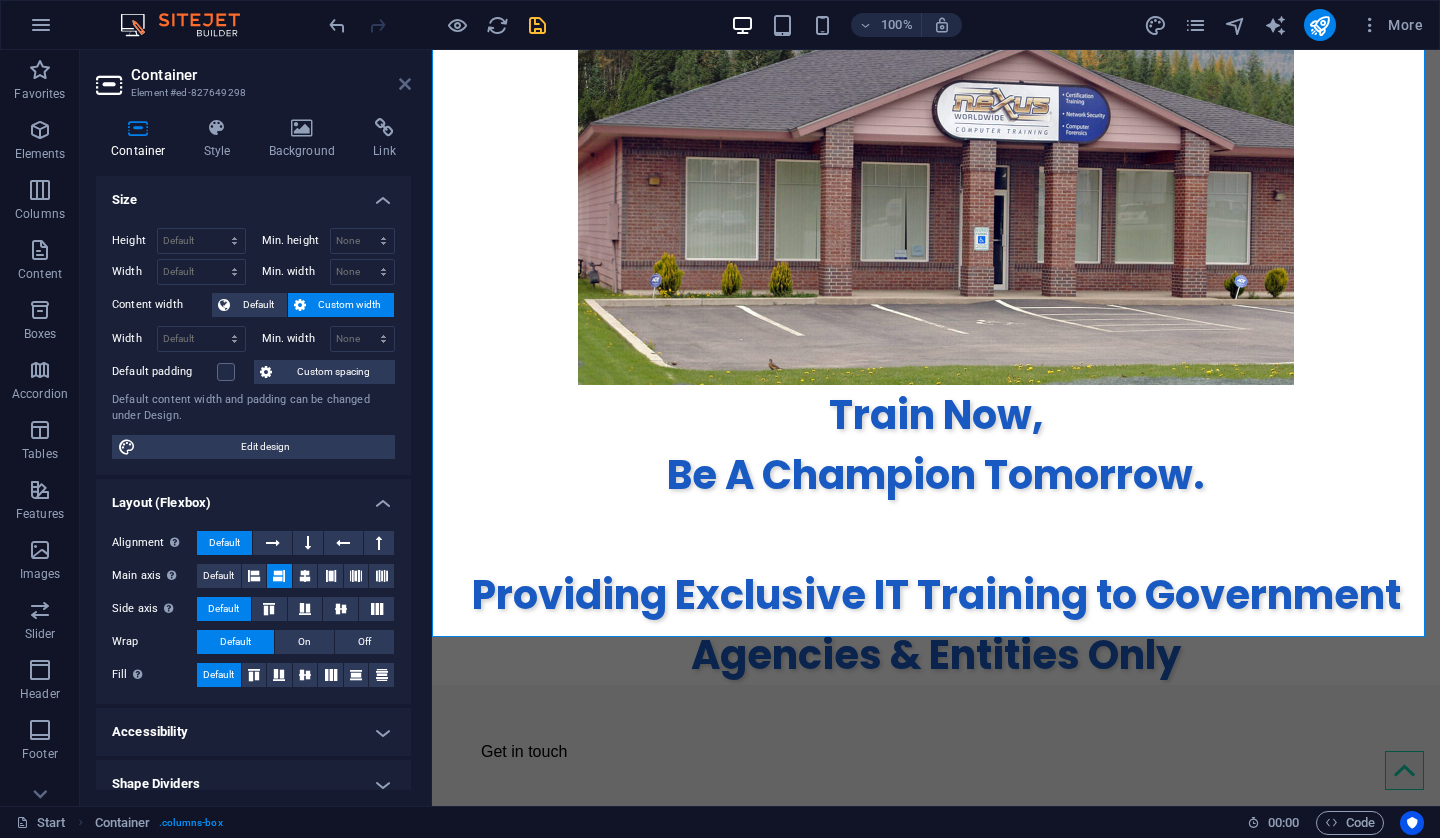 click at bounding box center [405, 84] 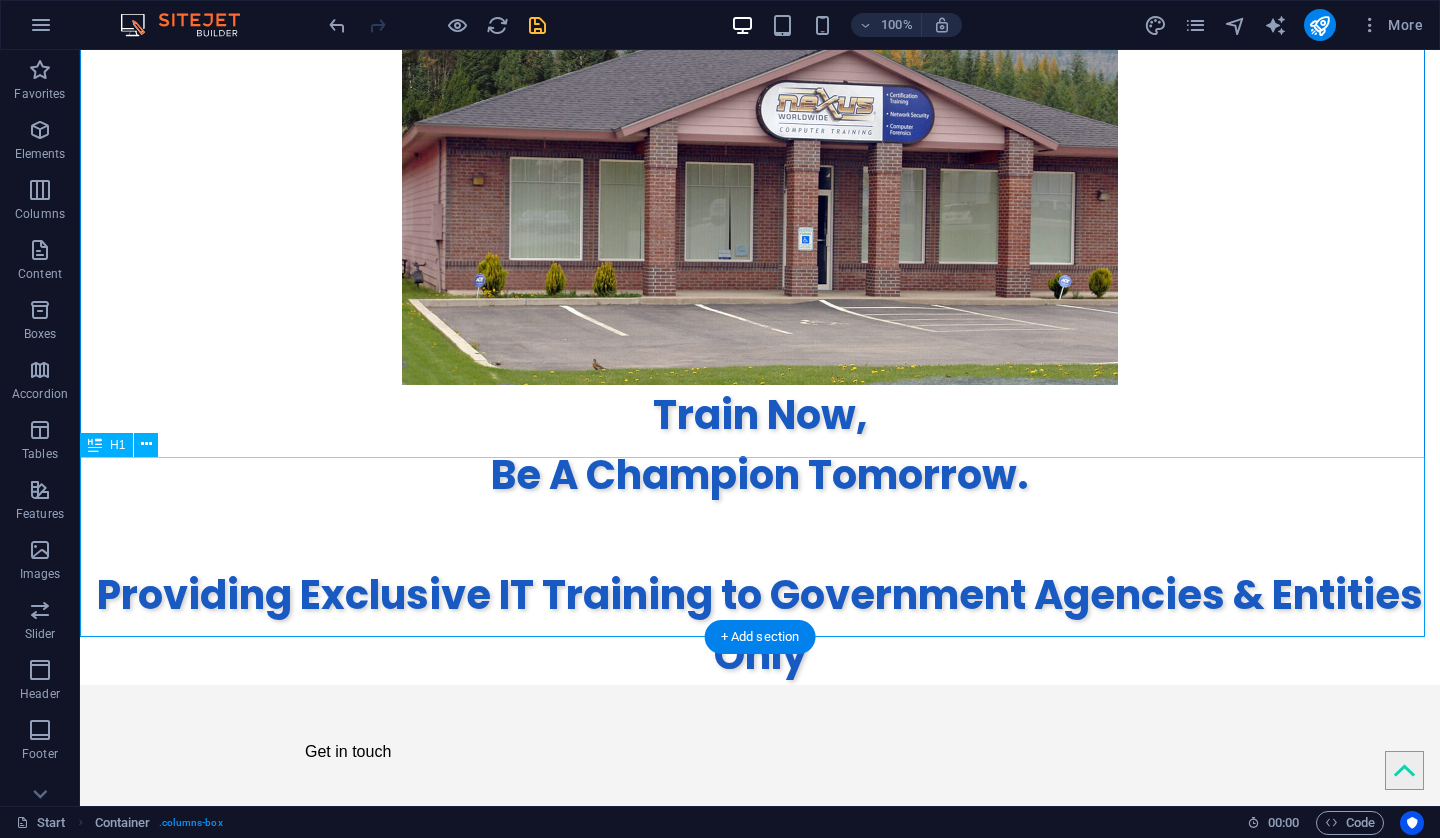 click on "Providing Exclusive IT Training to Government Agencies & Entities Only" at bounding box center [760, 595] 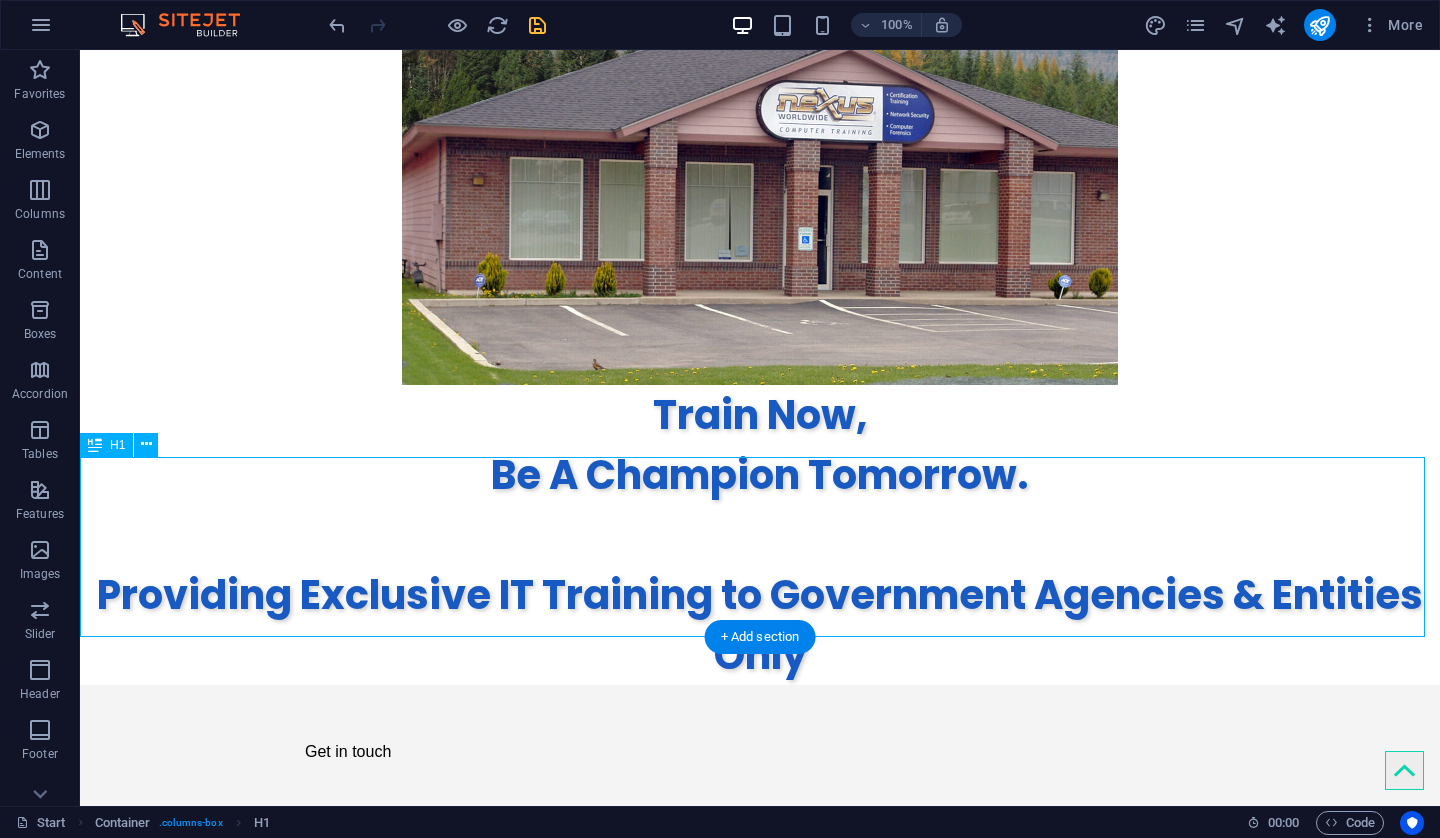 click on "Providing Exclusive IT Training to Government Agencies & Entities Only" at bounding box center (760, 595) 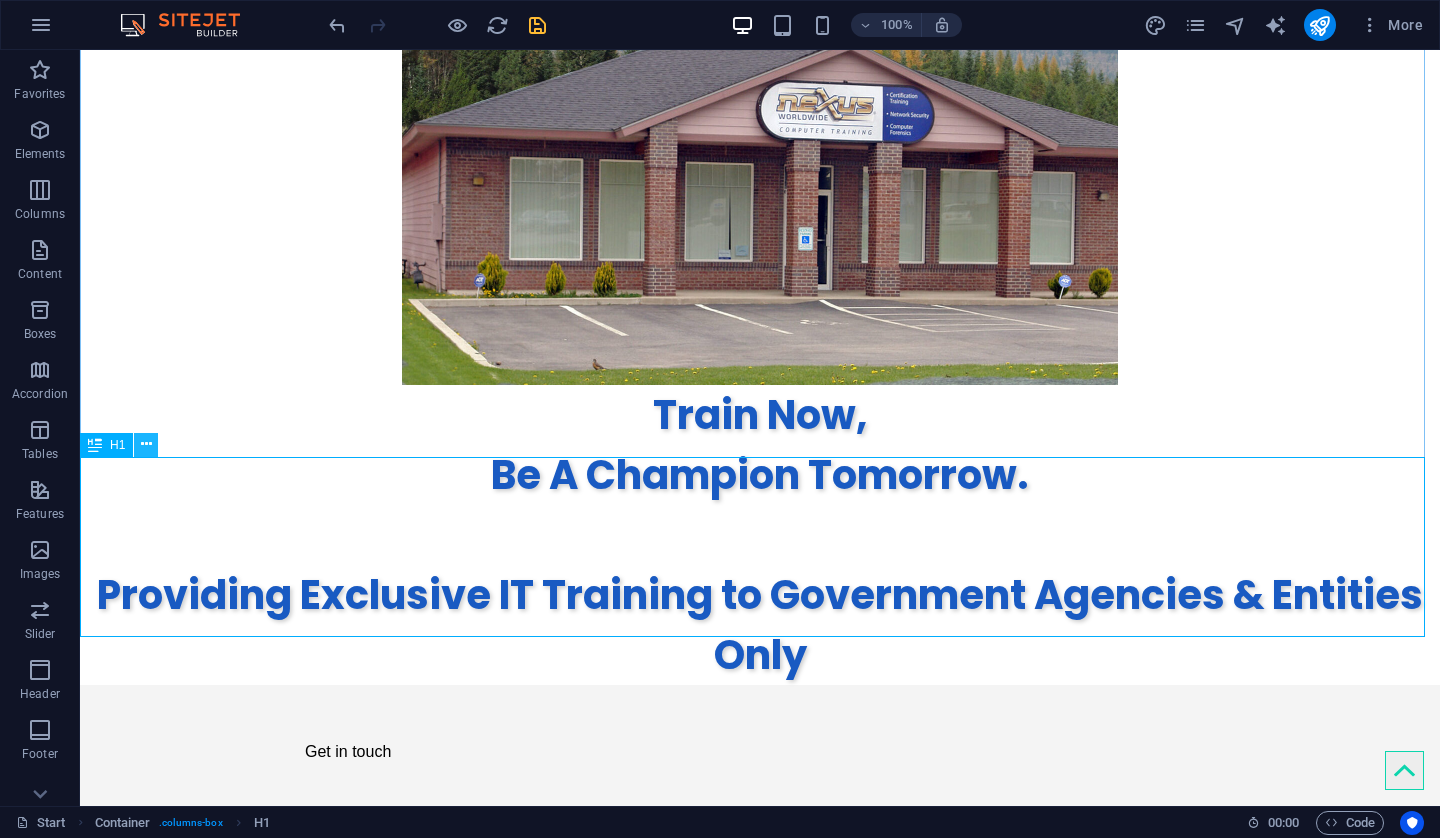 click at bounding box center [146, 444] 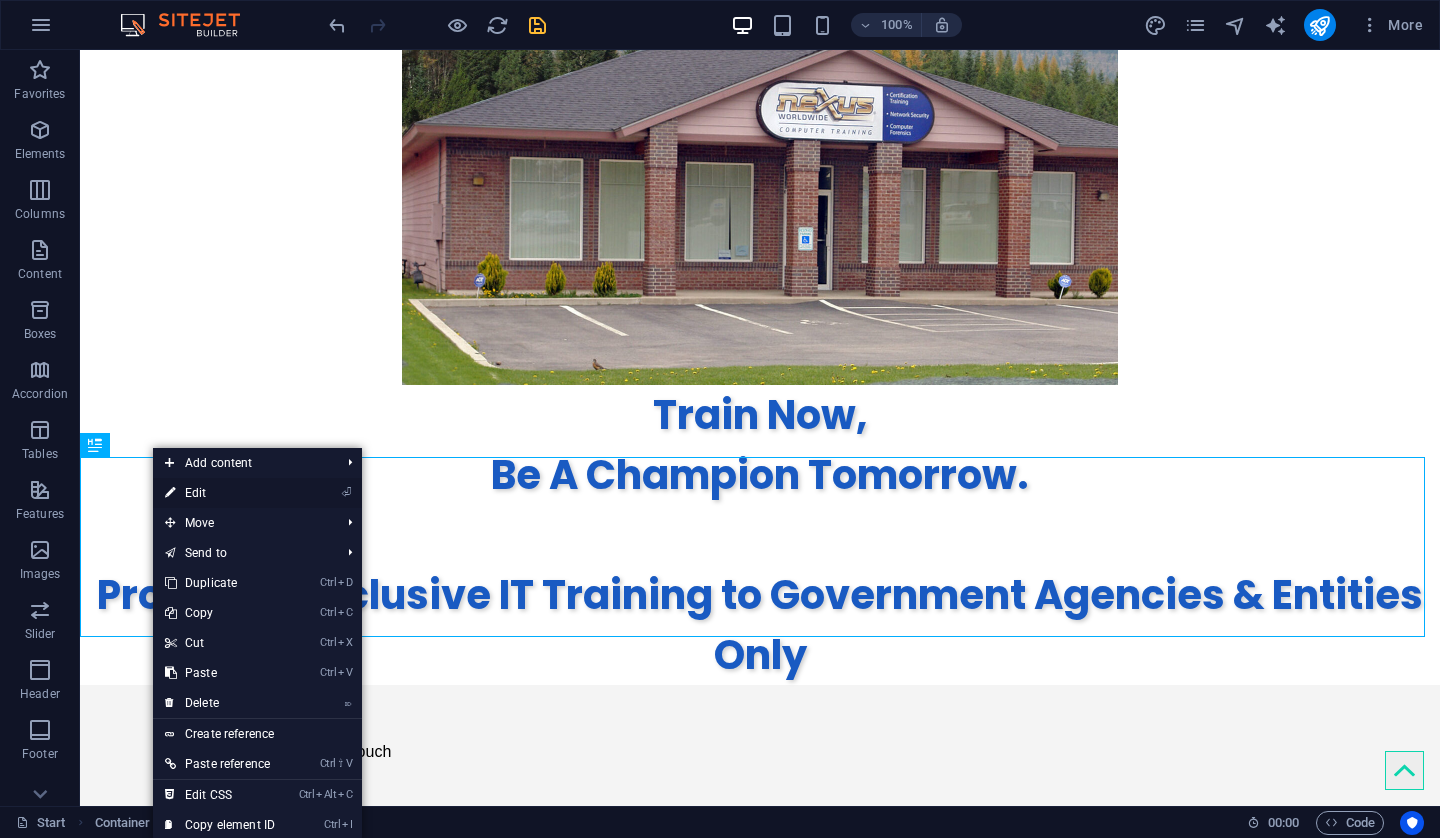 click on "⏎  Edit" at bounding box center (220, 493) 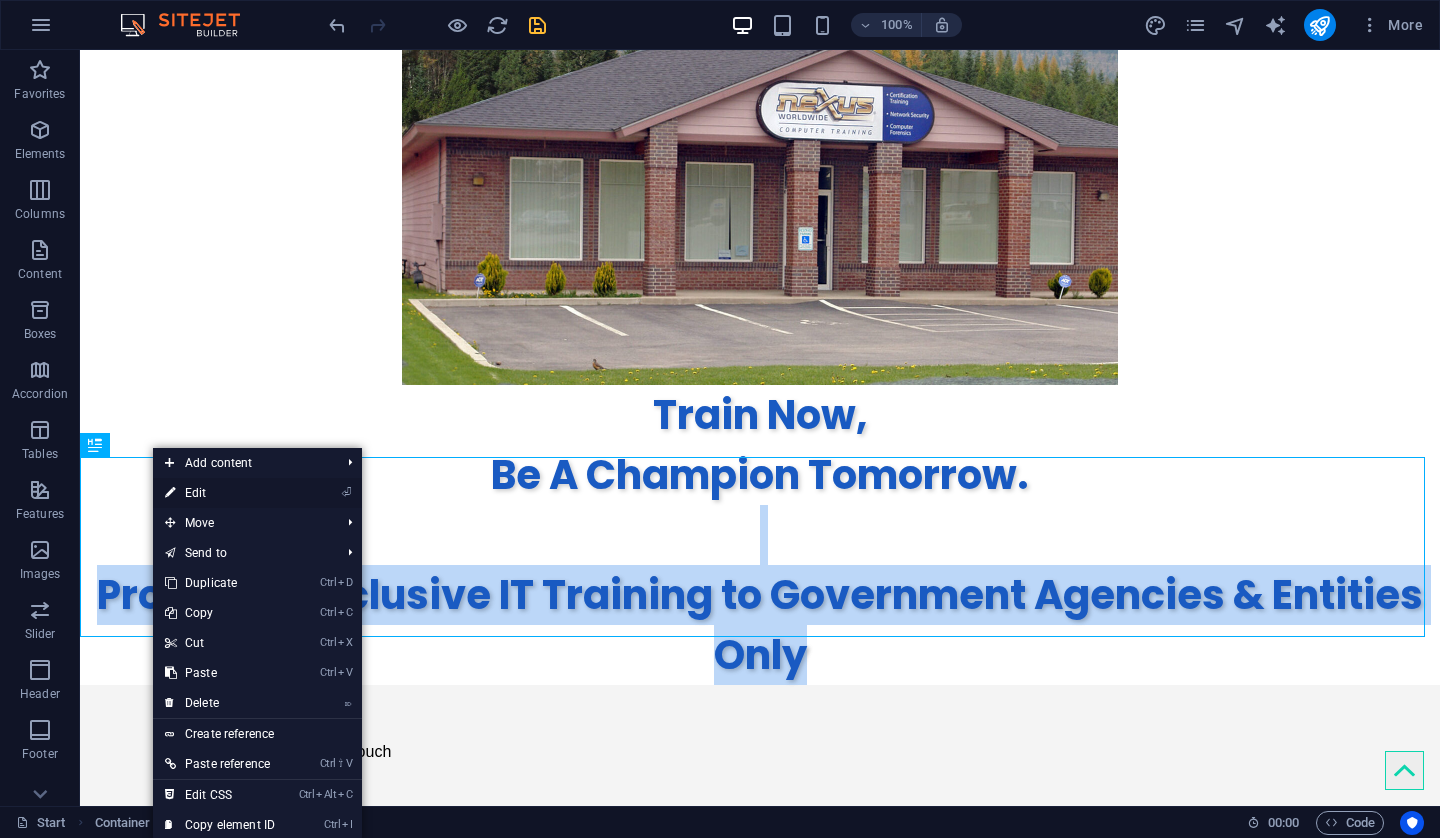 select on "%" 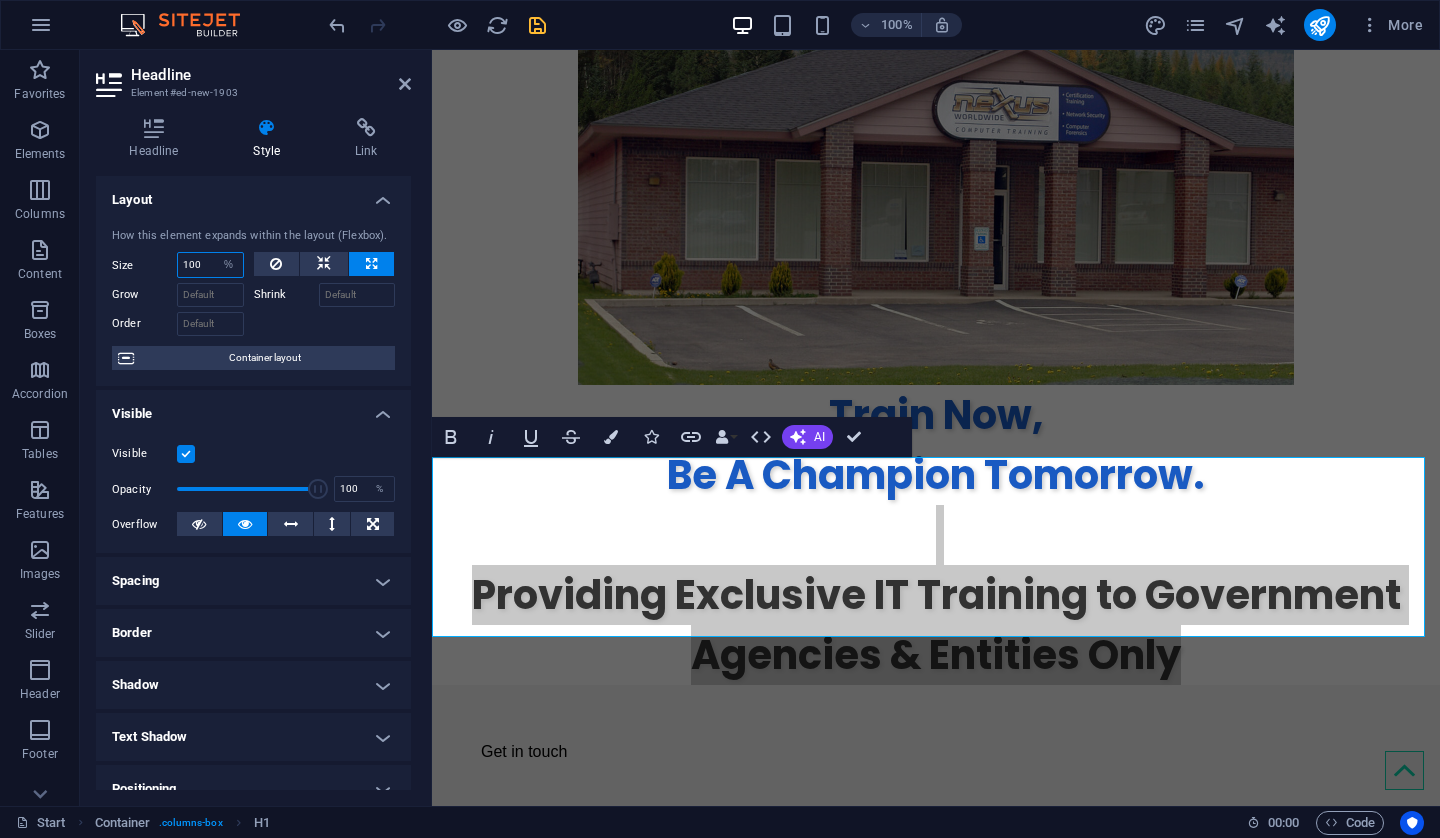 drag, startPoint x: 202, startPoint y: 264, endPoint x: 156, endPoint y: 273, distance: 46.872166 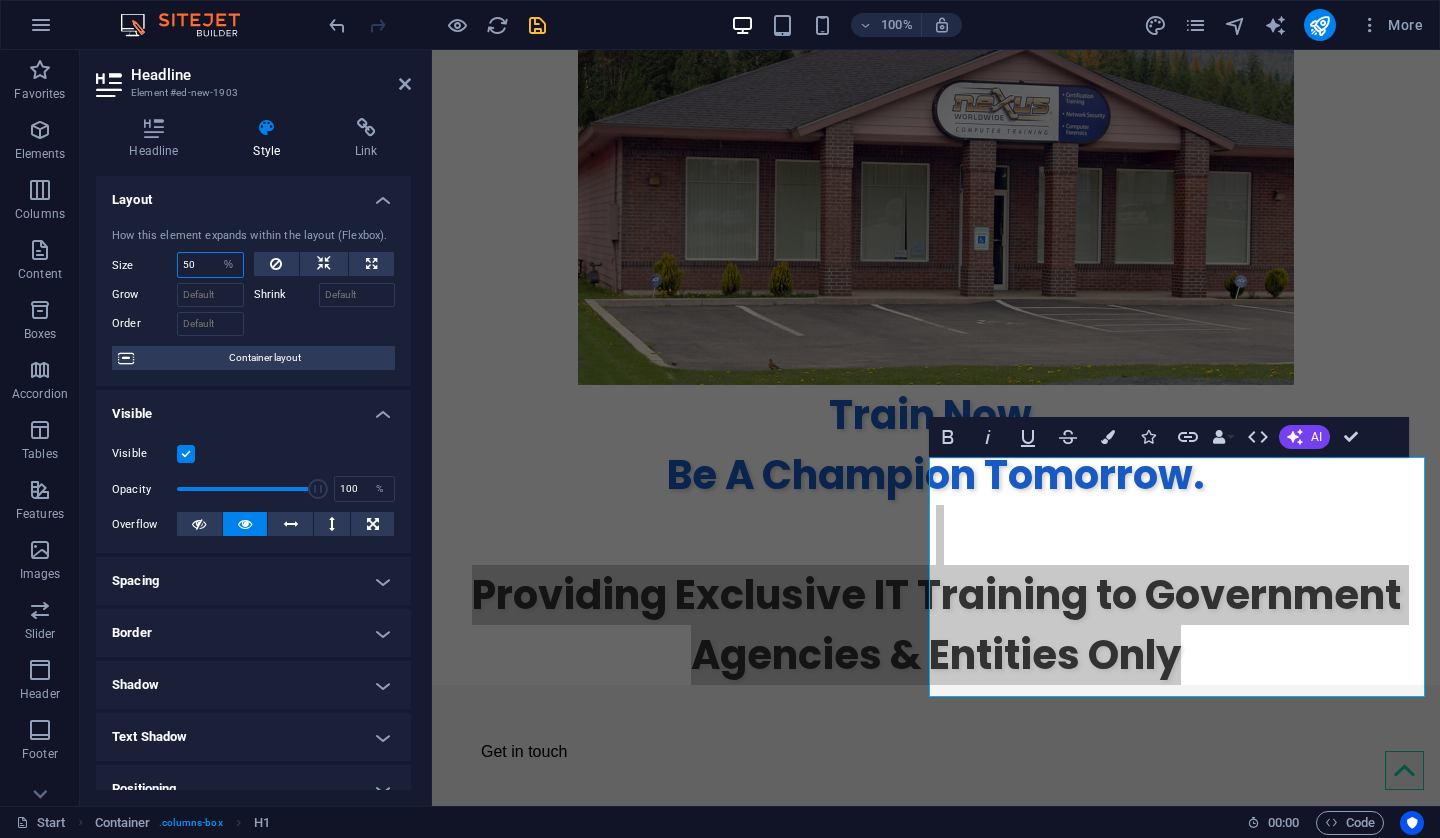 drag, startPoint x: 200, startPoint y: 266, endPoint x: 151, endPoint y: 268, distance: 49.0408 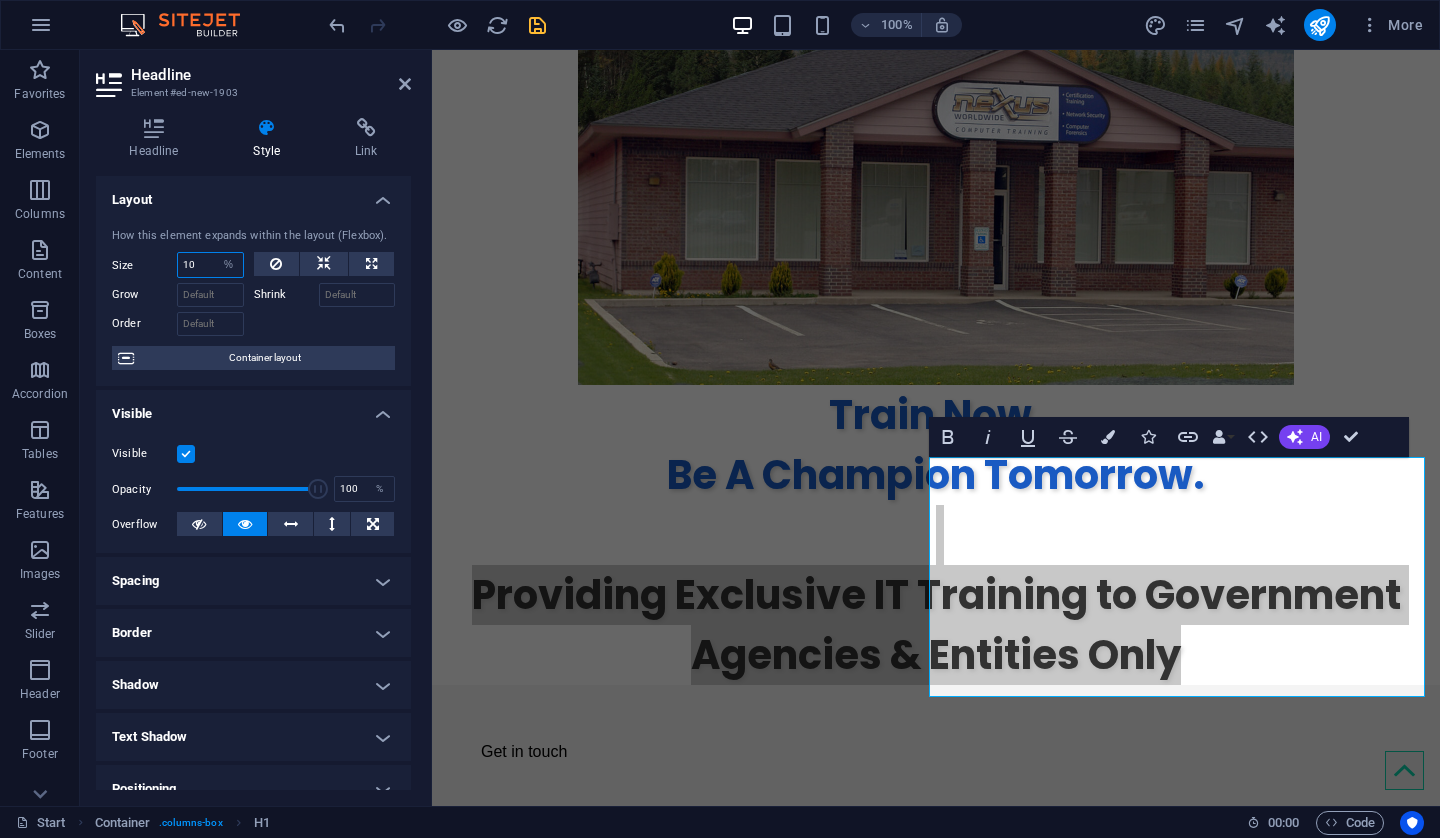 type on "100" 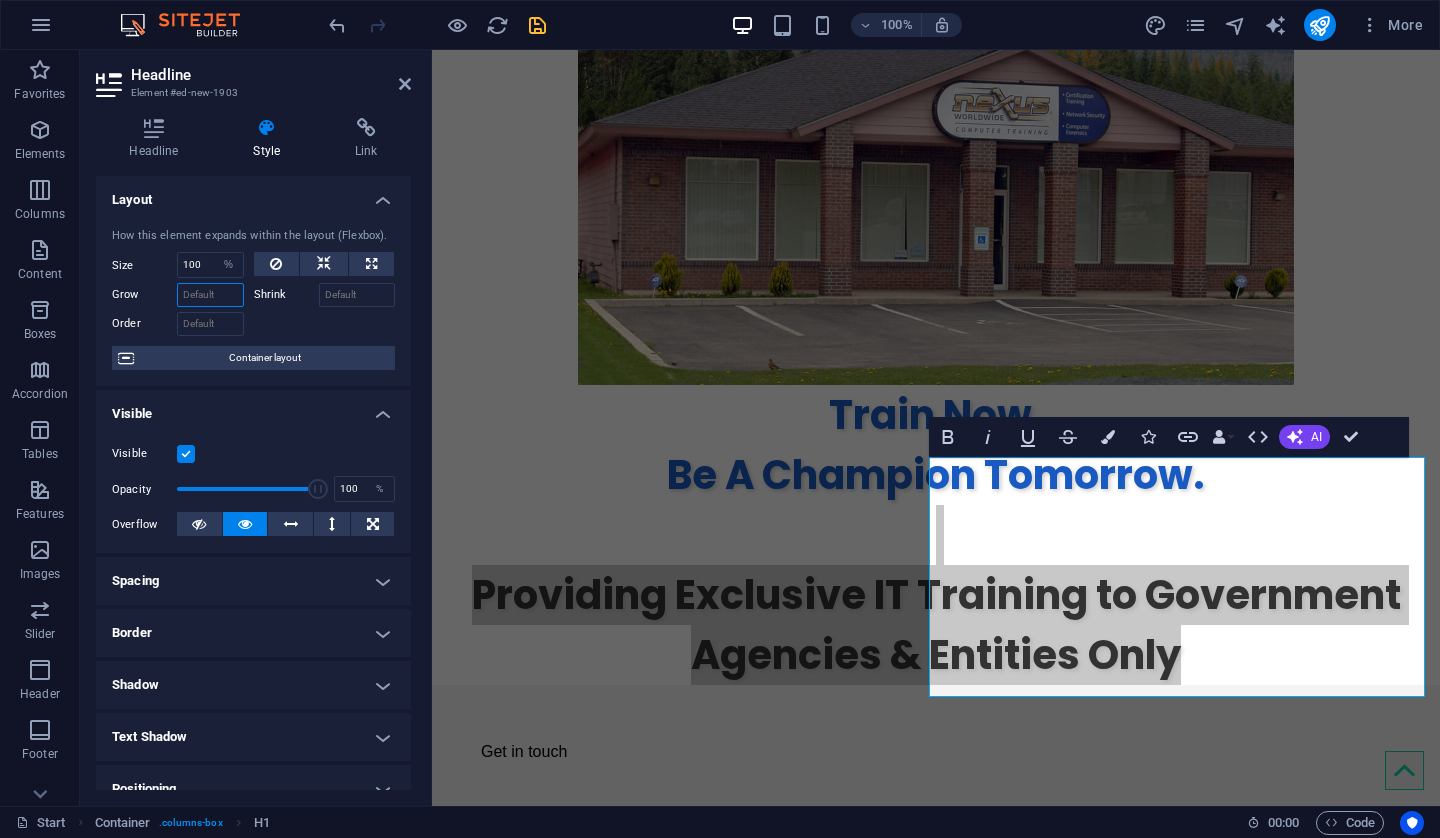 click on "Grow" at bounding box center (210, 295) 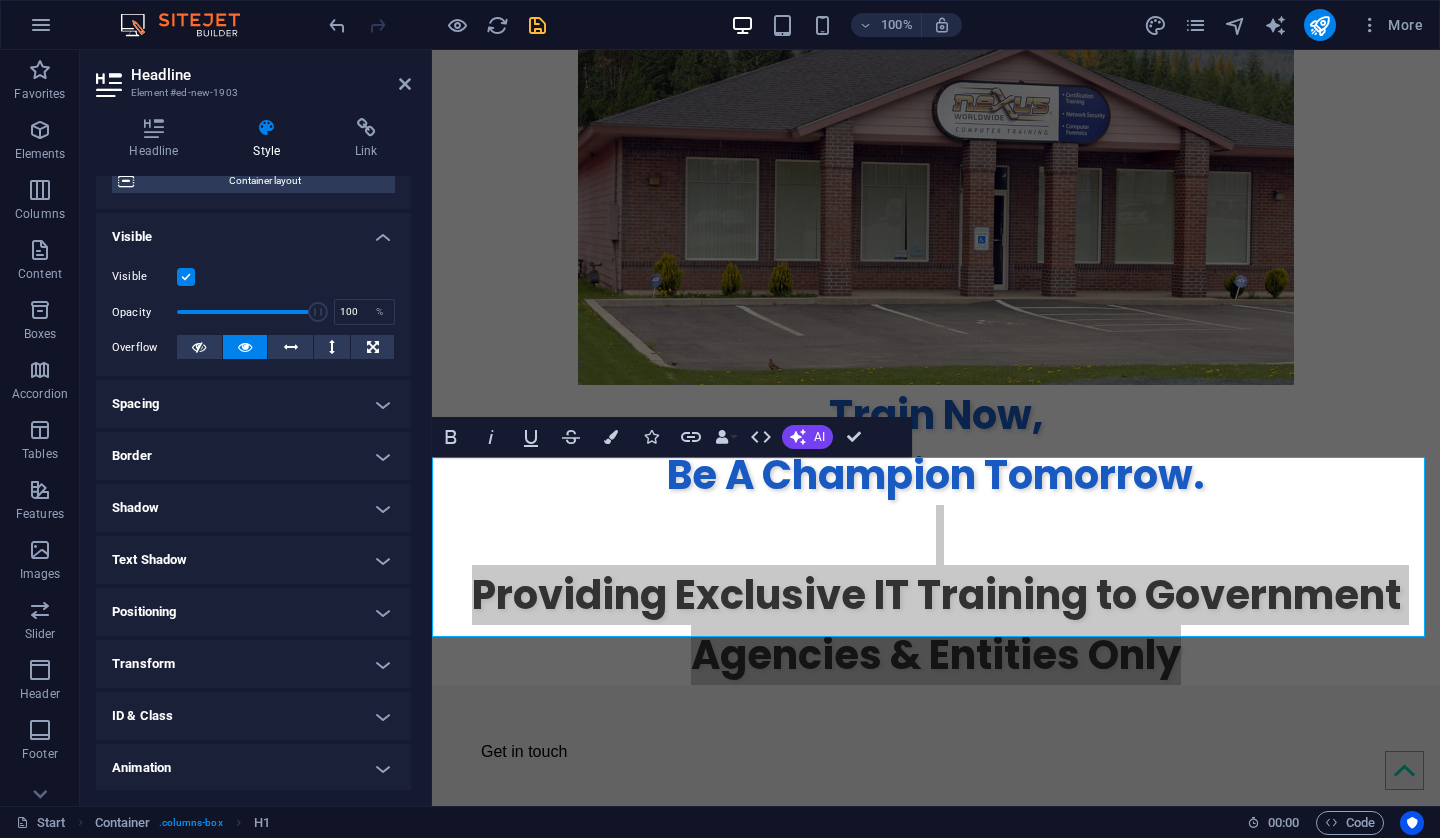 scroll, scrollTop: 200, scrollLeft: 0, axis: vertical 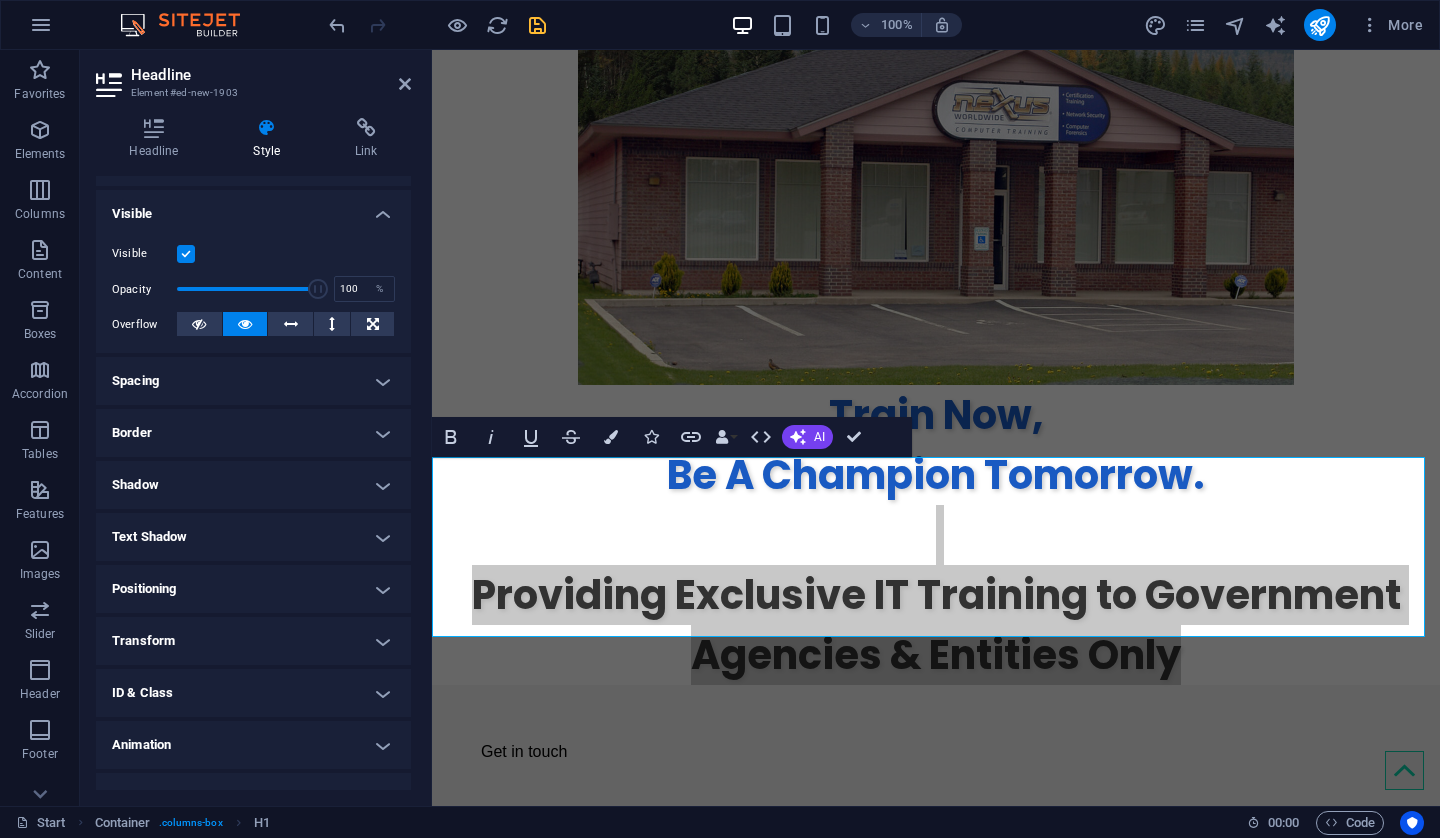 click on "Spacing" at bounding box center (253, 381) 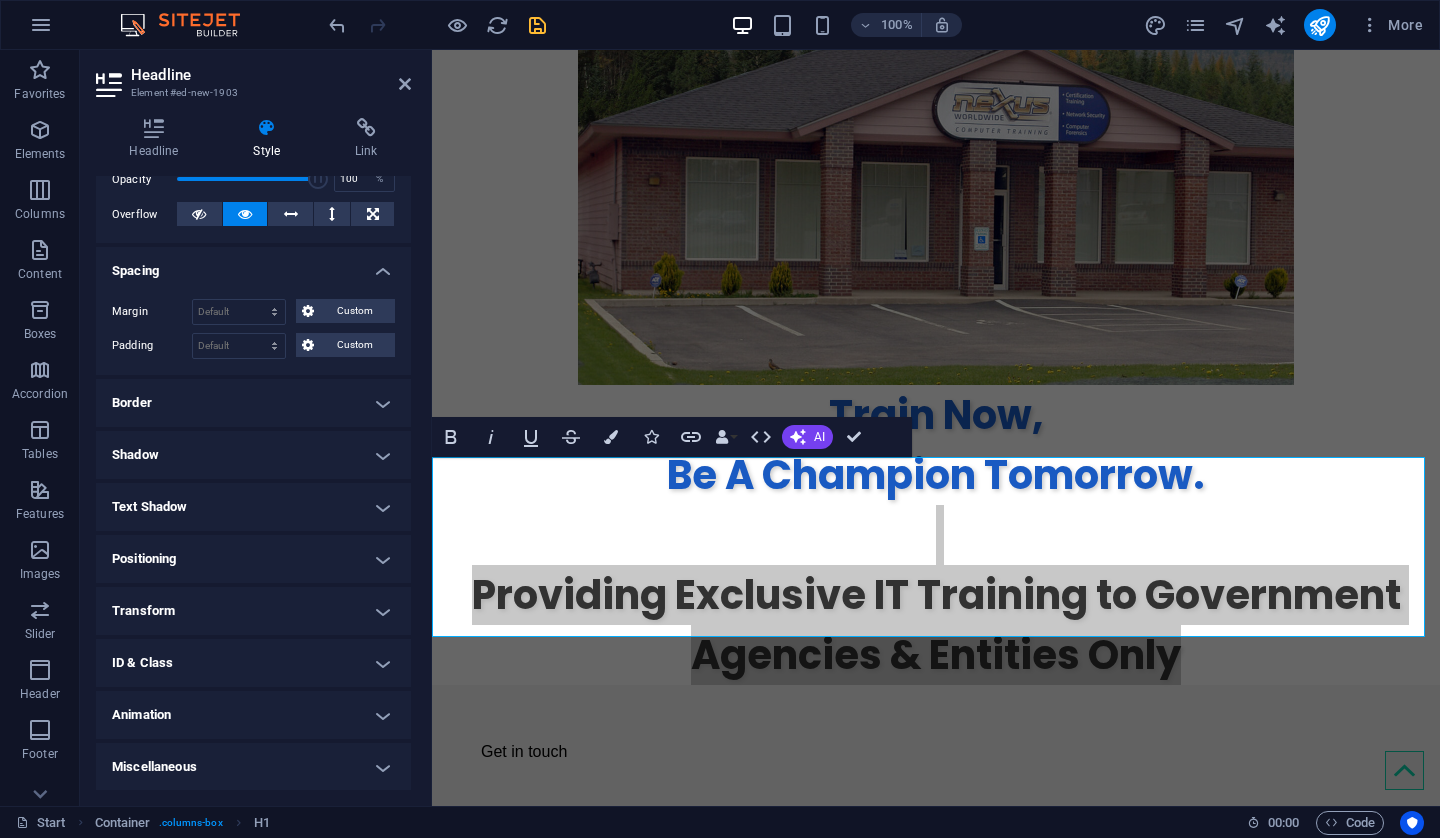 scroll, scrollTop: 311, scrollLeft: 0, axis: vertical 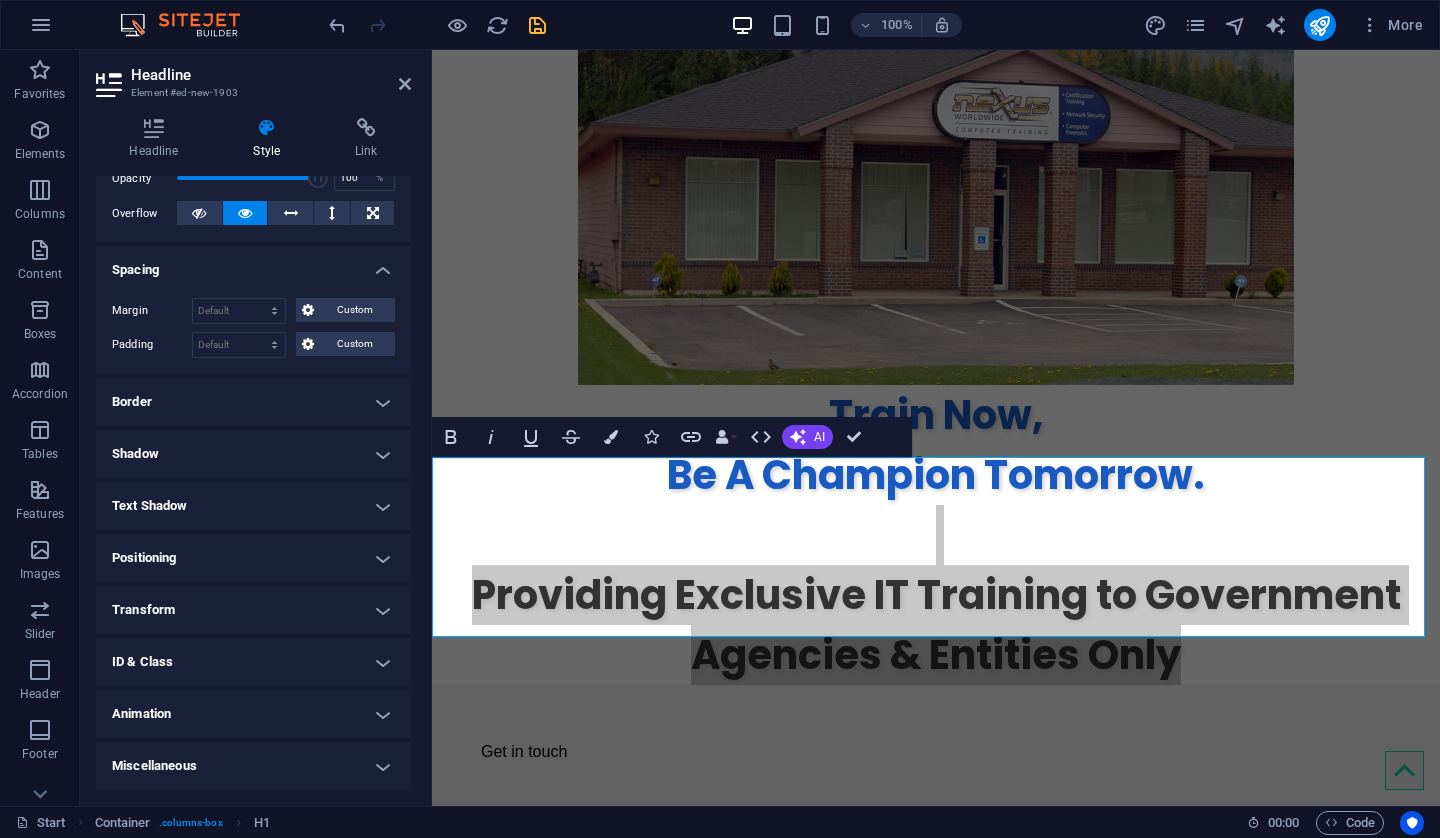 click on "Border" at bounding box center [253, 402] 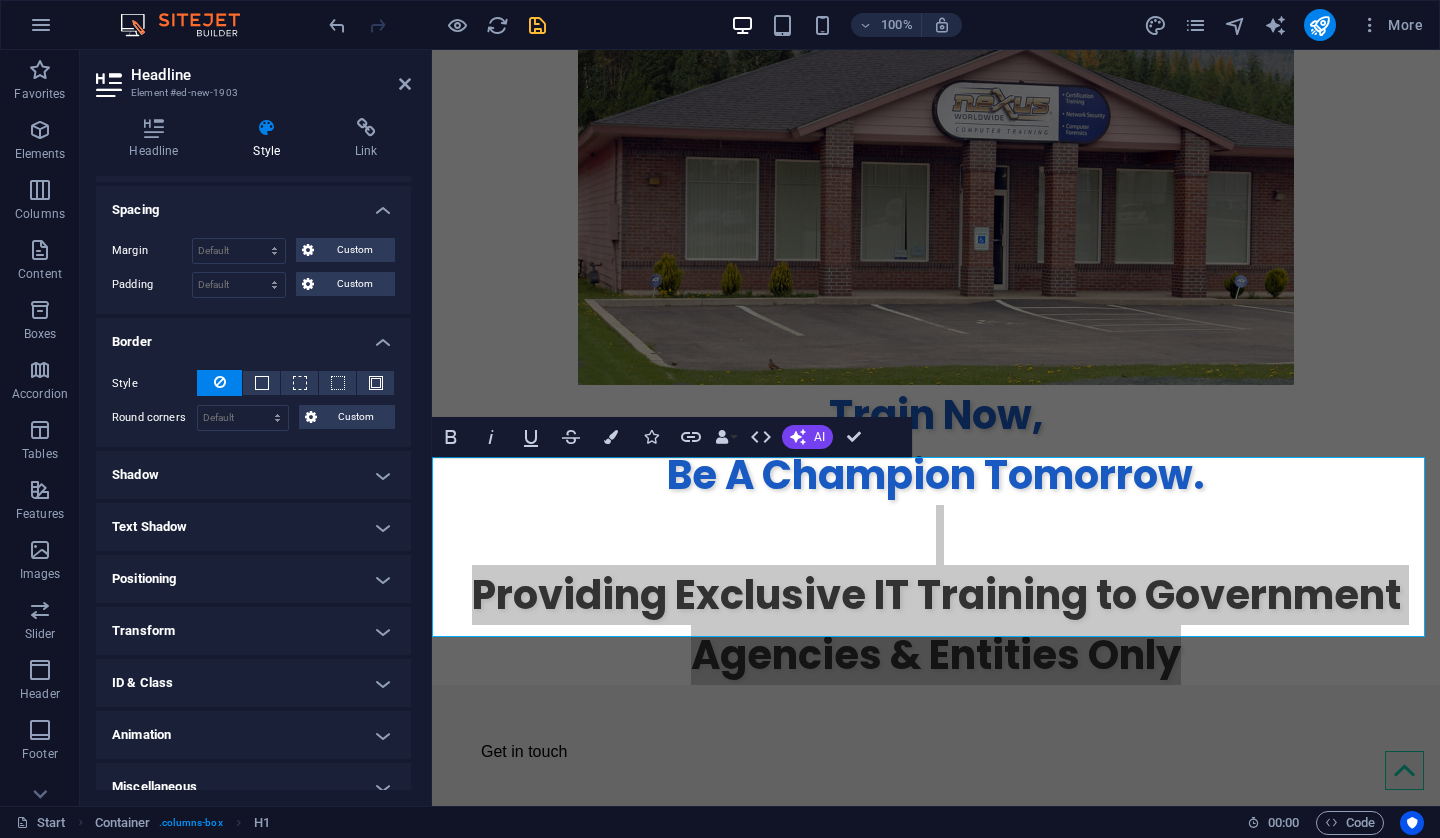 scroll, scrollTop: 391, scrollLeft: 0, axis: vertical 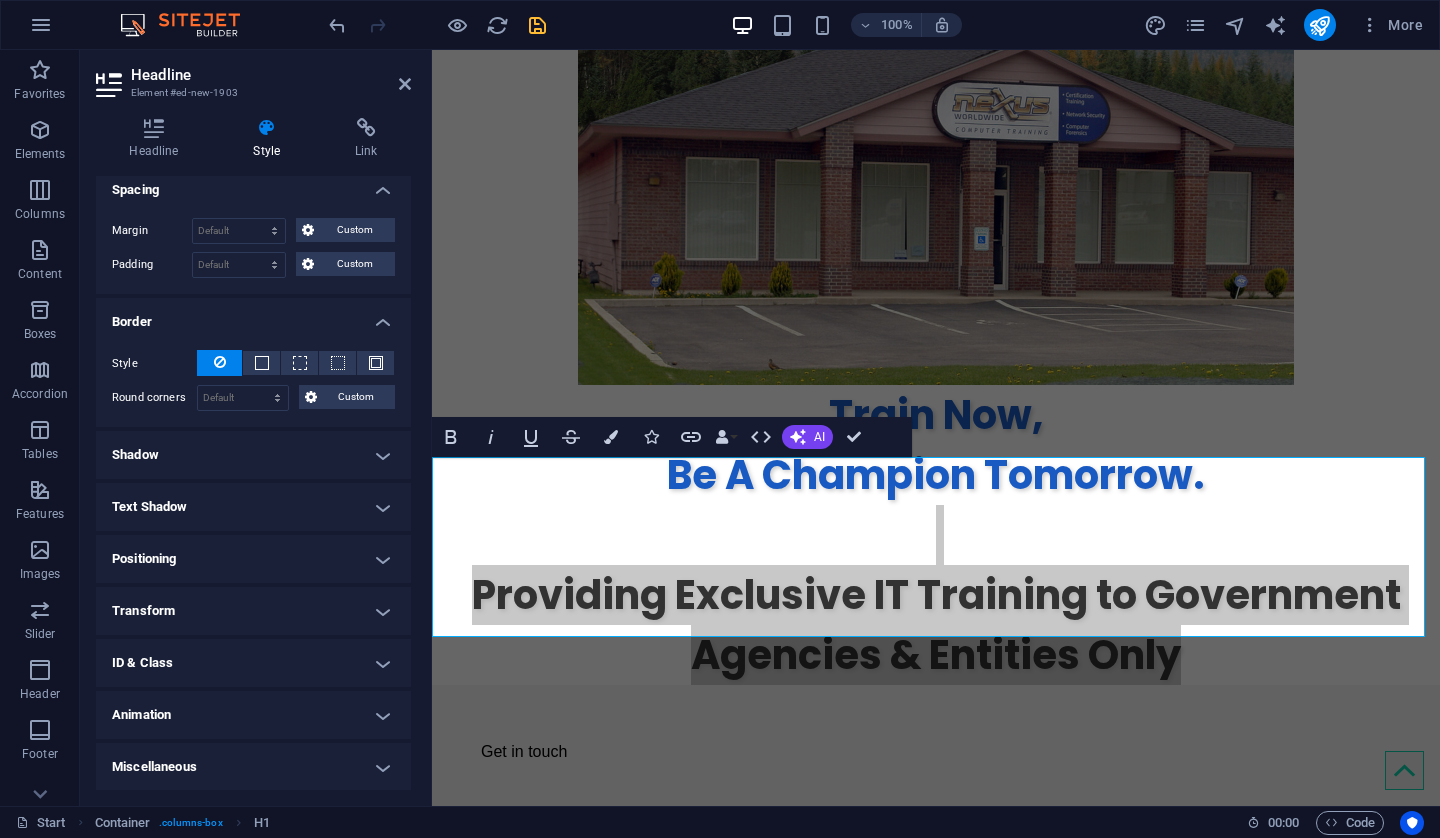 click on "Shadow" at bounding box center [253, 455] 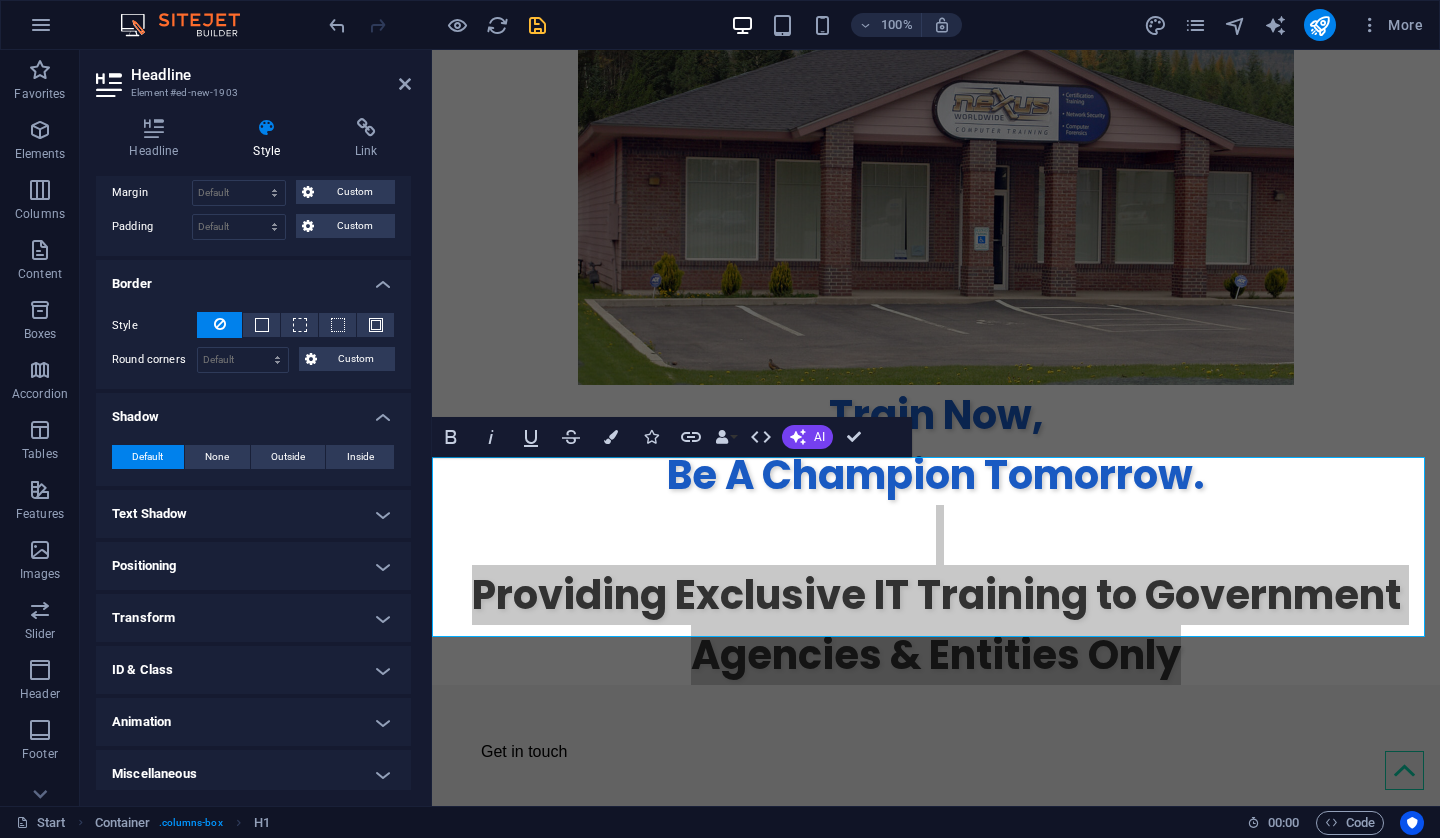 scroll, scrollTop: 436, scrollLeft: 0, axis: vertical 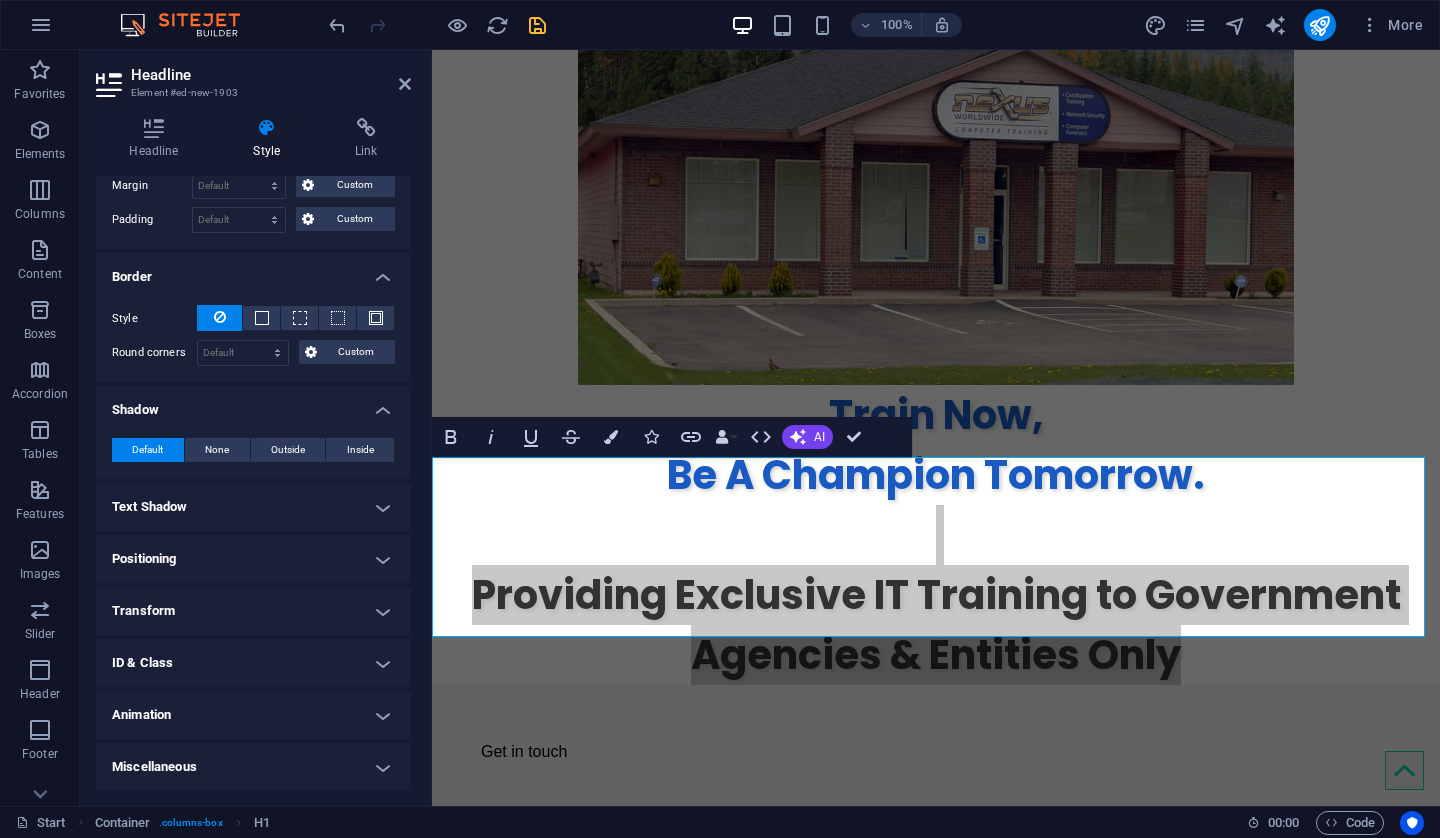 click on "Text Shadow" at bounding box center [253, 507] 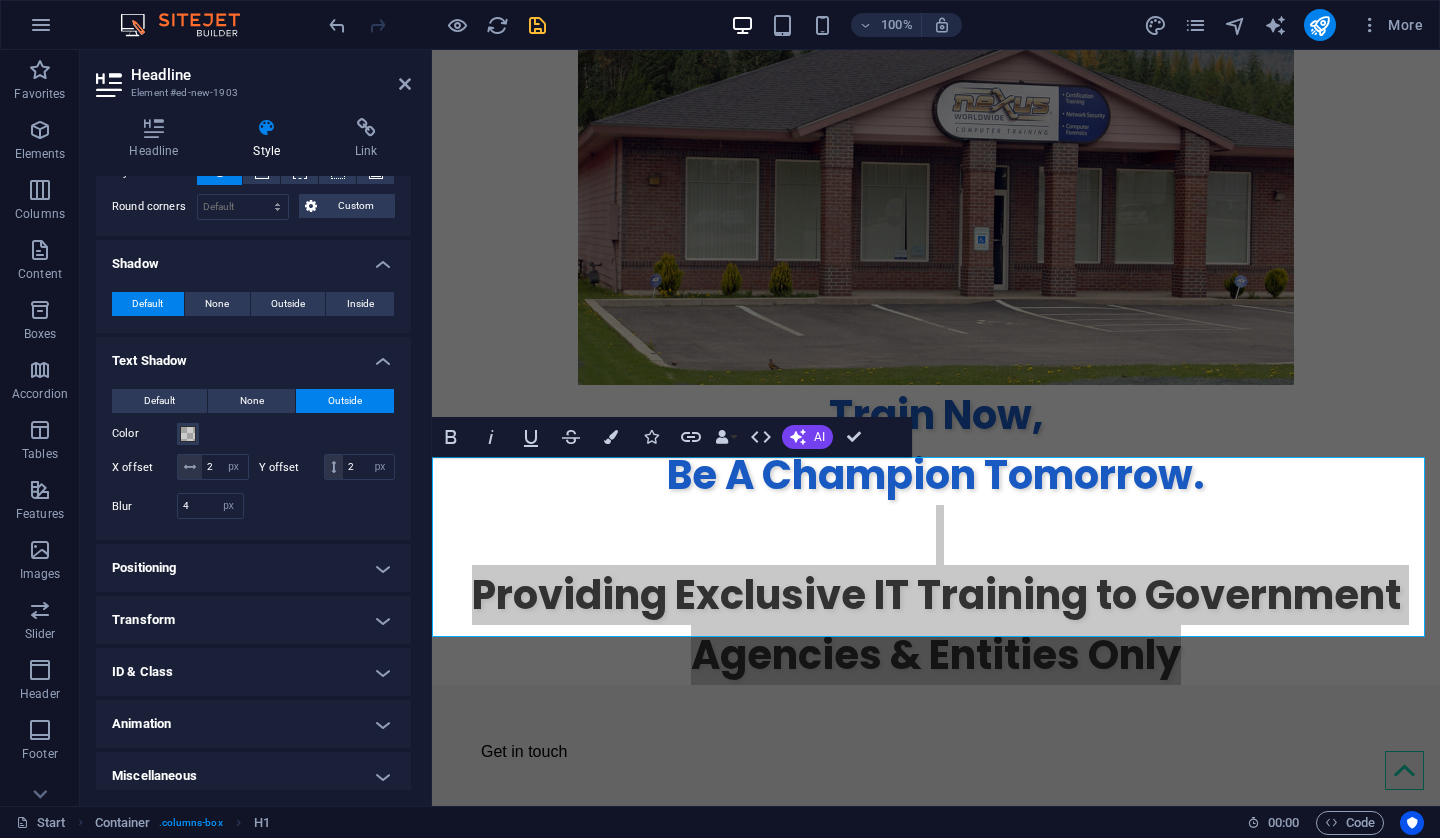 scroll, scrollTop: 617, scrollLeft: 0, axis: vertical 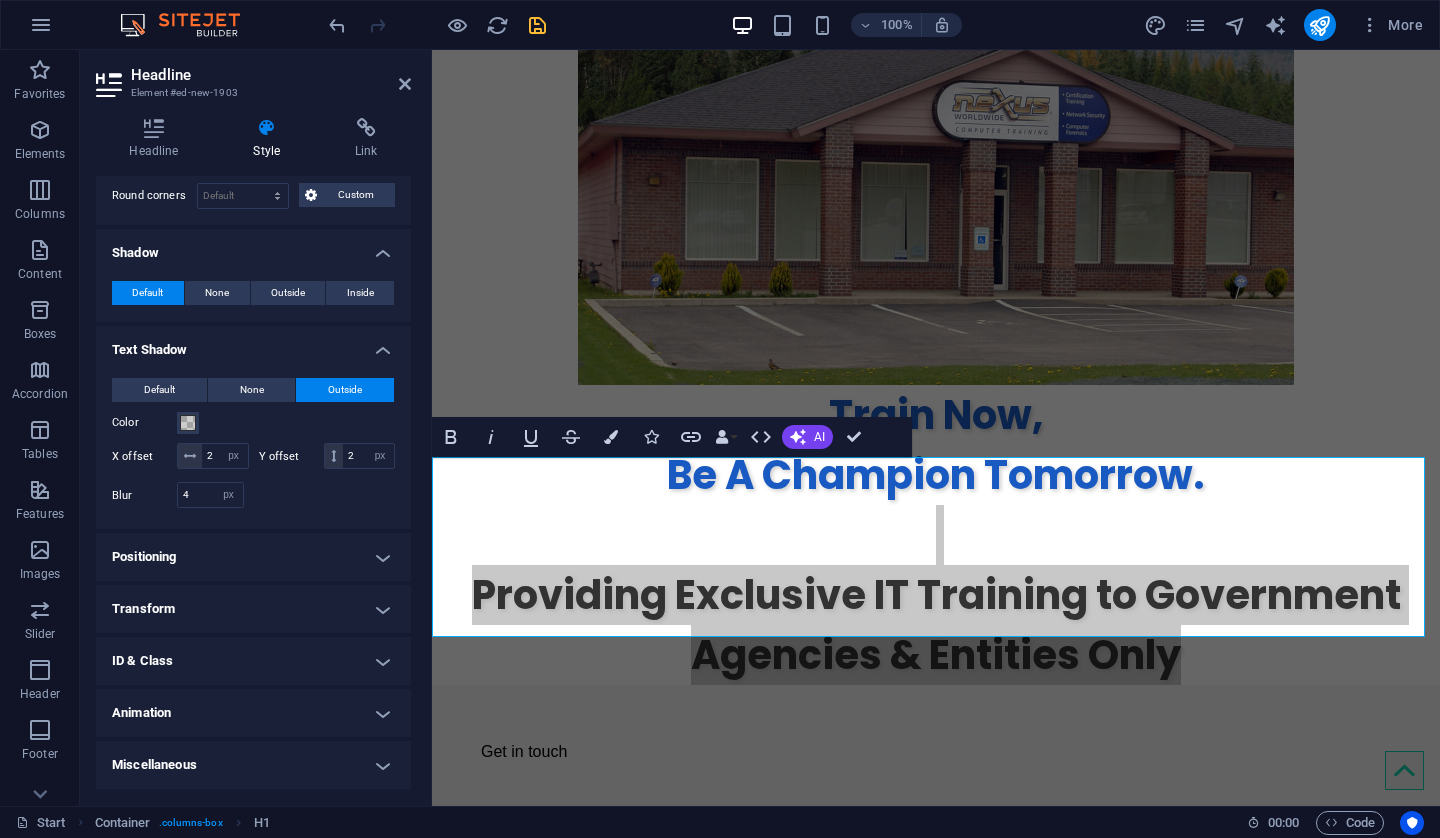 click on "Positioning" at bounding box center [253, 557] 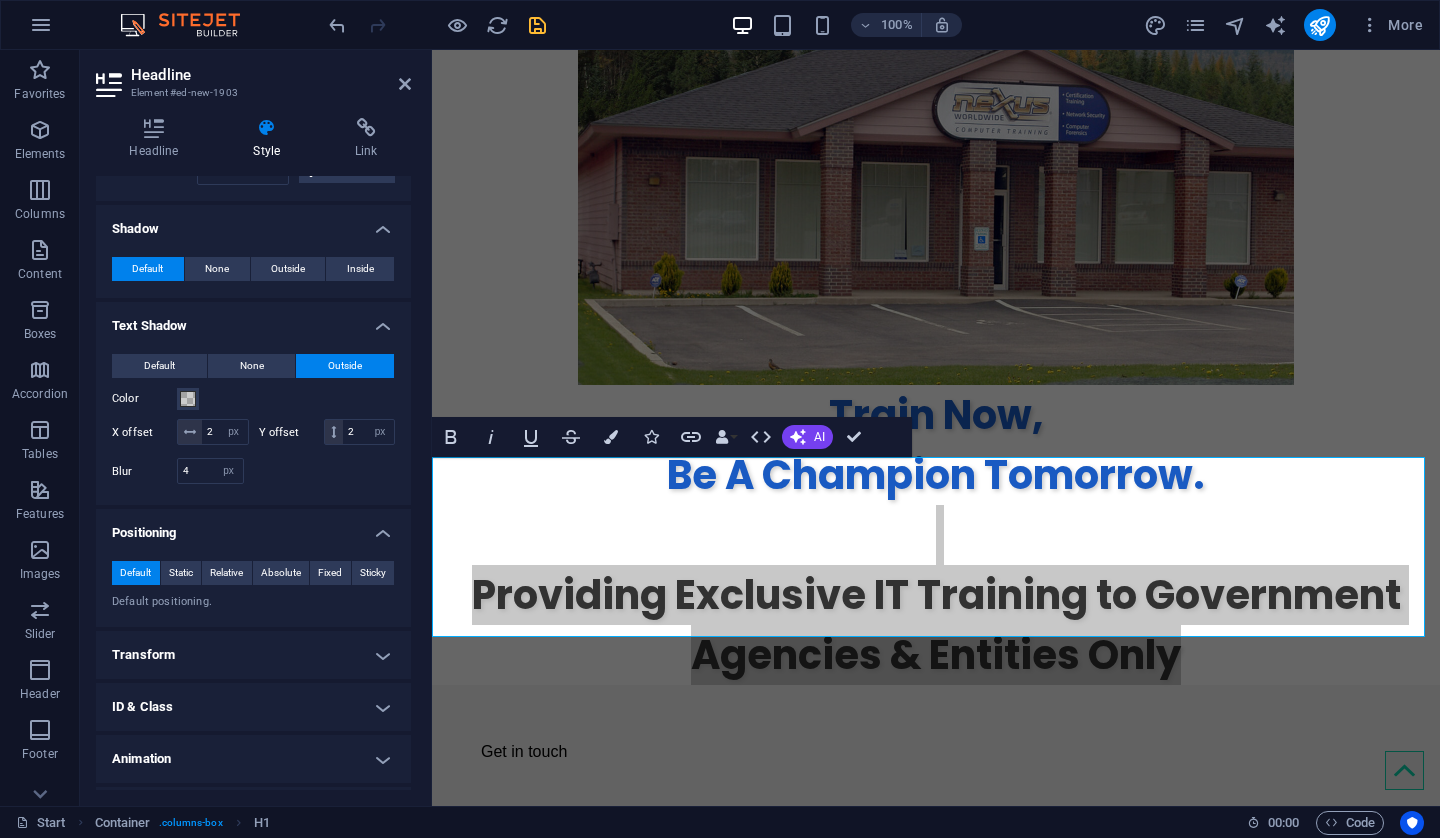 scroll, scrollTop: 687, scrollLeft: 0, axis: vertical 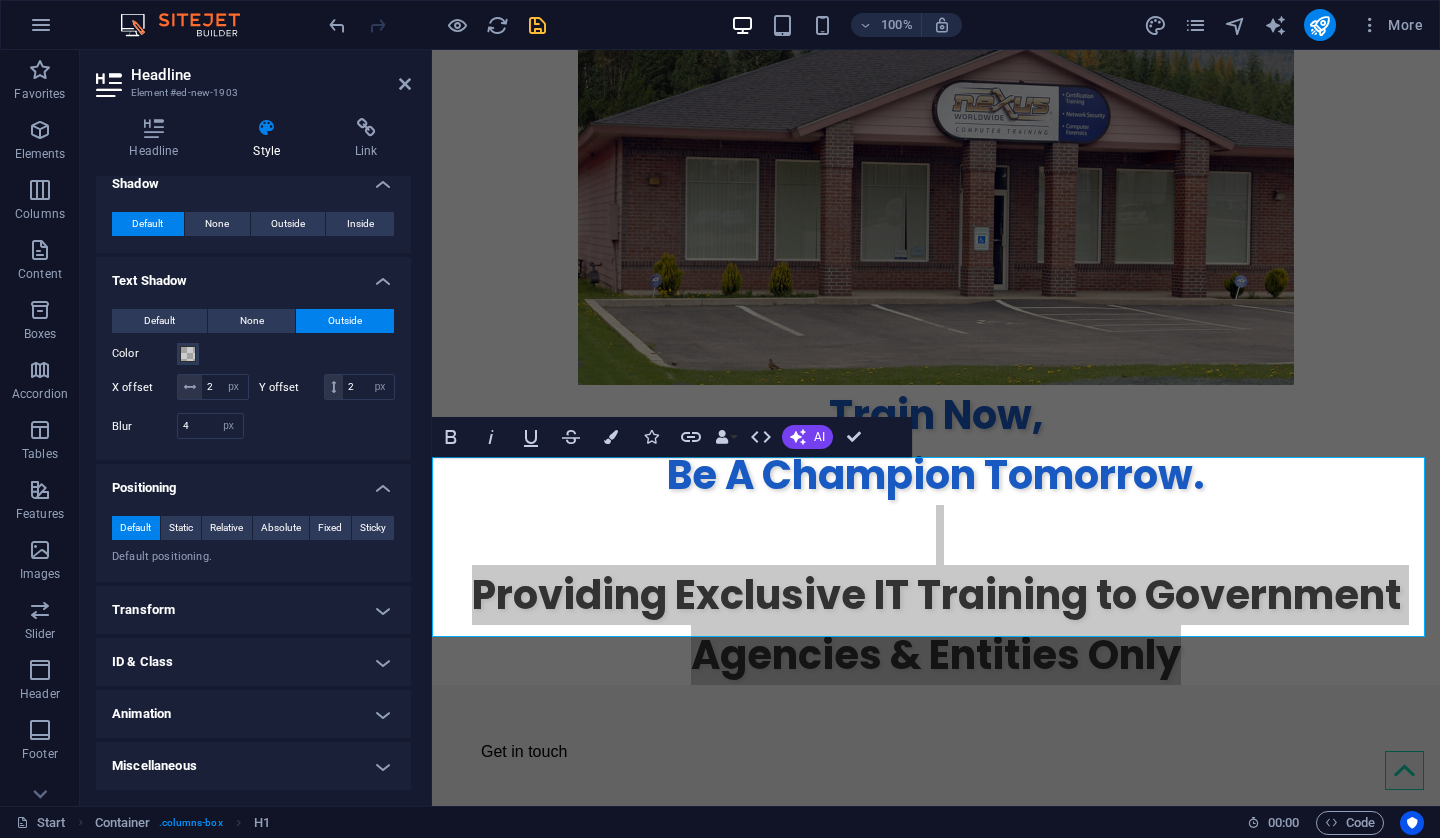 click on "Transform" at bounding box center [253, 610] 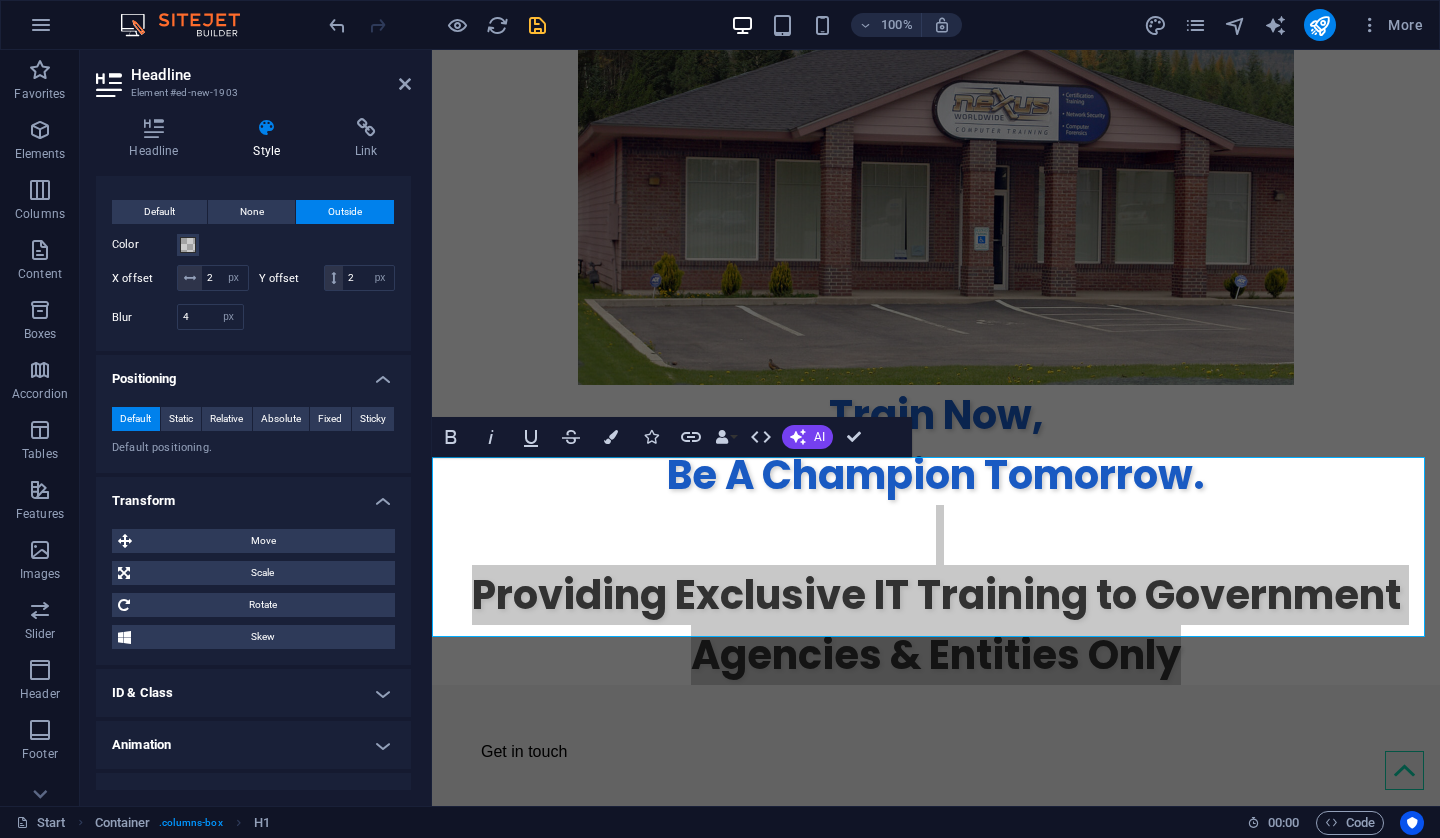 scroll, scrollTop: 787, scrollLeft: 0, axis: vertical 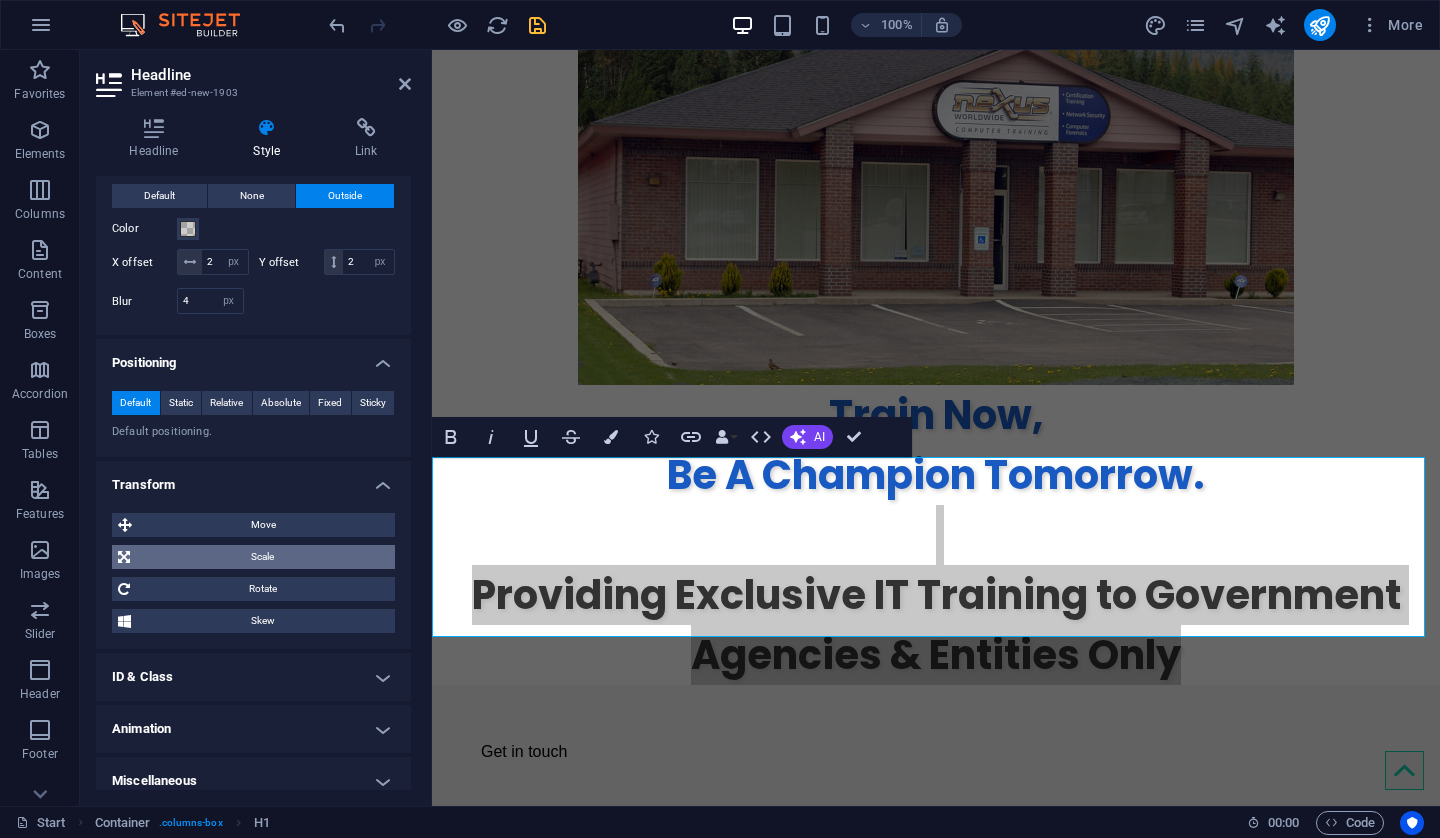click on "Scale" at bounding box center (262, 557) 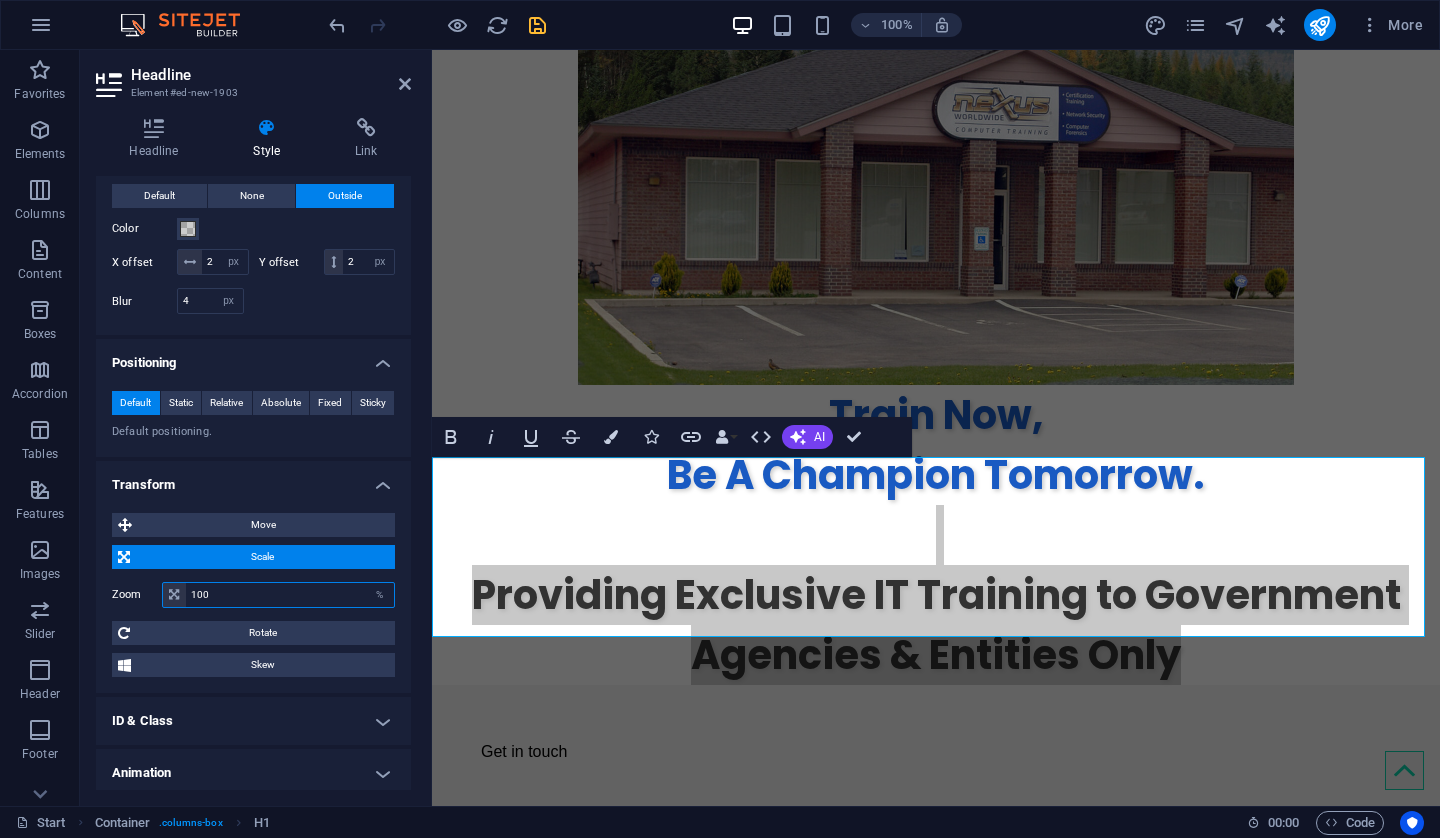 drag, startPoint x: 216, startPoint y: 616, endPoint x: 128, endPoint y: 622, distance: 88.20431 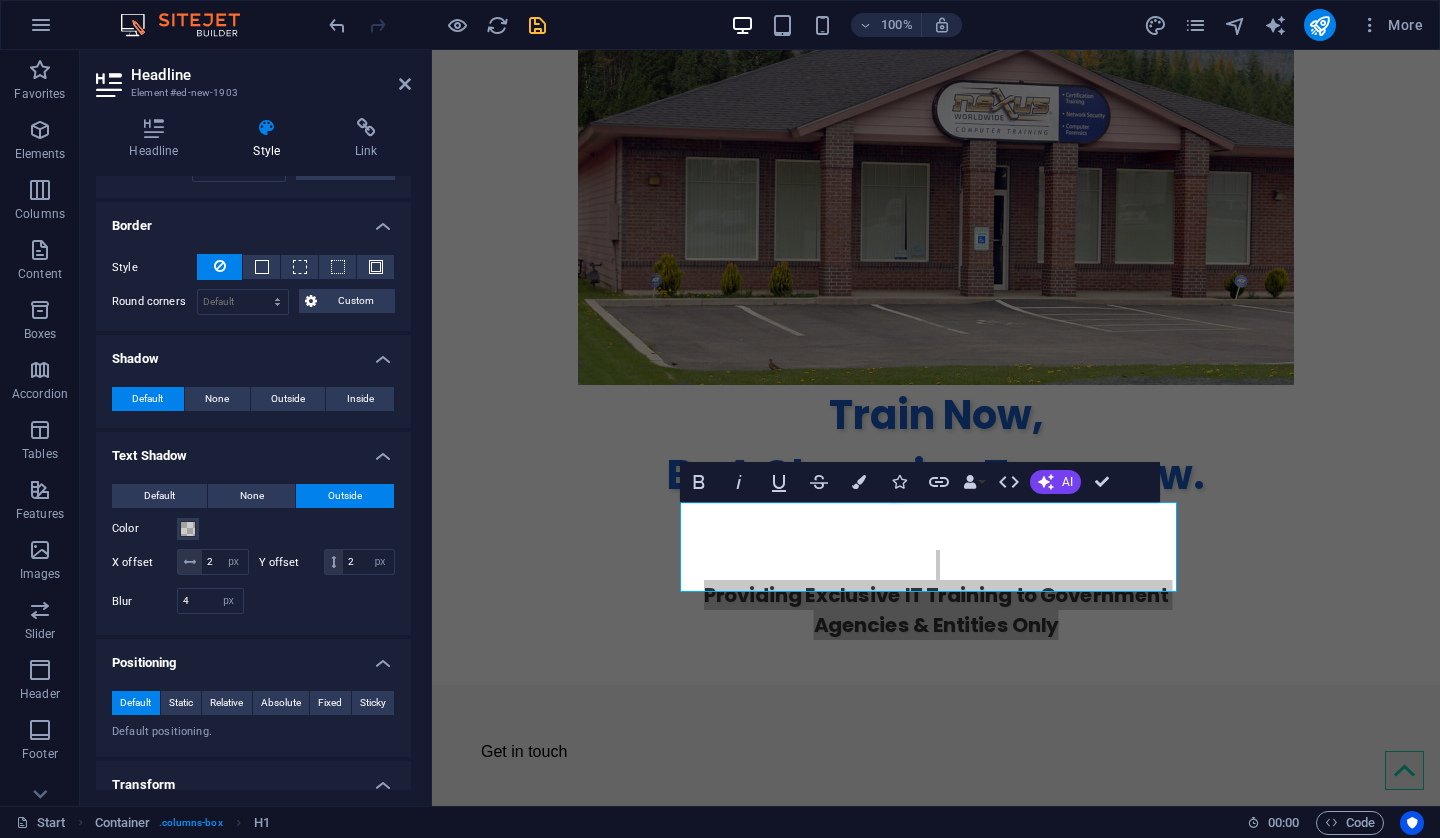scroll, scrollTop: 187, scrollLeft: 0, axis: vertical 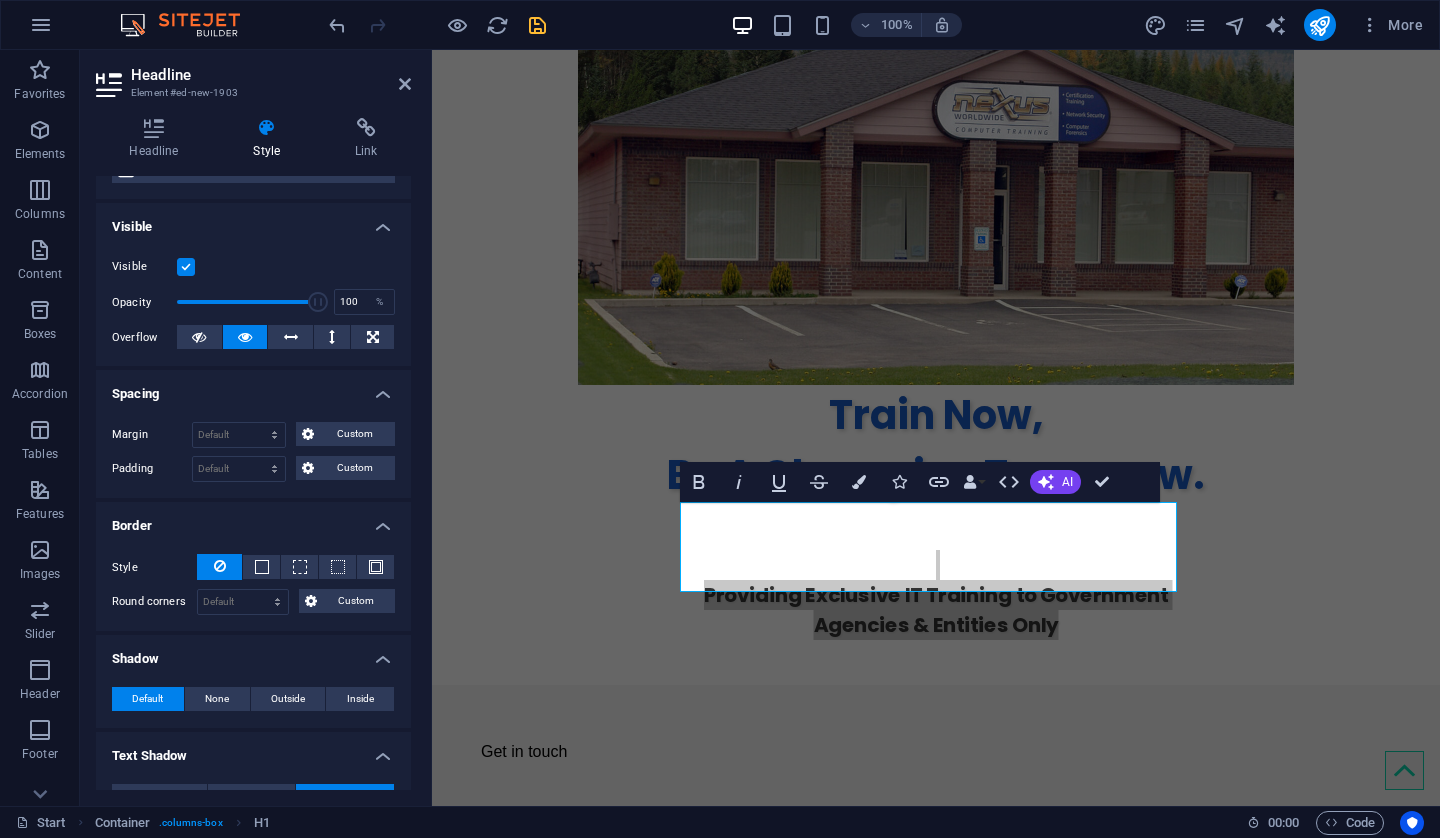 type on "50" 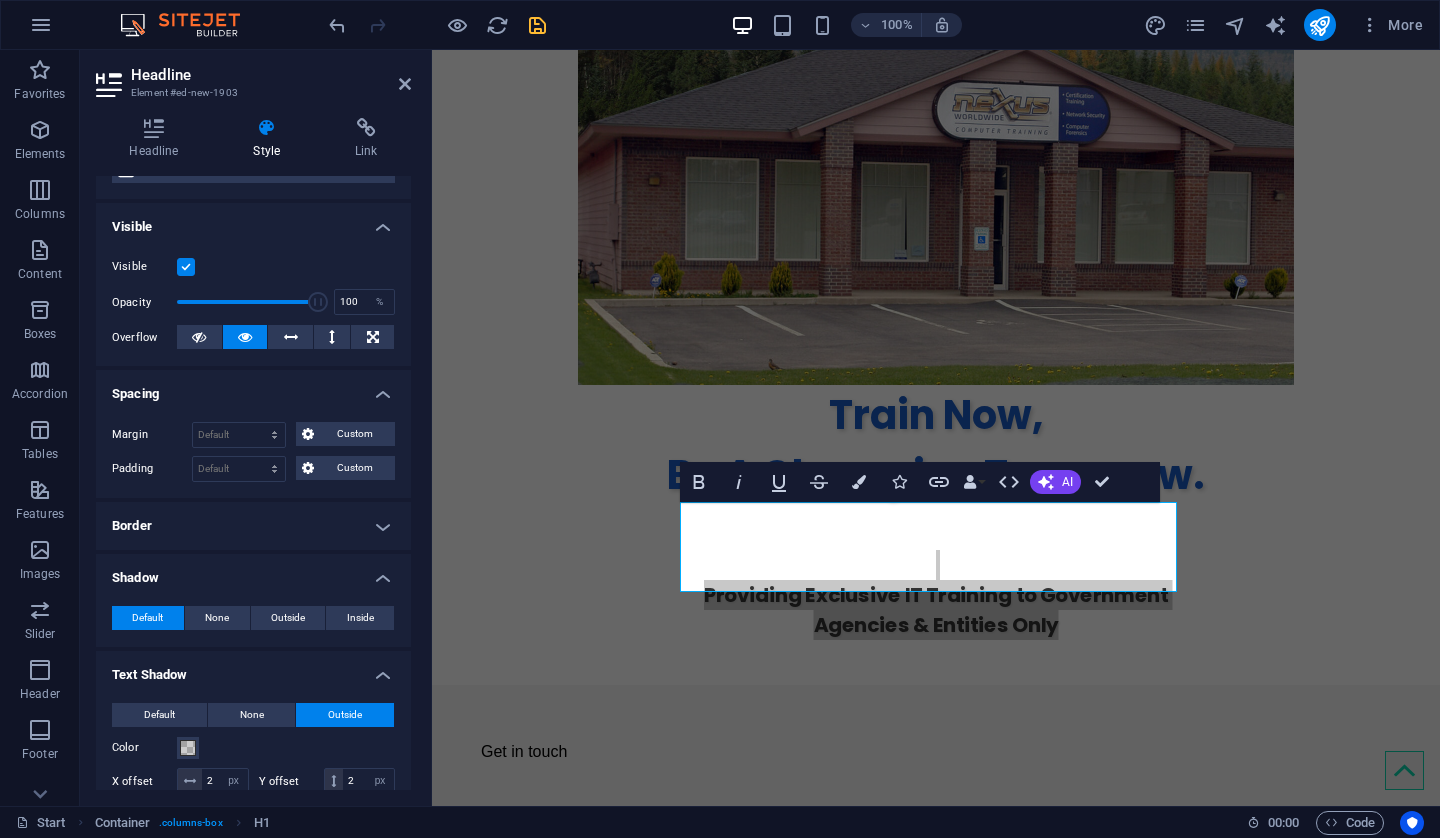 click on "Shadow" at bounding box center (253, 572) 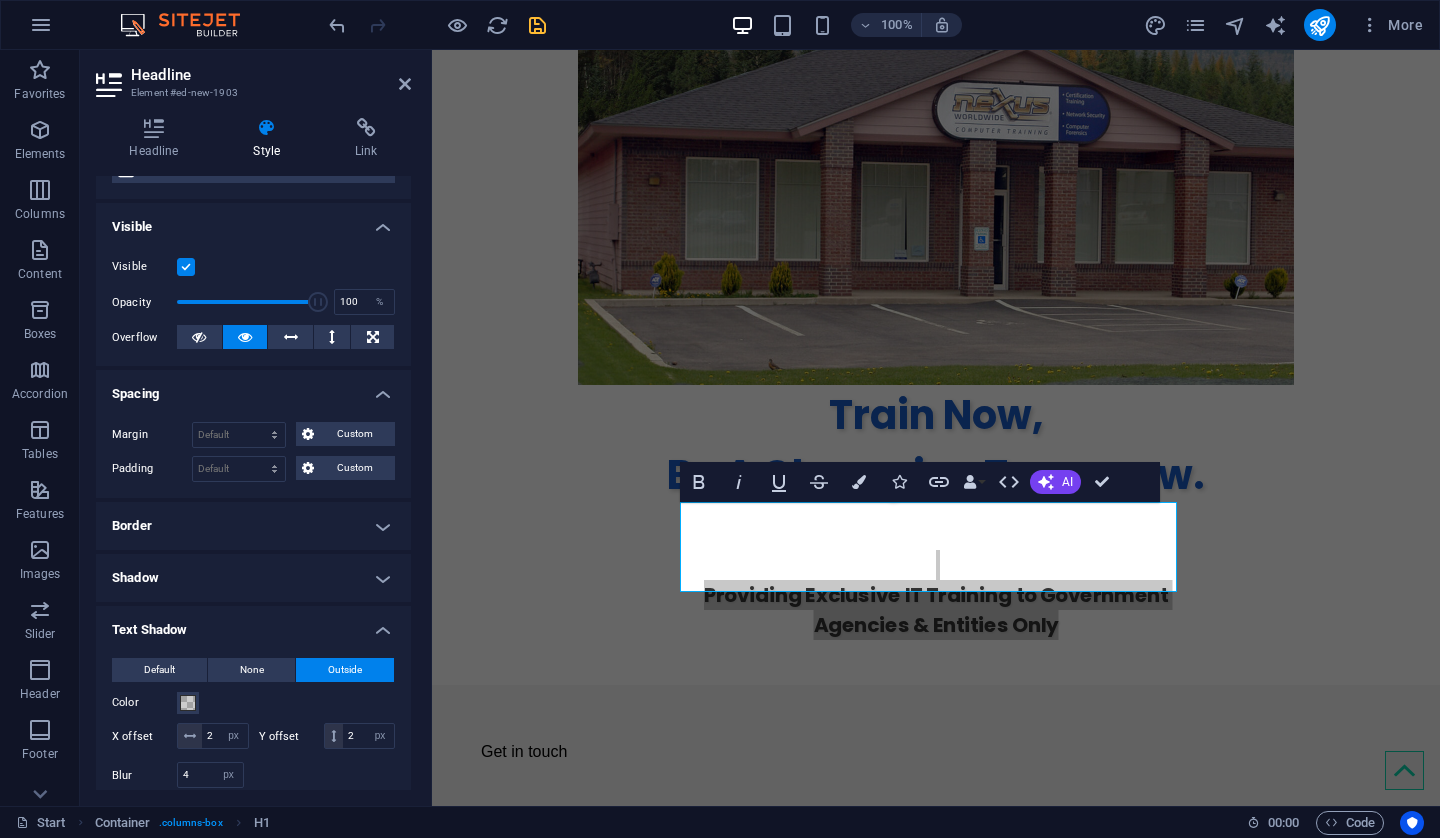 click on "Text Shadow" at bounding box center (253, 624) 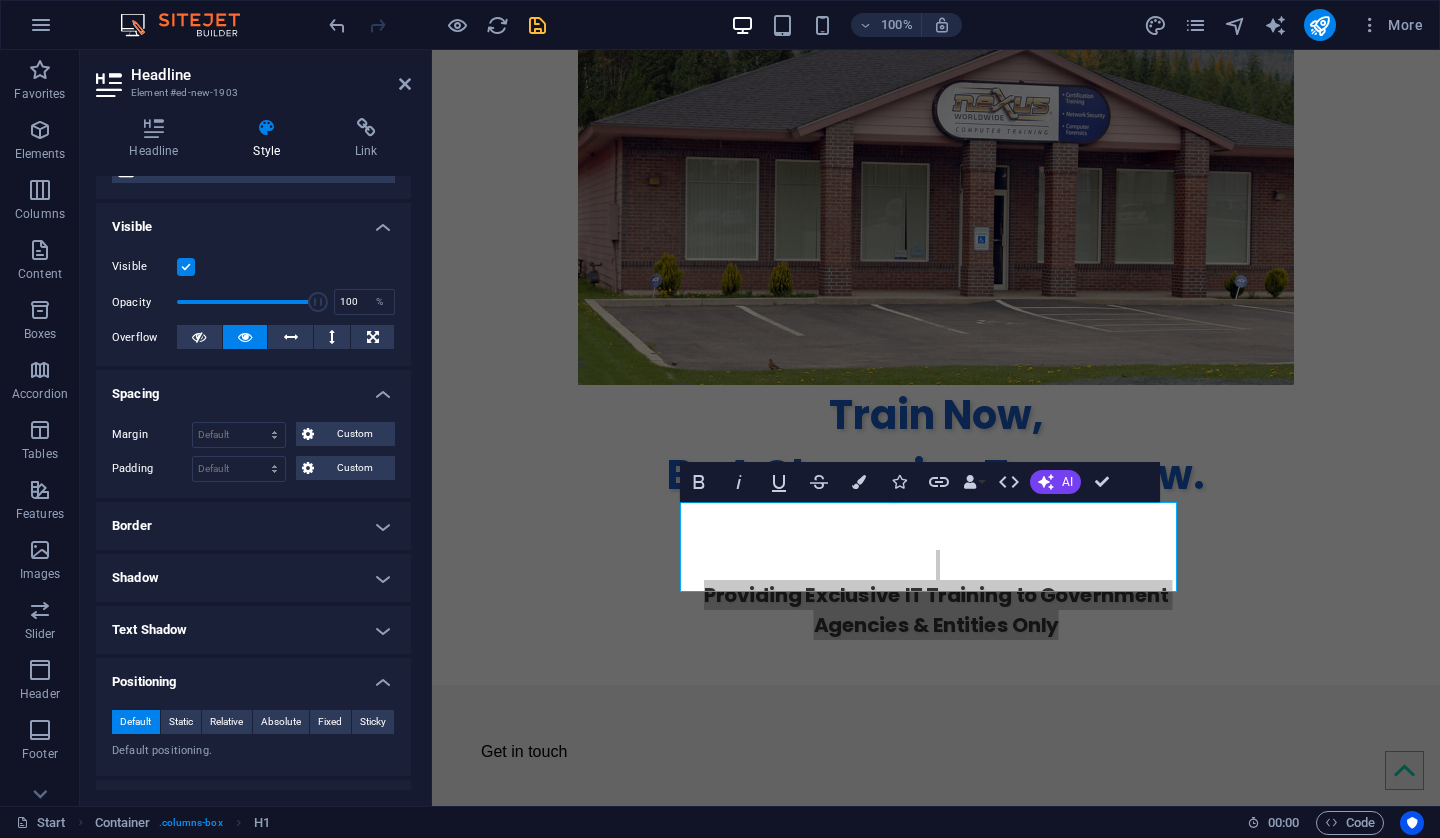 click on "Positioning" at bounding box center (253, 676) 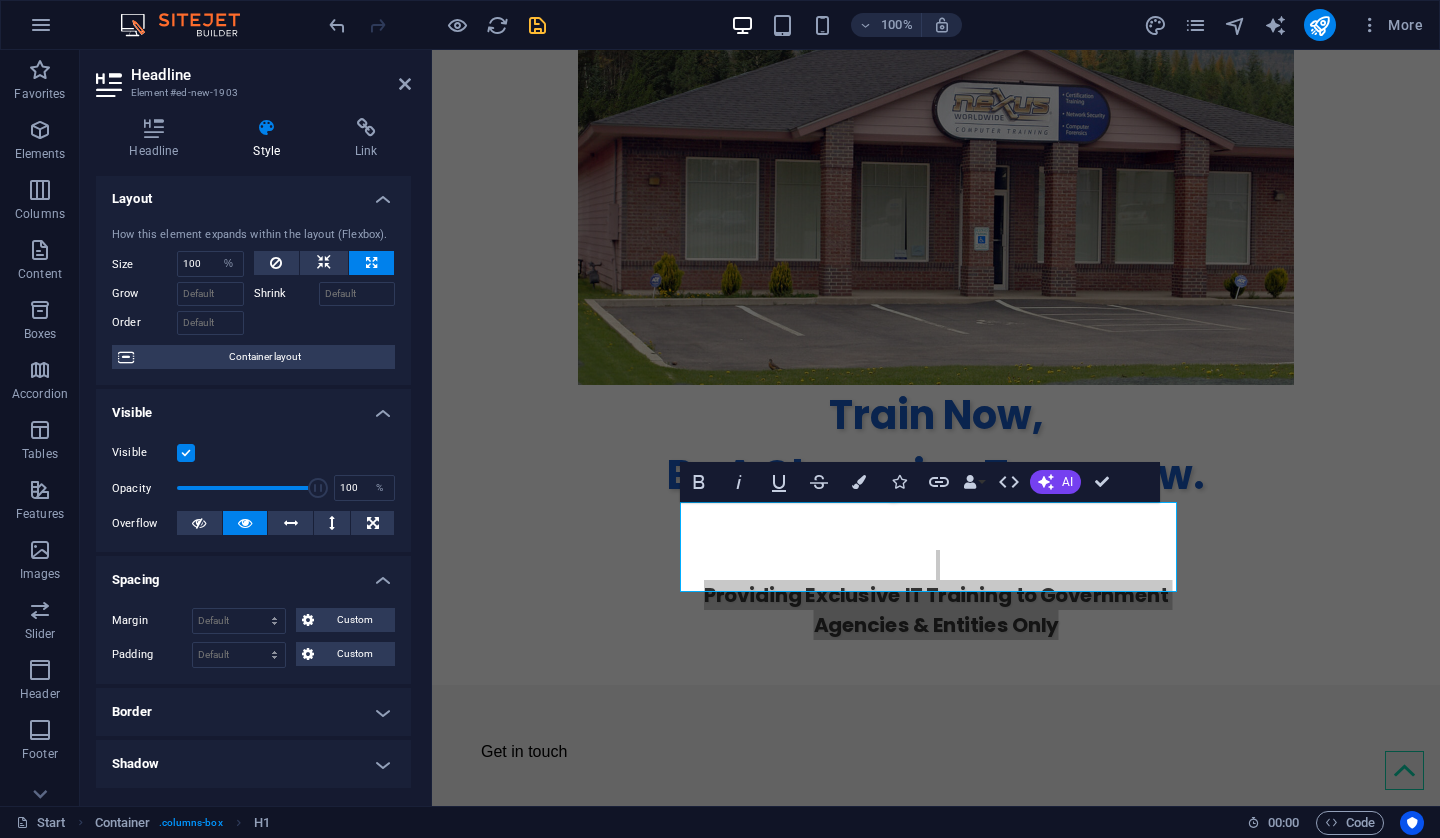 scroll, scrollTop: 0, scrollLeft: 0, axis: both 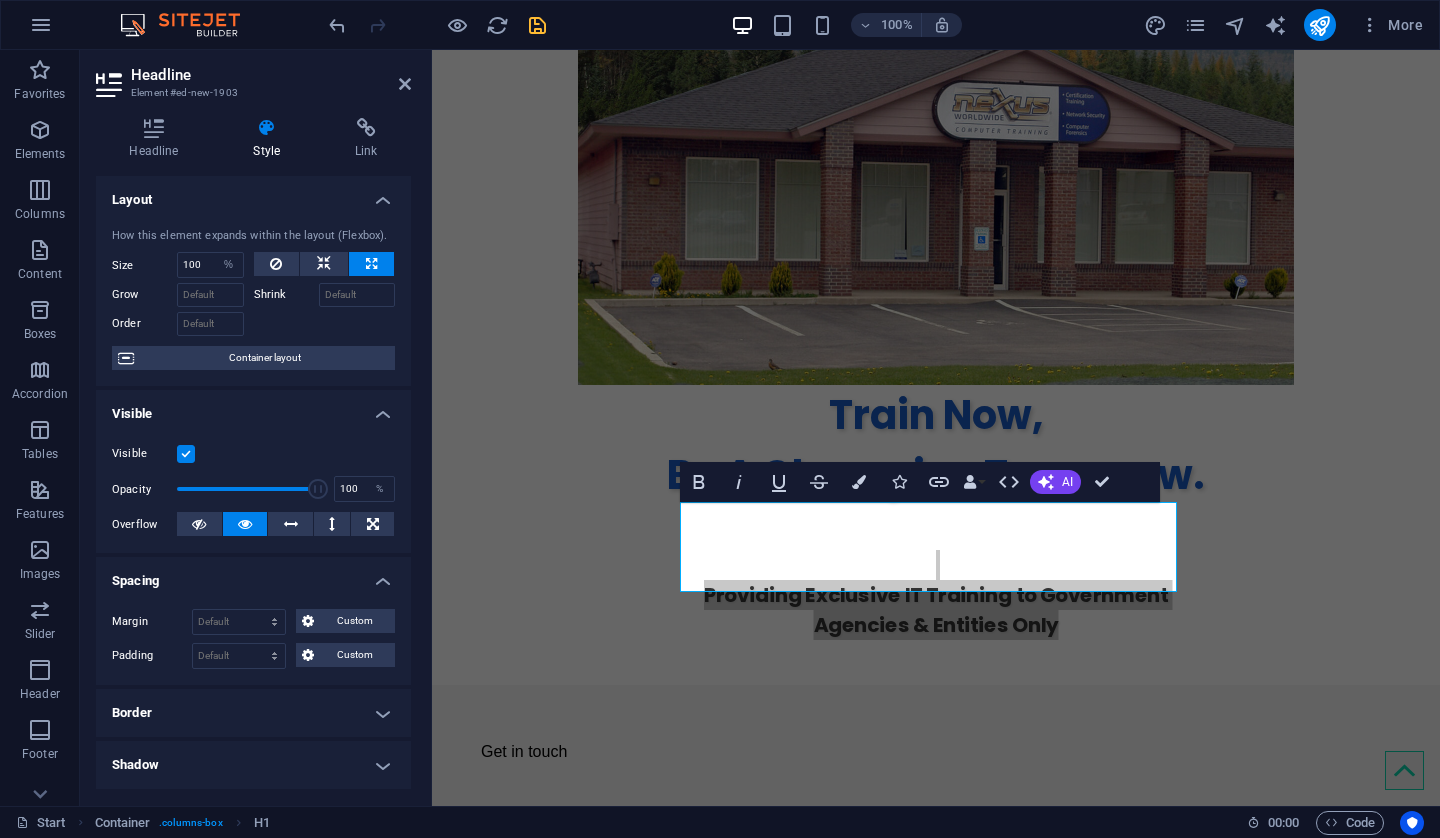 click on "Visible" at bounding box center [253, 408] 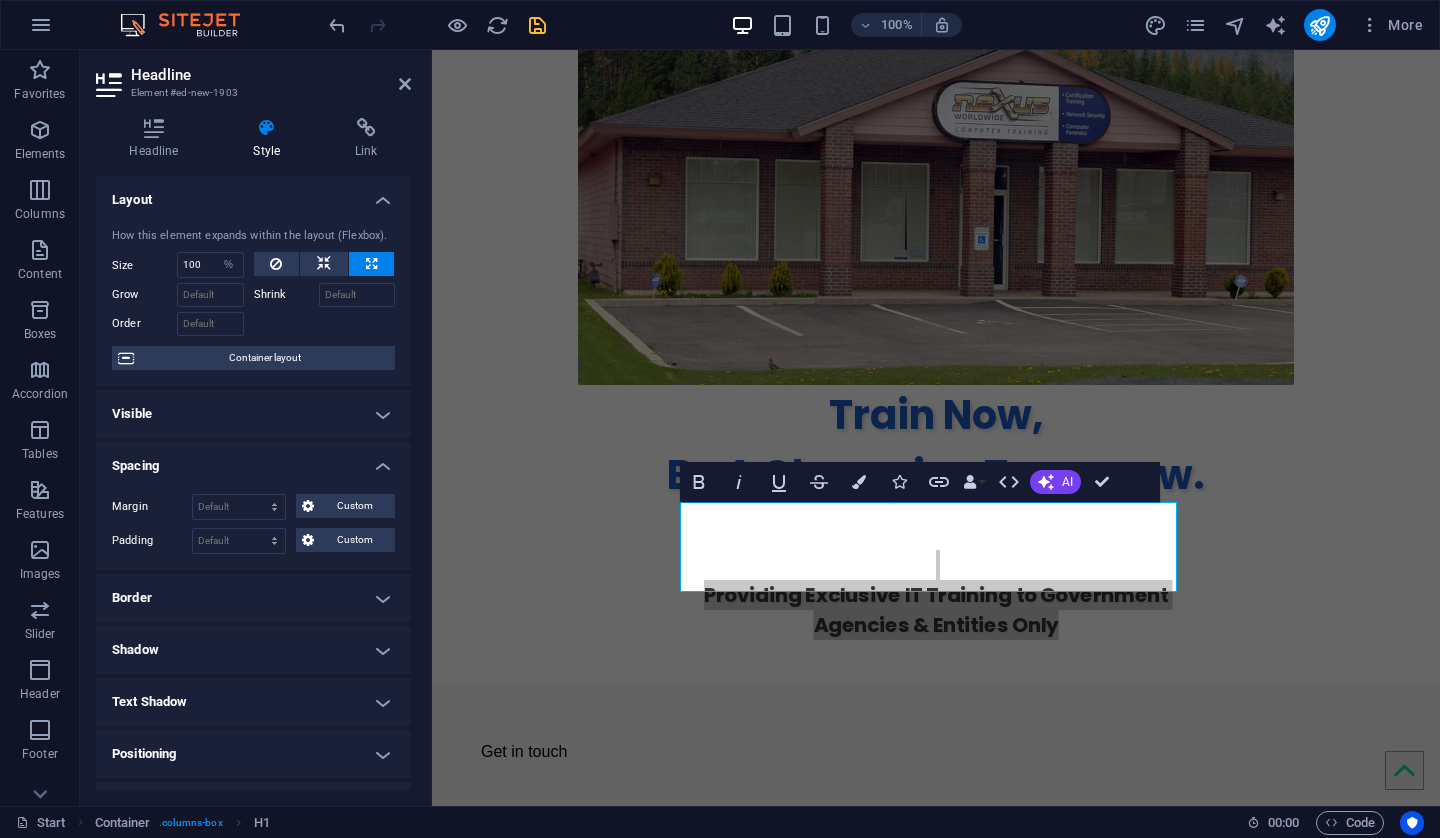 click on "Spacing" at bounding box center [253, 460] 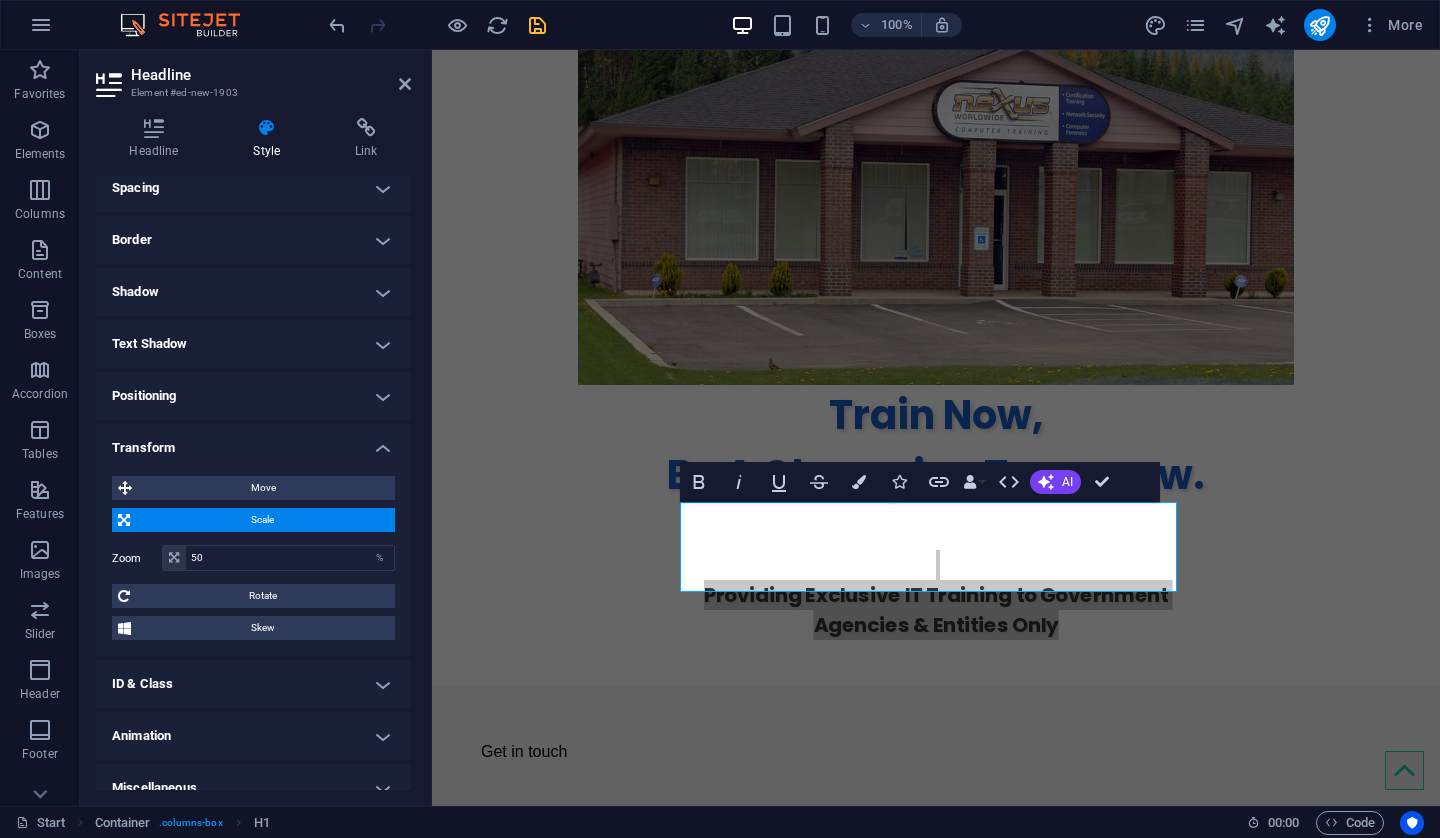 scroll, scrollTop: 300, scrollLeft: 0, axis: vertical 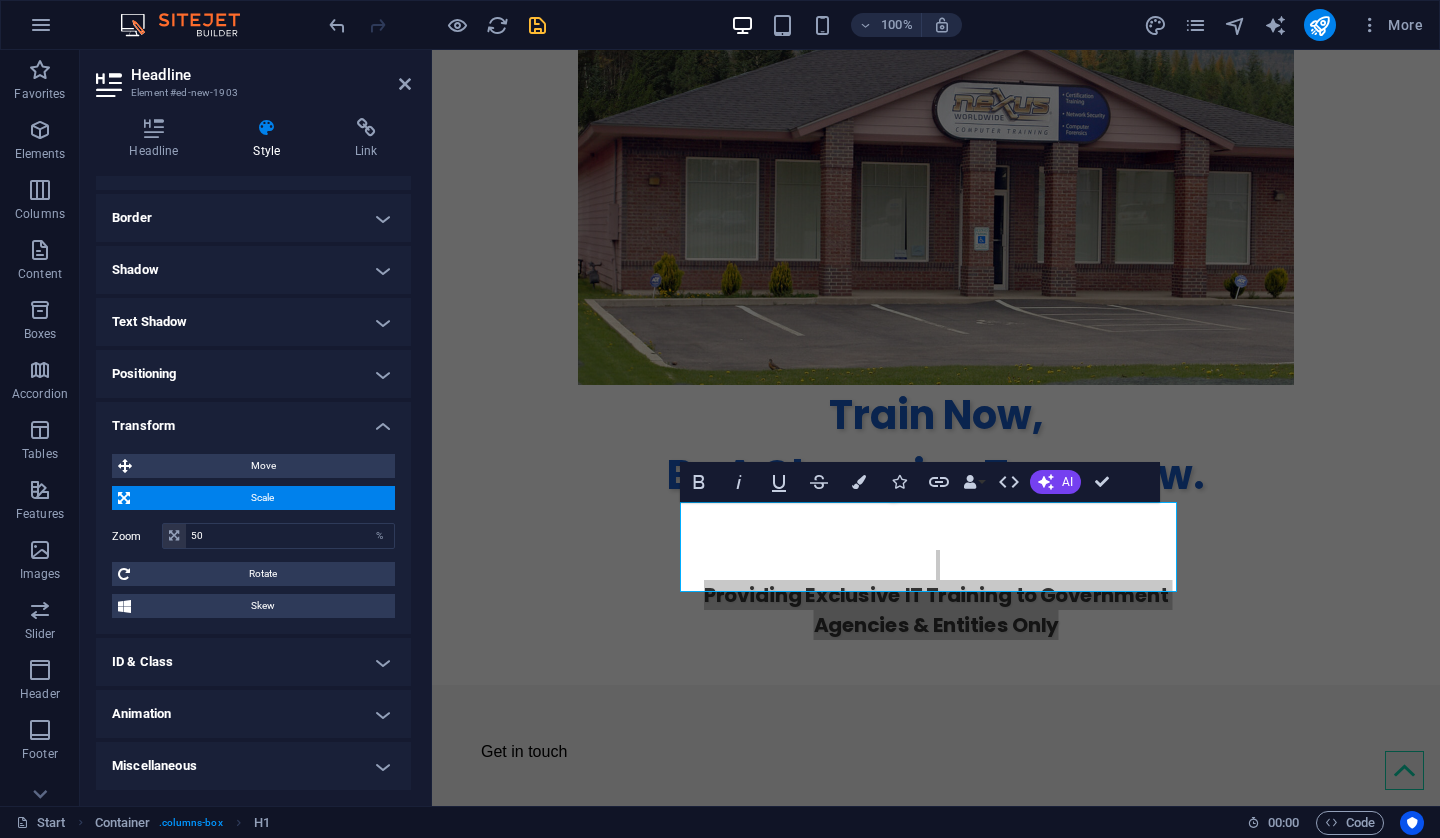 click on "Transform" at bounding box center (253, 420) 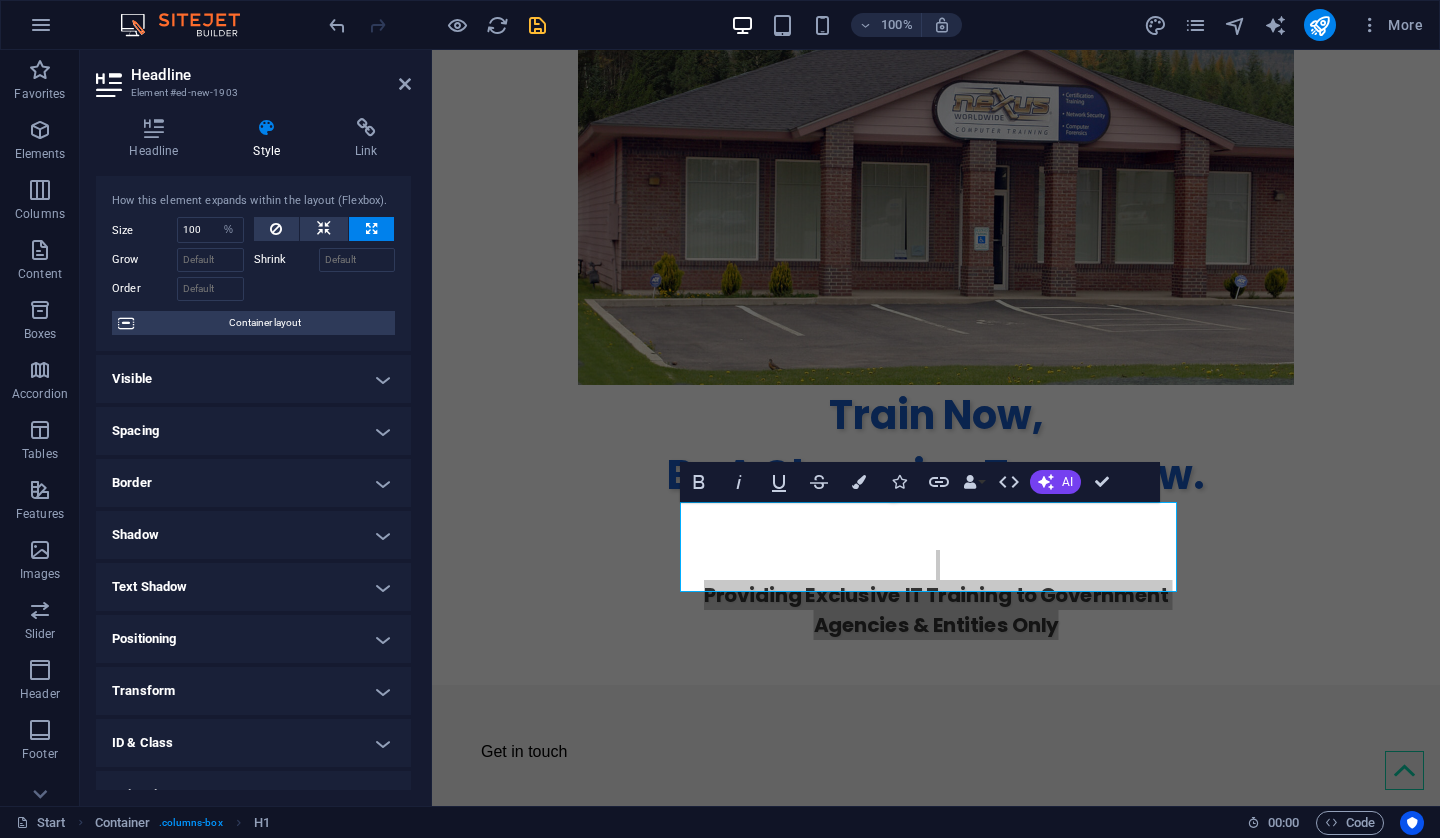 scroll, scrollTop: 0, scrollLeft: 0, axis: both 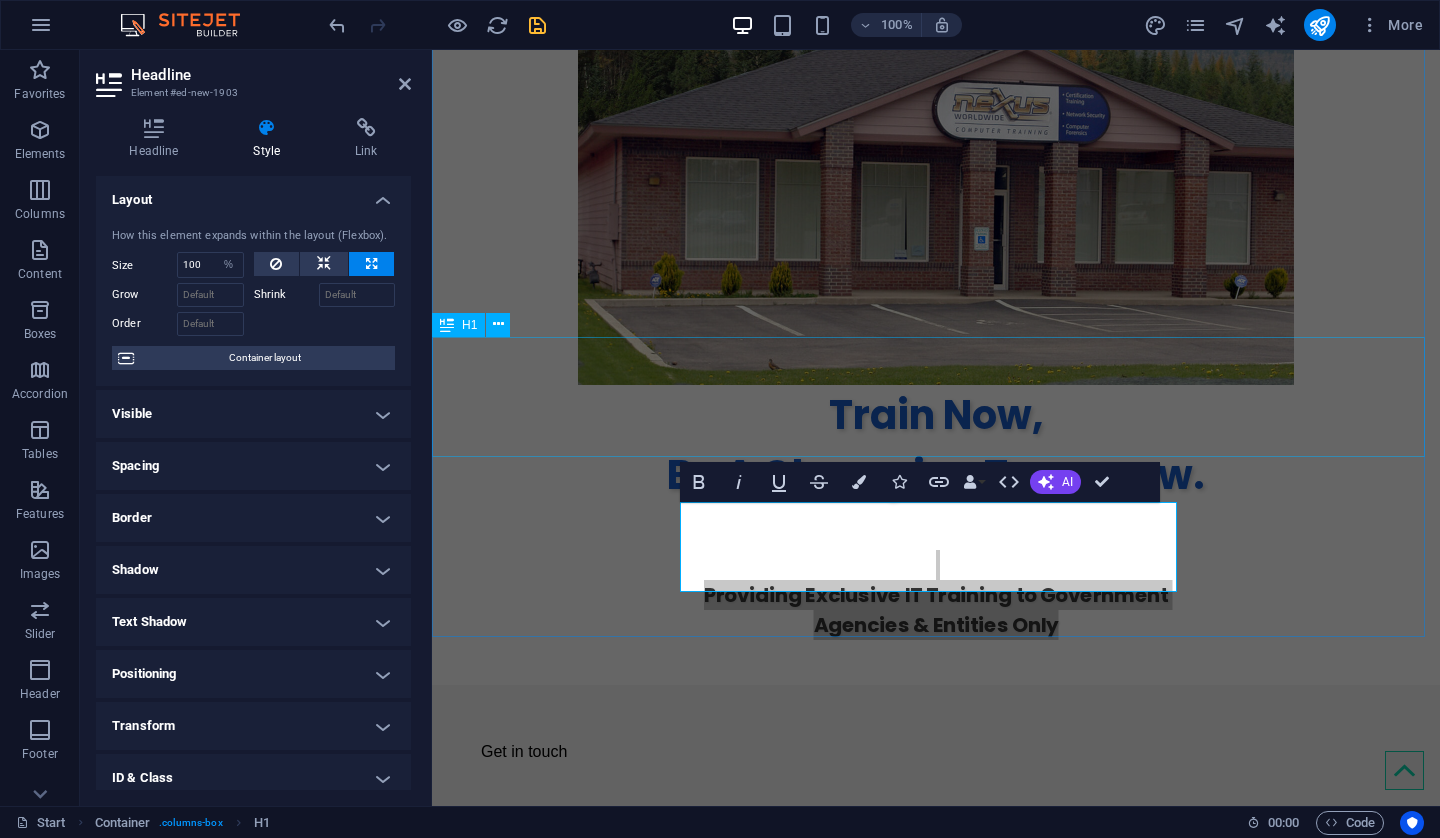 click on "Train Now, Be A Champion Tomorrow." at bounding box center (936, 445) 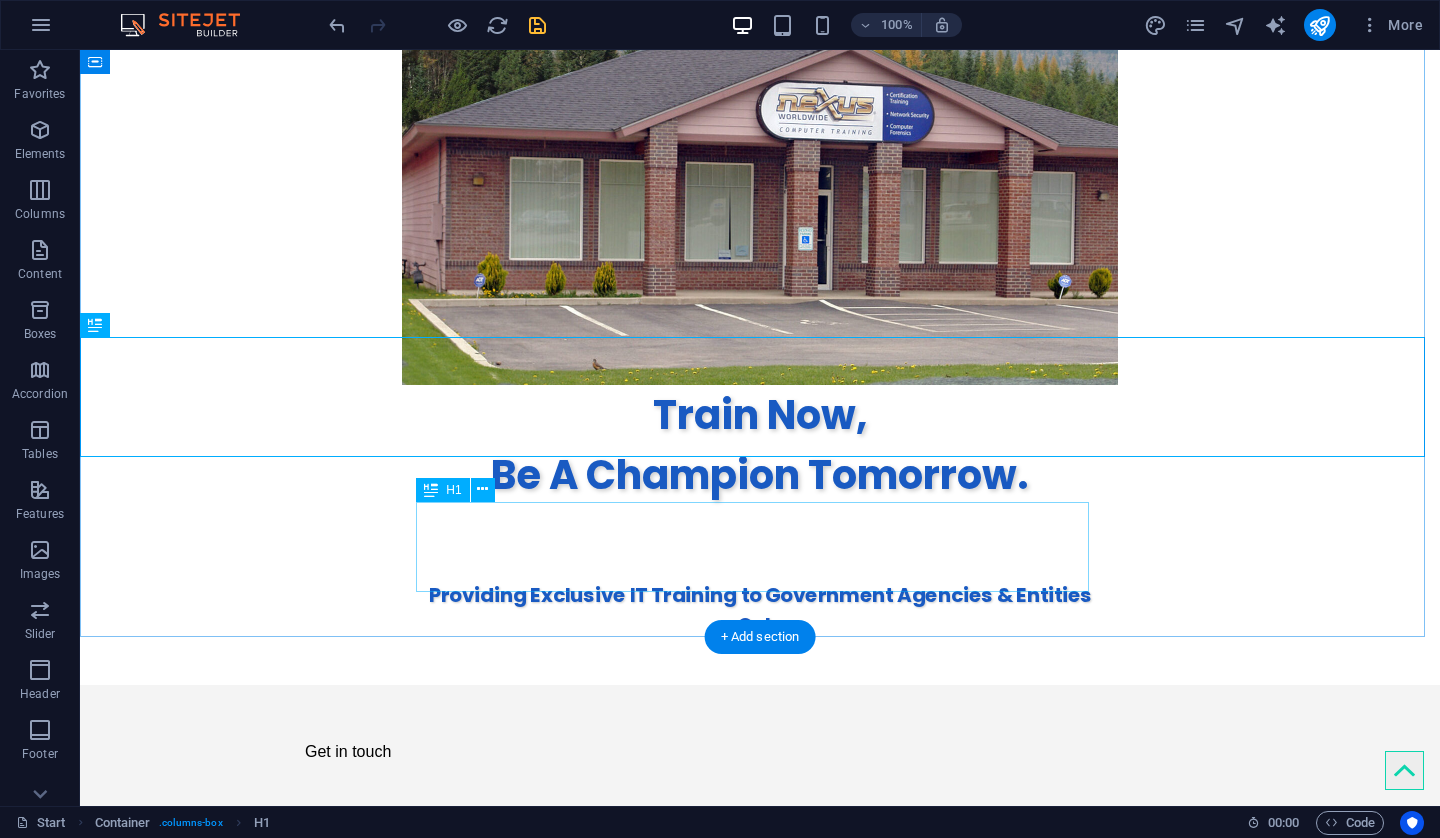 click on "Providing Exclusive IT Training to Government Agencies & Entities Only" at bounding box center [760, 595] 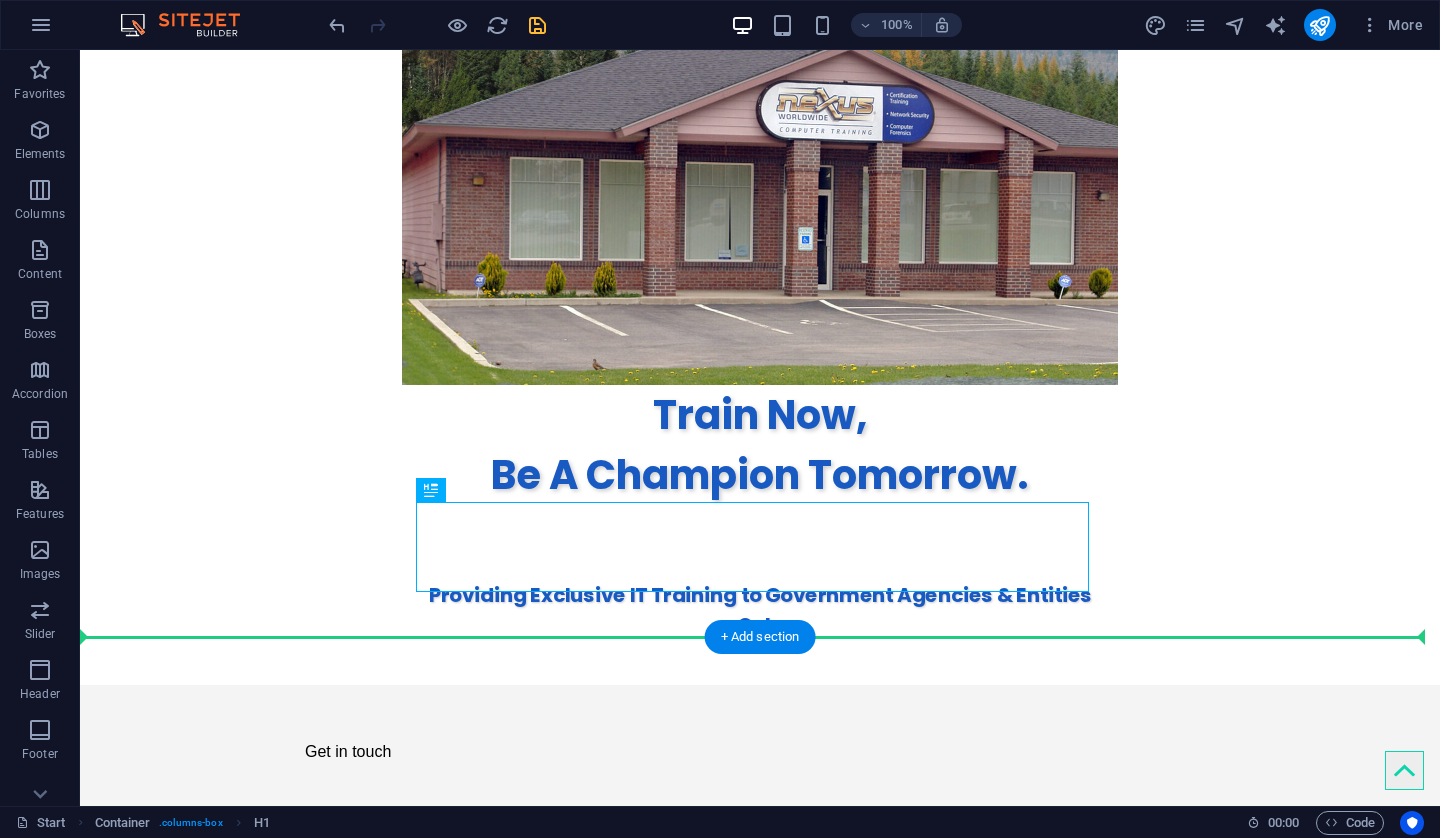drag, startPoint x: 542, startPoint y: 539, endPoint x: 465, endPoint y: 493, distance: 89.693924 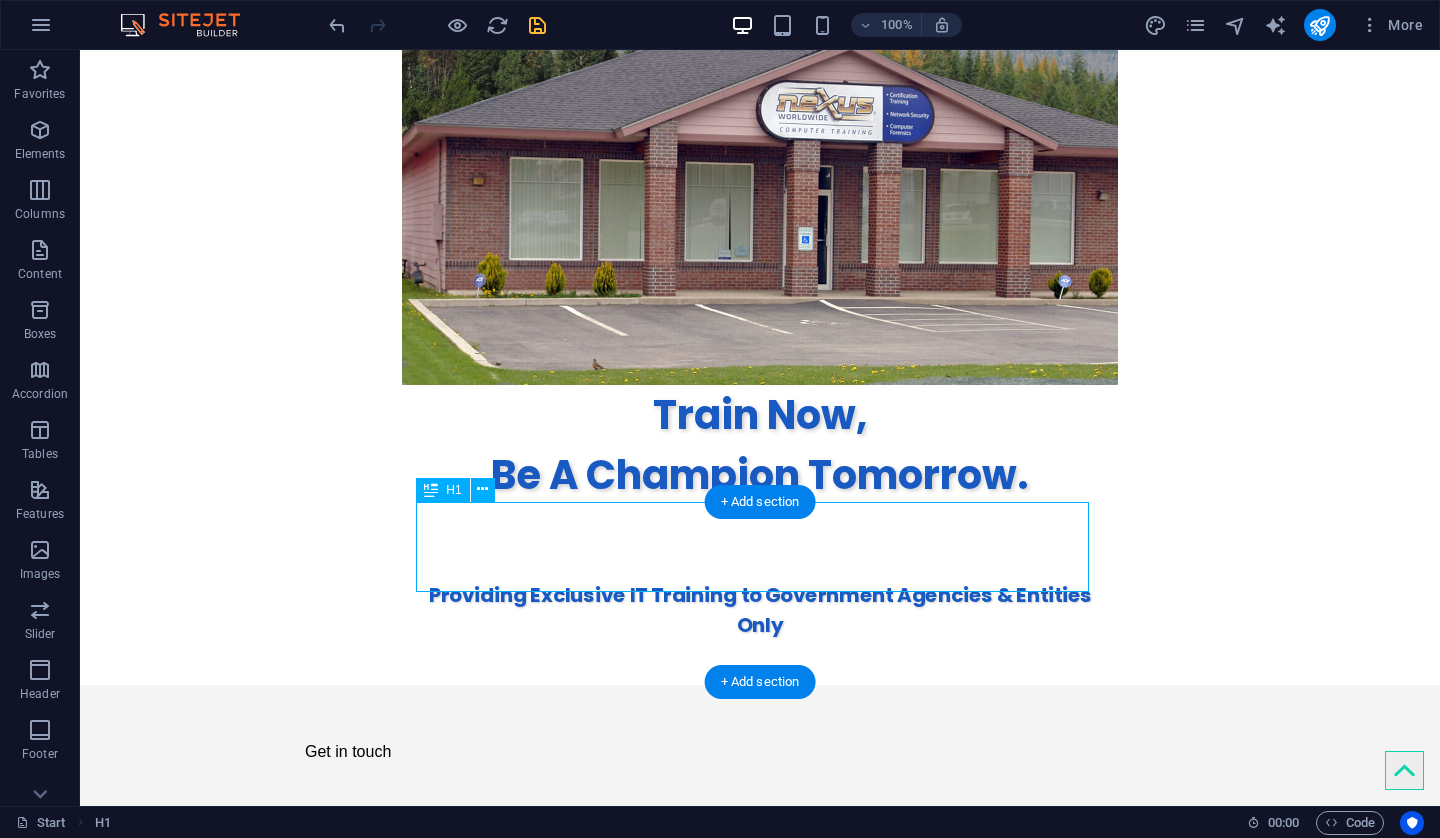click on "Providing Exclusive IT Training to Government Agencies & Entities Only" at bounding box center (760, 595) 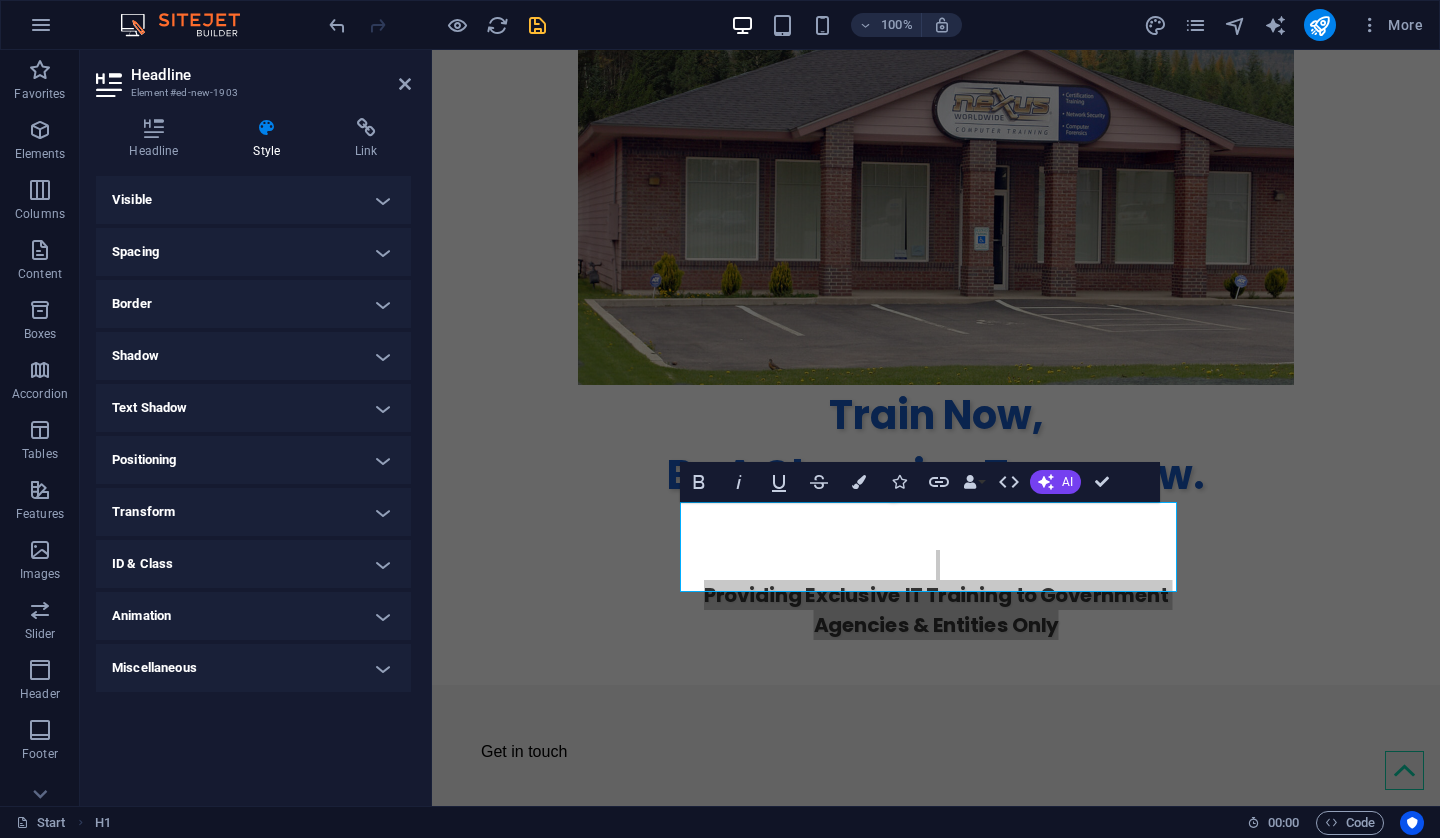 click on "Border" at bounding box center [253, 304] 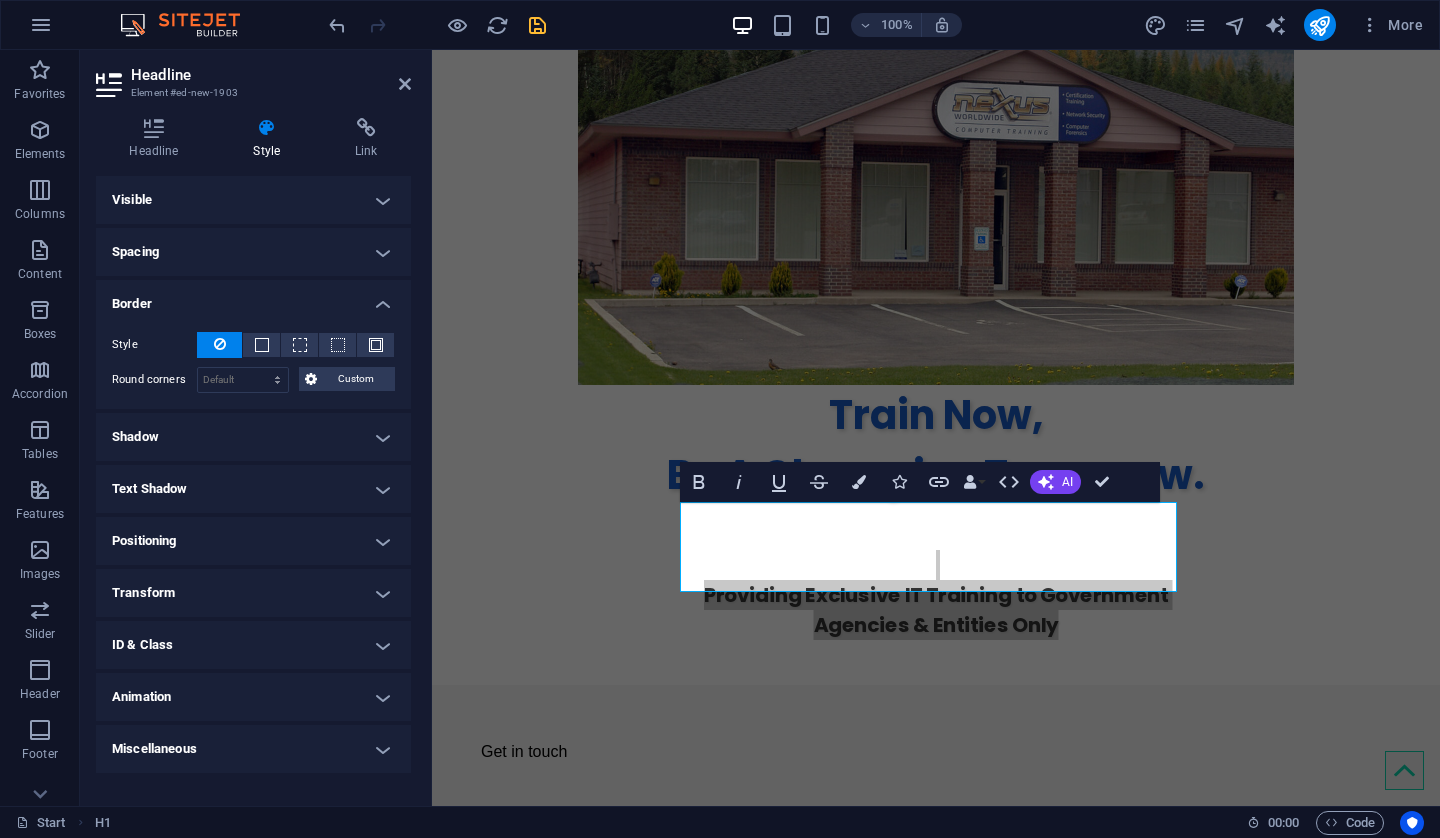 click on "Visible" at bounding box center [253, 200] 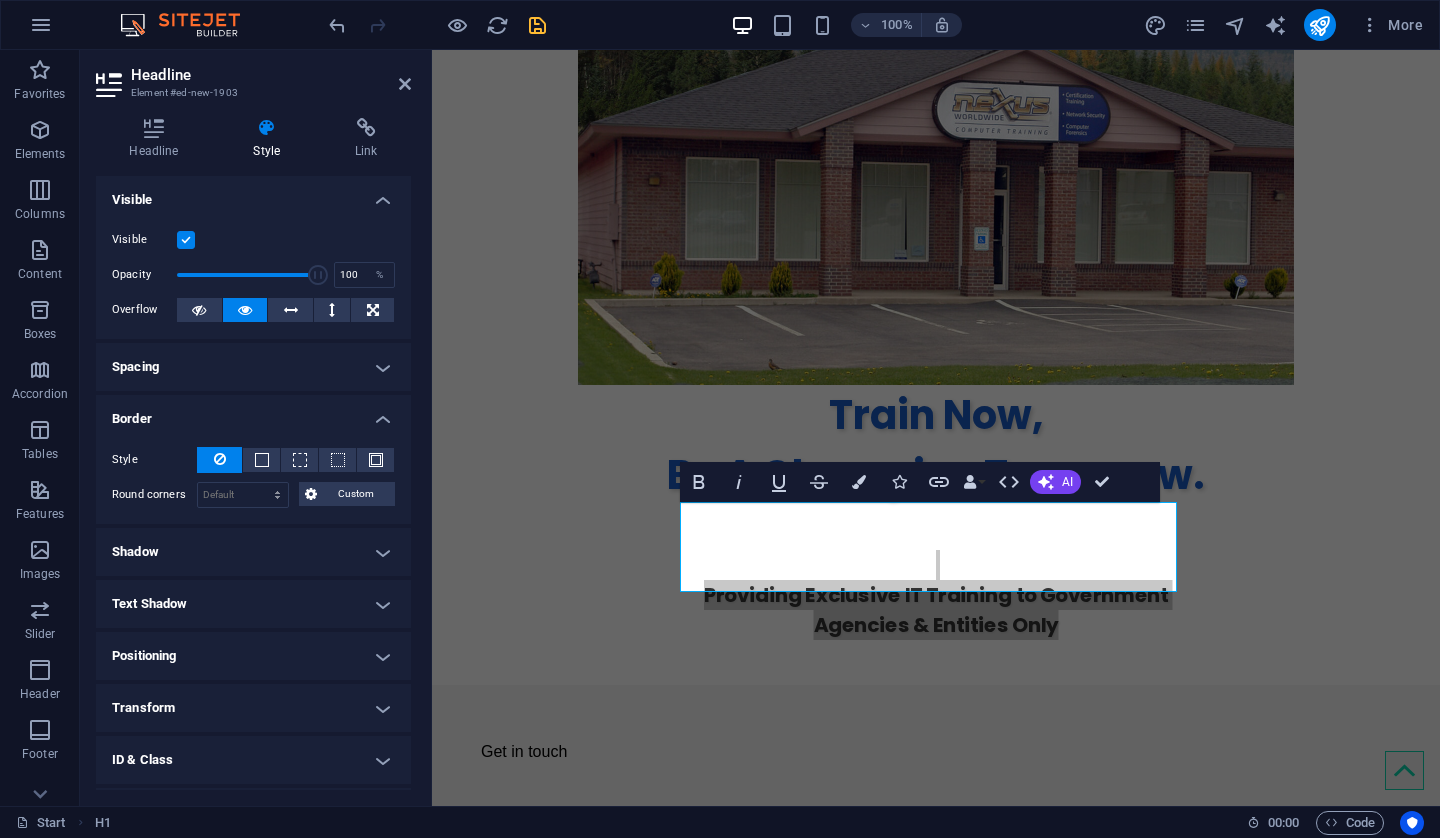 click on "Visible" at bounding box center (253, 194) 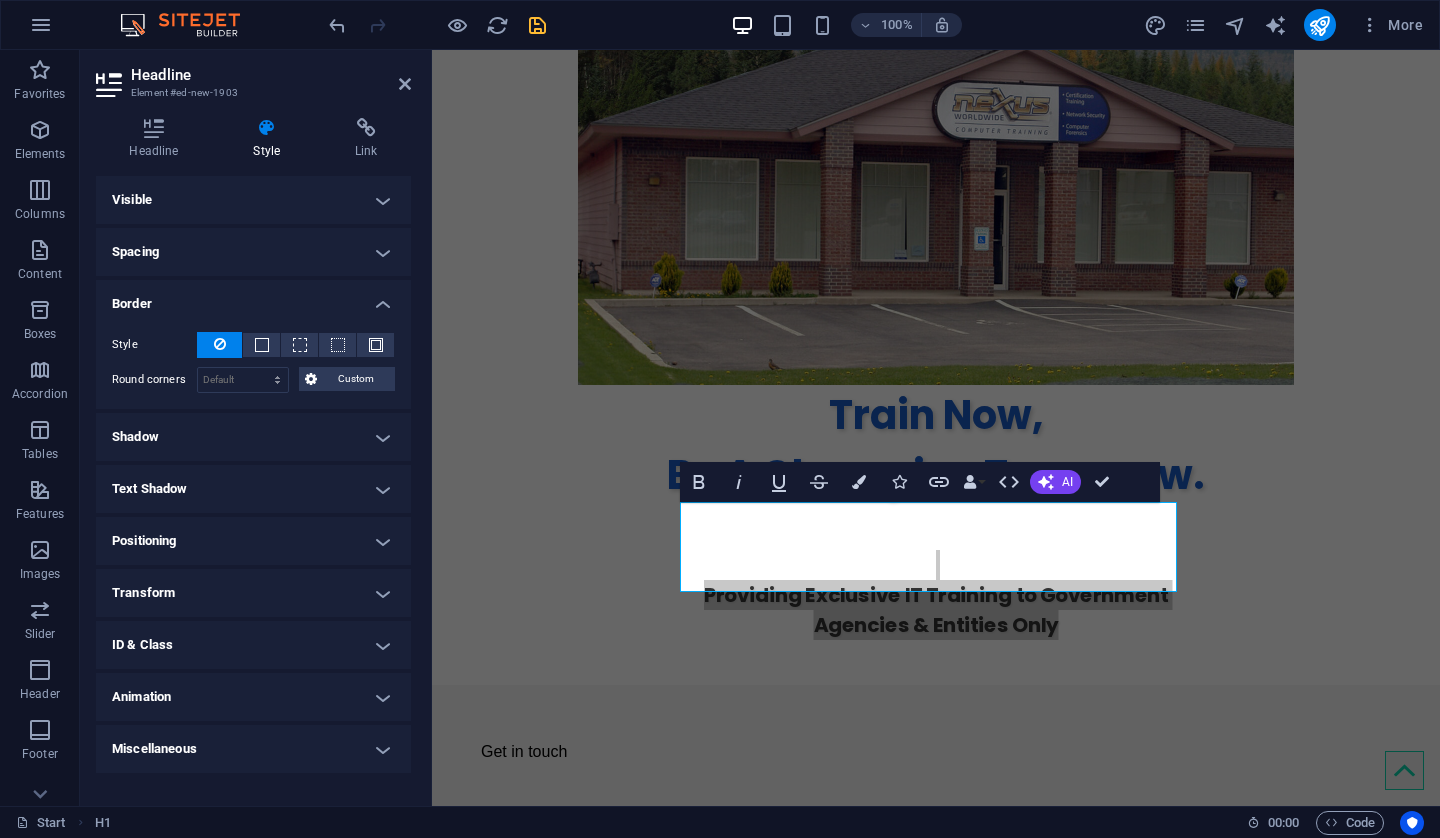 click on "Positioning" at bounding box center (253, 541) 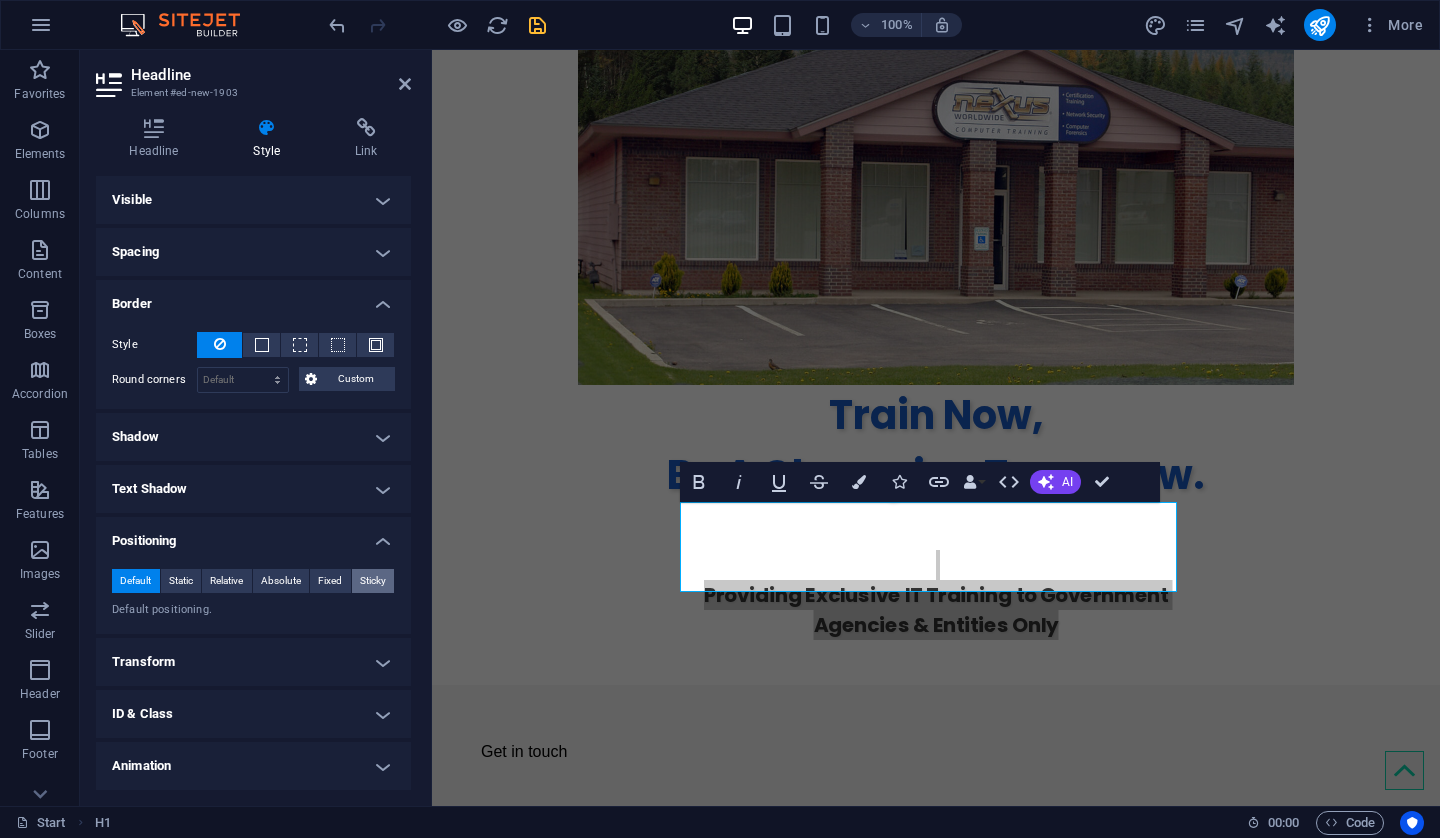 scroll, scrollTop: 51, scrollLeft: 0, axis: vertical 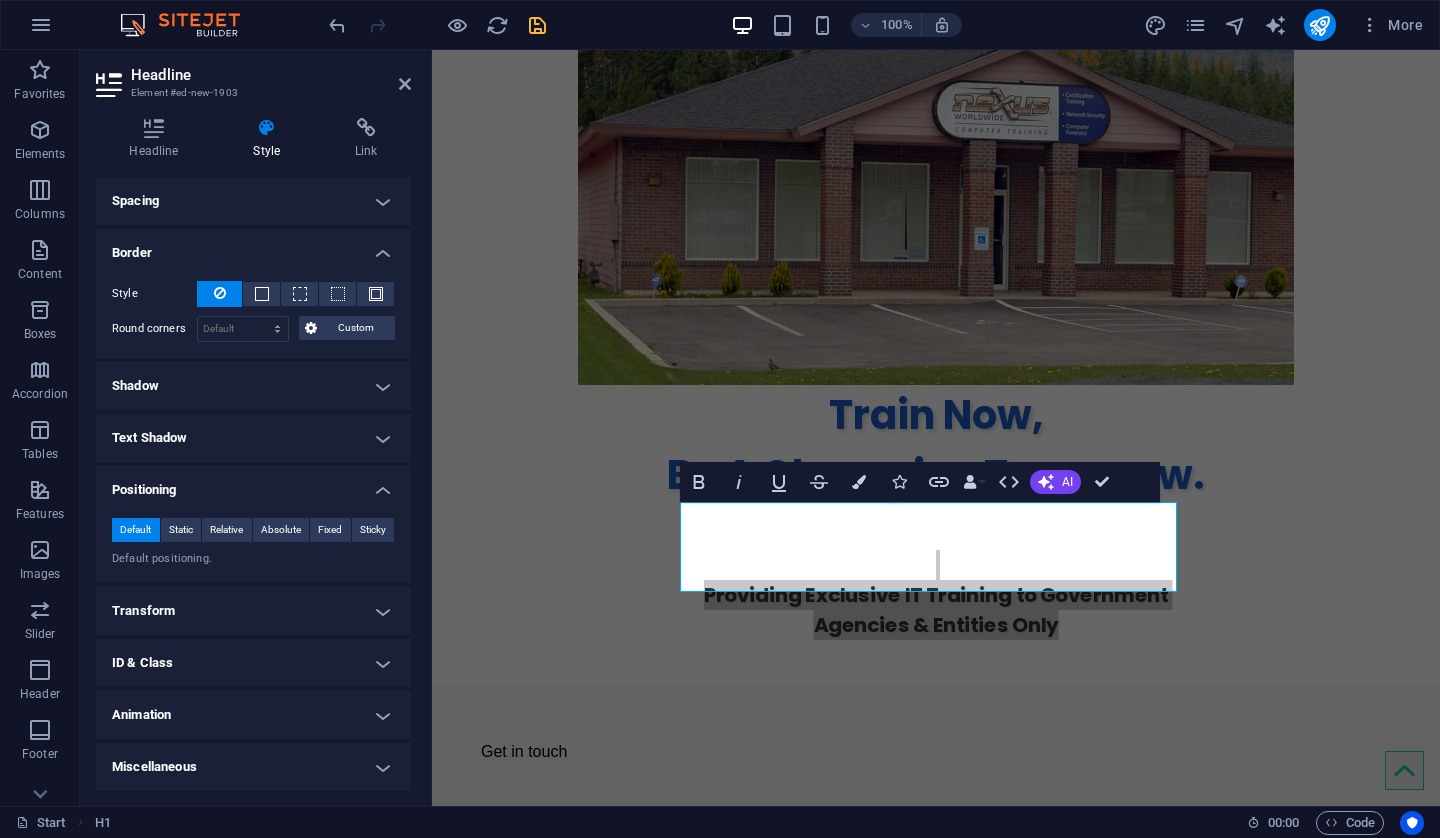 click on "Transform" at bounding box center [253, 611] 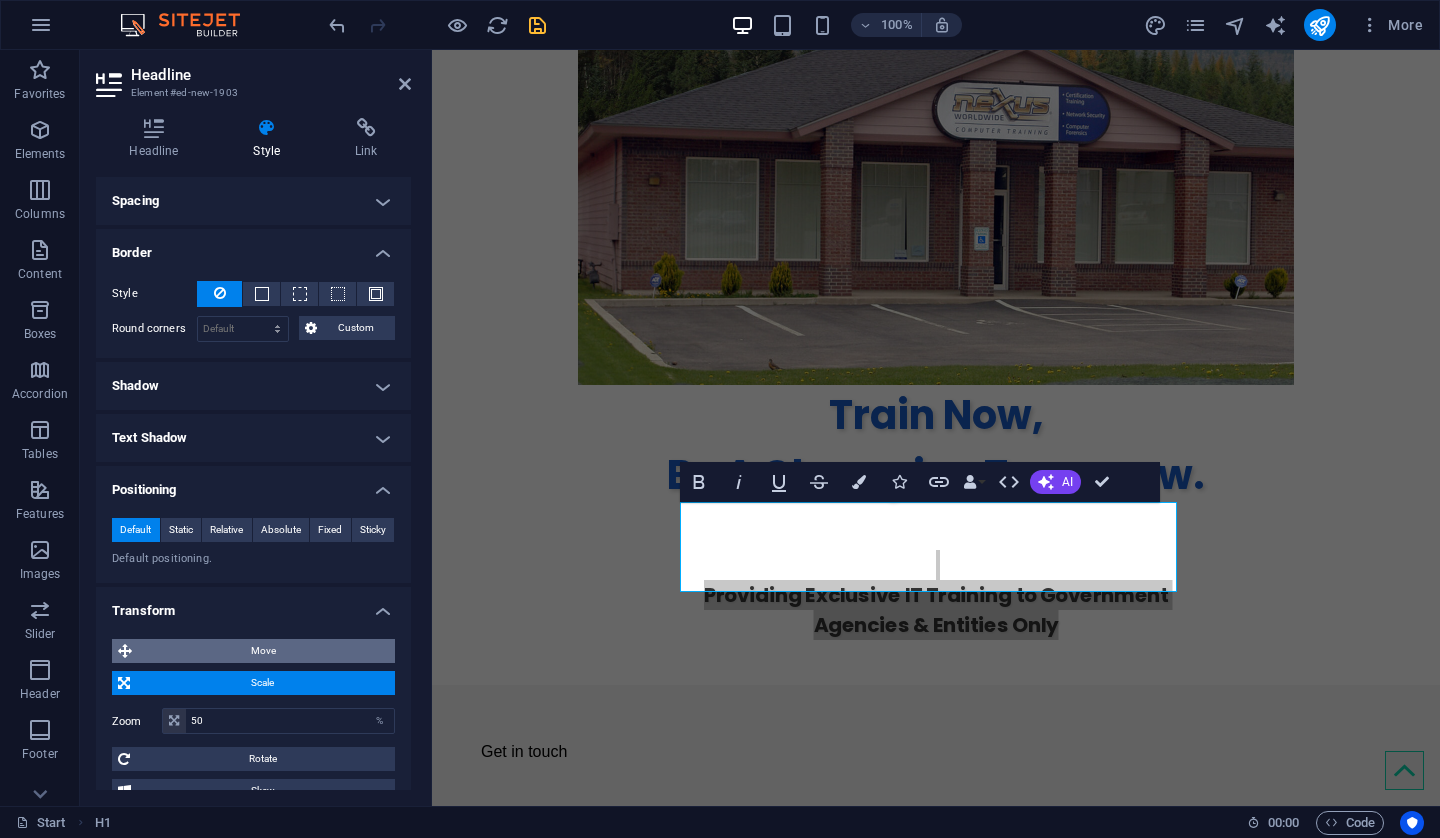 click on "Move" at bounding box center (263, 651) 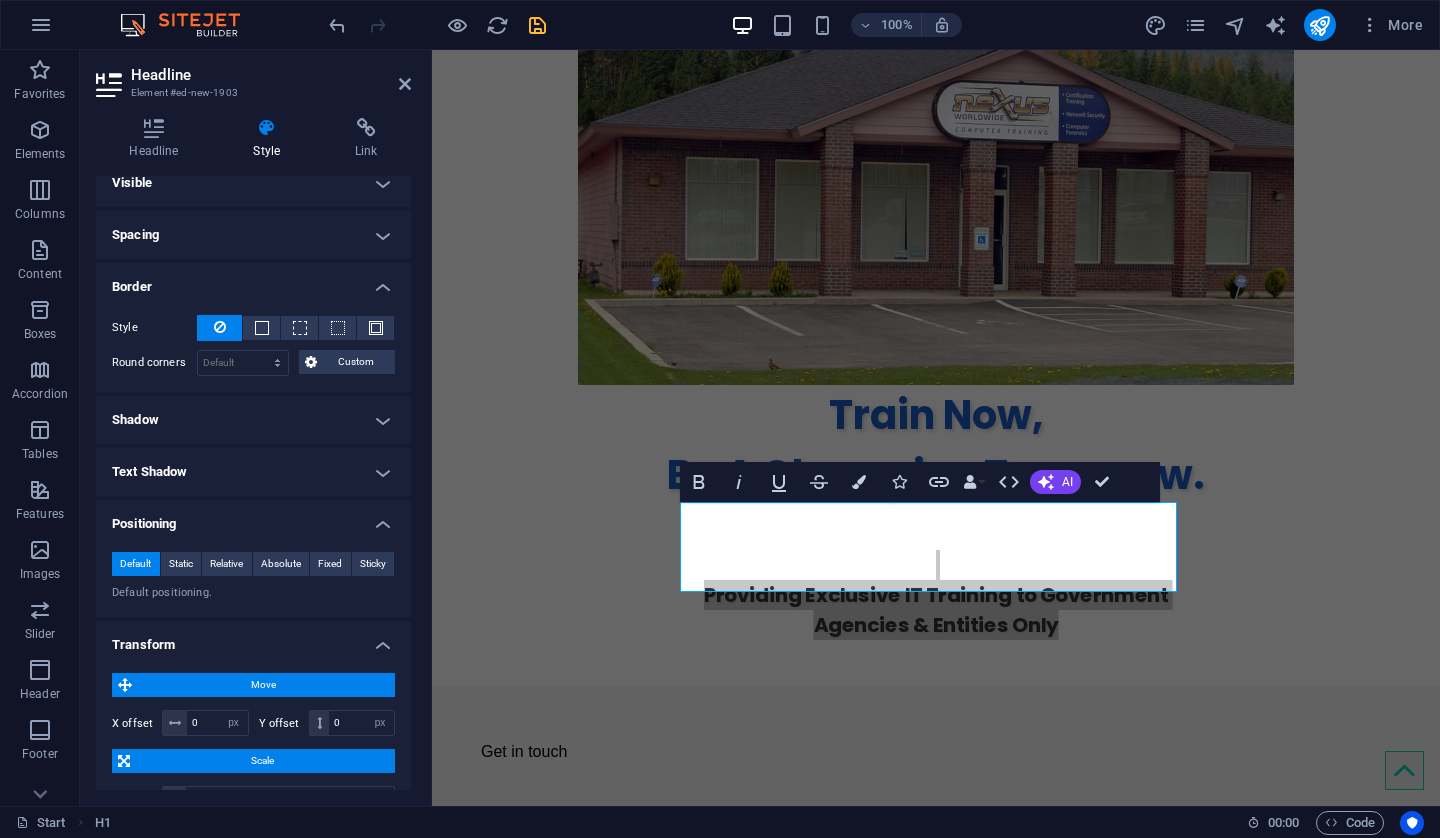 scroll, scrollTop: 0, scrollLeft: 0, axis: both 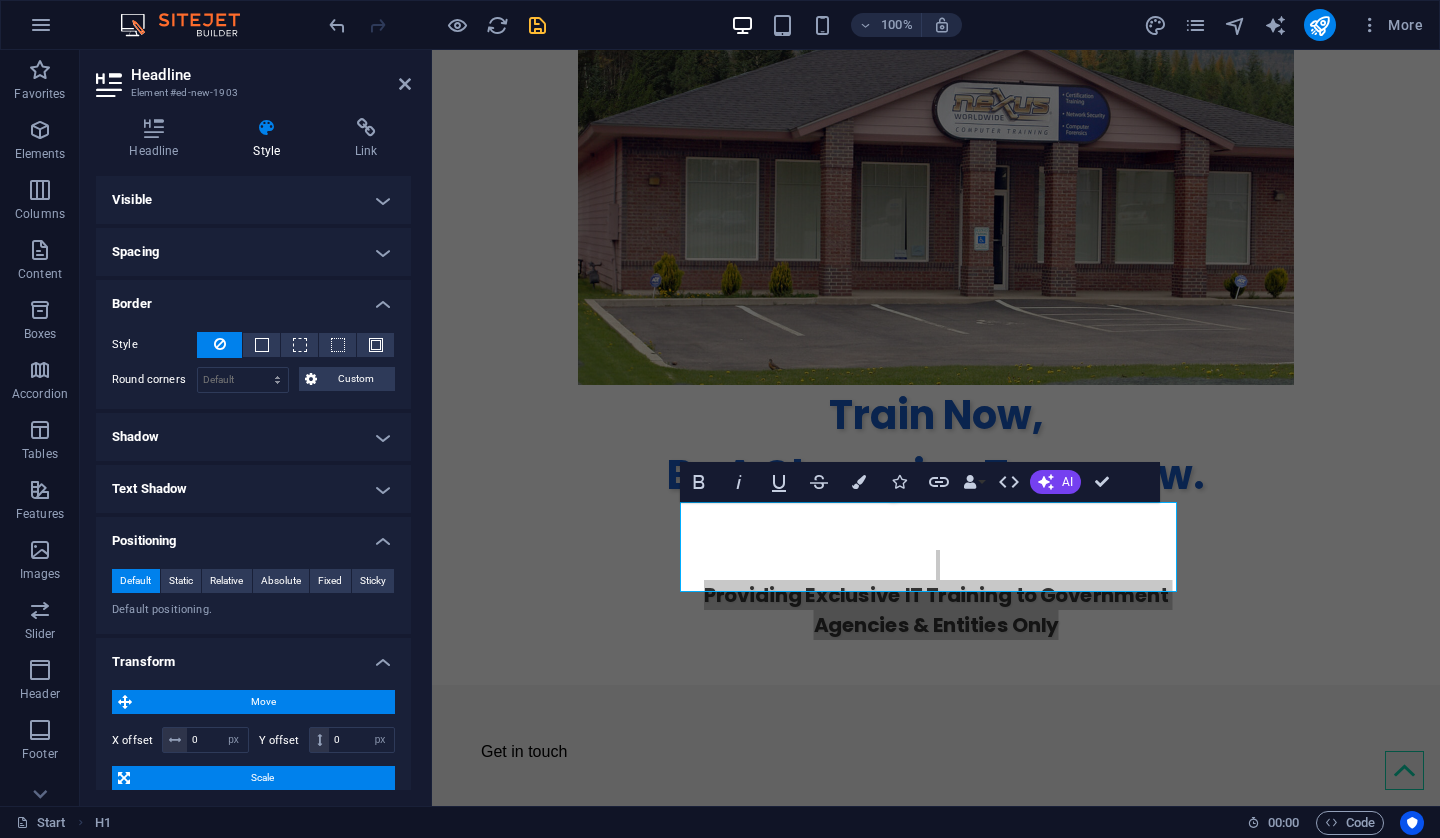click on "Visible" at bounding box center (253, 200) 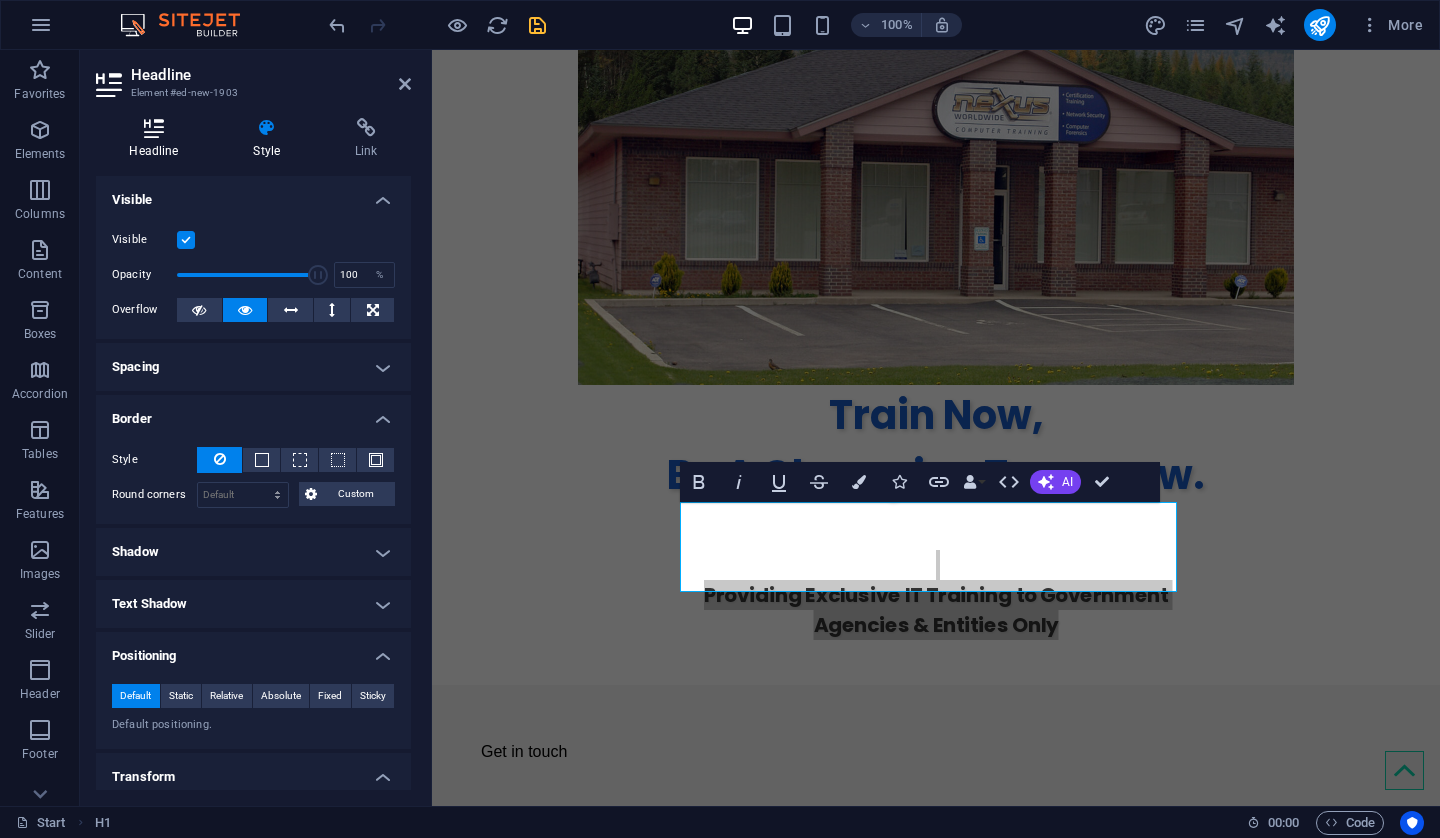 click at bounding box center [154, 128] 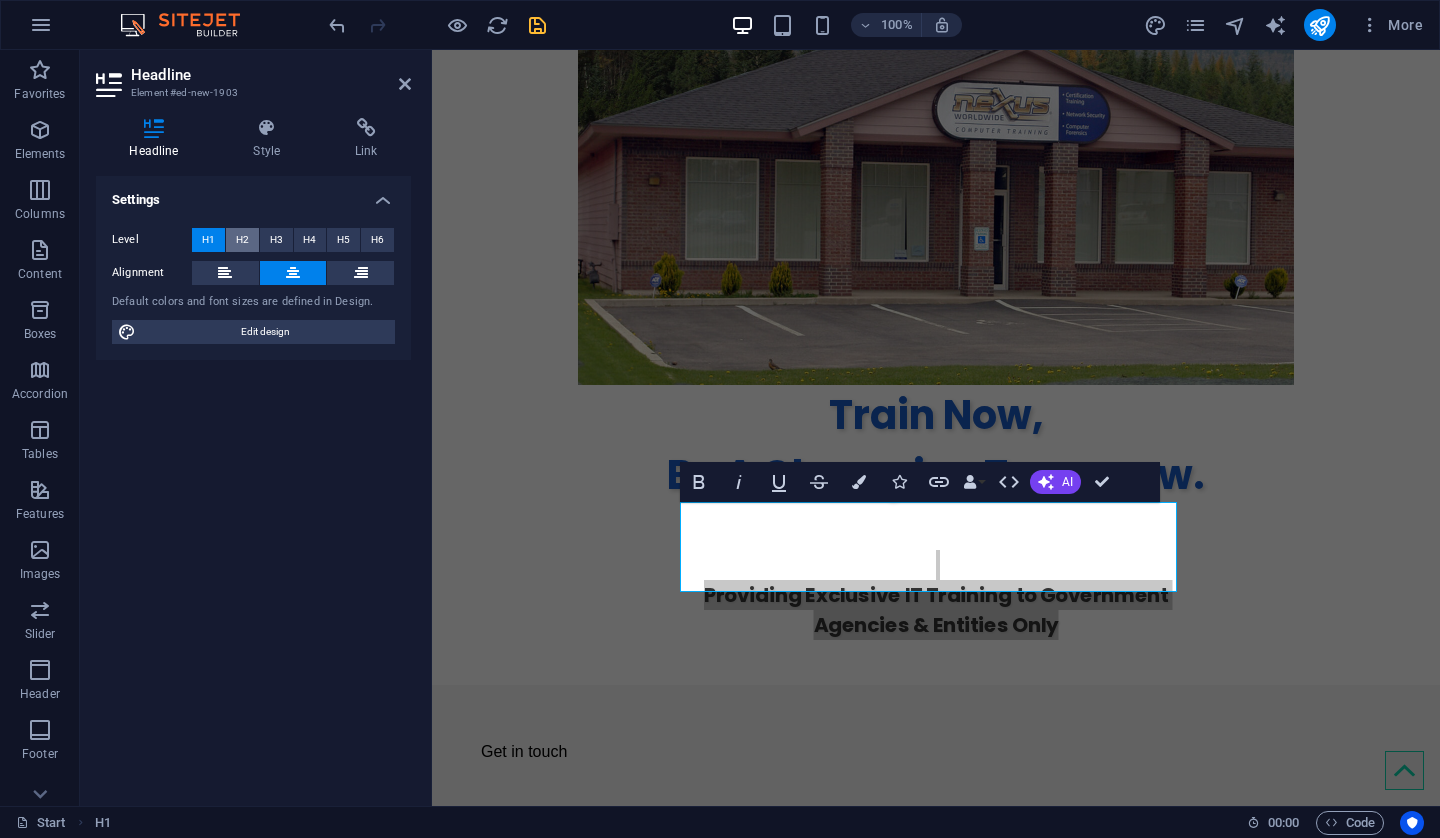 click on "H2" at bounding box center (242, 240) 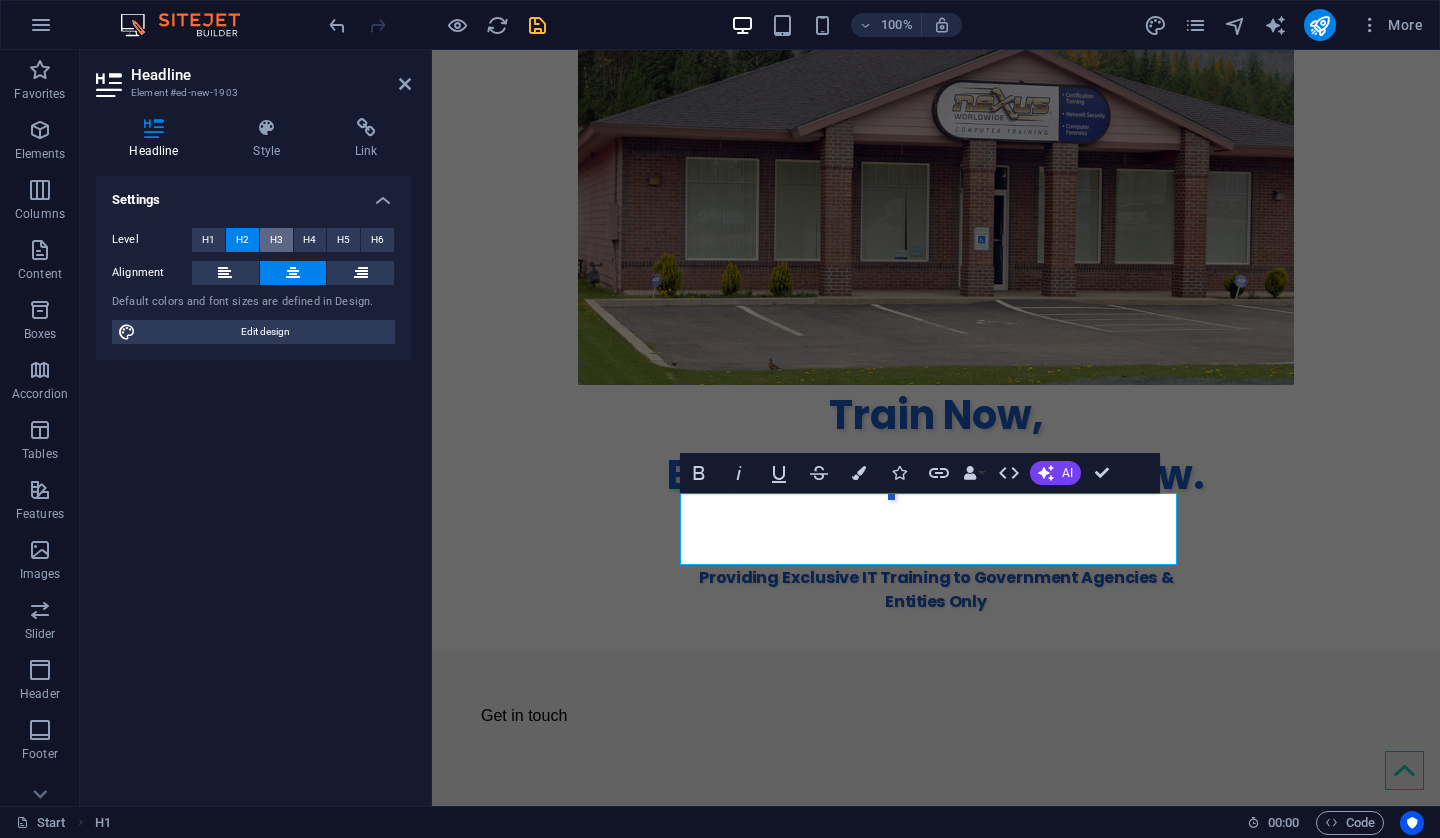 click on "H3" at bounding box center [276, 240] 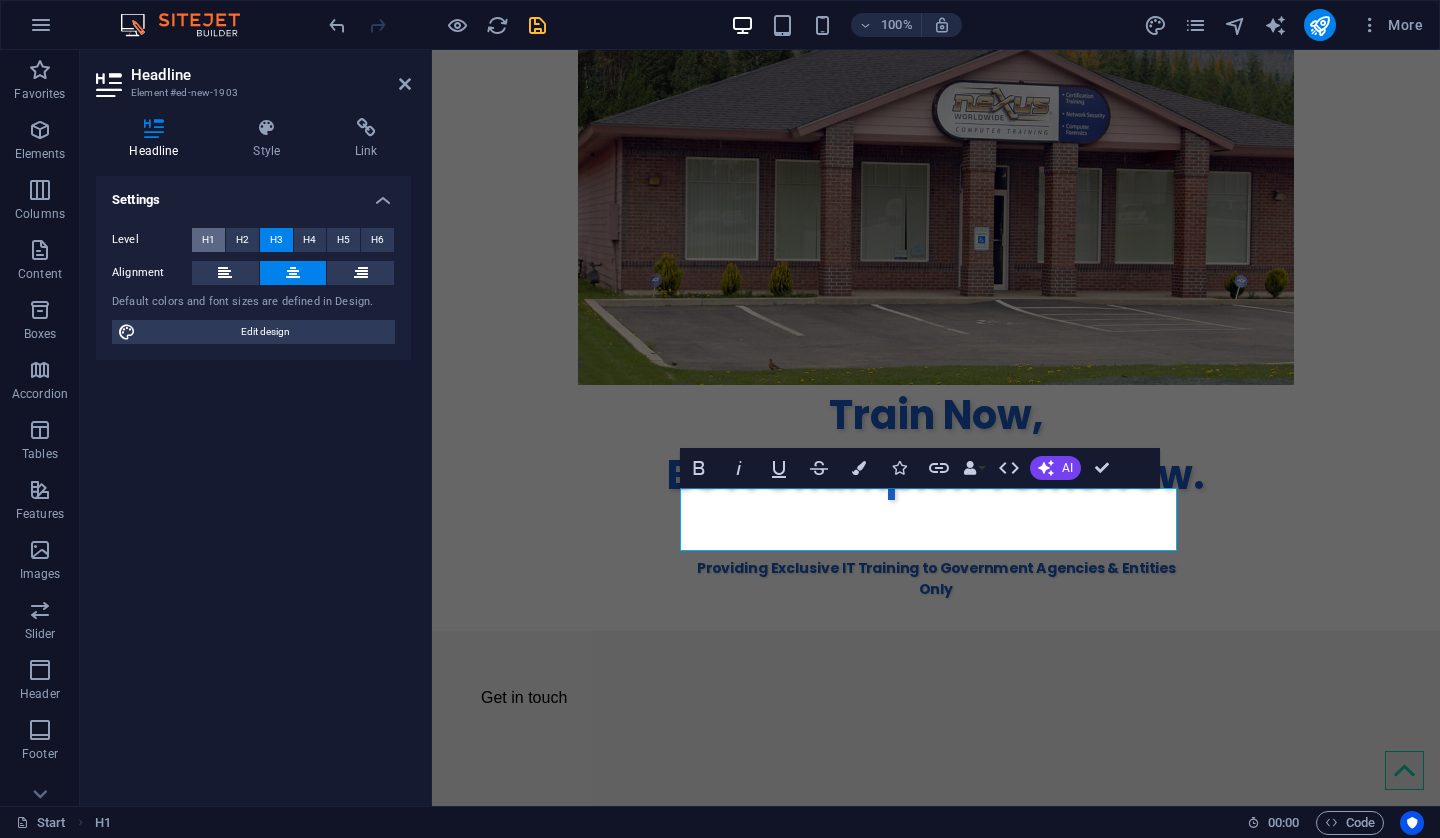 click on "H1" at bounding box center [208, 240] 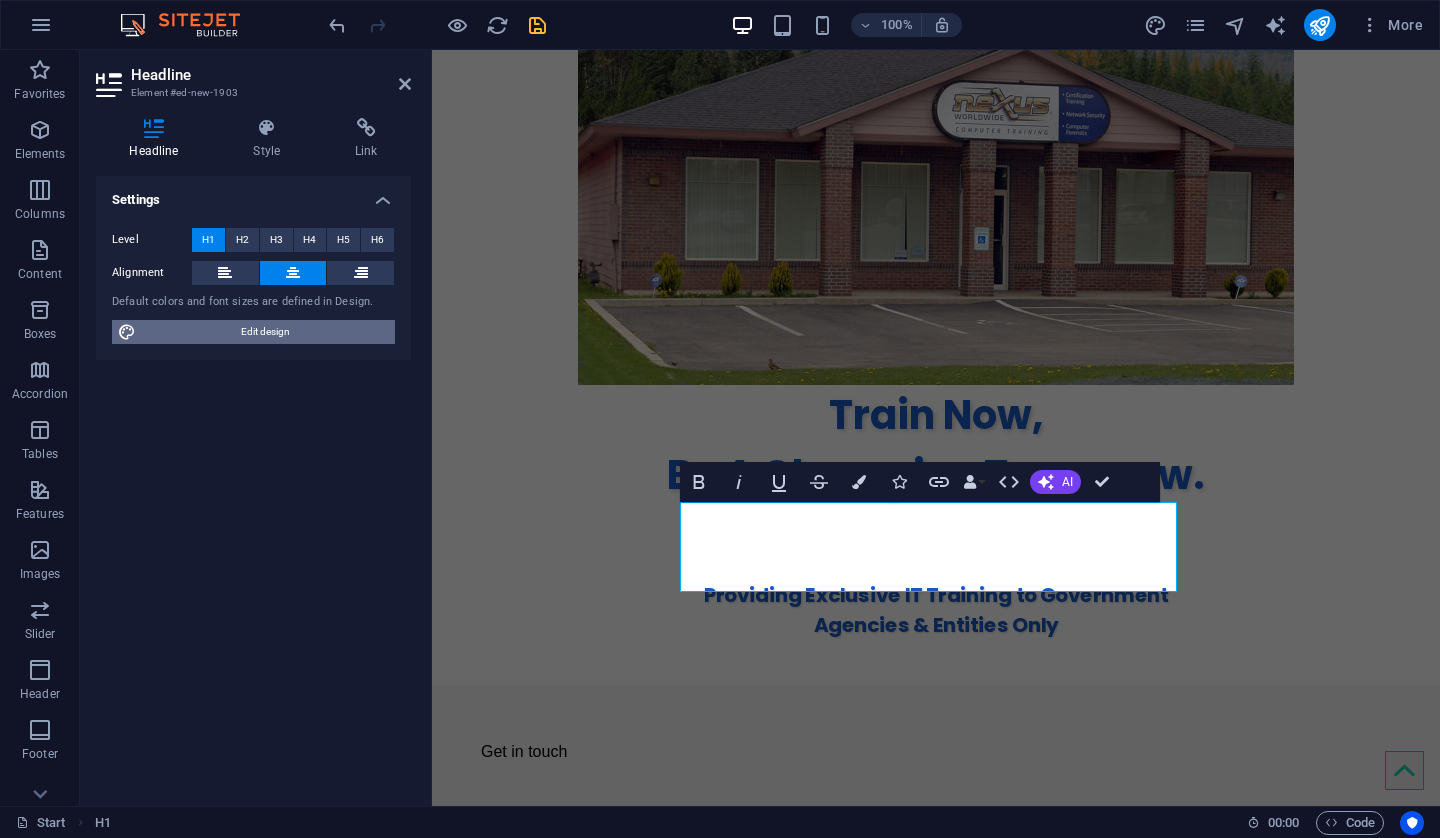 click on "Edit design" at bounding box center (265, 332) 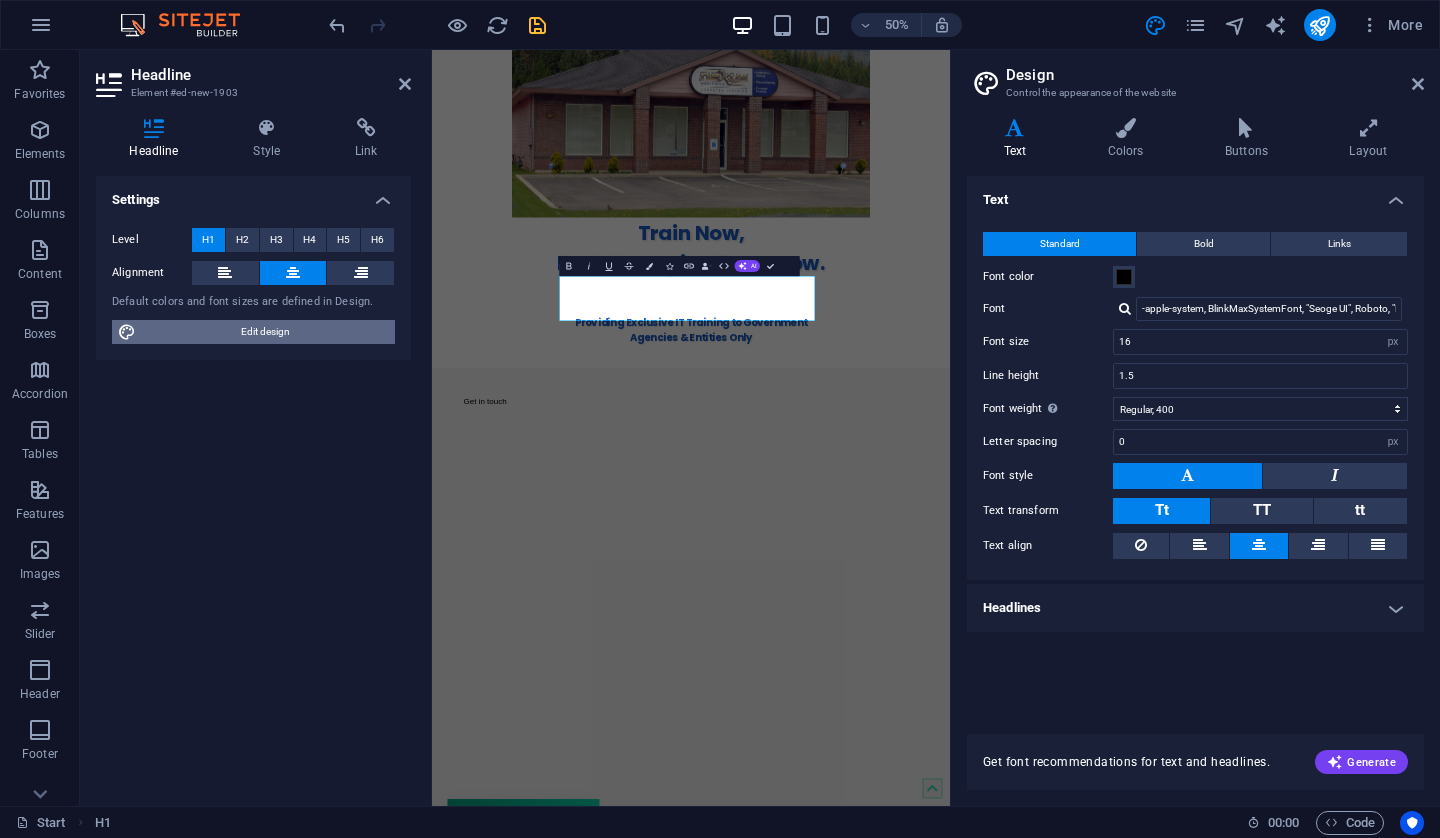 click on "Edit design" at bounding box center (265, 332) 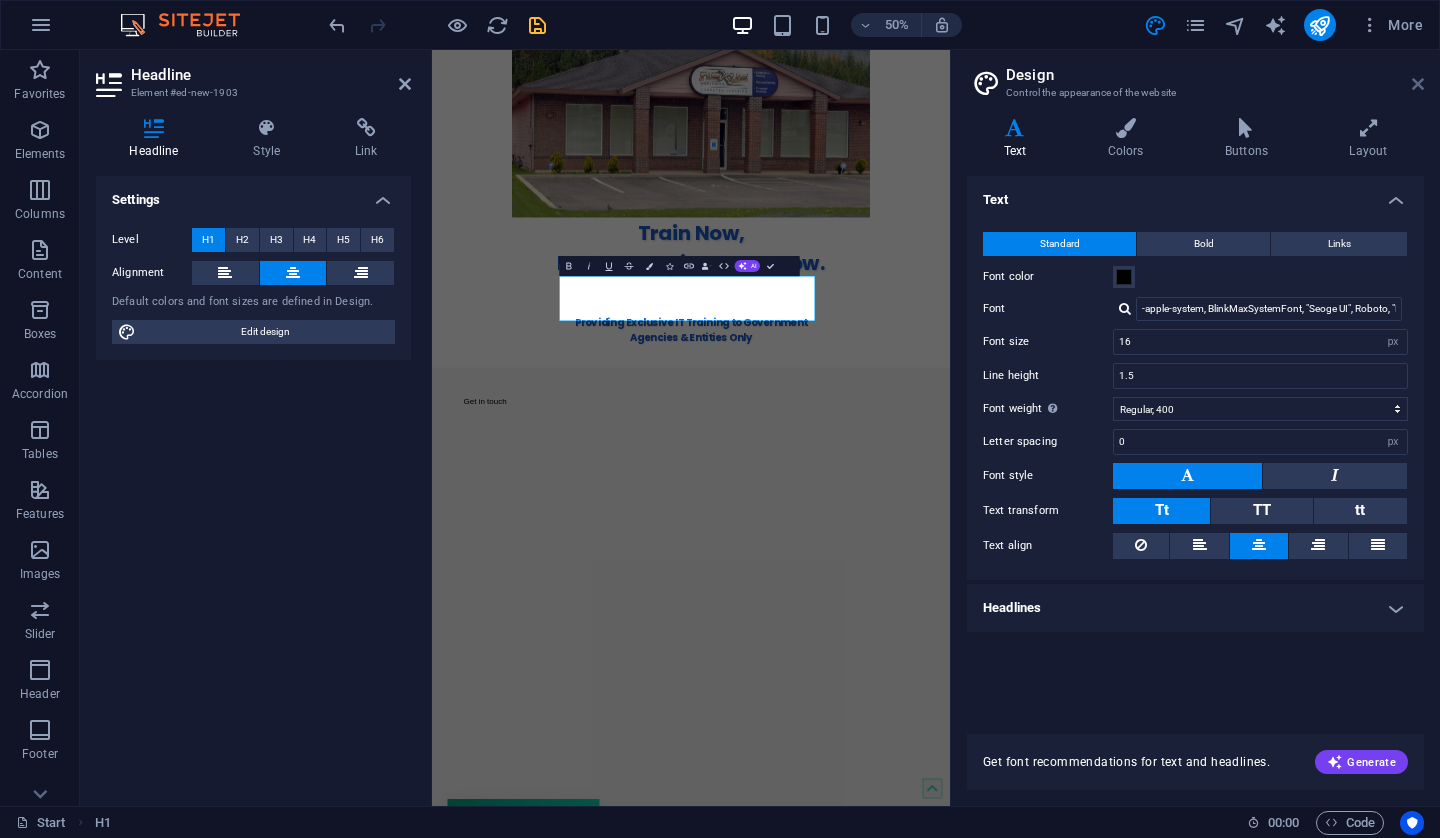 click at bounding box center (1418, 84) 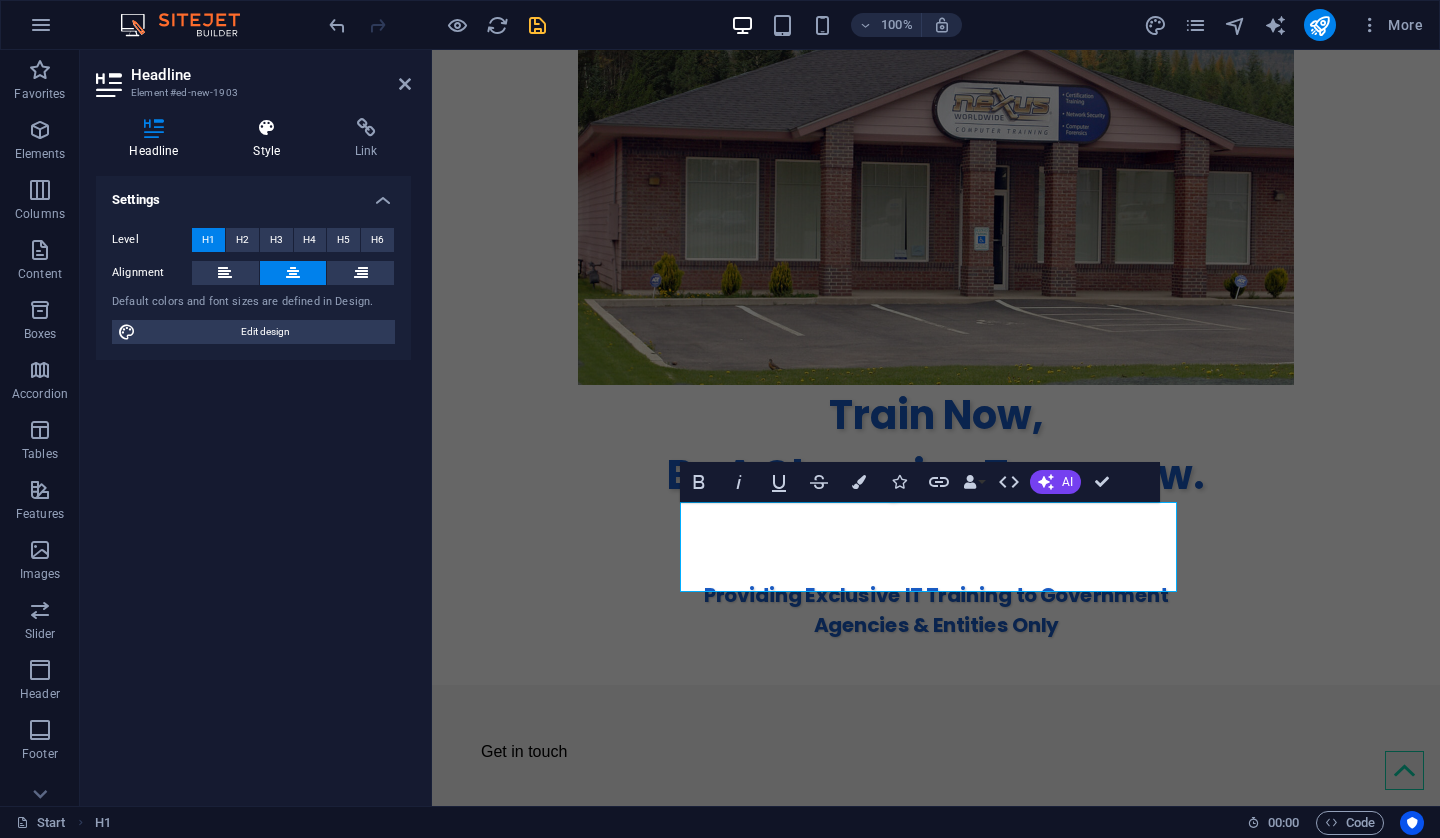 click on "Style" at bounding box center [271, 139] 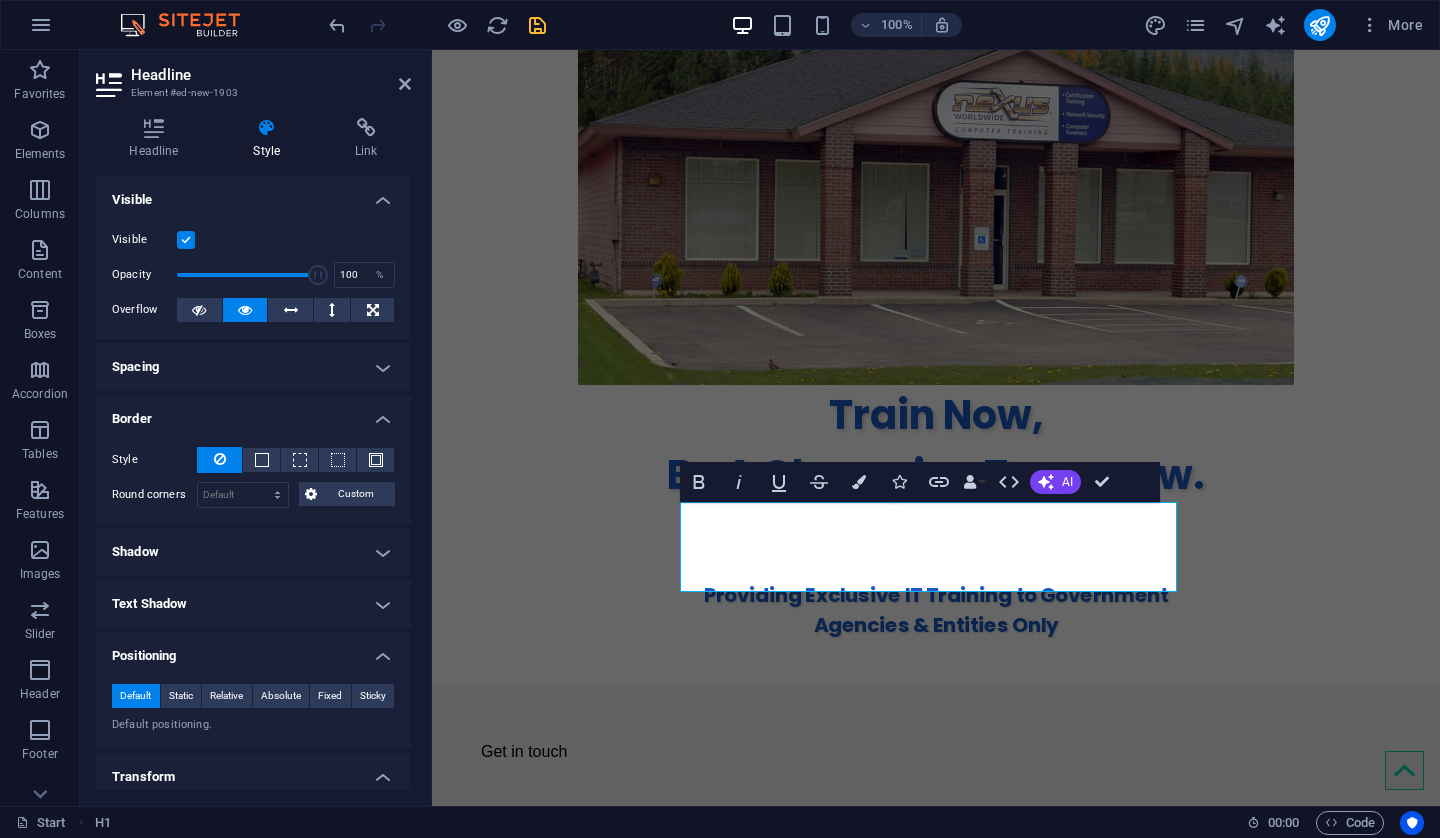 click at bounding box center (186, 240) 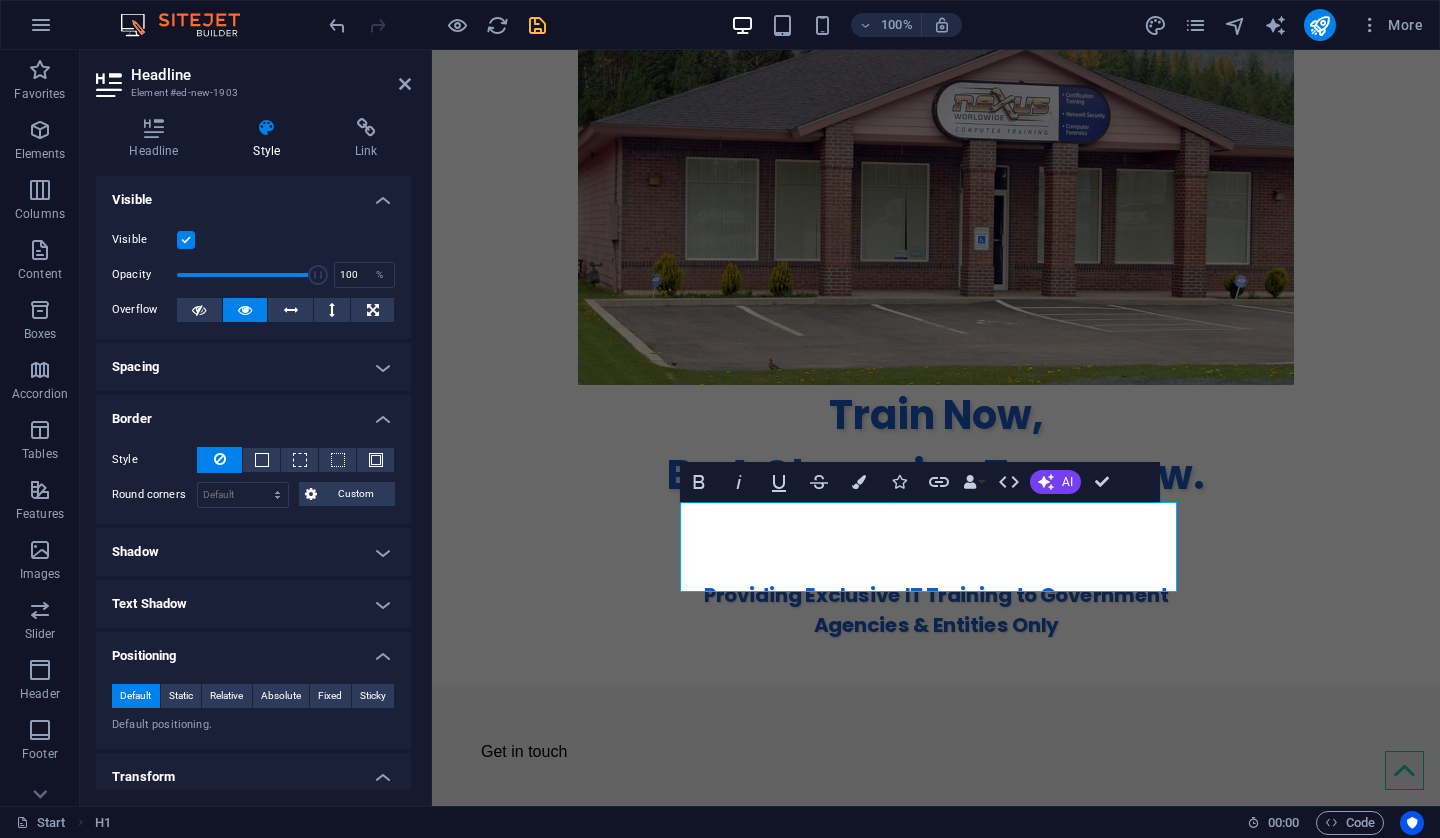click on "Visible" at bounding box center (0, 0) 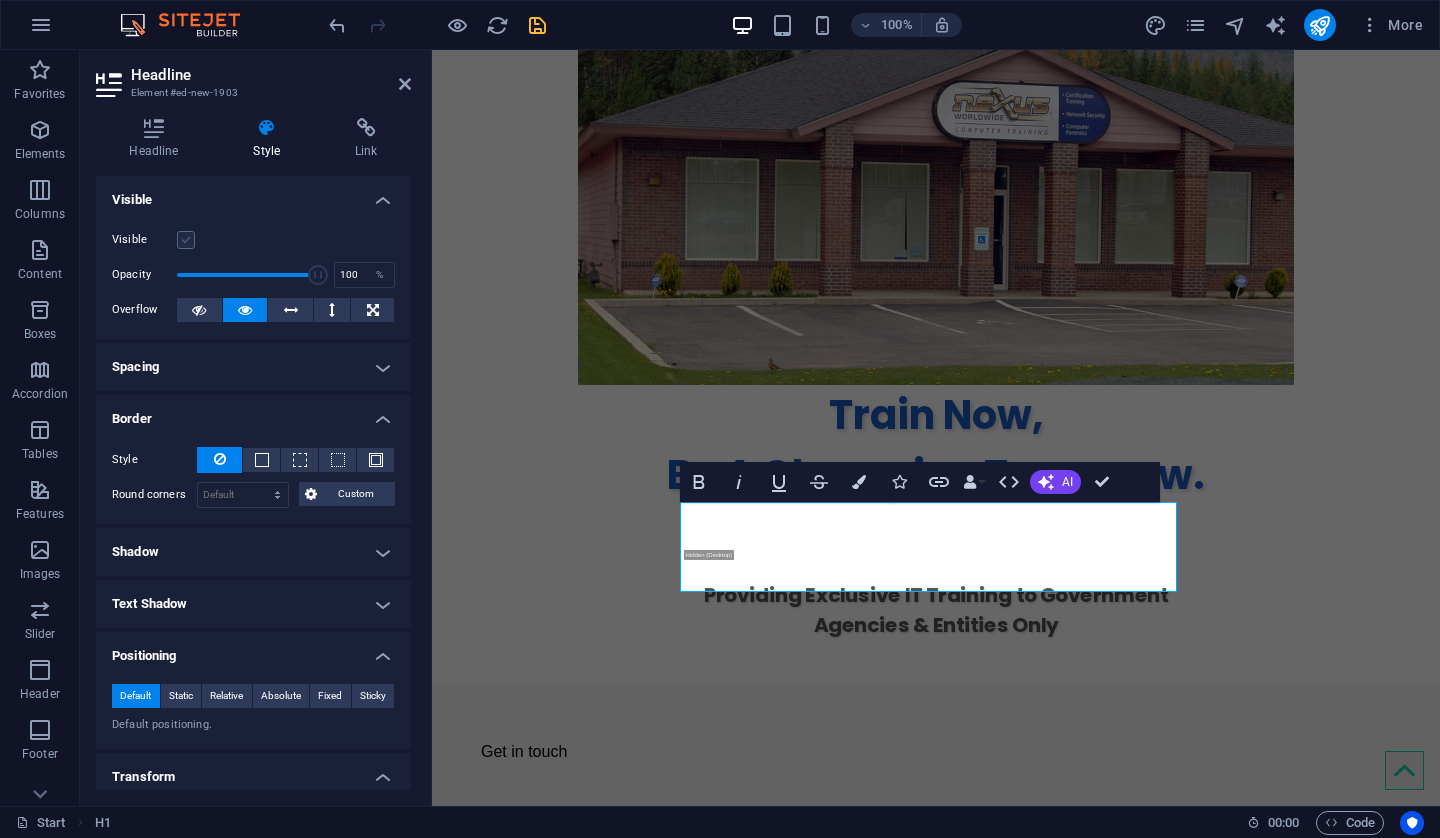 click at bounding box center [186, 240] 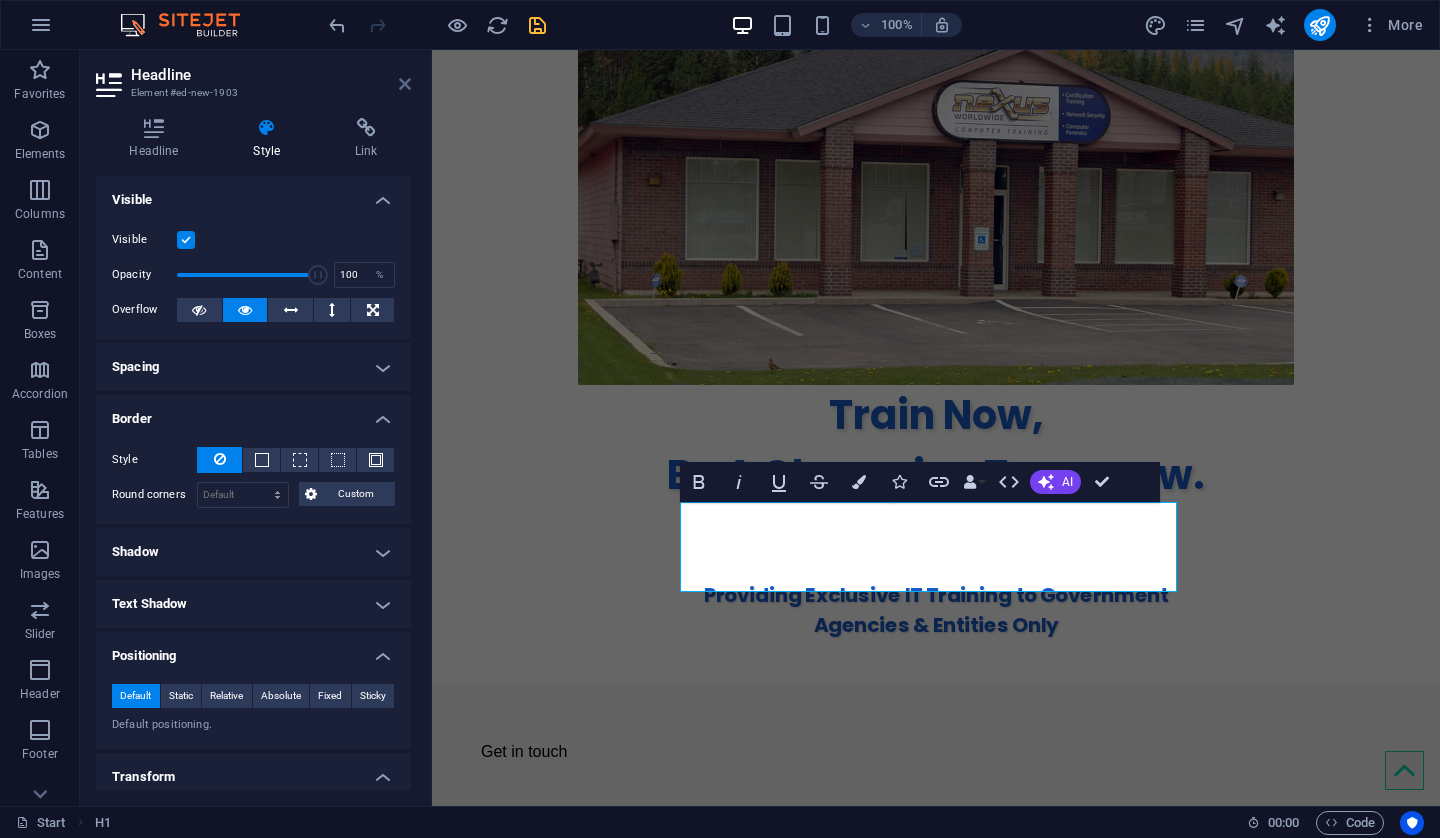 click at bounding box center (405, 84) 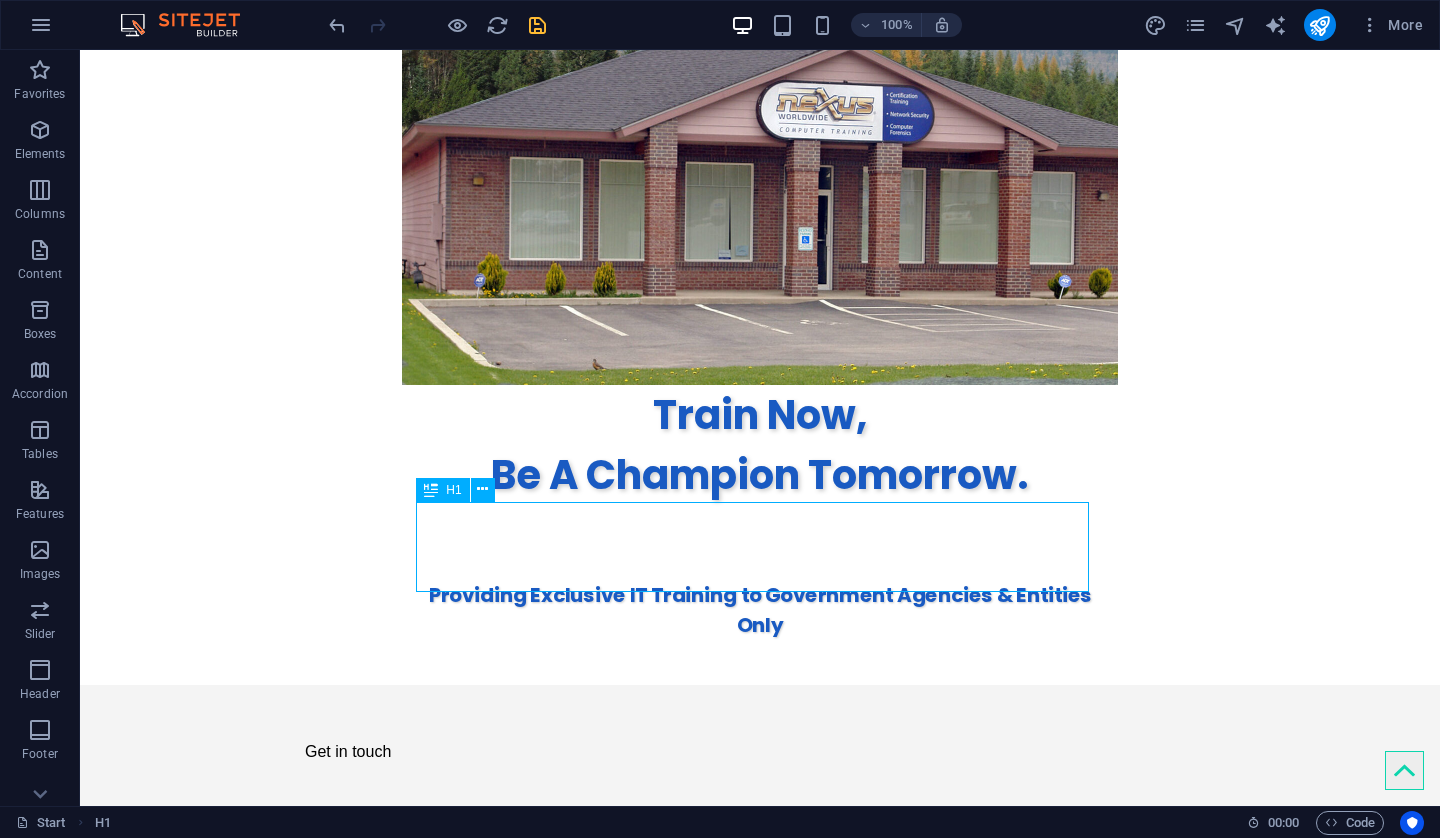 drag, startPoint x: 456, startPoint y: 488, endPoint x: 442, endPoint y: 489, distance: 14.035668 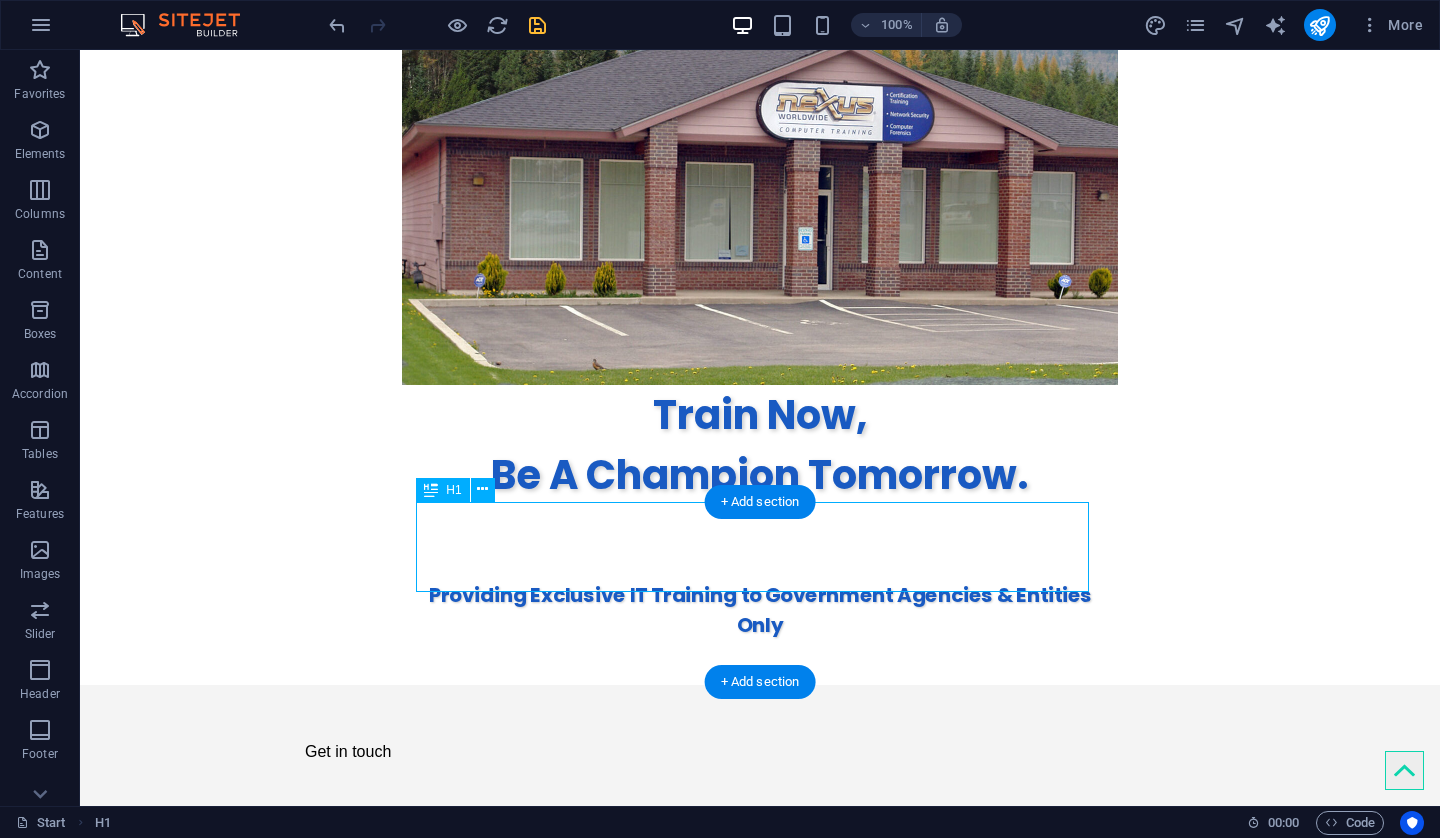click on "Providing Exclusive IT Training to Government Agencies & Entities Only" at bounding box center [760, 595] 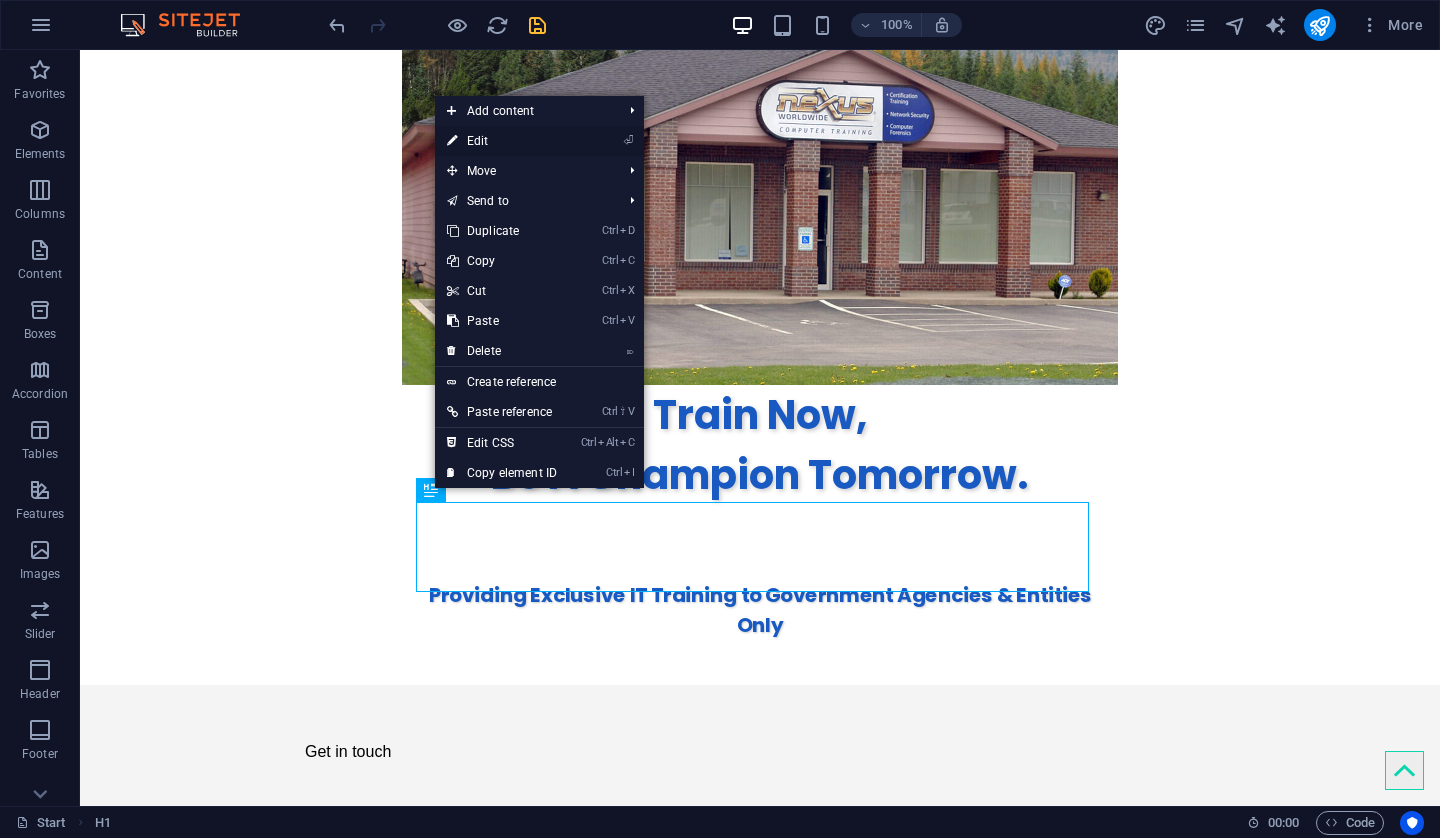 click on "⏎  Edit" at bounding box center [502, 141] 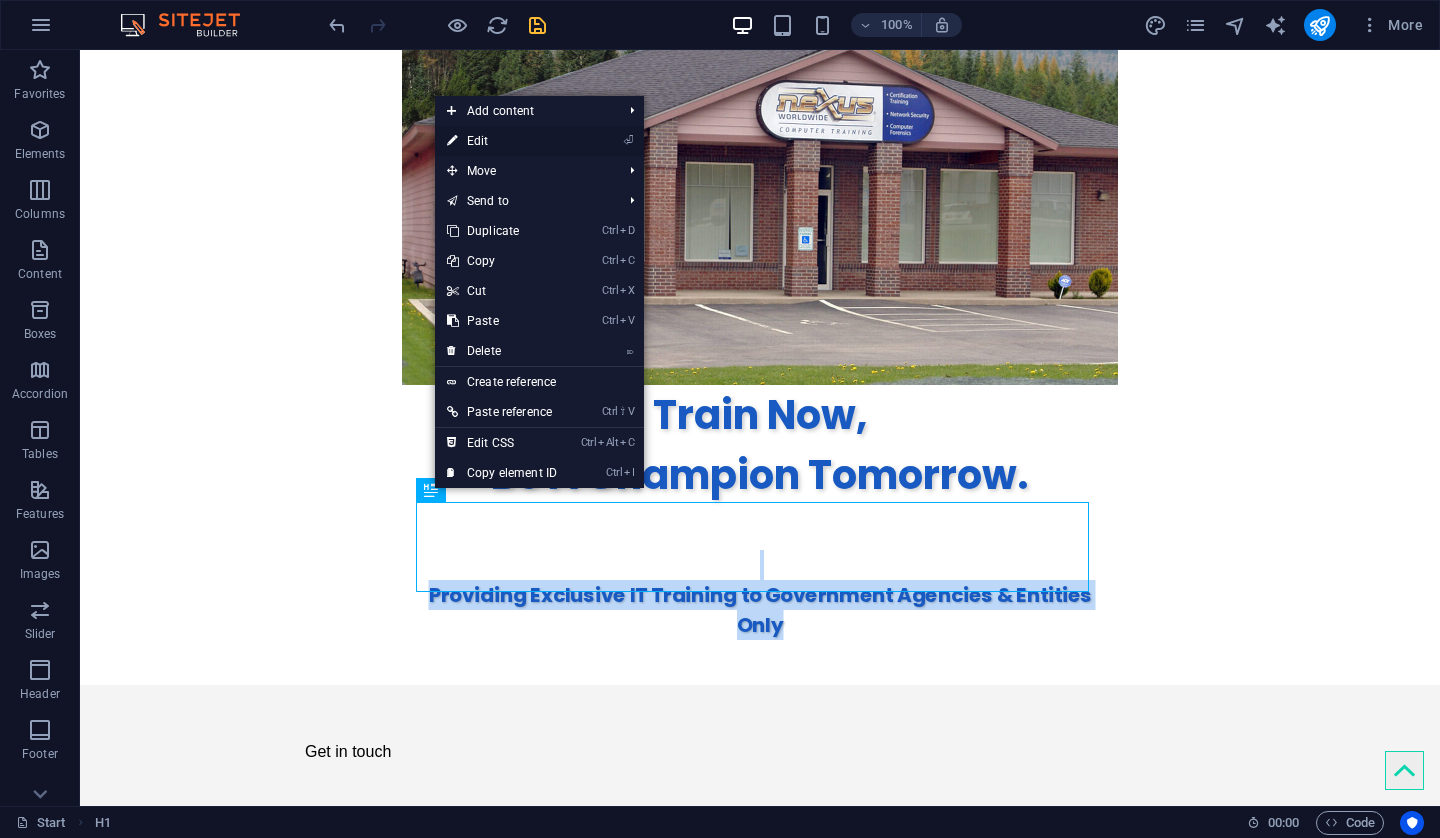 select on "px" 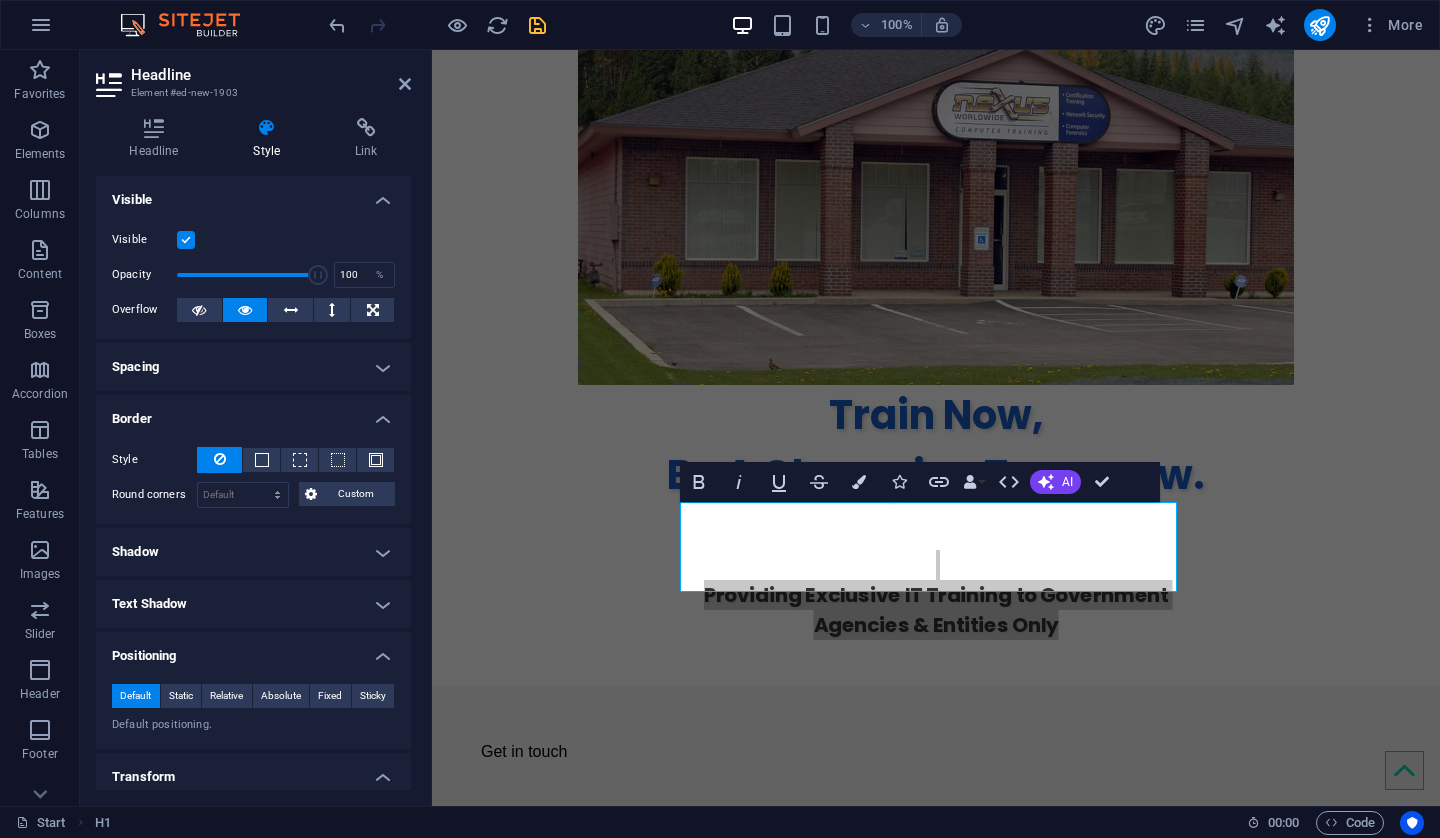 click on "Visible" at bounding box center [253, 194] 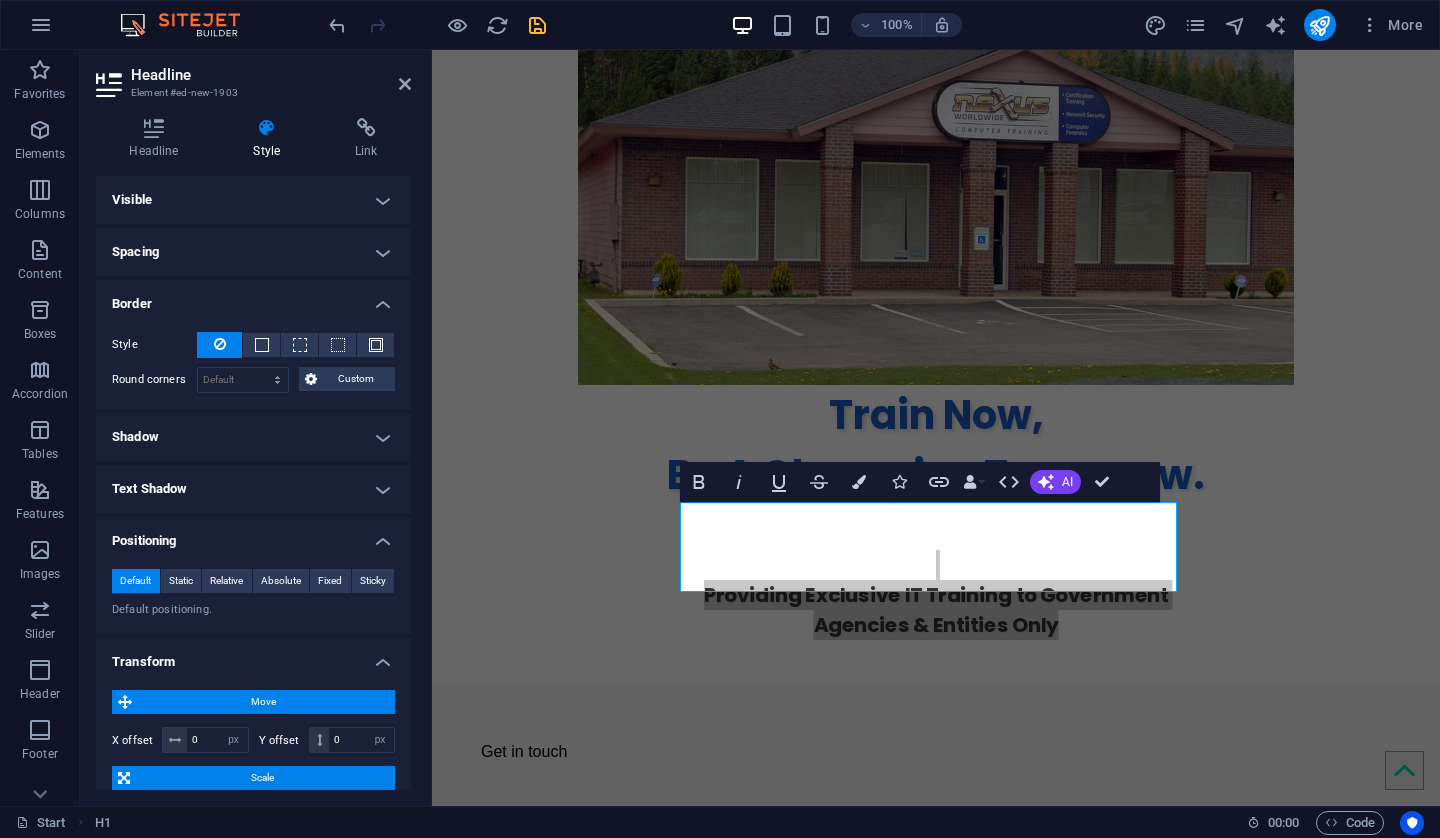 click on "Spacing" at bounding box center [253, 252] 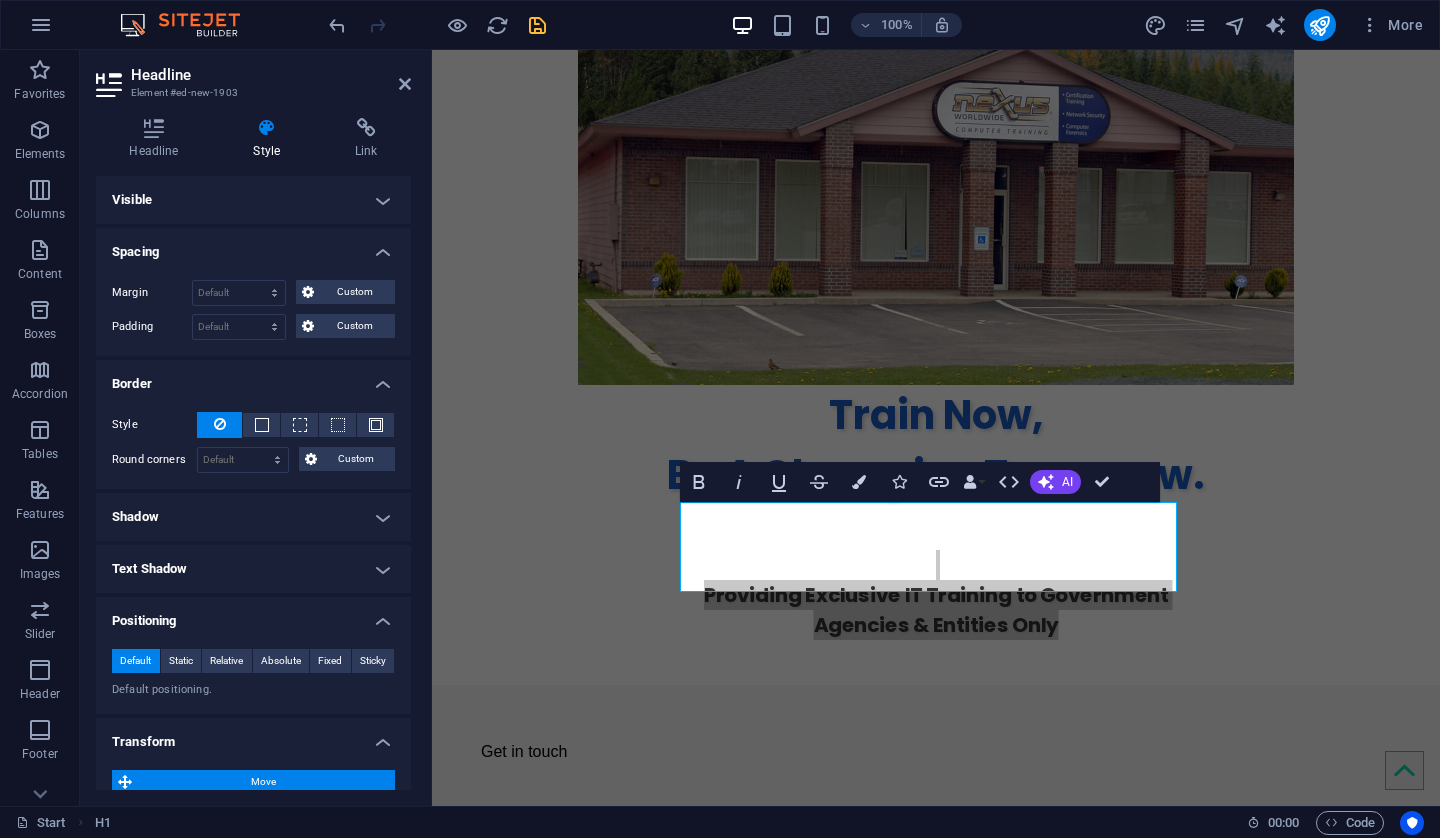 click on "Spacing" at bounding box center [253, 246] 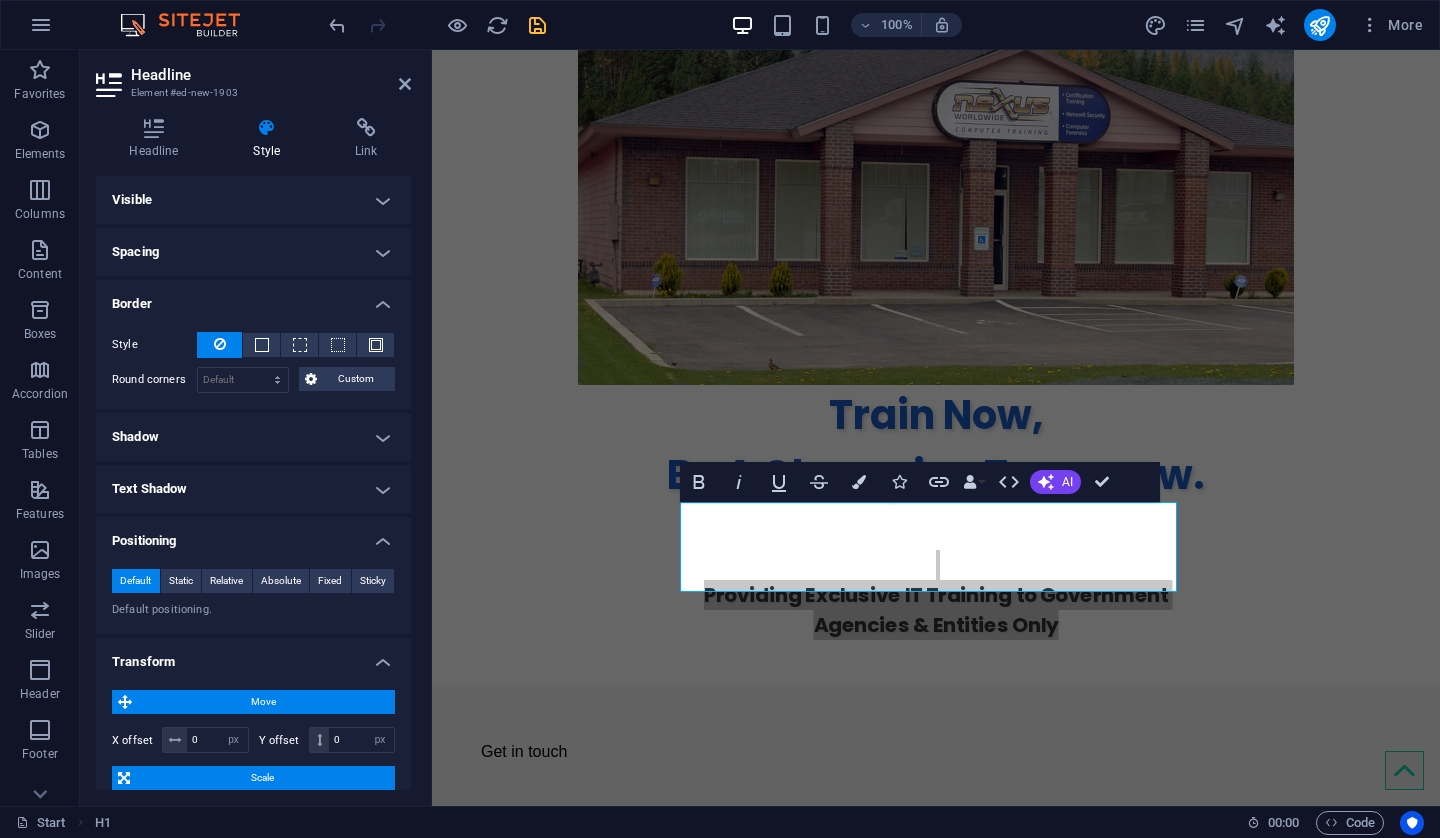 click on "Border" at bounding box center (253, 298) 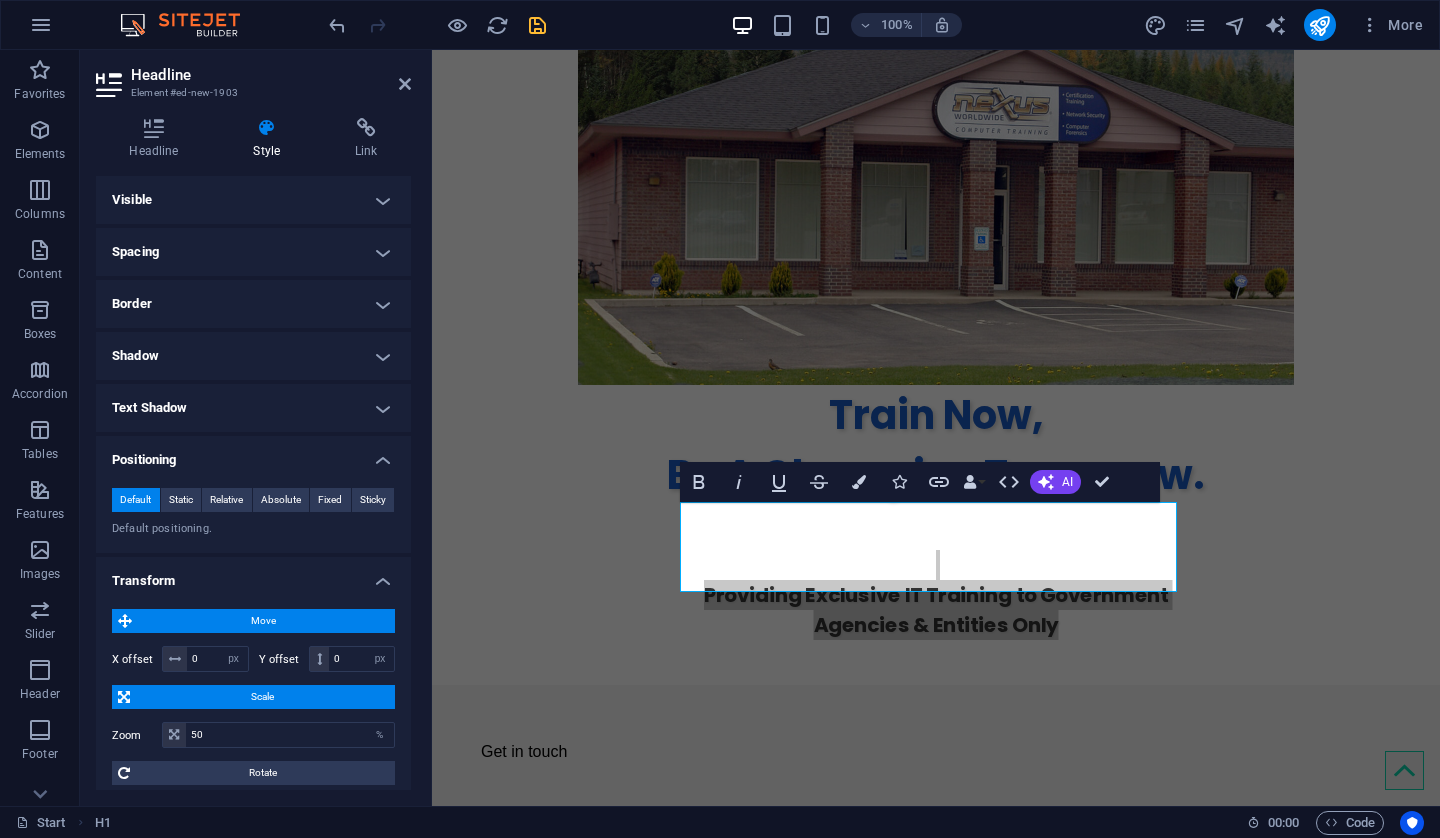 click on "Positioning" at bounding box center (253, 454) 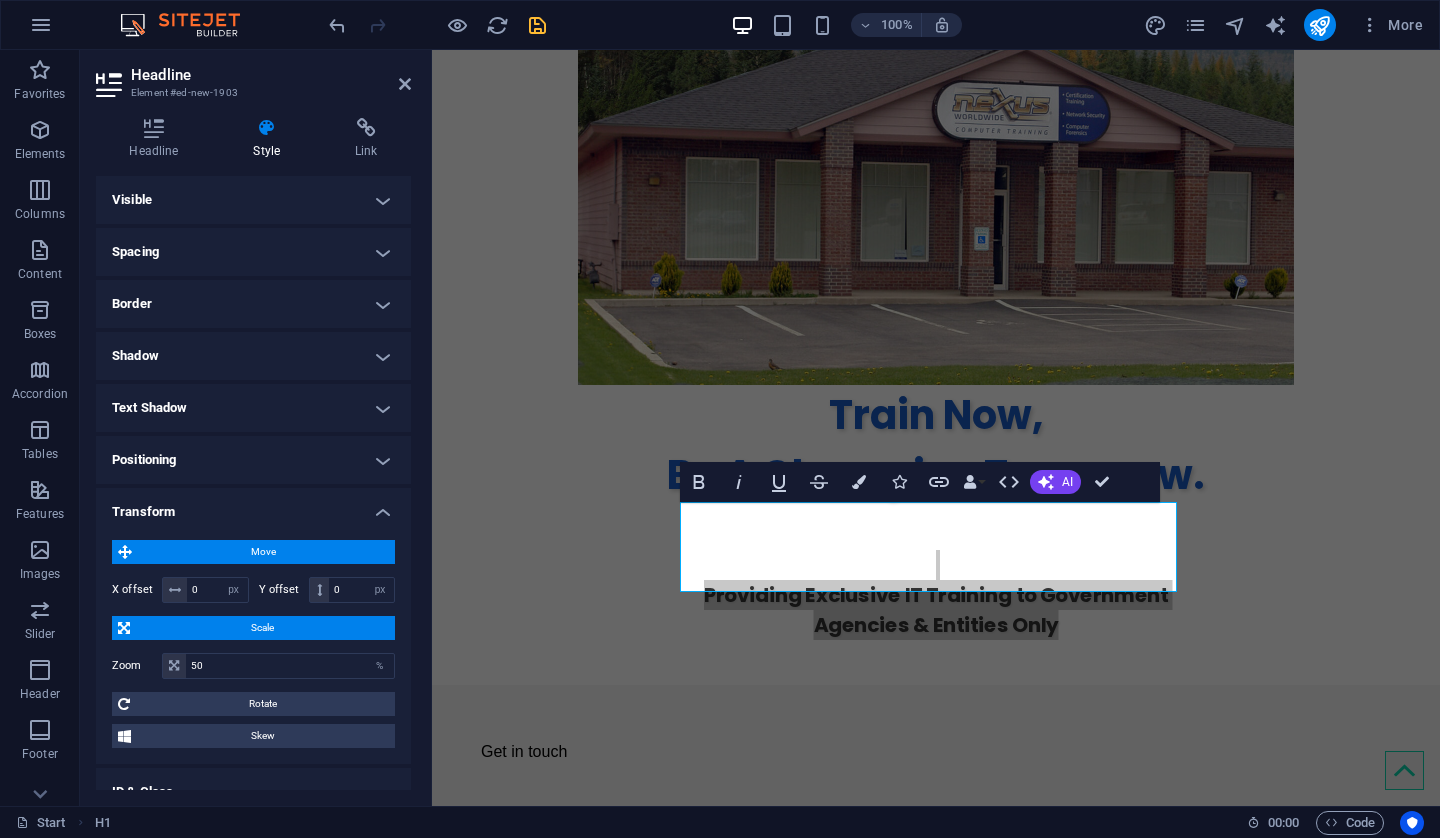click on "Transform" at bounding box center (253, 506) 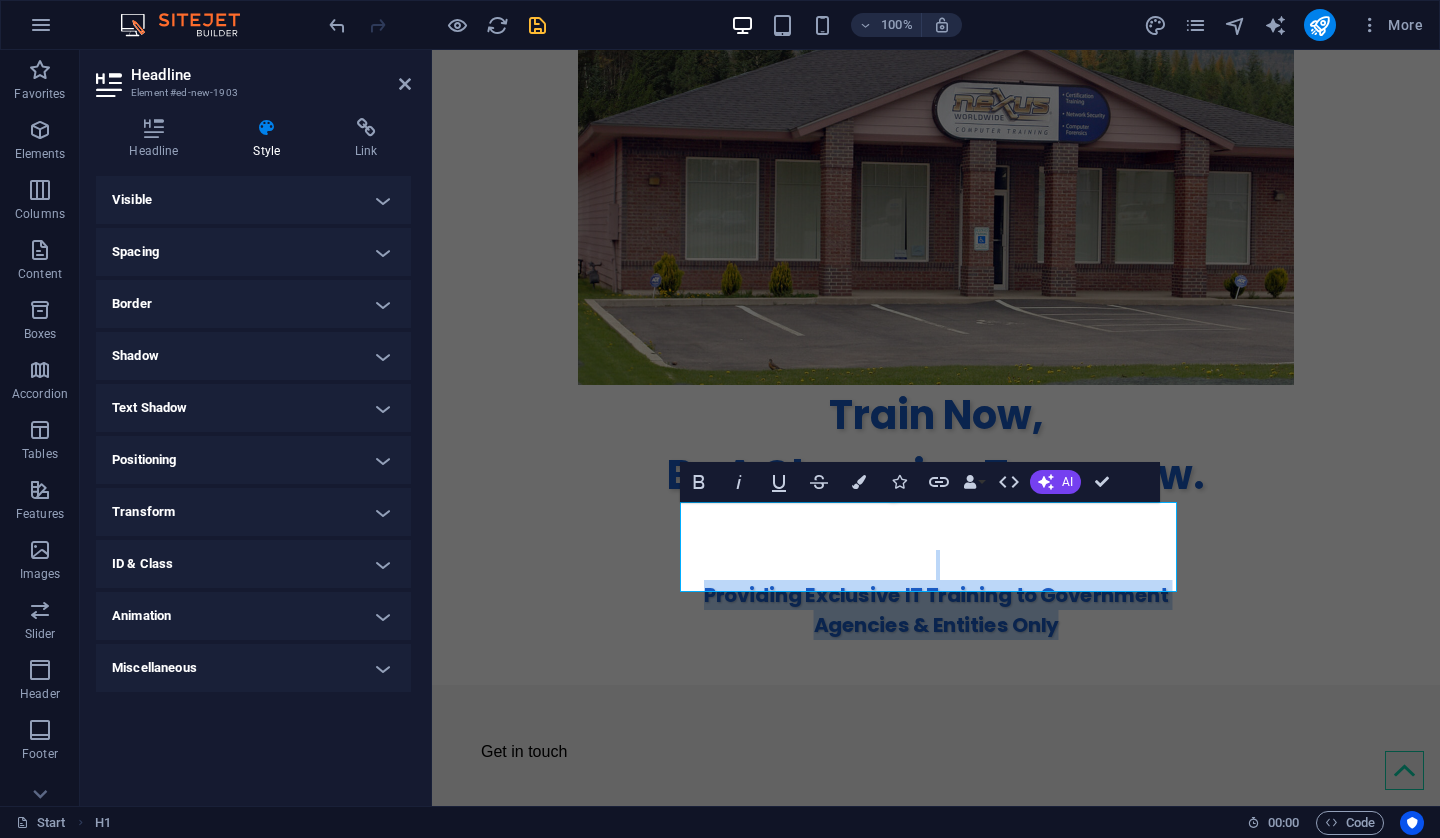 click on "Home CompTia About us Contact Train Now, Be A Champion Tomorrow. Providing Exclusive IT Training to Government Agencies & Entities Only Get in touch Corporate design Lorem ipsum dolor sit amet, consectetur adipisicing elit. Veritatis dolorem! Webdesign Lorem ipsum dolor sit amet, consectetur adipisicing elit. Veritatis dolorem! Mobile apps Lorem ipsum dolor sit amet, consectetur adipisicing elit. Veritatis dolorem! Creative service Lorem ipsum dolor sit amet Lorem ipsum dolor sit amet, consectetur adipisicing elit. Repellat, maiores, a libero atque assumenda praesentium cum magni odio dolor accusantium explicabo repudiandae molestiae.  Cumque expo laboriosam nulla distinctio mollitia Molestias excepturi voluptatem veritatis iusto namut Praesentium magni odio dolor accusantium Ipsum dolor sit amet, consectetur adipisicing elit Sitejet 90%
Photoshop 70%
Illustrator 90%
HTML5 & CSS3 85%
JavaScript 45%
Drop content here or  Add elements  Paste clipboard About Genius Lorem ipsum dolor sit amet Submit" at bounding box center (936, 4753) 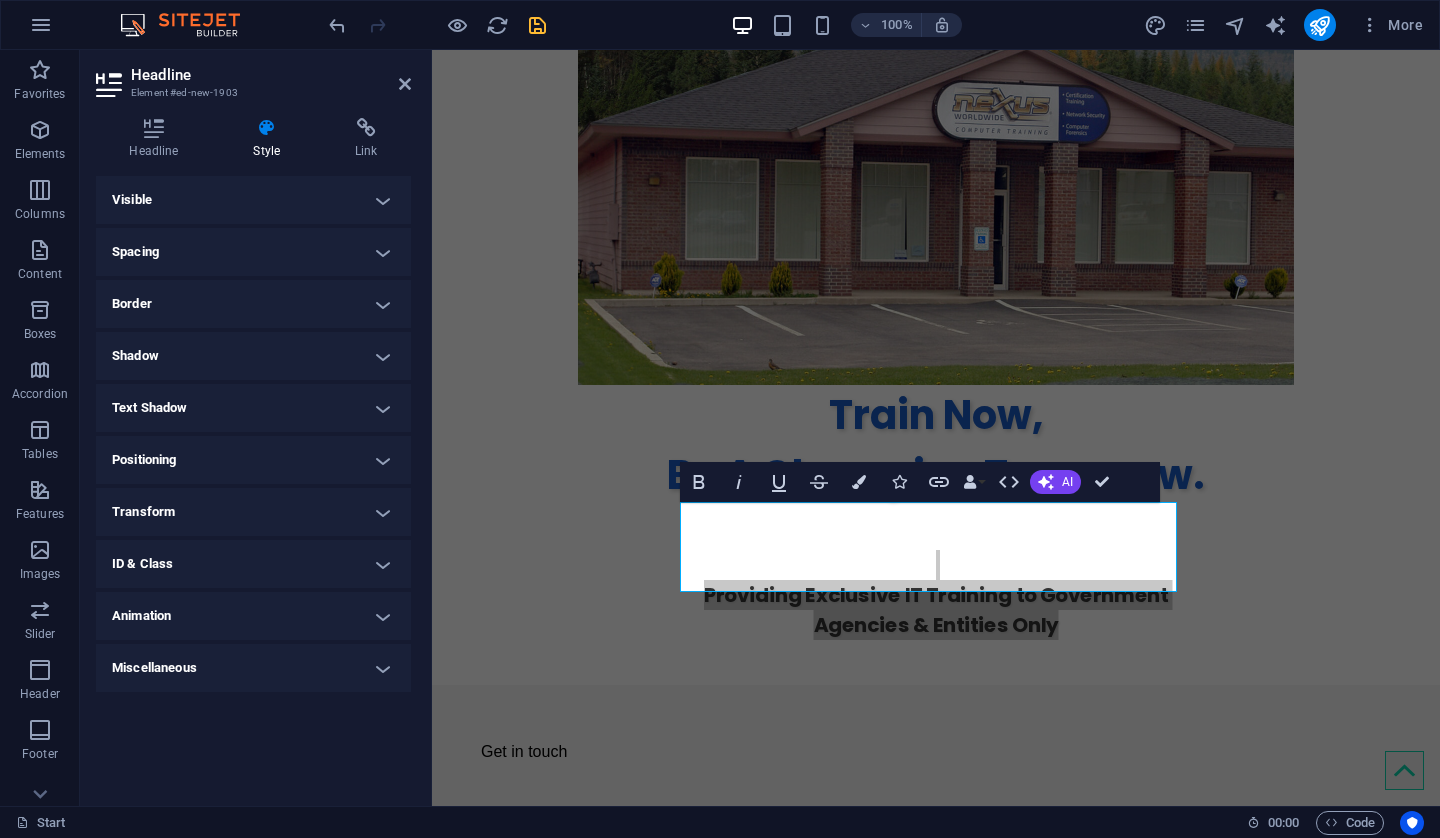 click on "Headline Element #ed-new-1903 Headline Style Link Settings Level H1 H2 H3 H4 H5 H6 Alignment Default colors and font sizes are defined in Design. Edit design Preset Element Layout How this element expands within the layout (Flexbox). Size 100 Default auto px % 1/1 1/2 1/3 1/4 1/5 1/6 1/7 1/8 1/9 1/10 Grow Shrink Order Container layout Visible Visible Opacity 100 % Overflow Spacing Margin Default auto px % rem vw vh Custom Custom auto px % rem vw vh auto px % rem vw vh auto px % rem vw vh auto px % rem vw vh Padding Default px rem % vh vw Custom Custom px rem % vh vw px rem % vh vw px rem % vh vw px rem % vh vw Border Style              - Width 1 auto px rem % vh vw Custom Custom 1 auto px rem % vh vw 1 auto px rem % vh vw 1 auto px rem % vh vw 1 auto px rem % vh vw  - Color Round corners Default px rem % vh vw Custom Custom px rem % vh vw px rem % vh vw px rem % vh vw px rem % vh vw Shadow Default None Outside Inside Color X offset 0 px rem vh vw Y offset 0 px rem vh vw Blur 0 px rem % vh vw Spread" at bounding box center [256, 428] 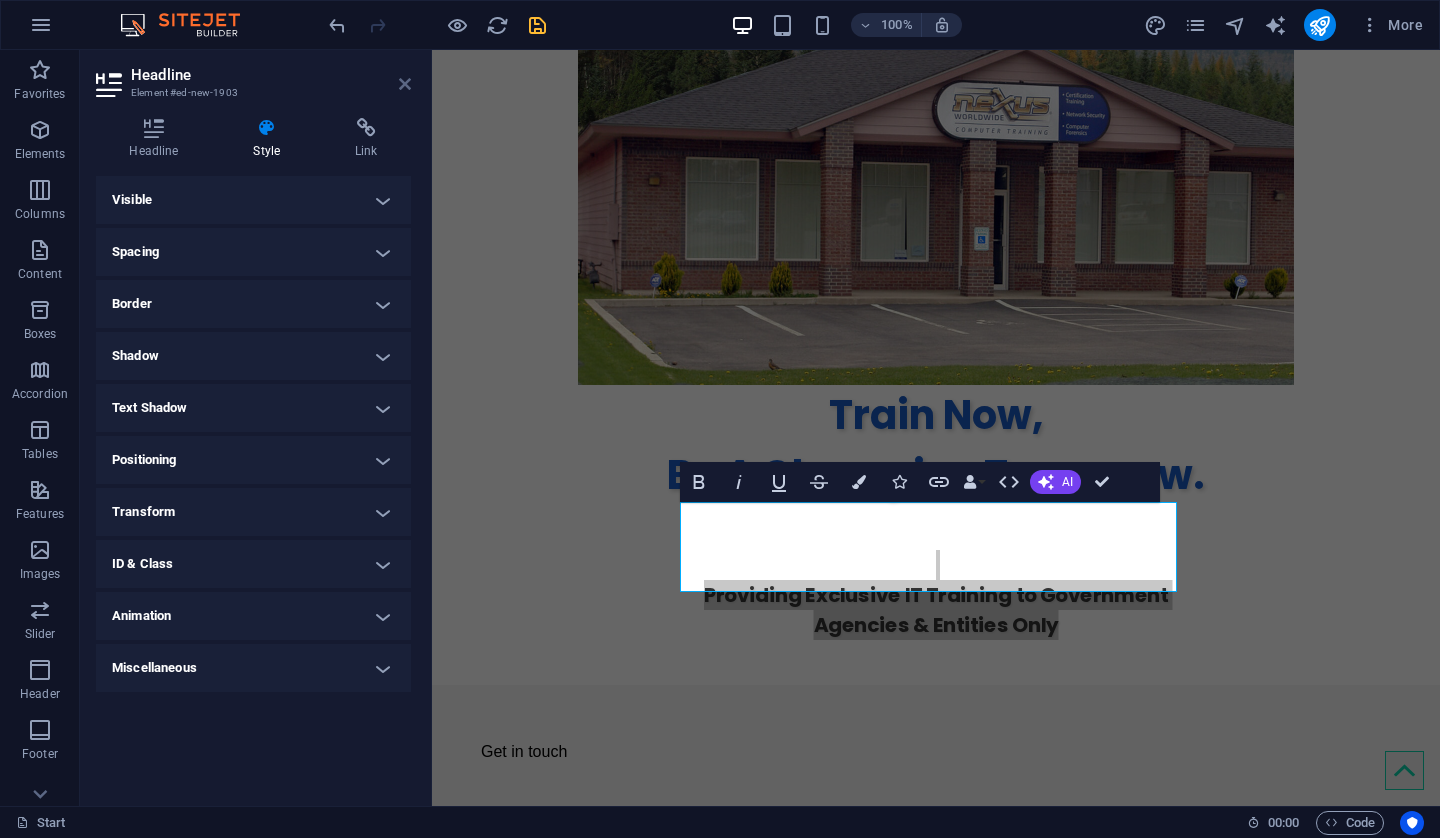 click at bounding box center [405, 84] 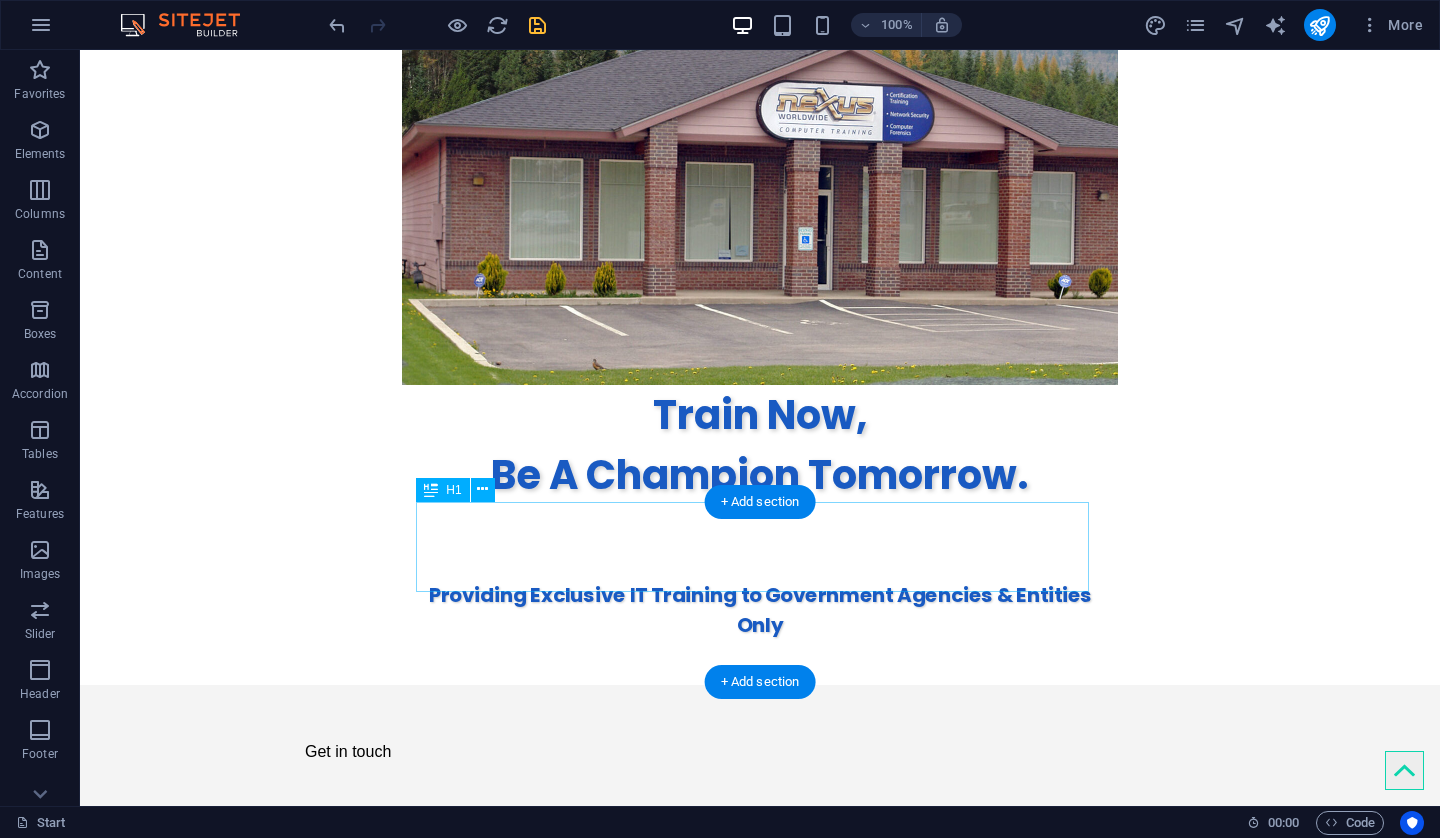 click on "Providing Exclusive IT Training to Government Agencies & Entities Only" at bounding box center [760, 595] 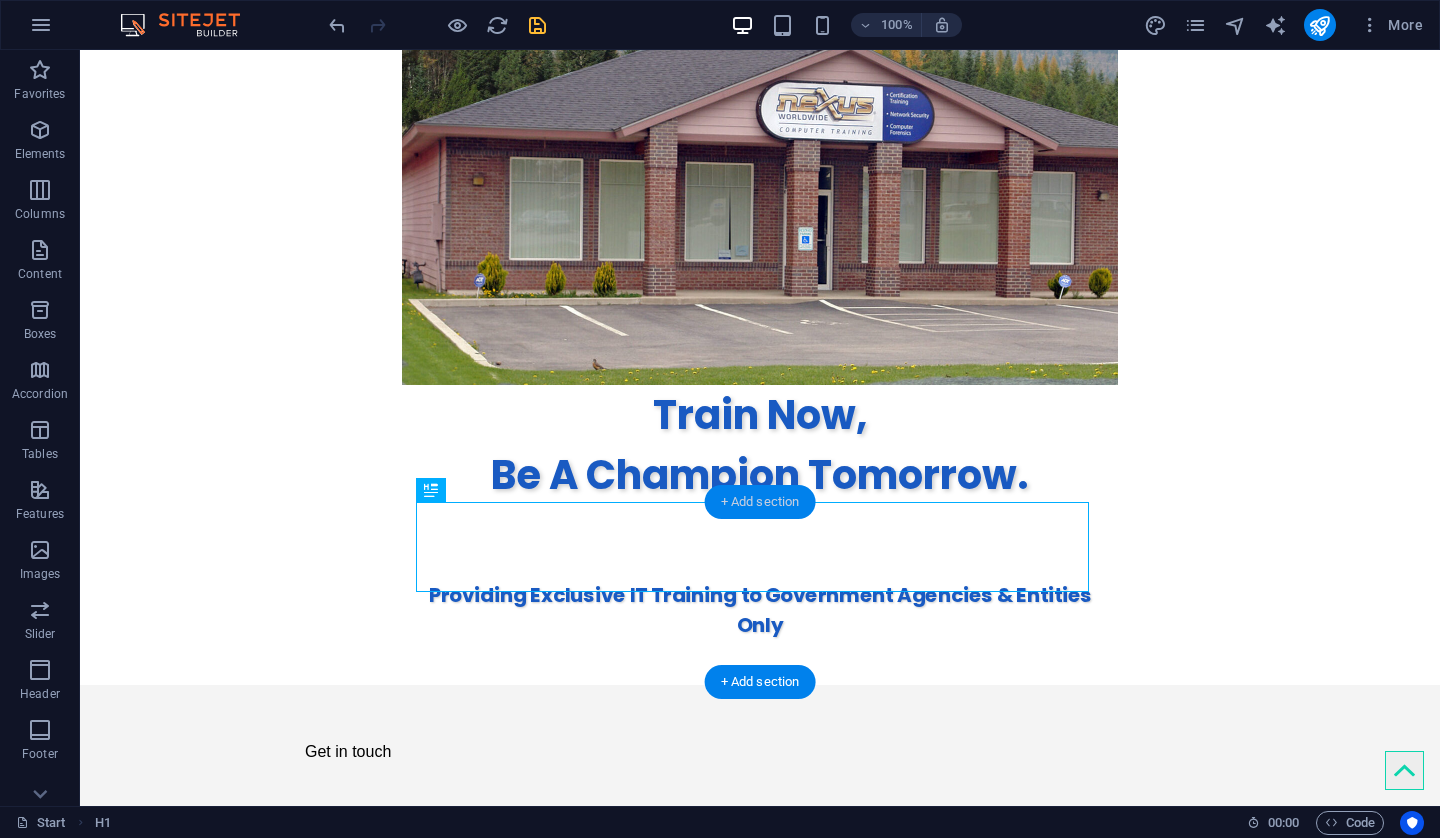 click on "+ Add section" at bounding box center (760, 502) 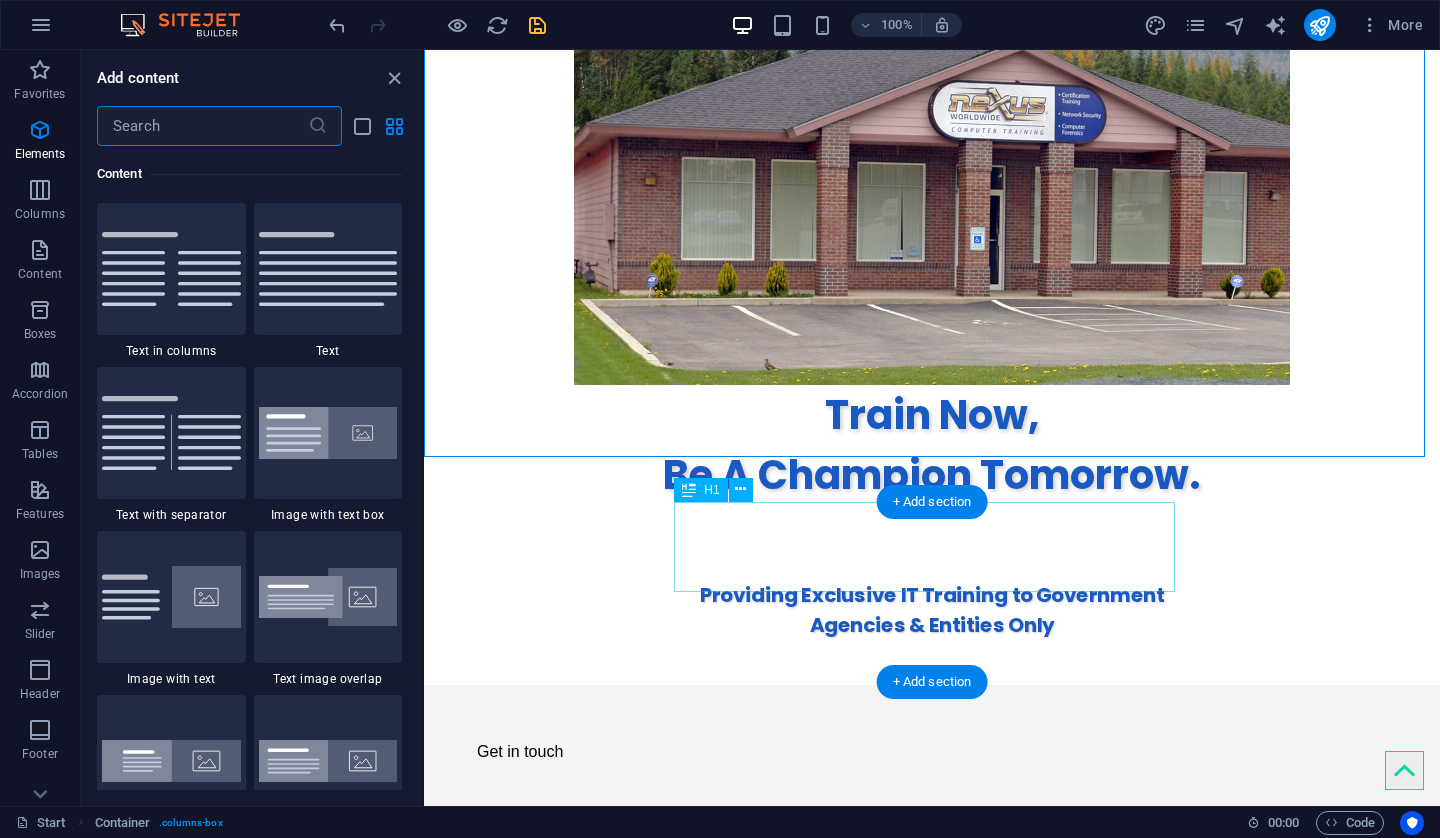 scroll, scrollTop: 3499, scrollLeft: 0, axis: vertical 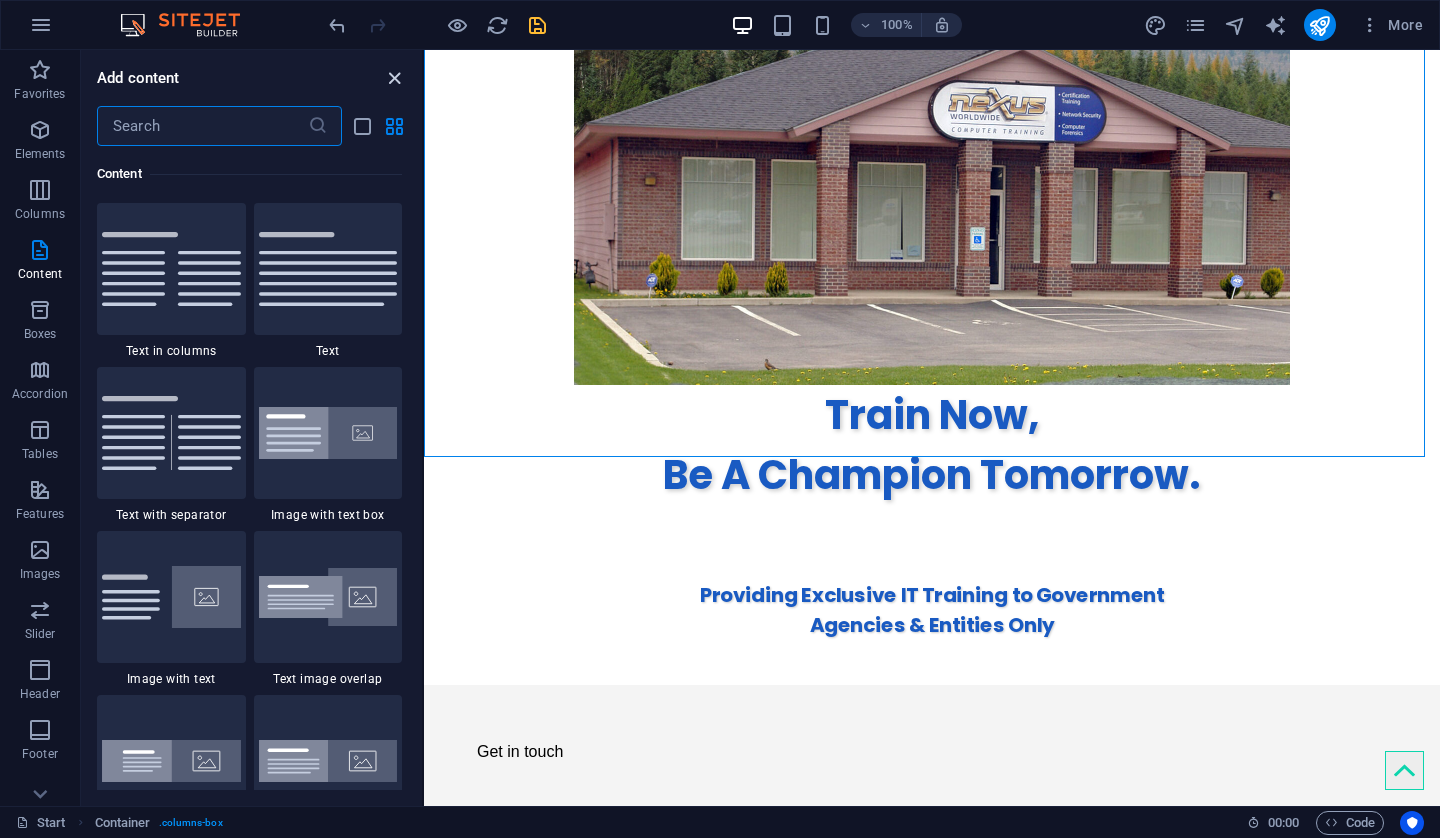 click at bounding box center (394, 78) 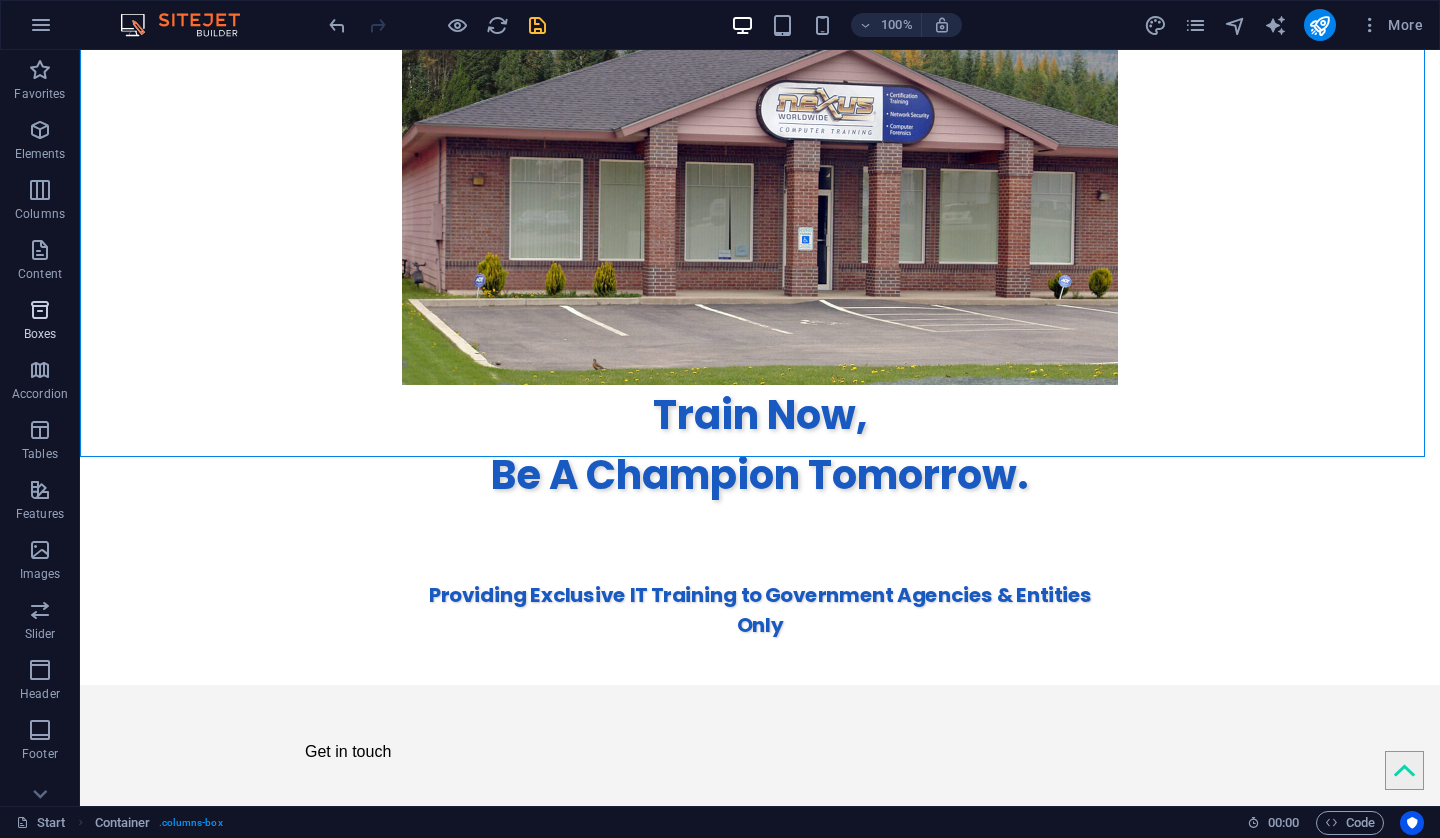 click at bounding box center (40, 310) 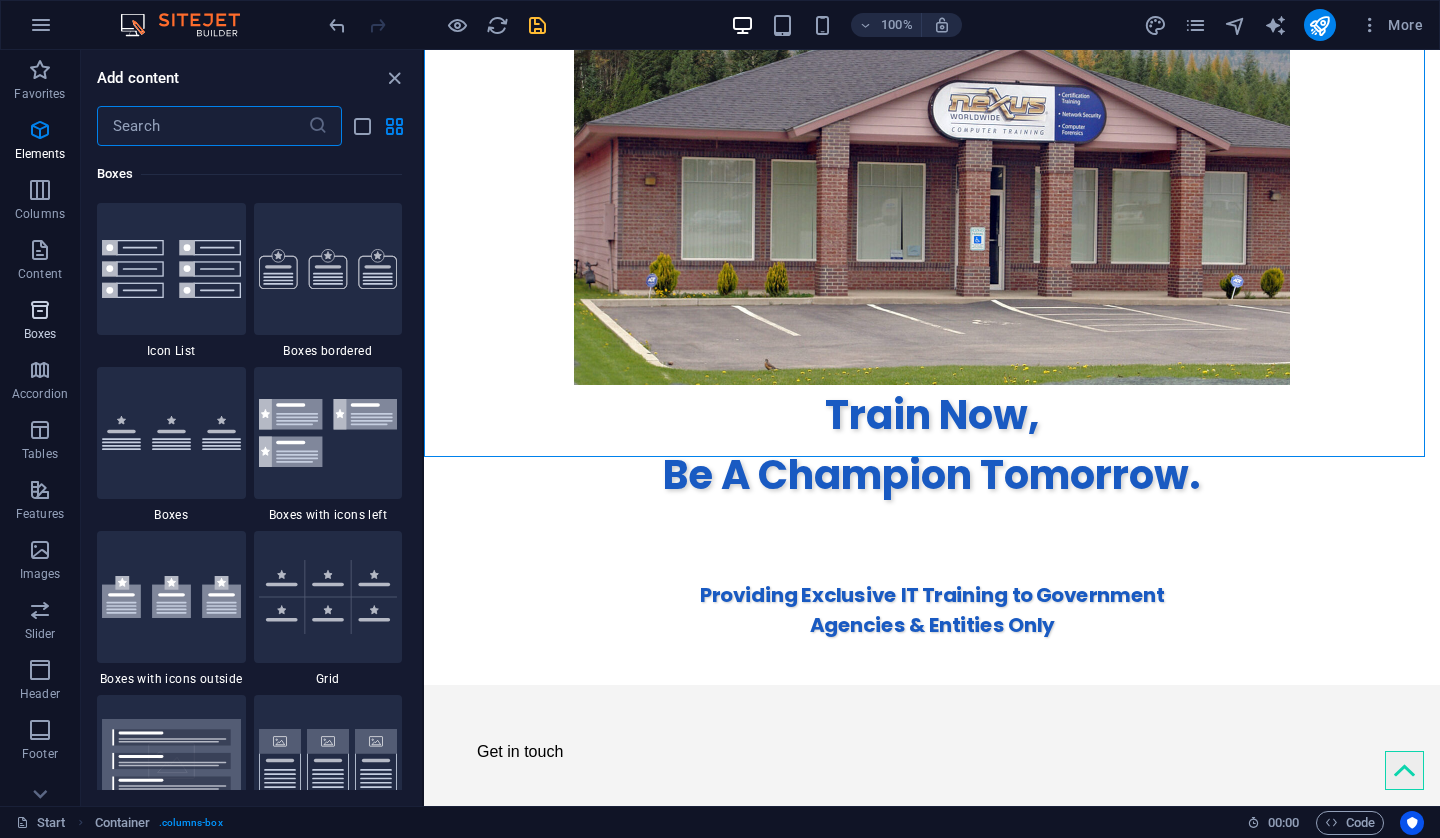 scroll, scrollTop: 5516, scrollLeft: 0, axis: vertical 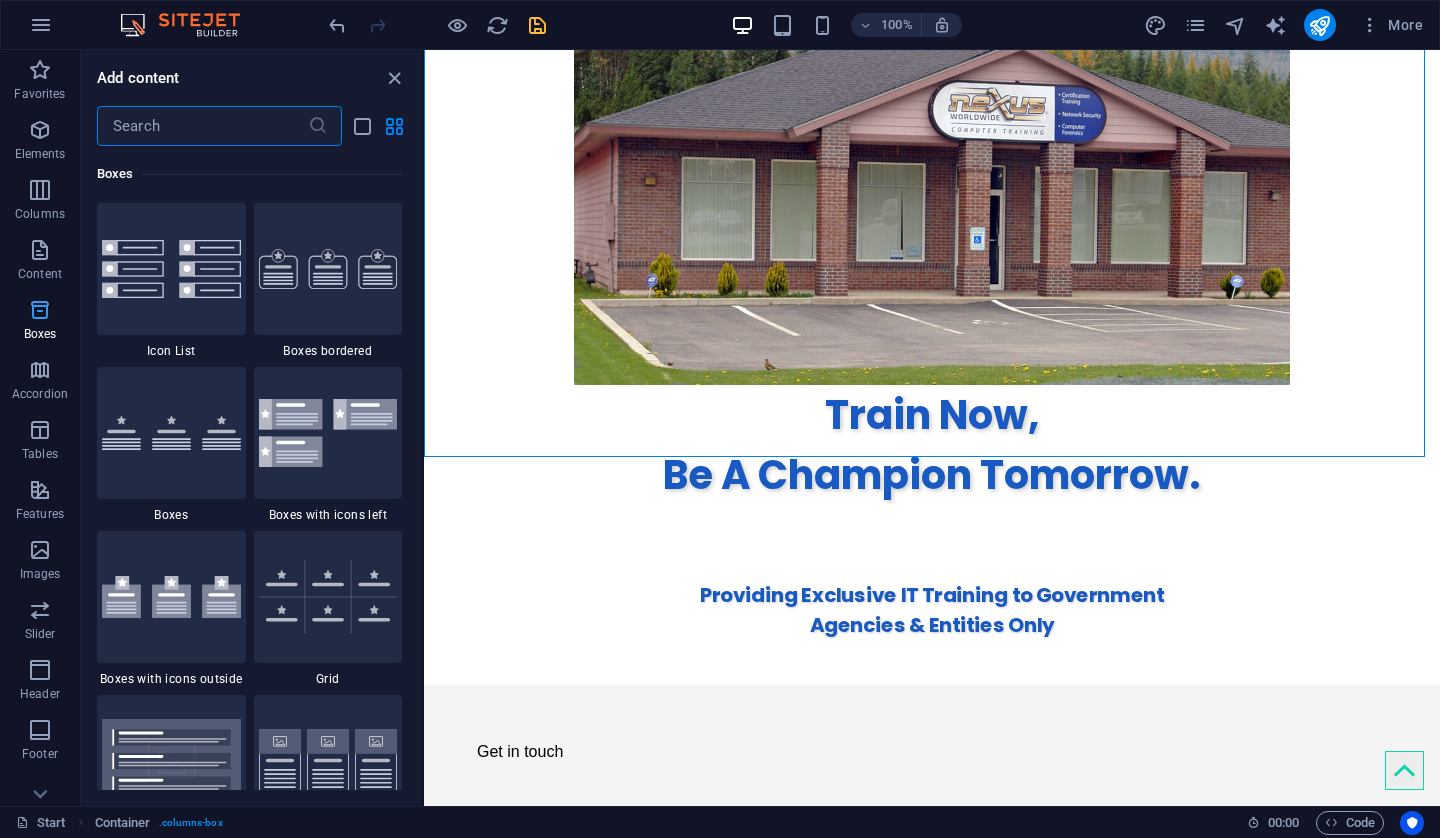 click at bounding box center [40, 310] 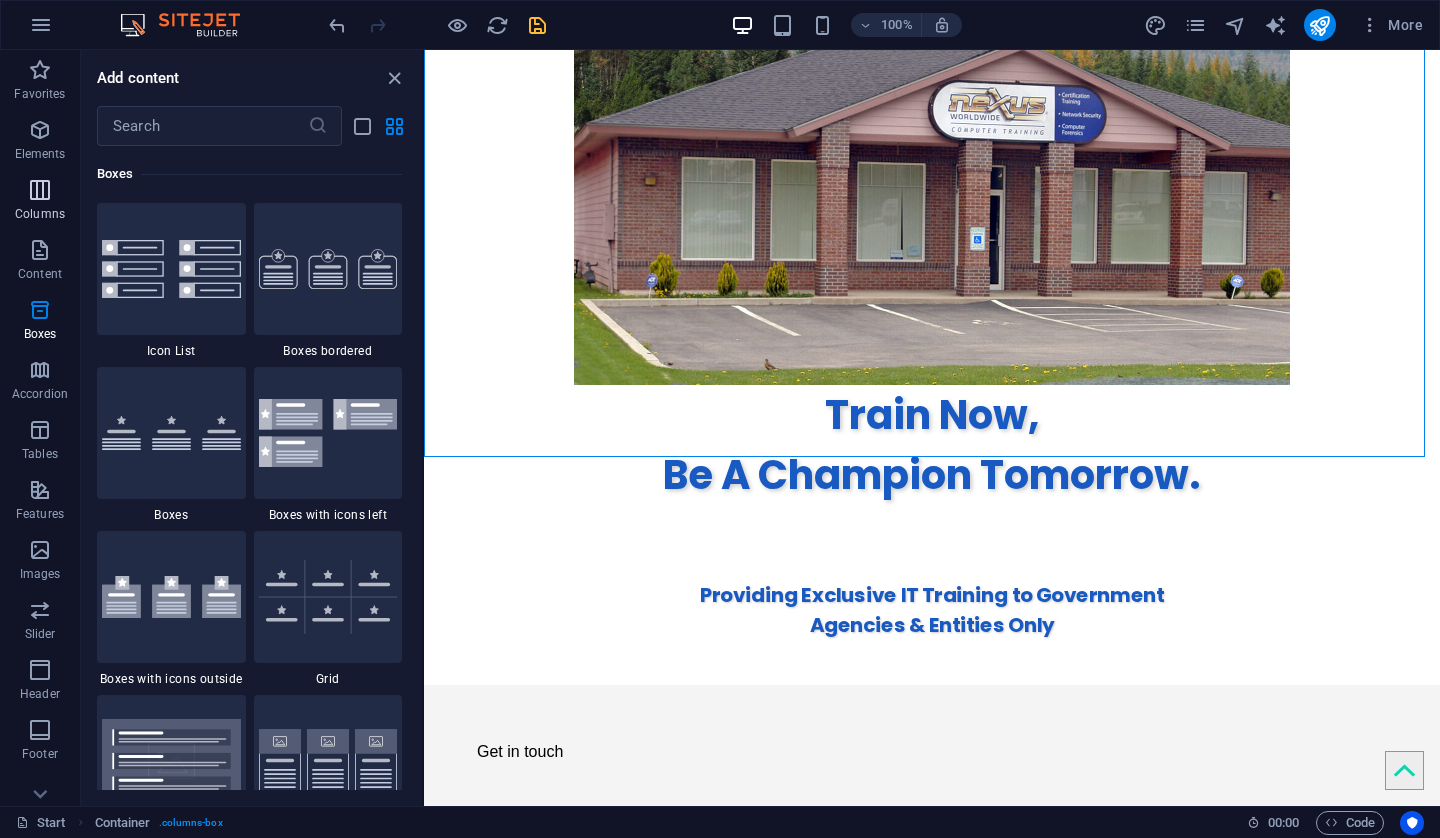 click at bounding box center (40, 190) 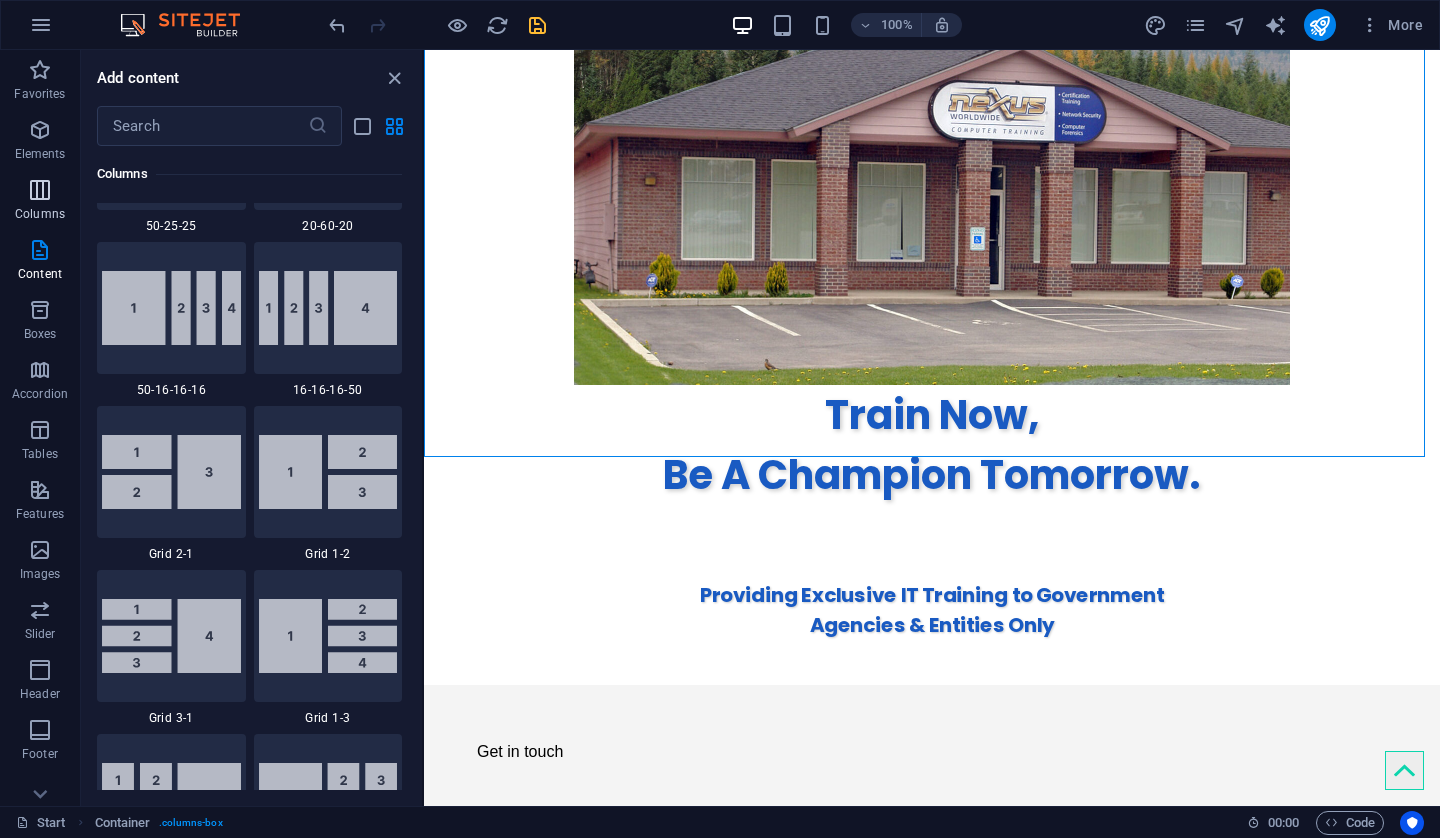 scroll, scrollTop: 990, scrollLeft: 0, axis: vertical 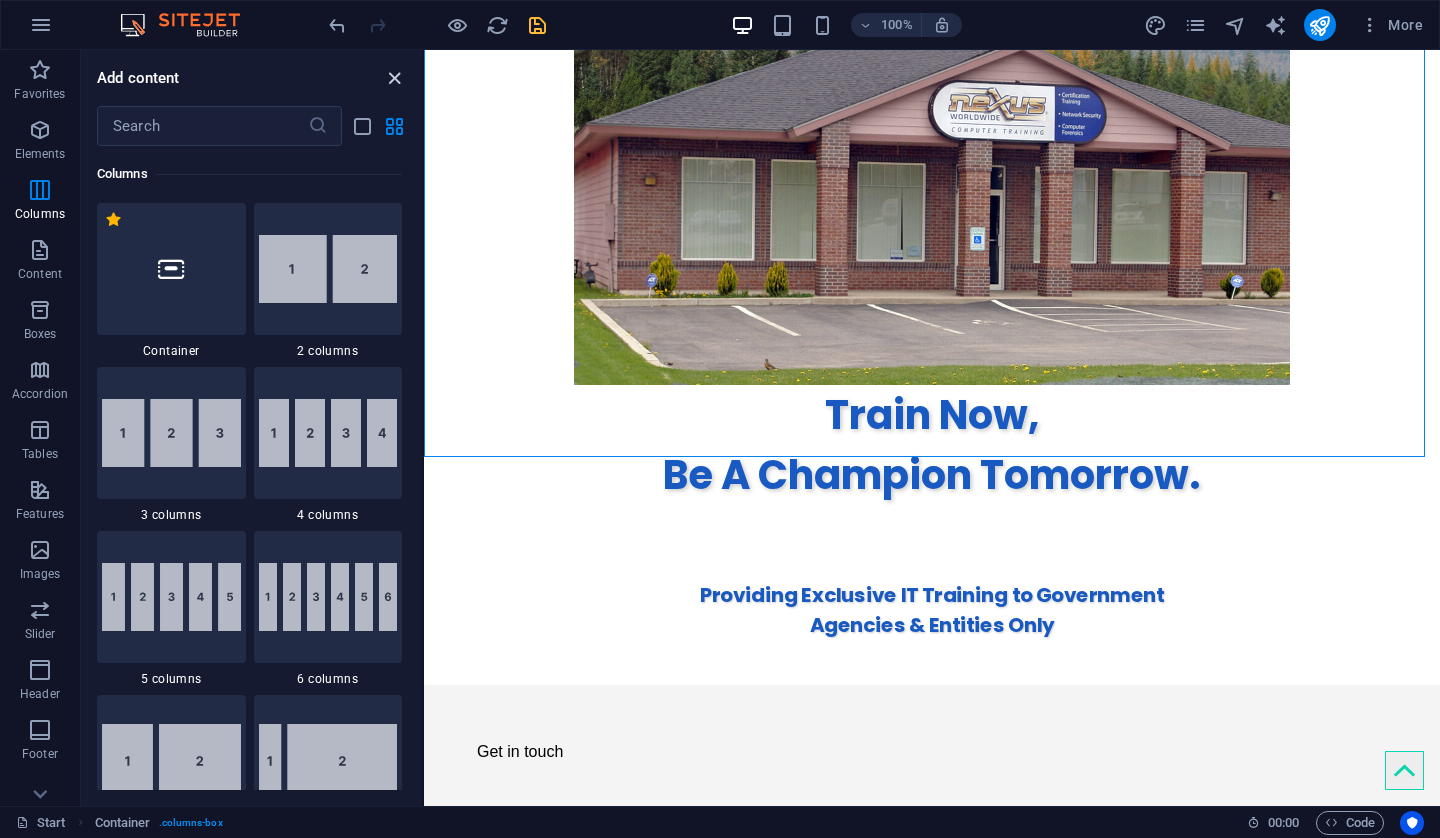 click at bounding box center [394, 78] 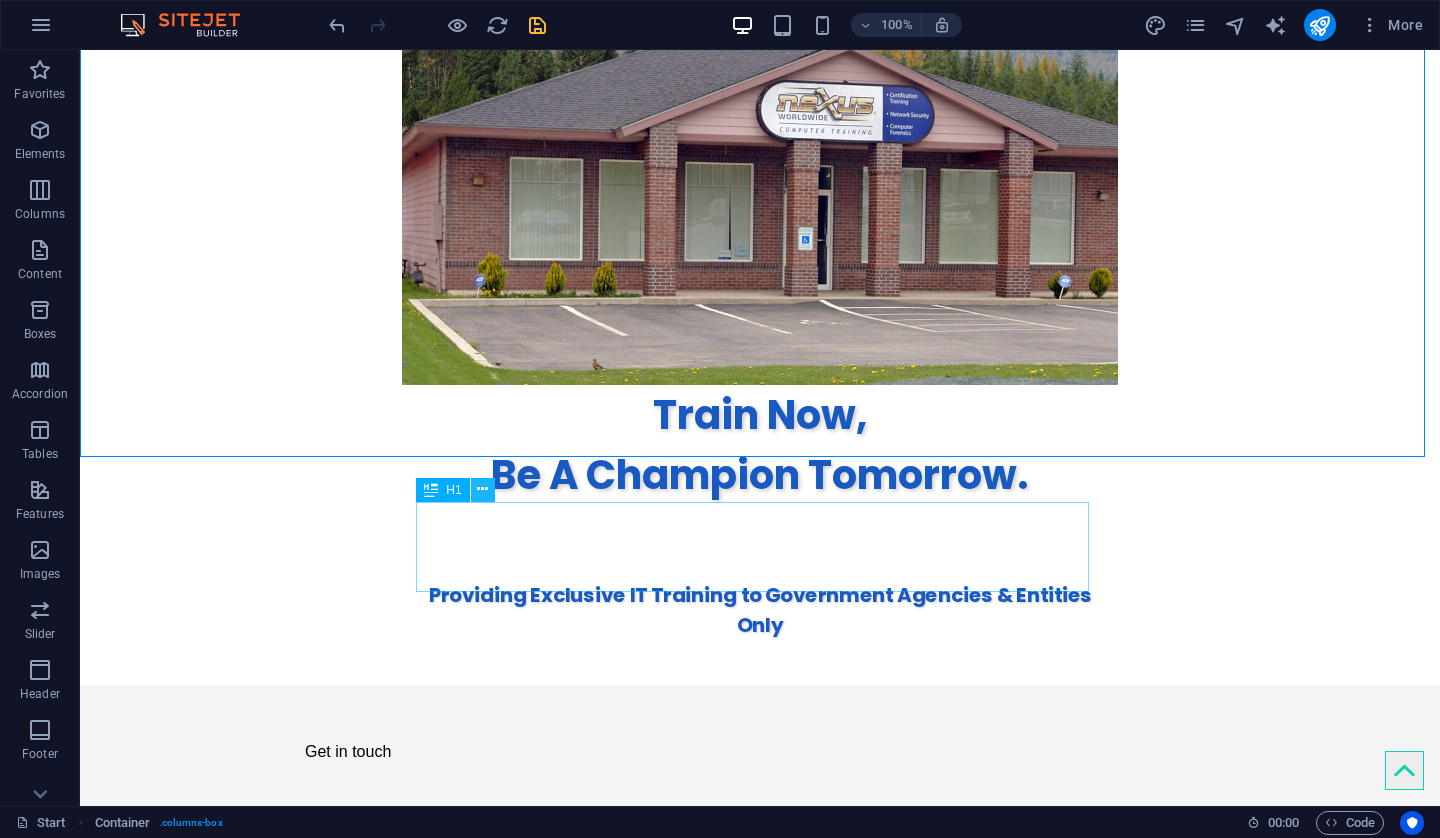 click at bounding box center [482, 489] 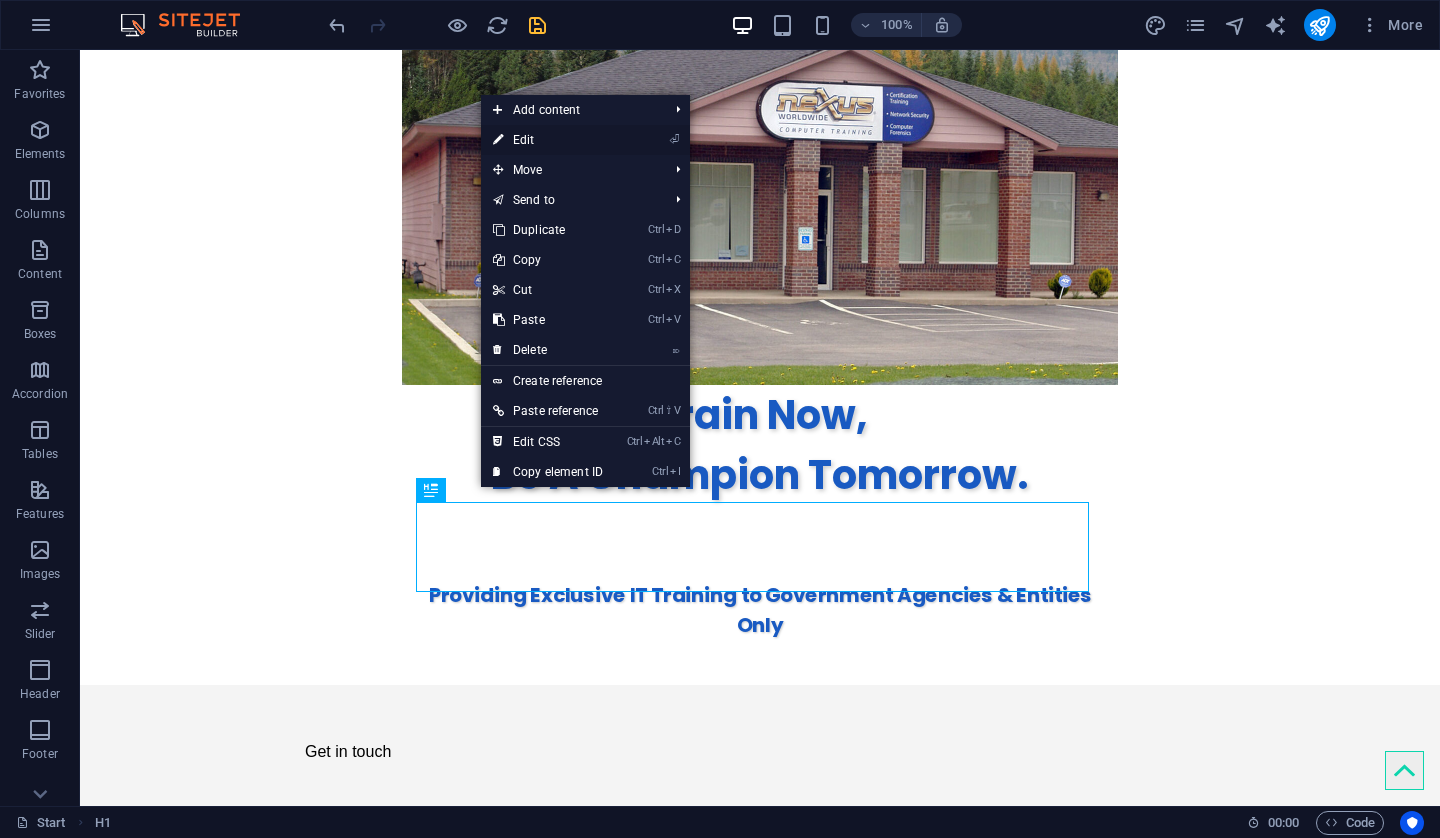 click on "⏎  Edit" at bounding box center (548, 140) 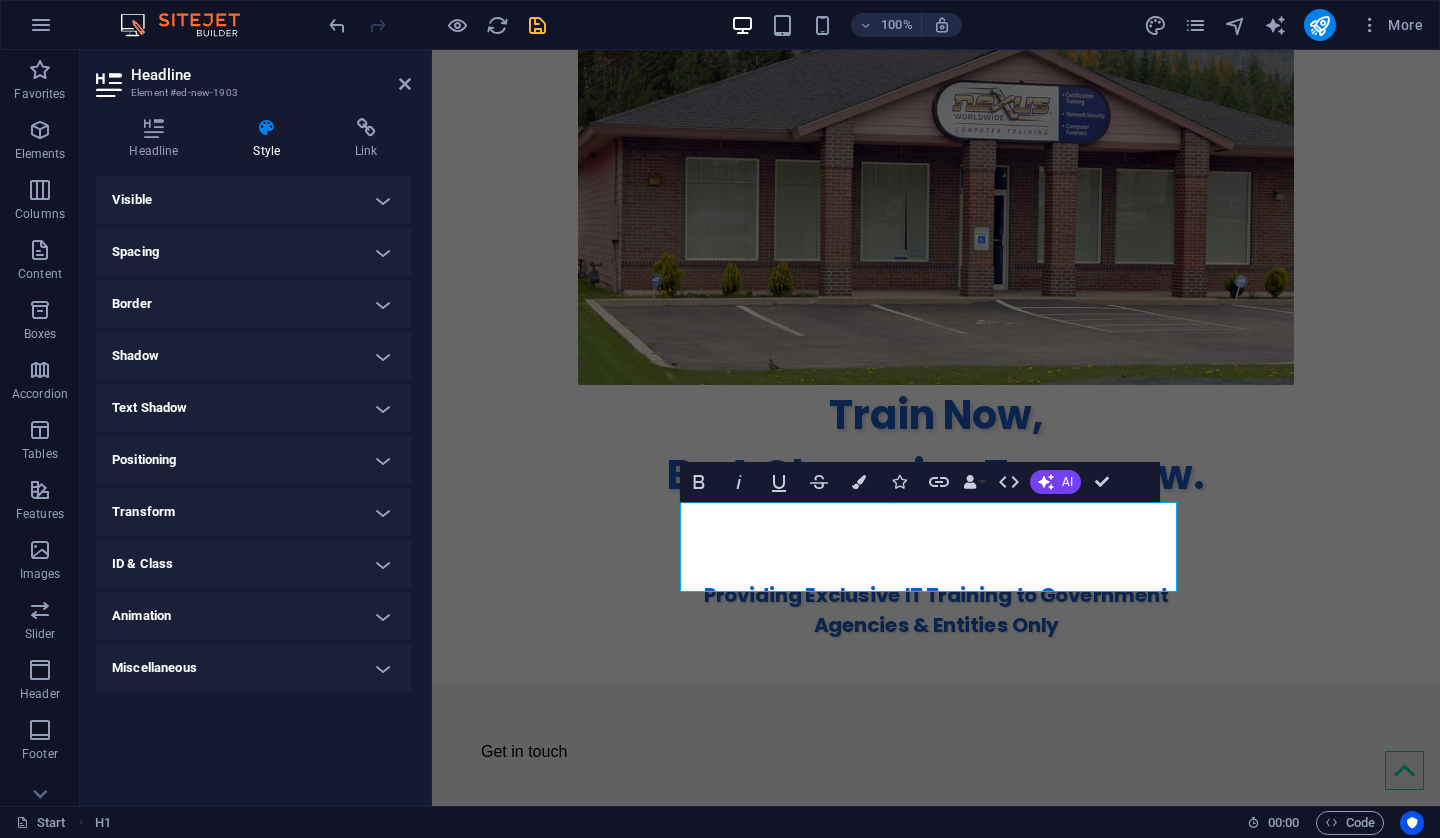 click on "Visible" at bounding box center [253, 200] 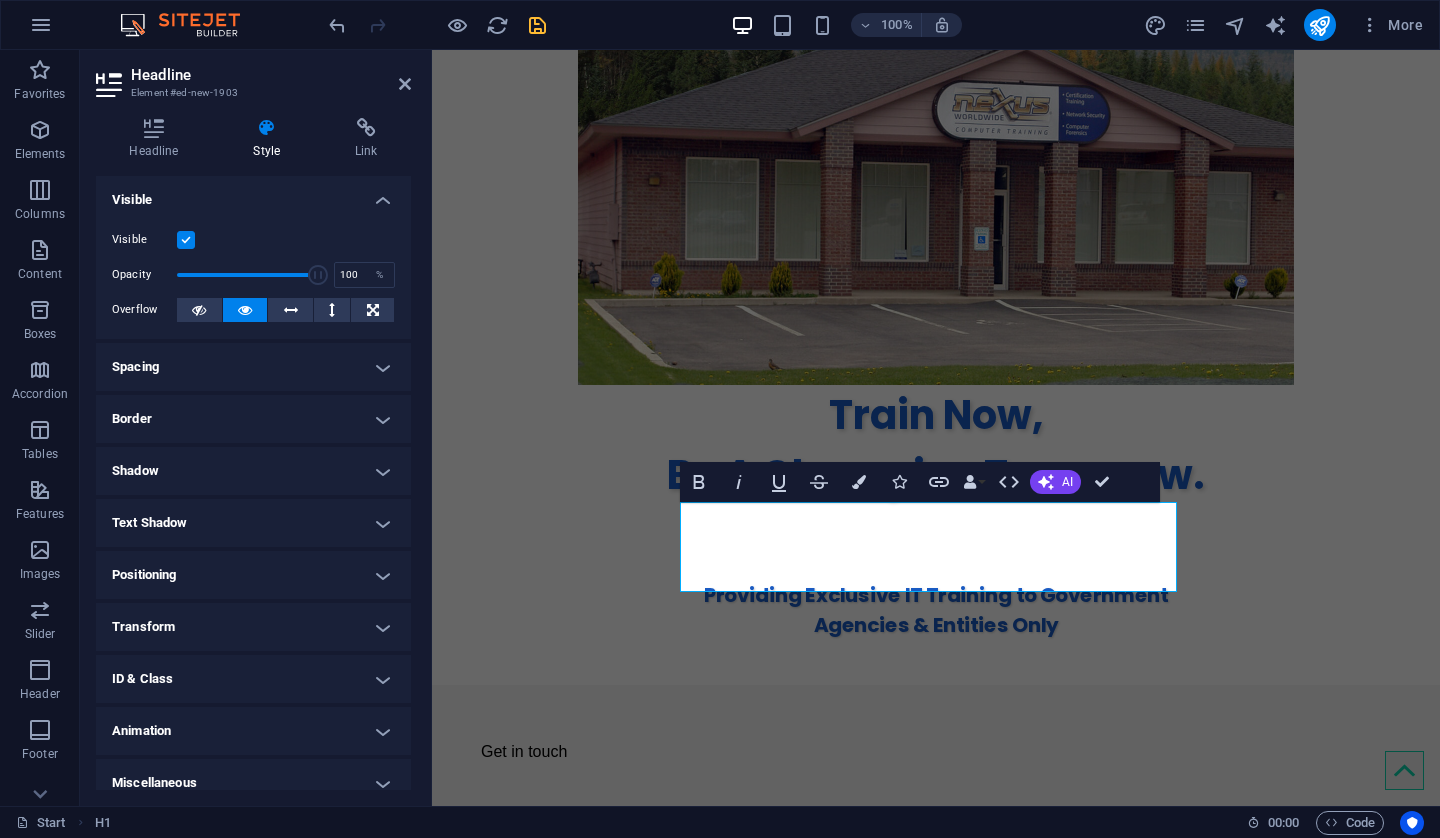 click at bounding box center (186, 240) 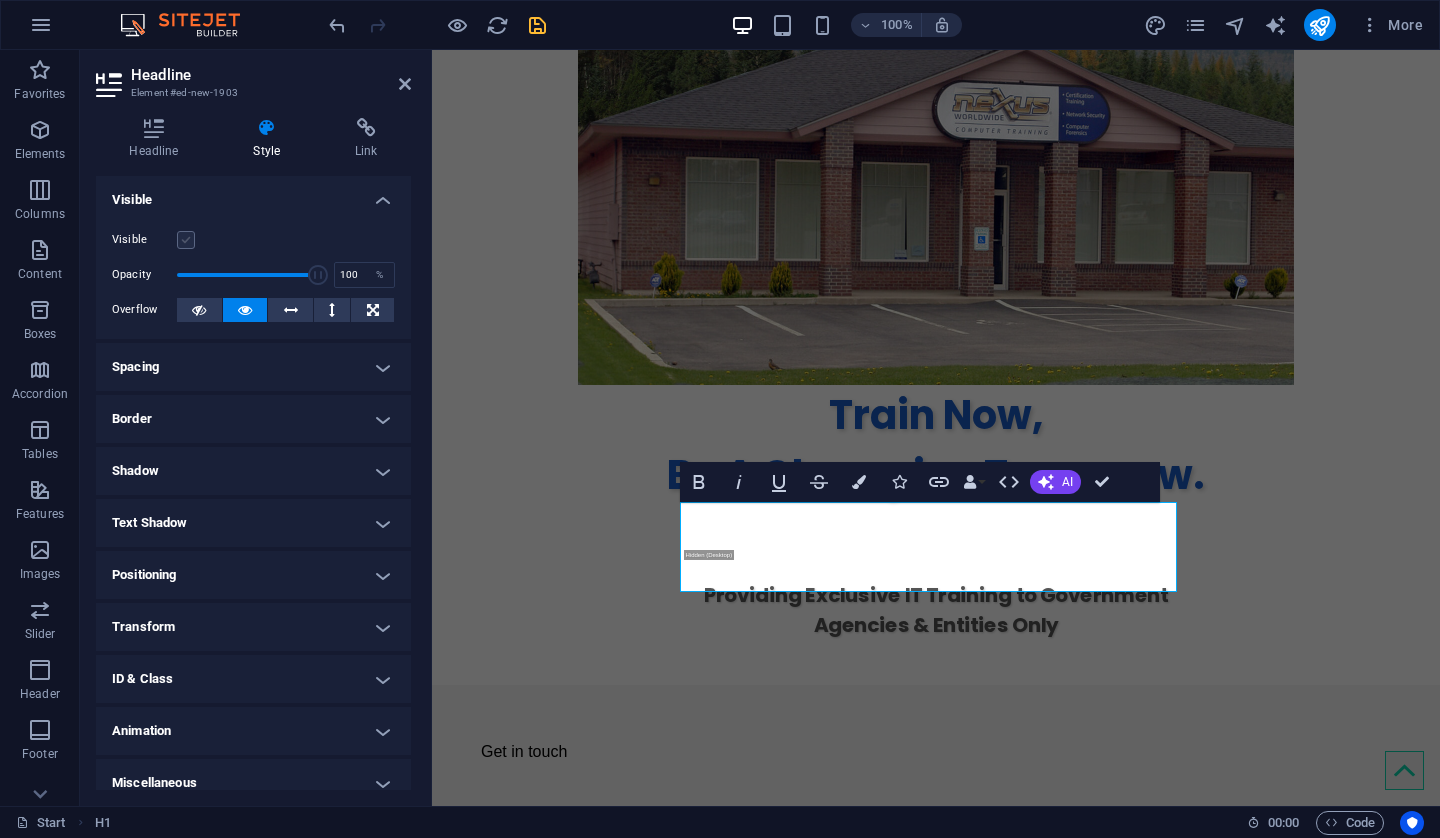 click at bounding box center (186, 240) 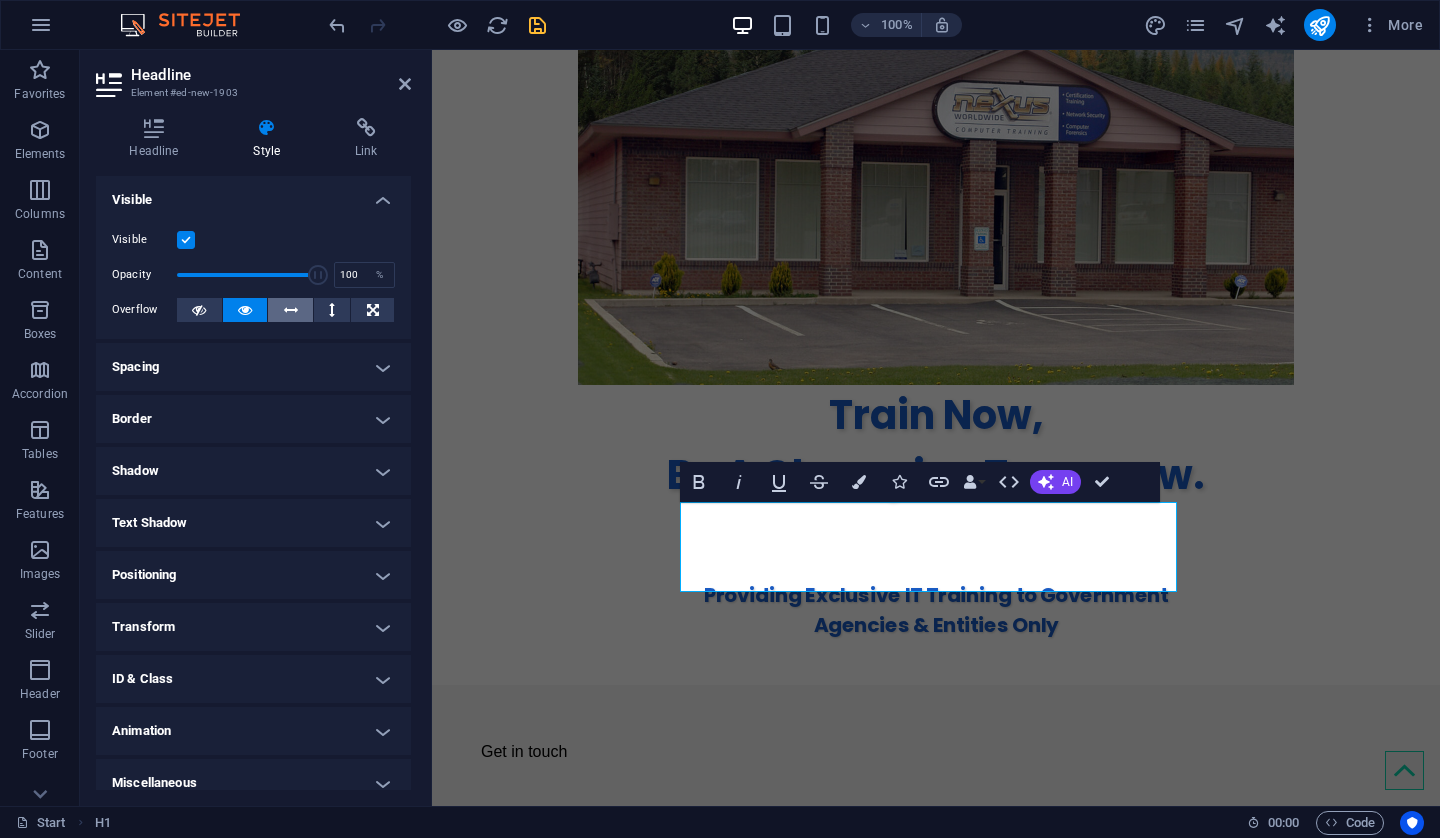 click at bounding box center (291, 310) 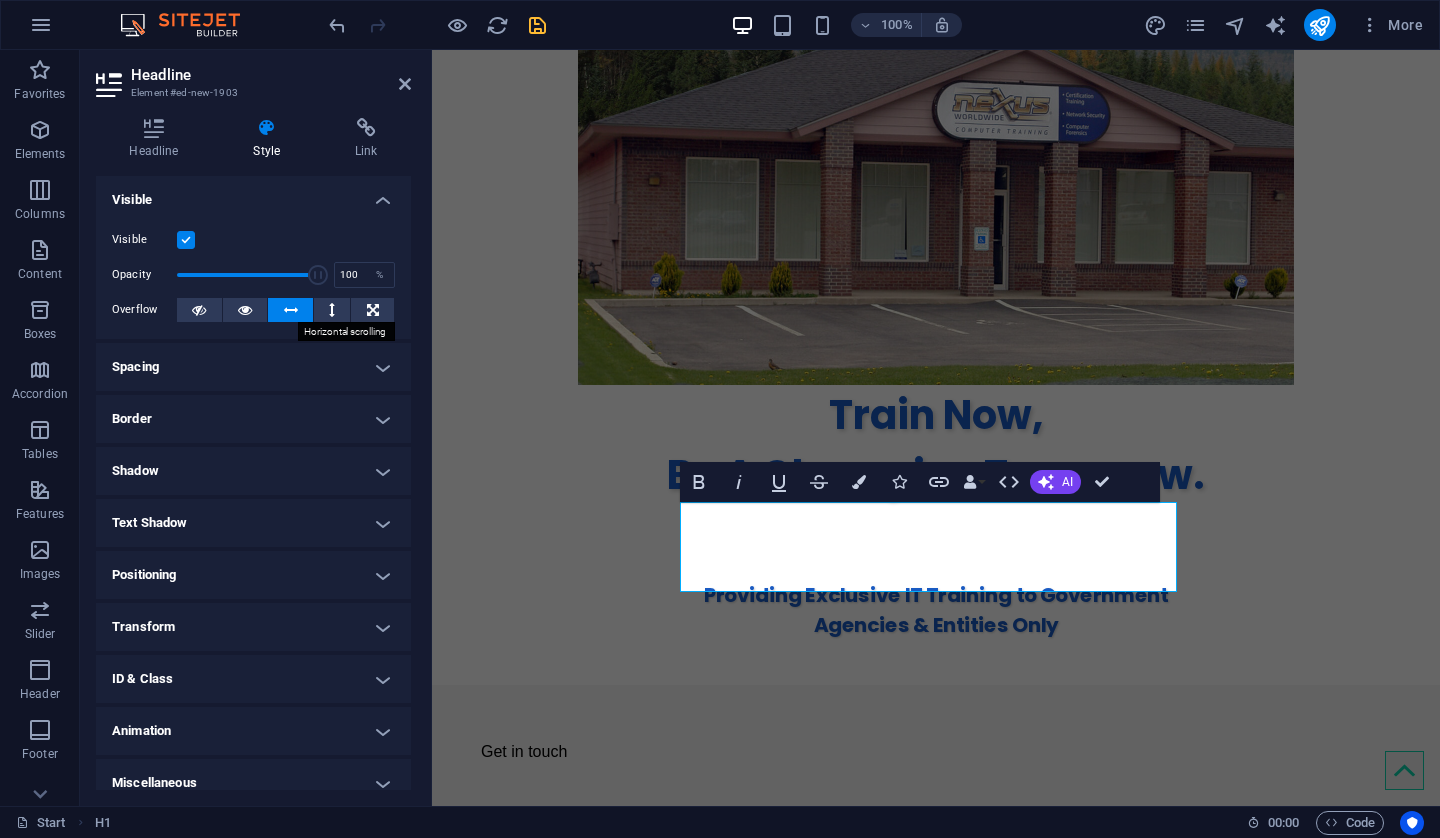 click at bounding box center [291, 310] 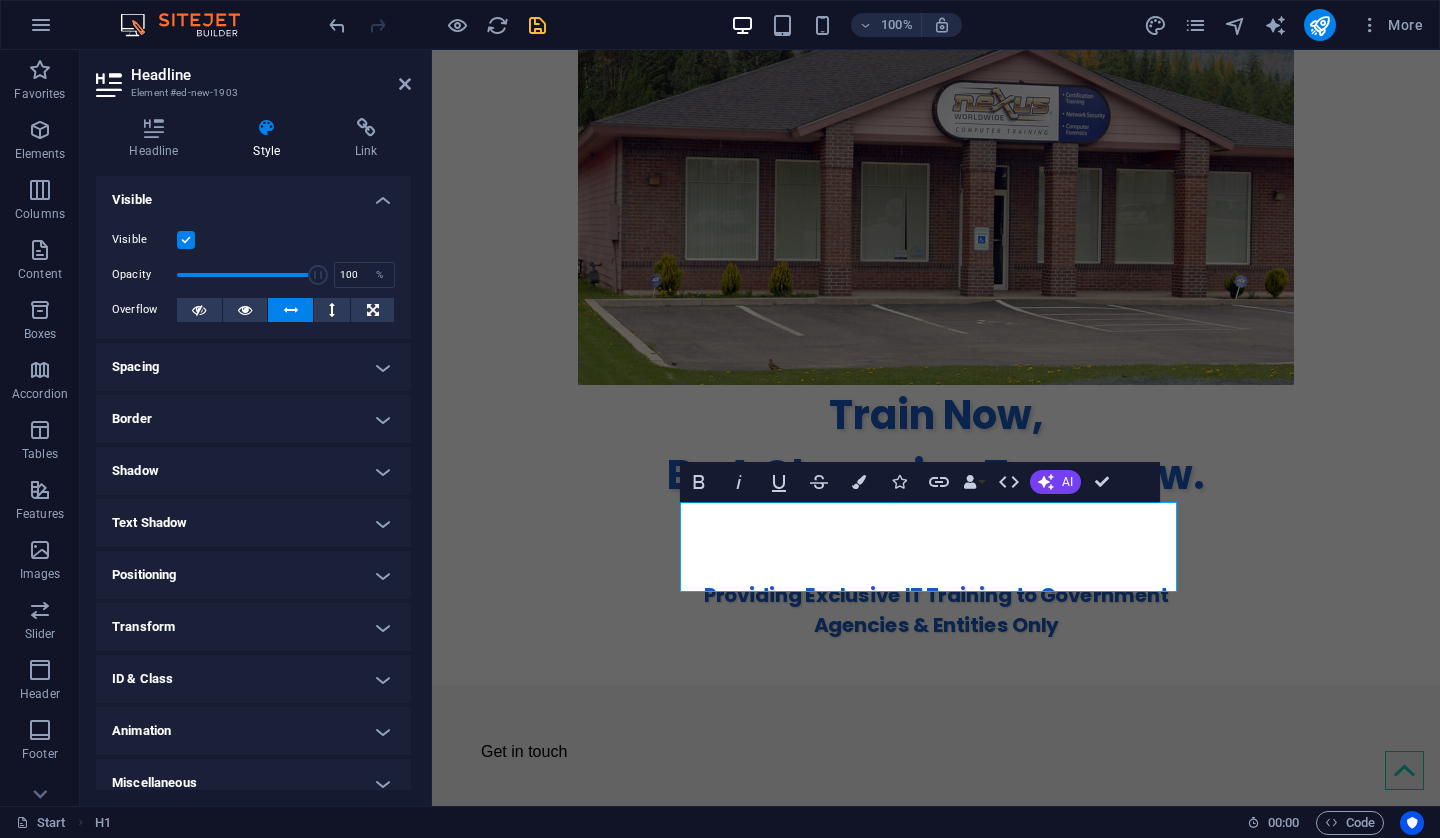 click at bounding box center [291, 310] 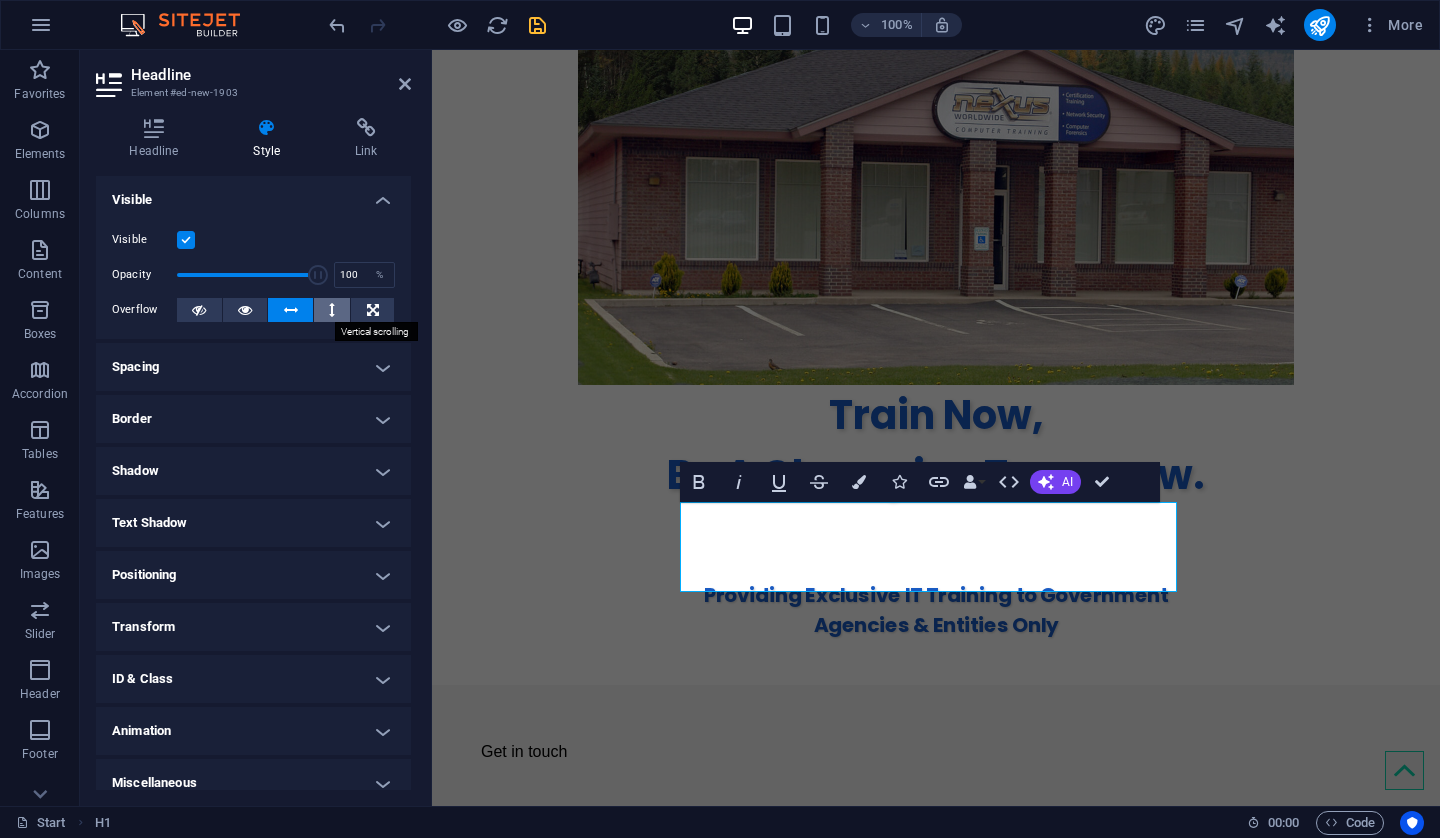 click at bounding box center [332, 310] 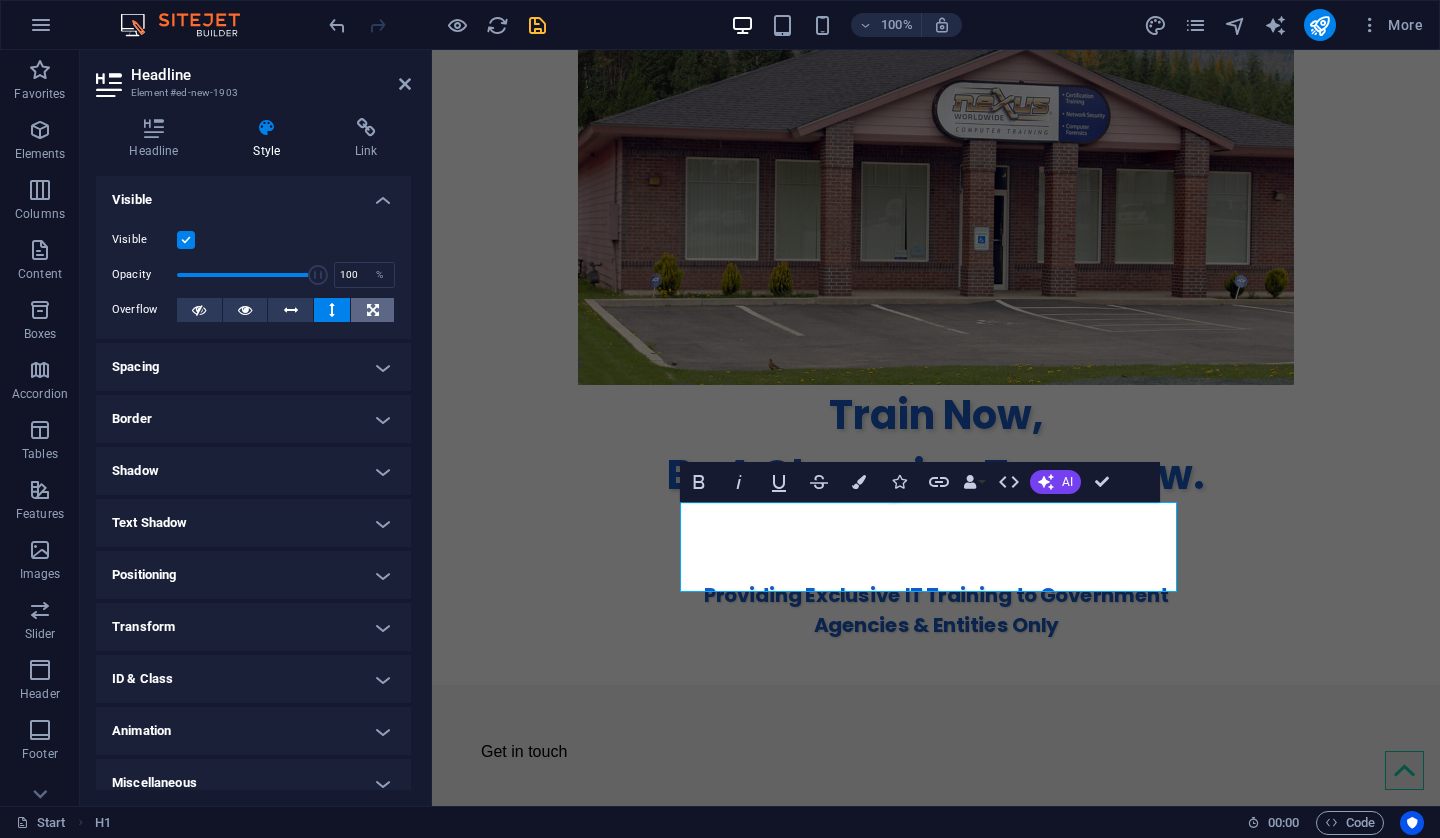 click at bounding box center (372, 310) 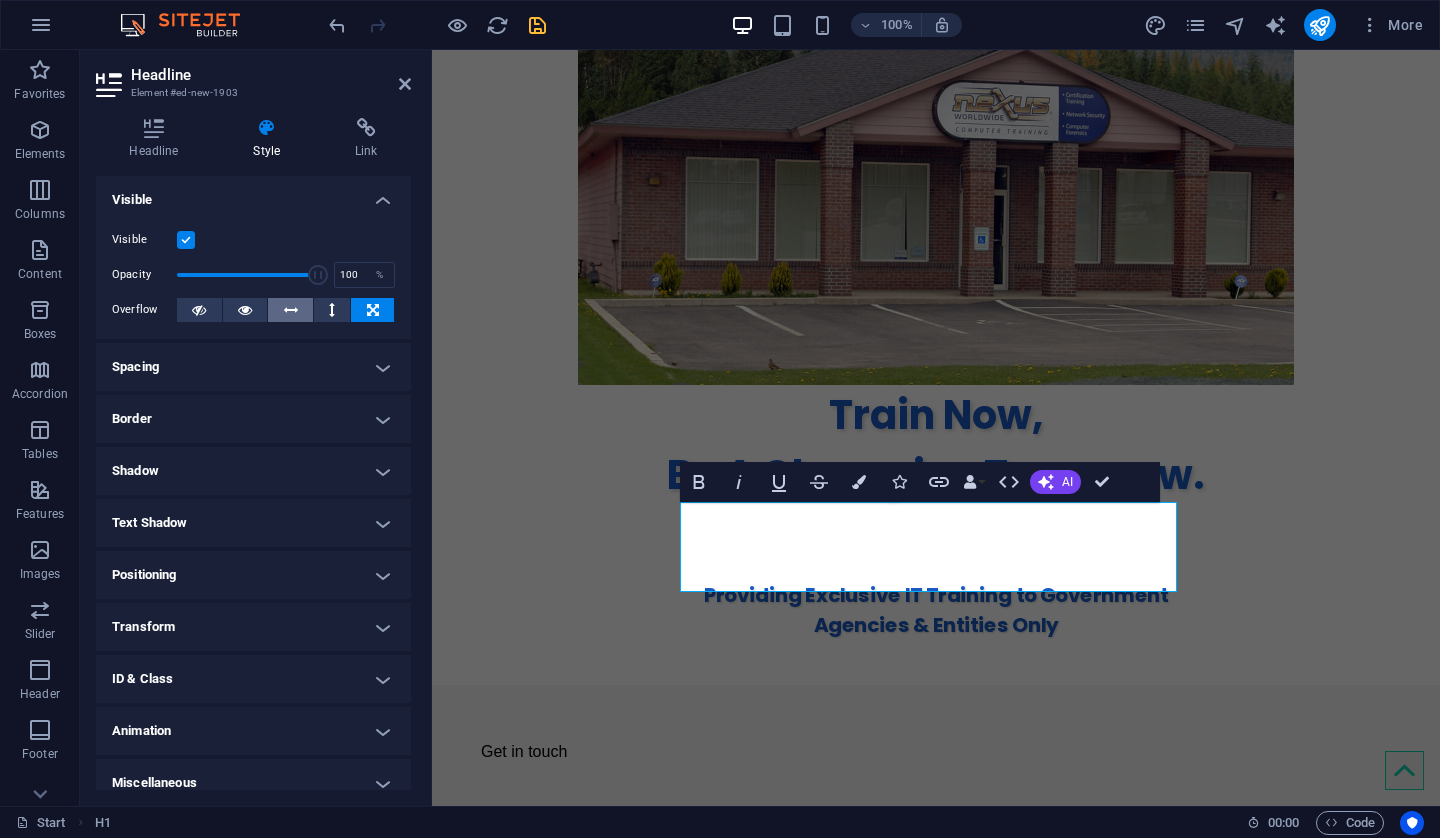 click at bounding box center [291, 310] 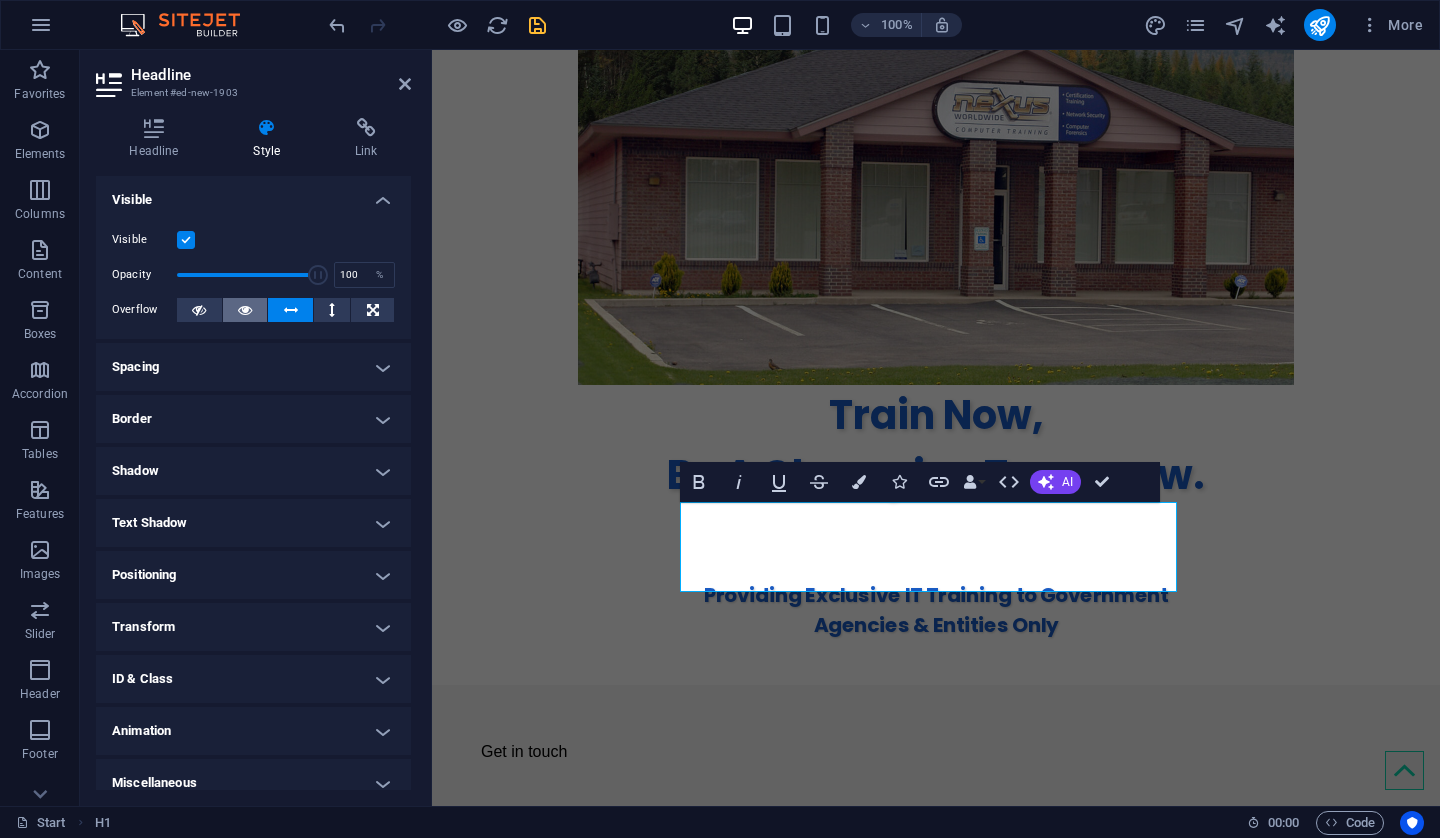 click at bounding box center (245, 310) 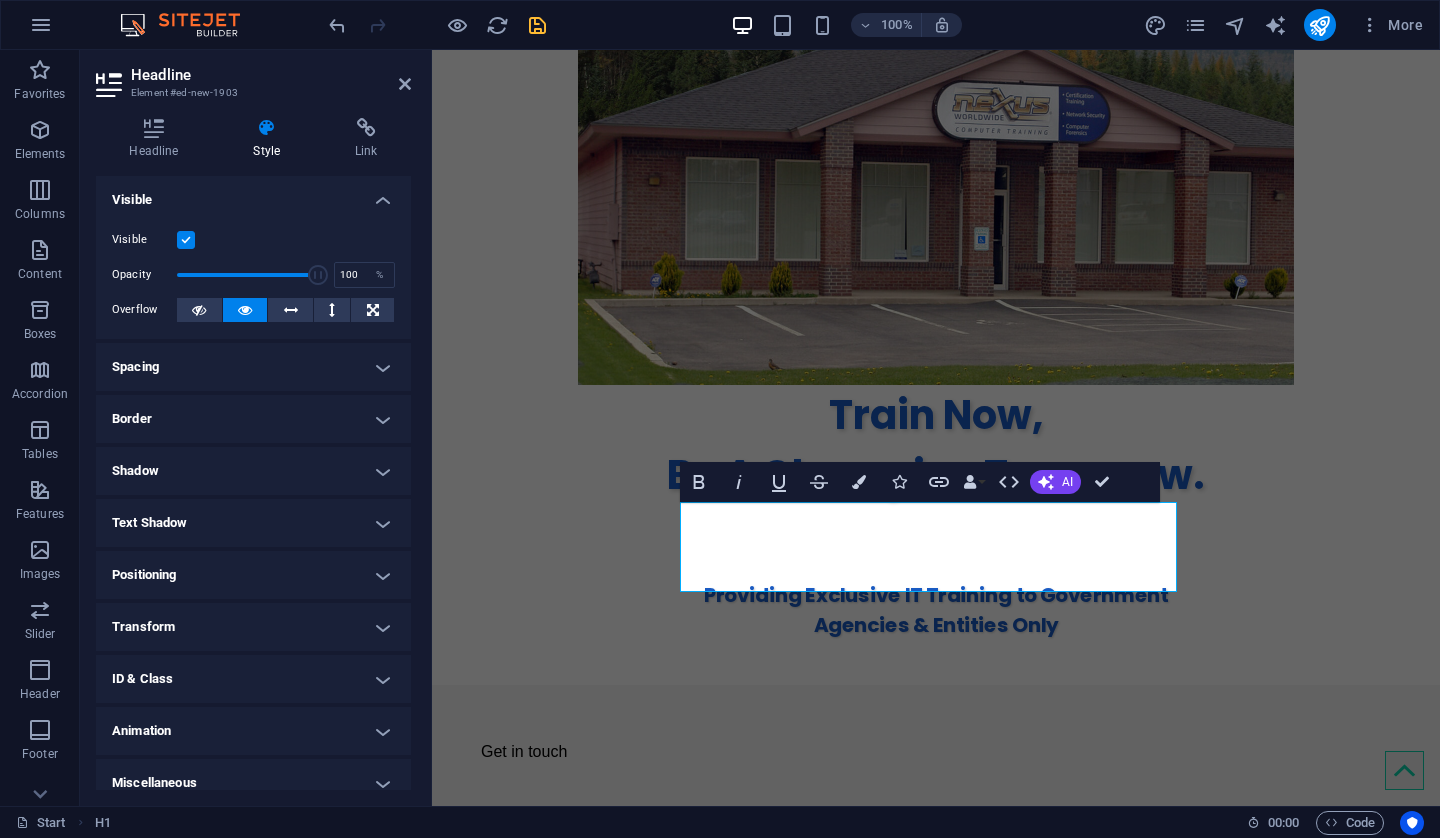 click on "Visible" at bounding box center [253, 194] 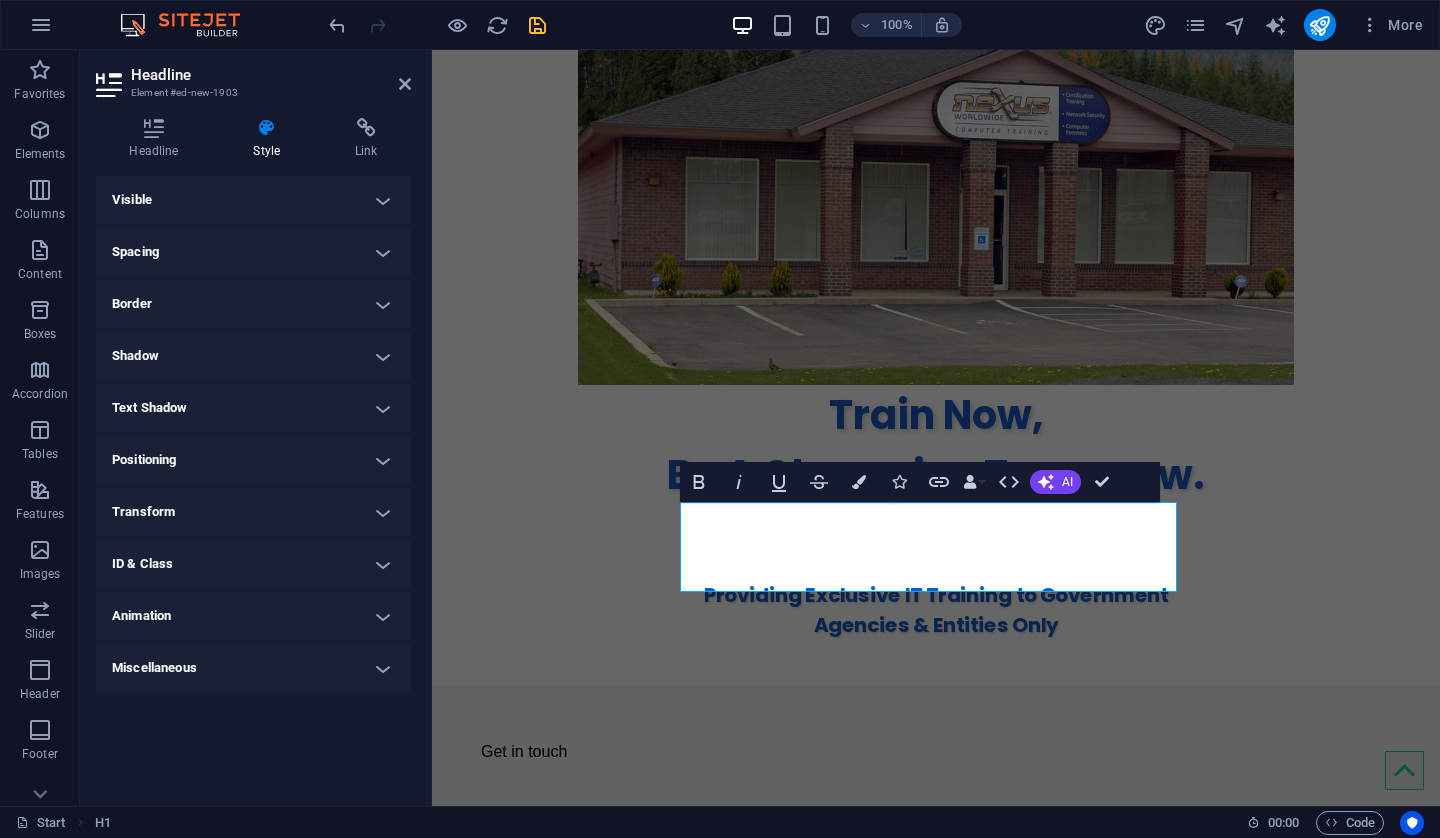 click on "Spacing" at bounding box center (253, 252) 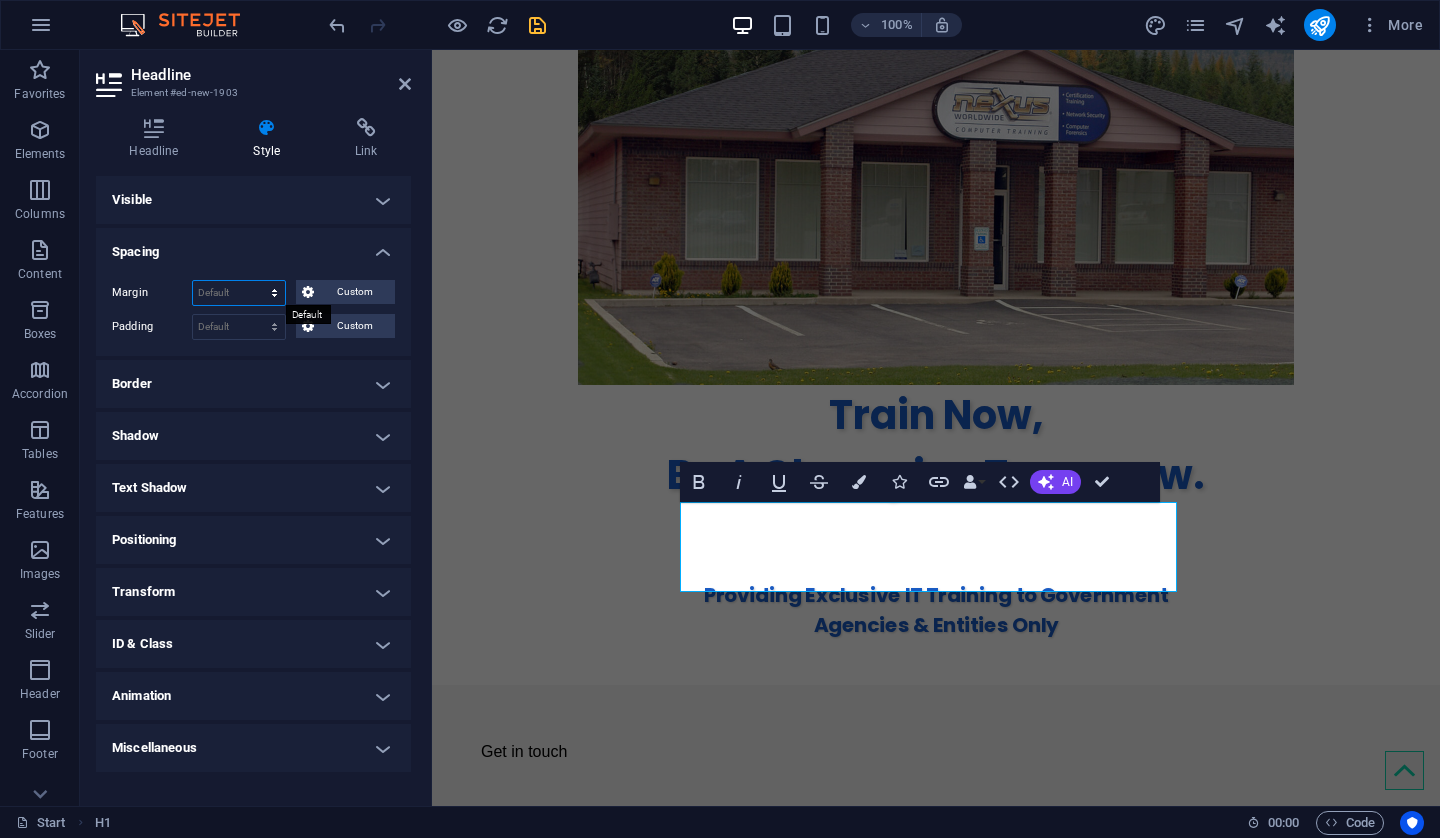 click on "Default auto px % rem vw vh Custom" at bounding box center (239, 293) 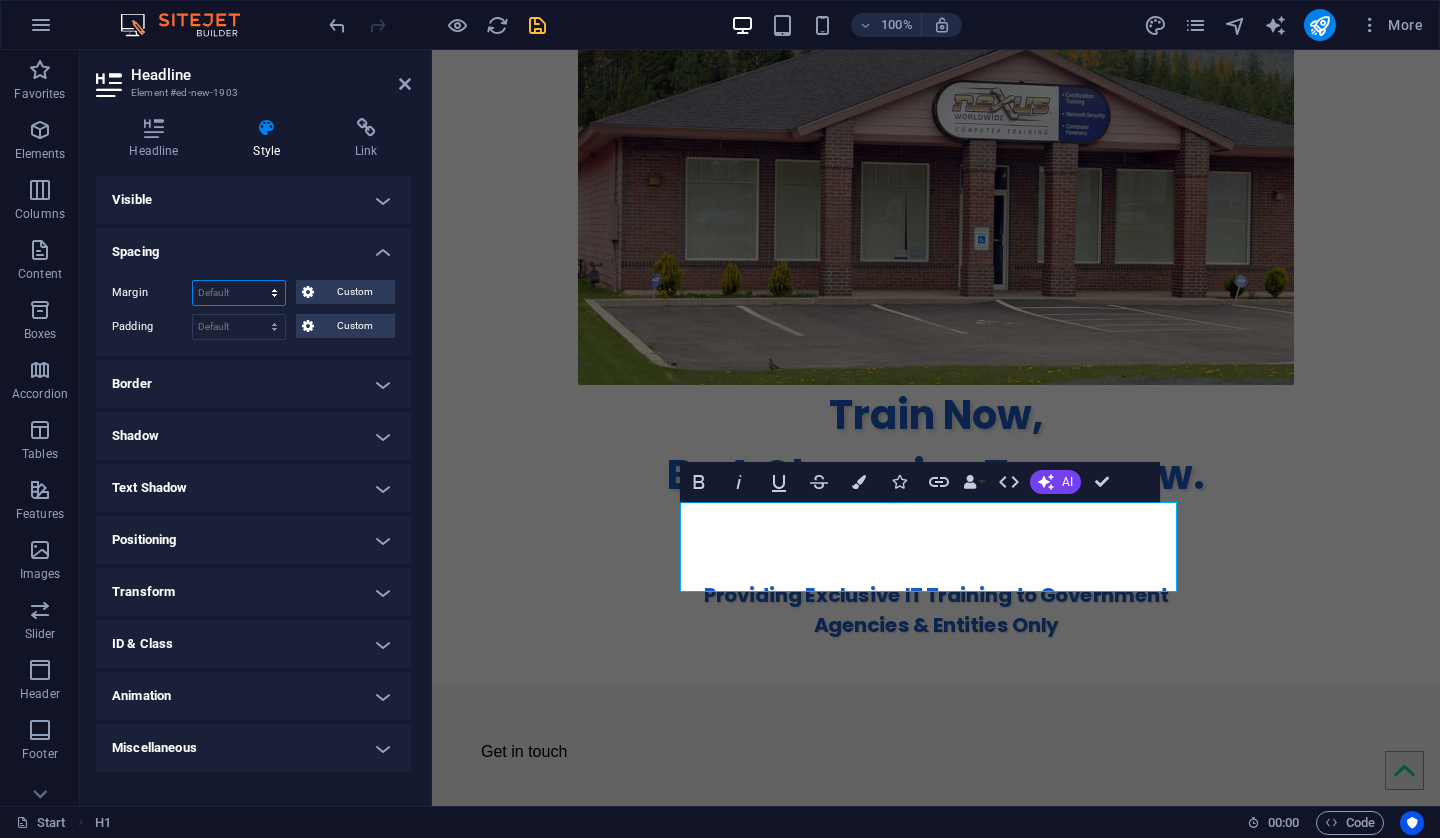 click on "Default auto px % rem vw vh Custom" at bounding box center [239, 293] 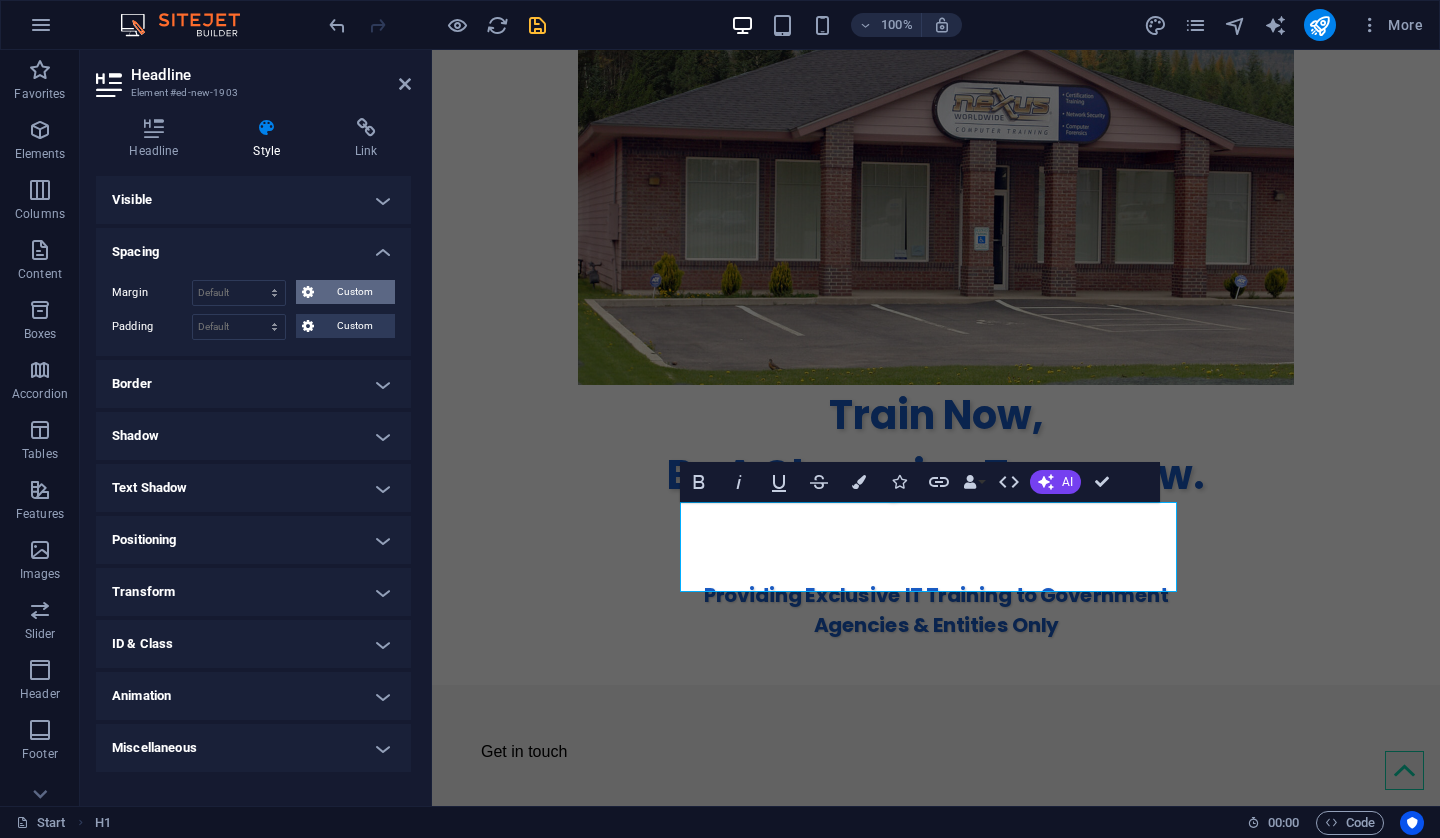 click on "Custom" at bounding box center [354, 292] 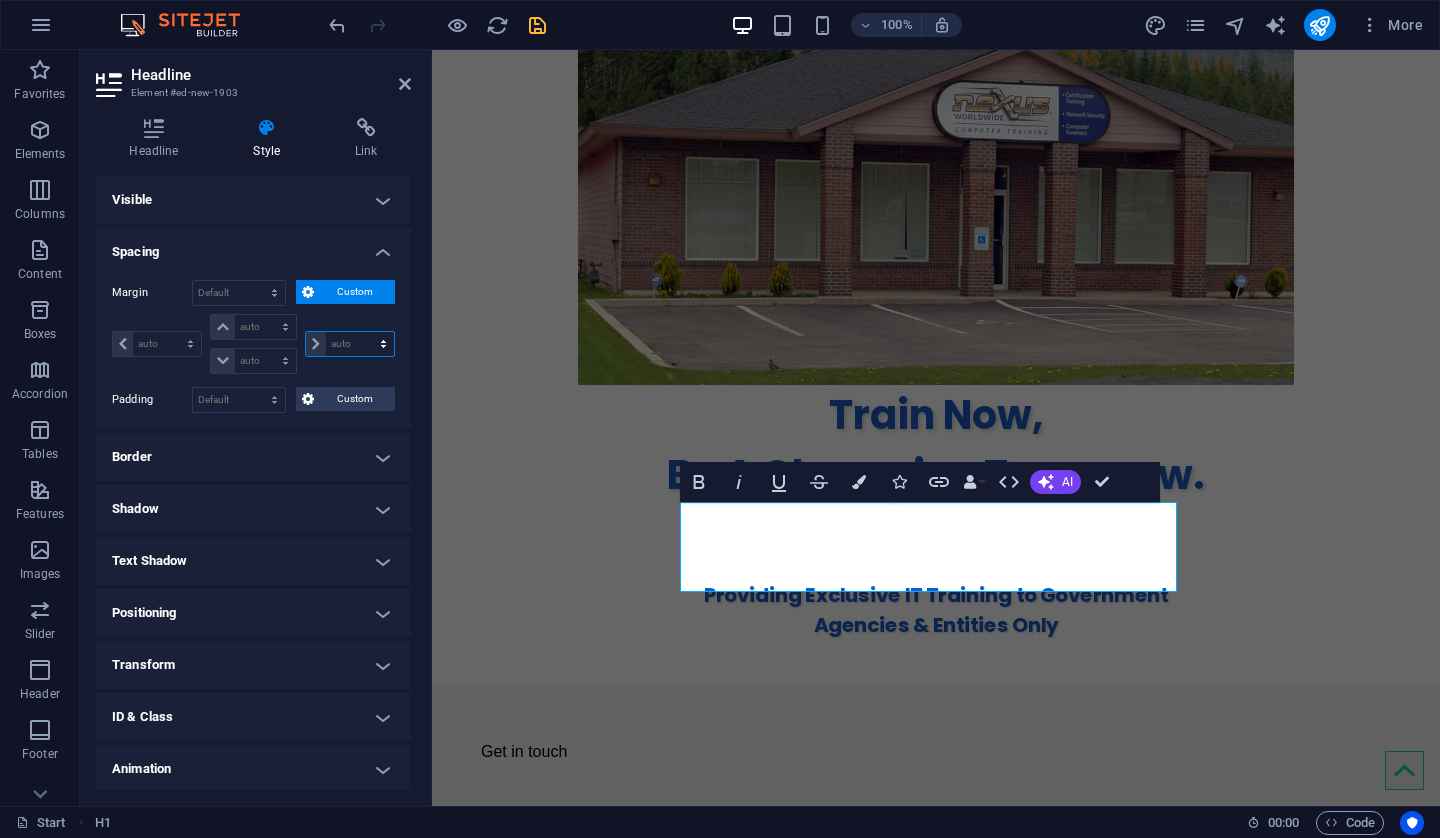 click on "auto px % rem vw vh" at bounding box center (350, 344) 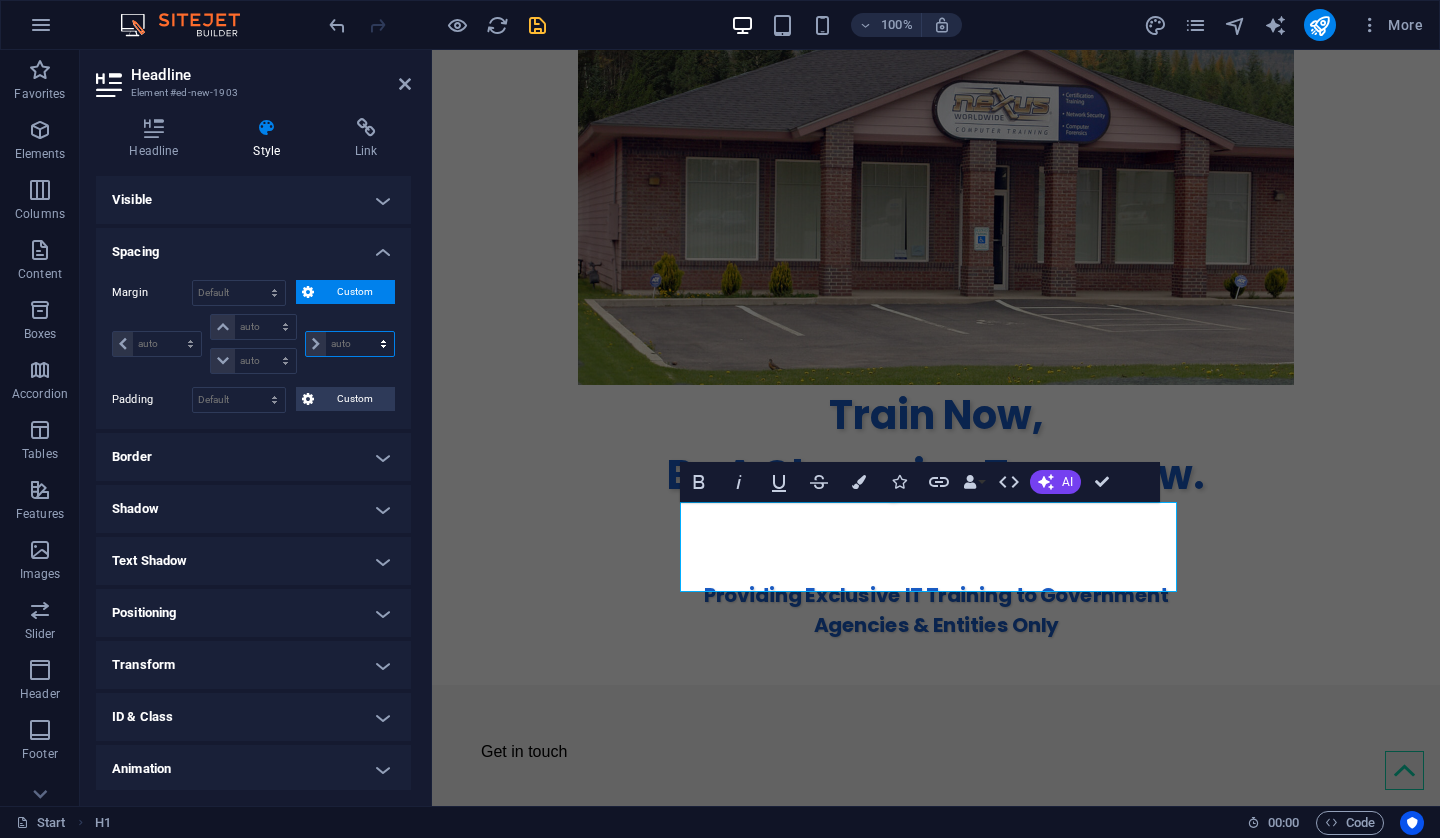 select on "px" 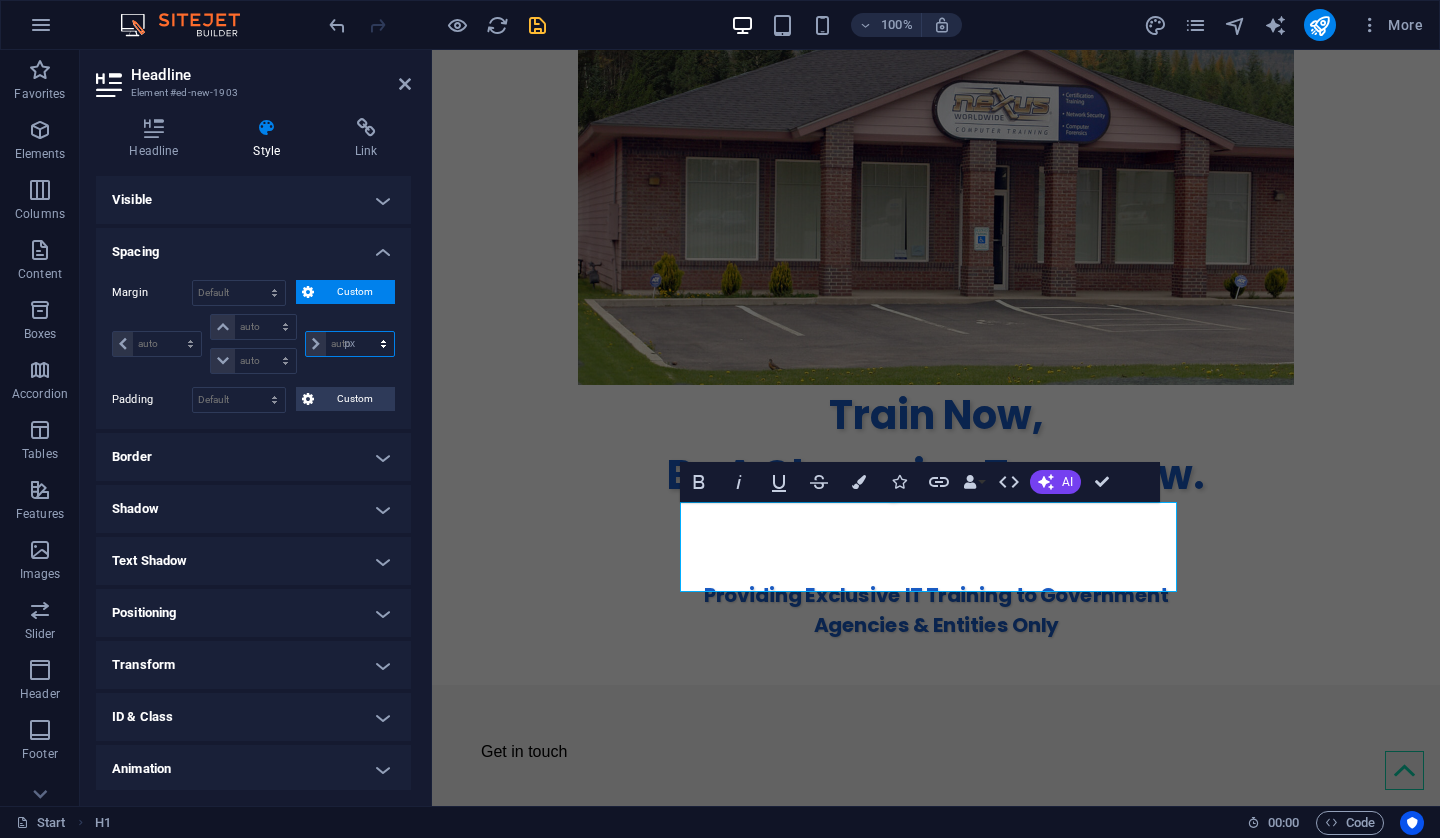click on "auto px % rem vw vh" at bounding box center (350, 344) 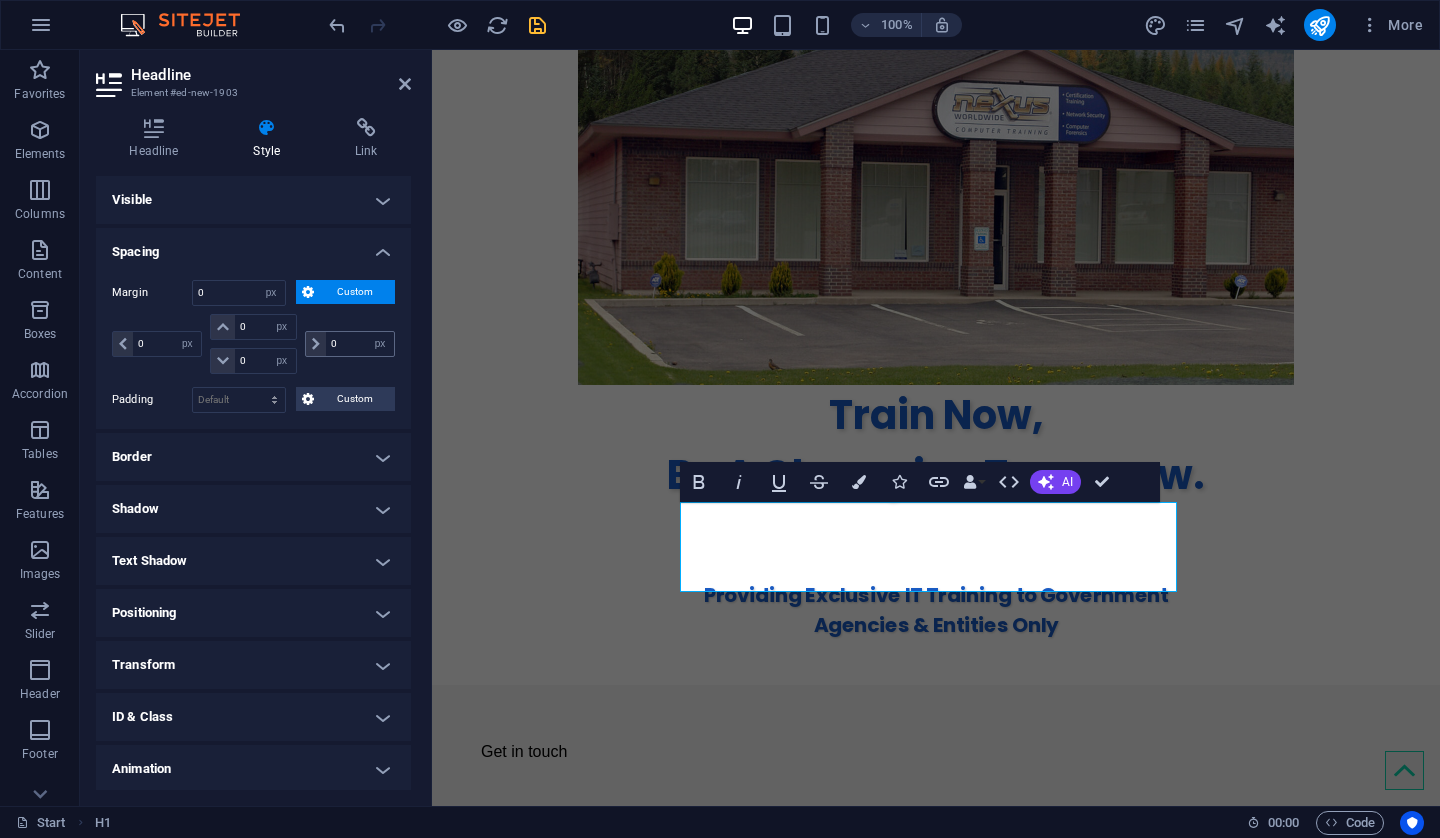 click at bounding box center [316, 344] 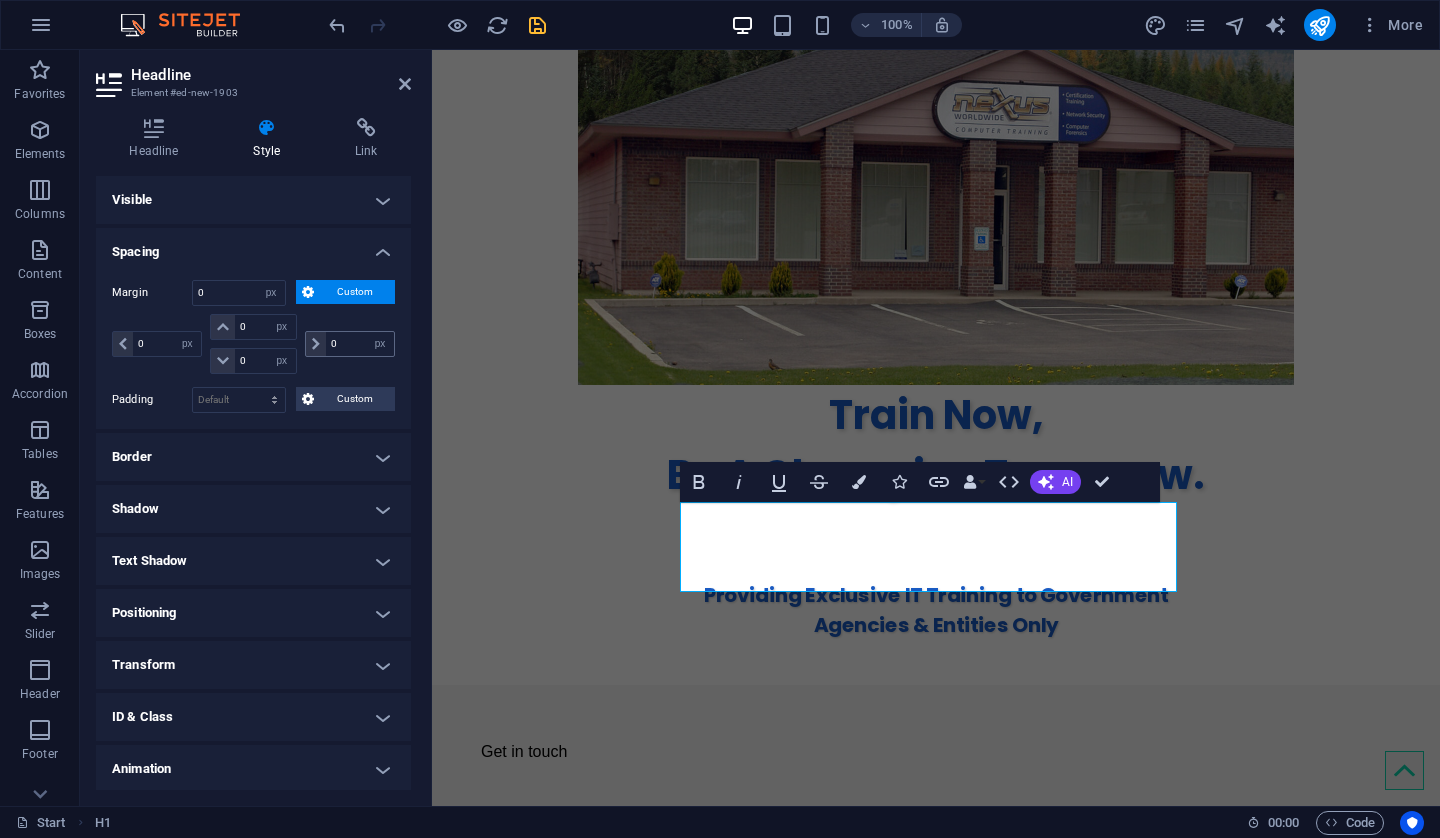 click at bounding box center [316, 344] 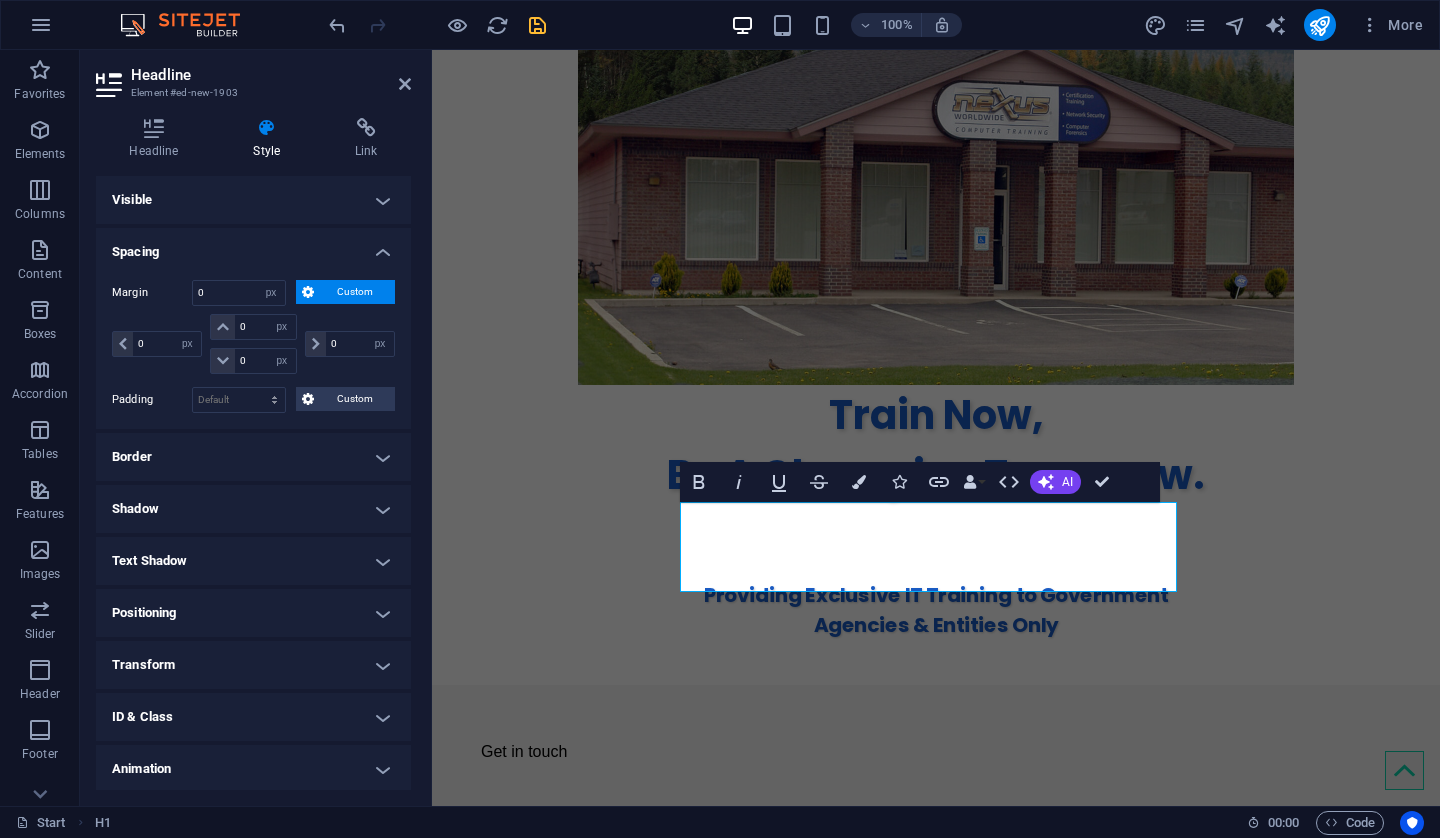 click at bounding box center [308, 292] 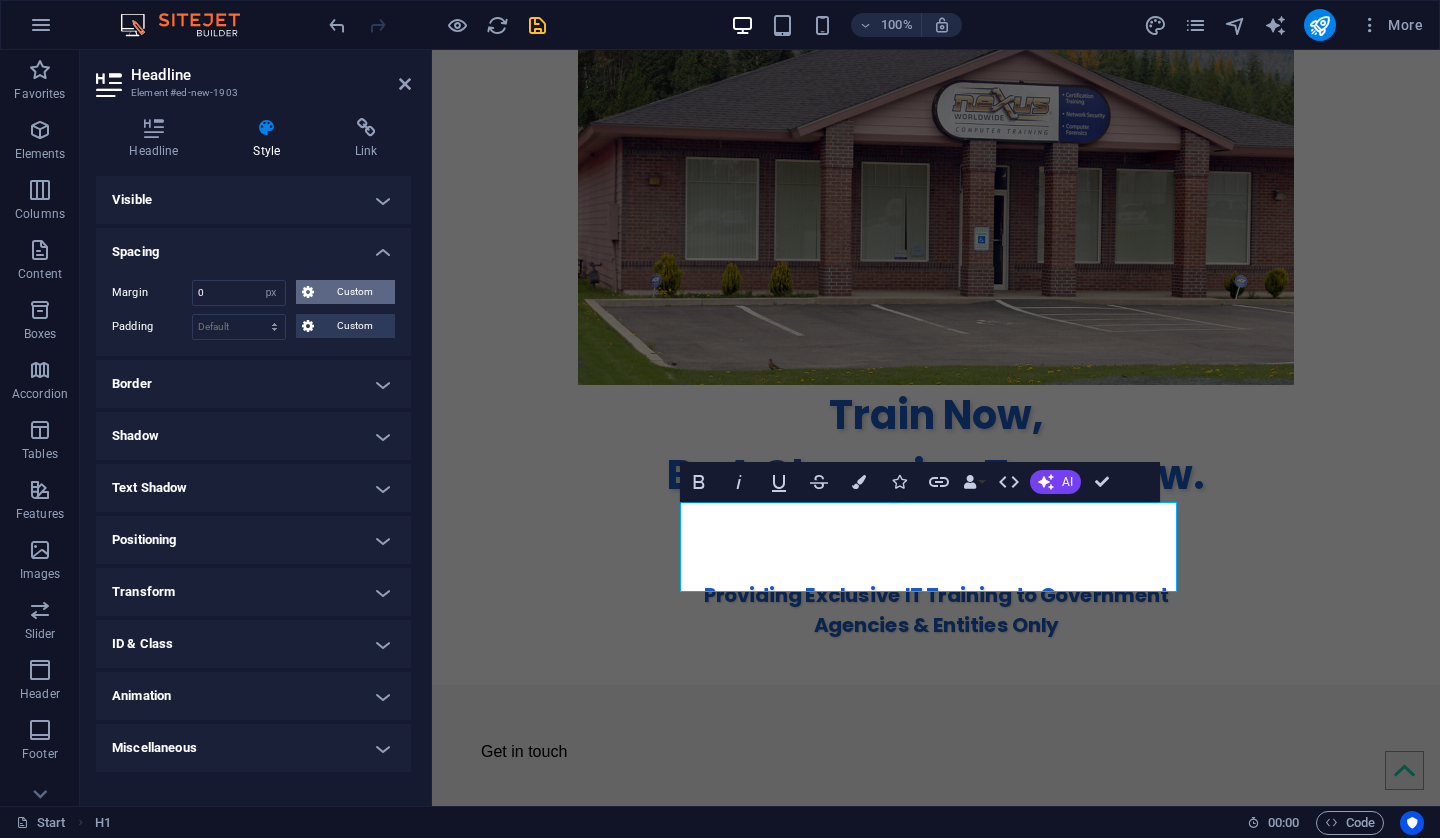 click at bounding box center [308, 292] 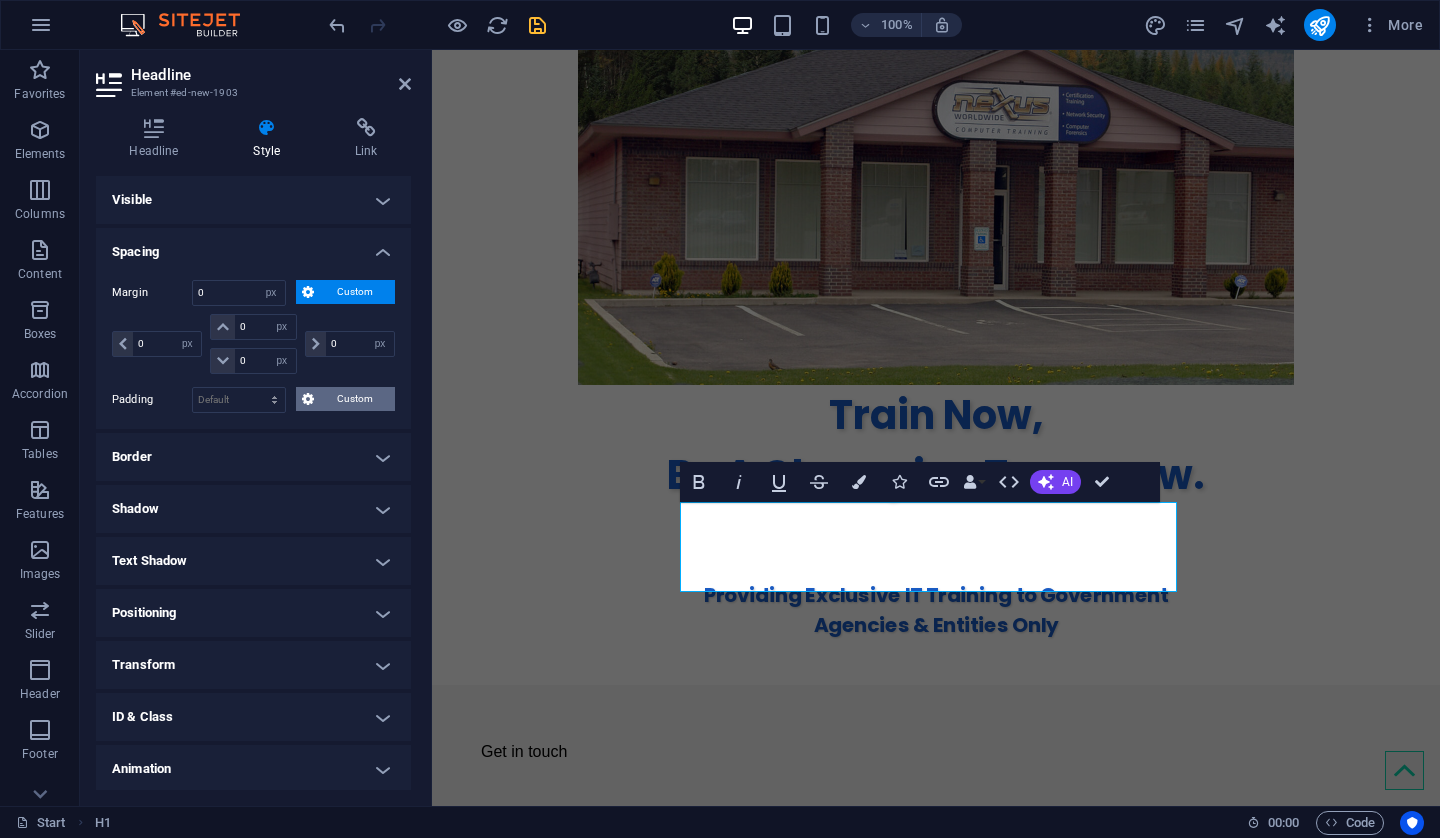 click on "Custom" at bounding box center [345, 399] 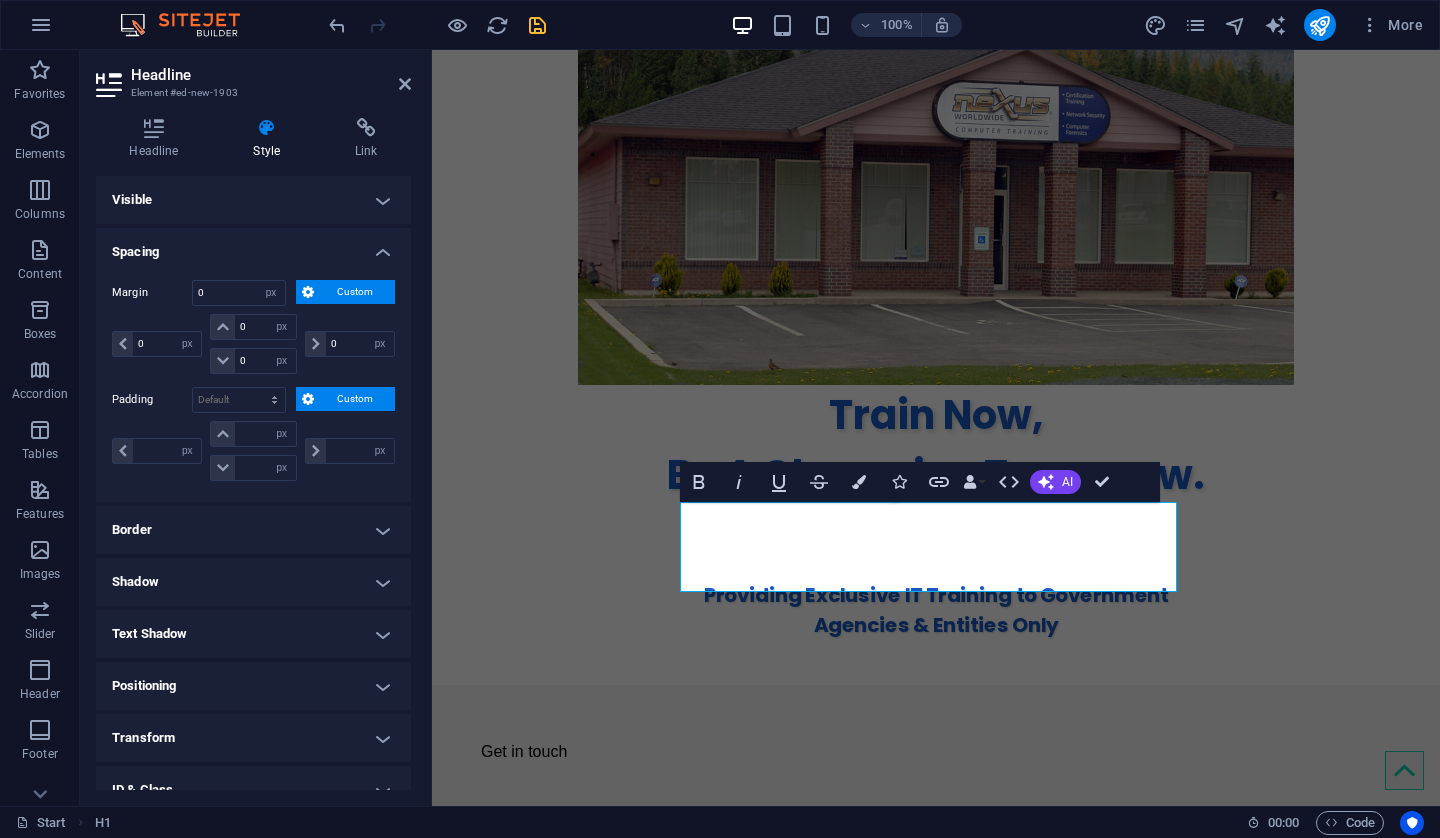 click on "Custom" at bounding box center (345, 399) 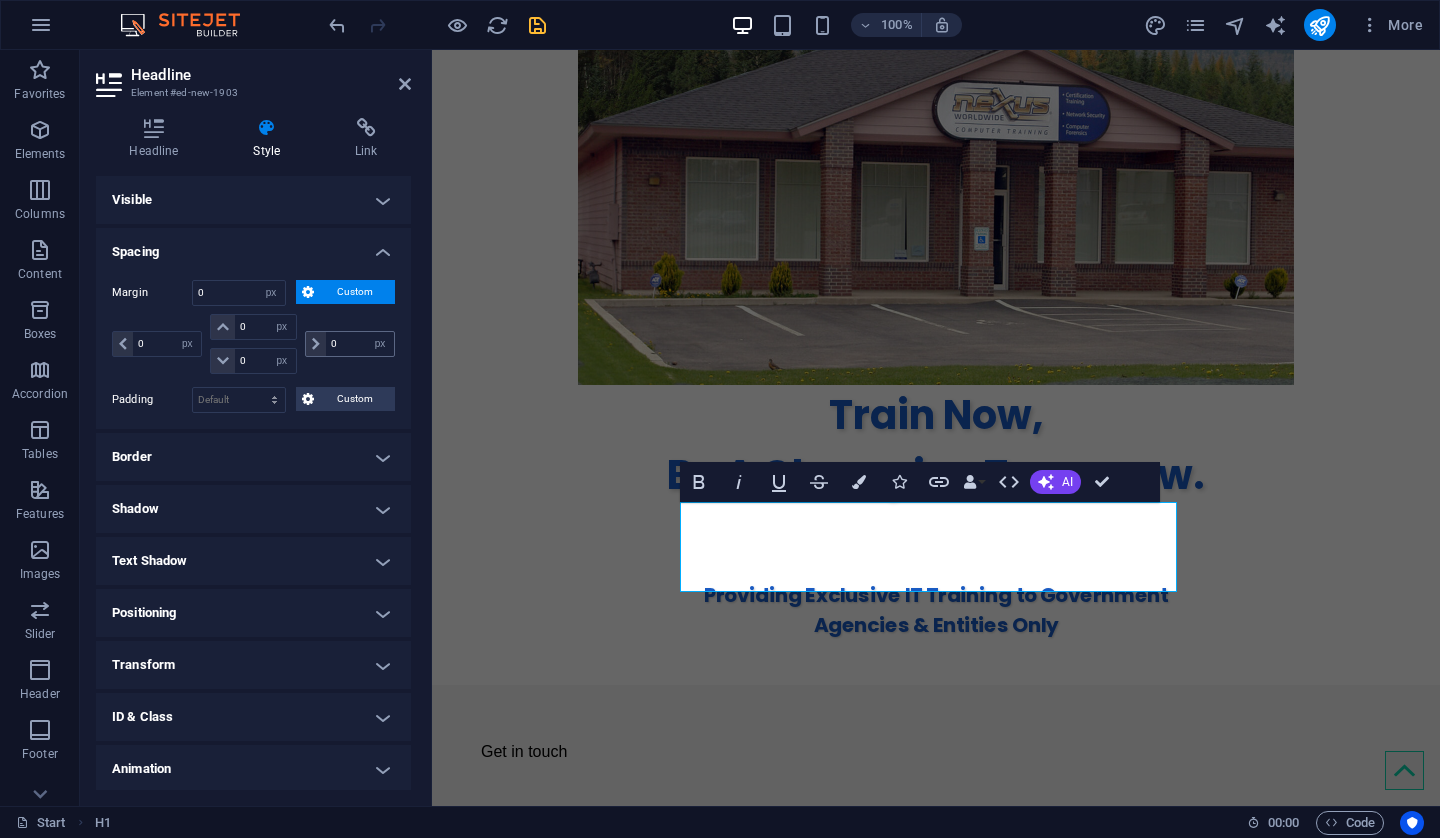 click at bounding box center (316, 344) 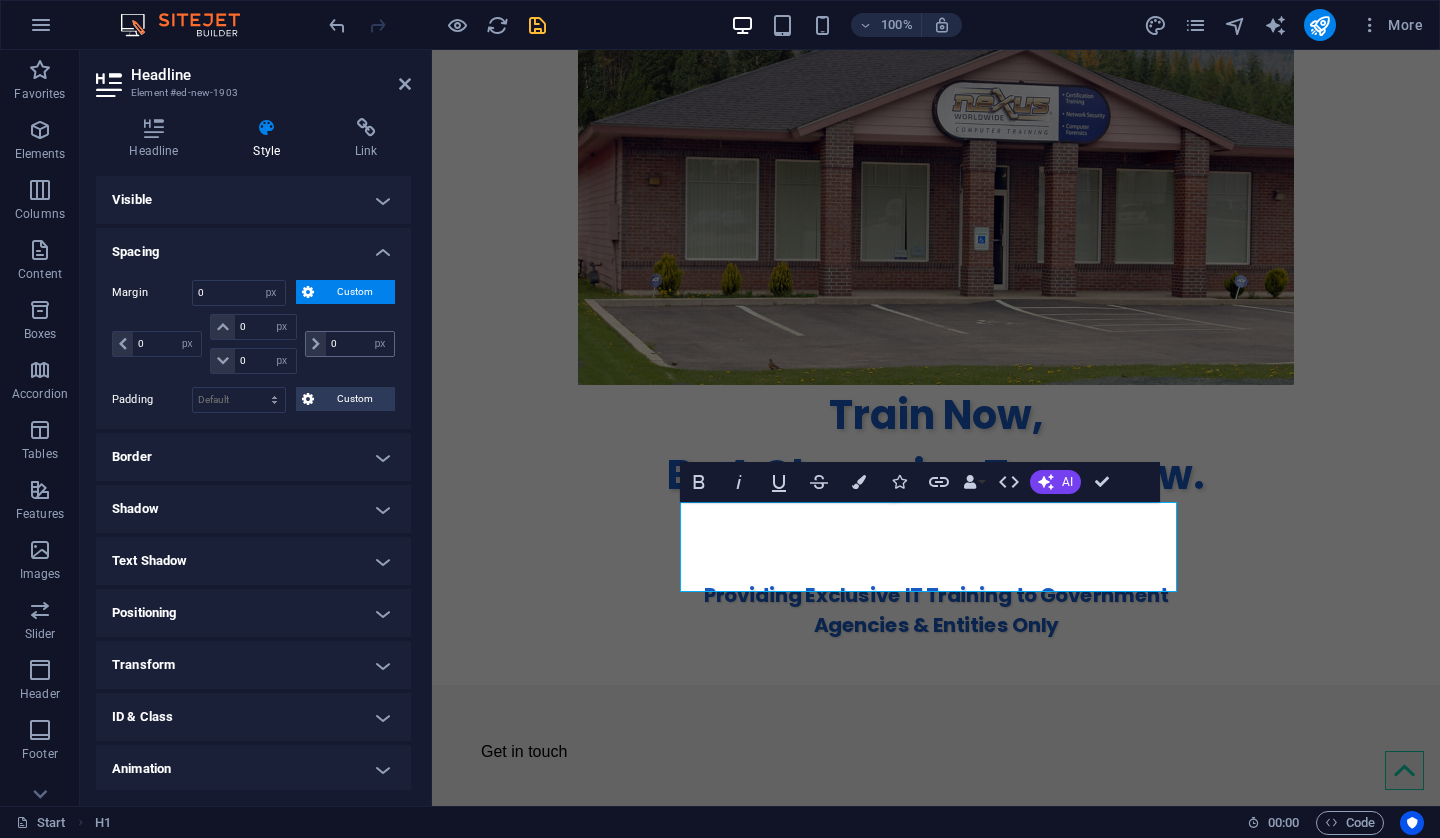 click at bounding box center [316, 344] 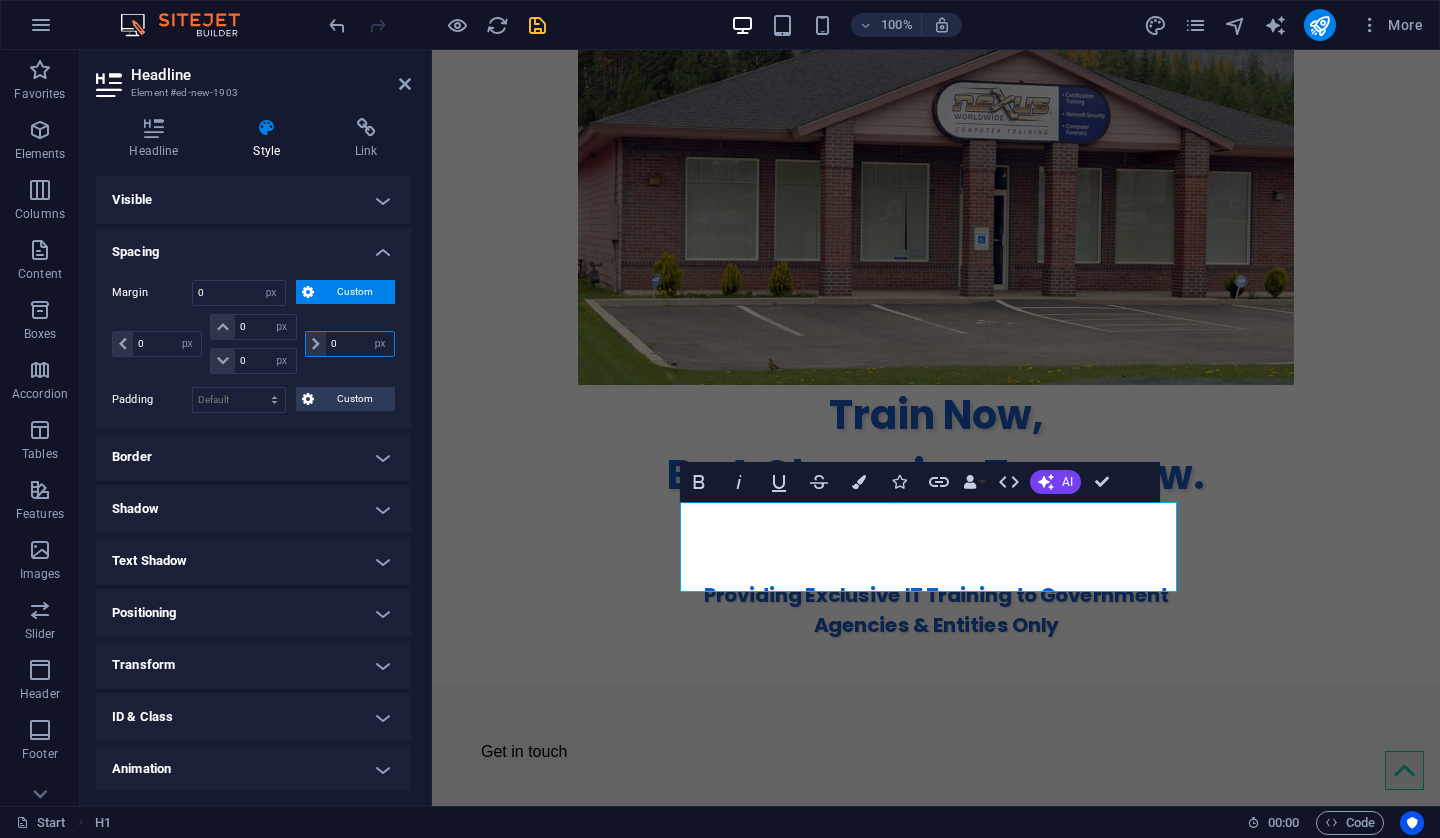 click on "0" at bounding box center [360, 344] 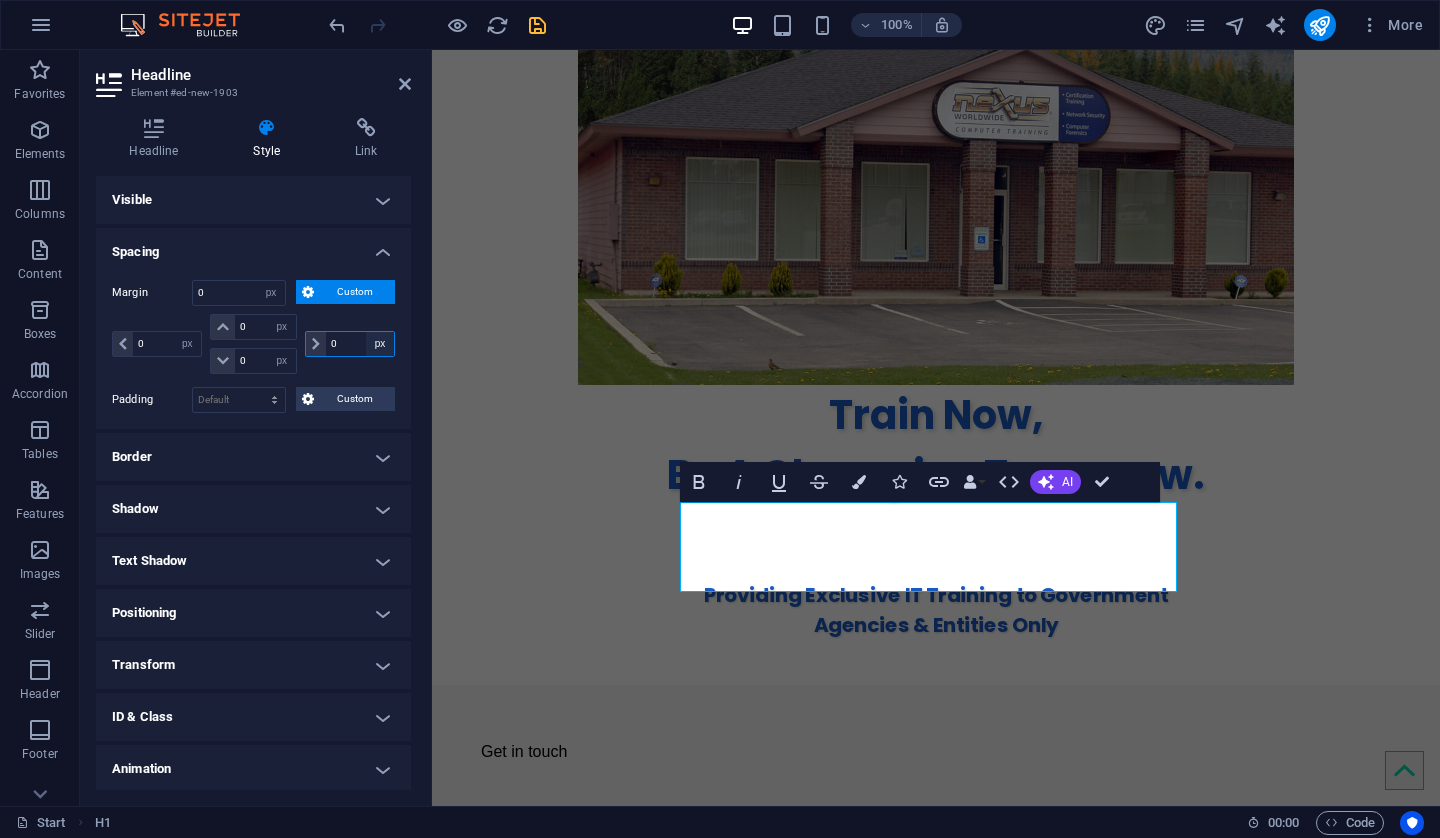 click on "auto px % rem vw vh" at bounding box center (380, 344) 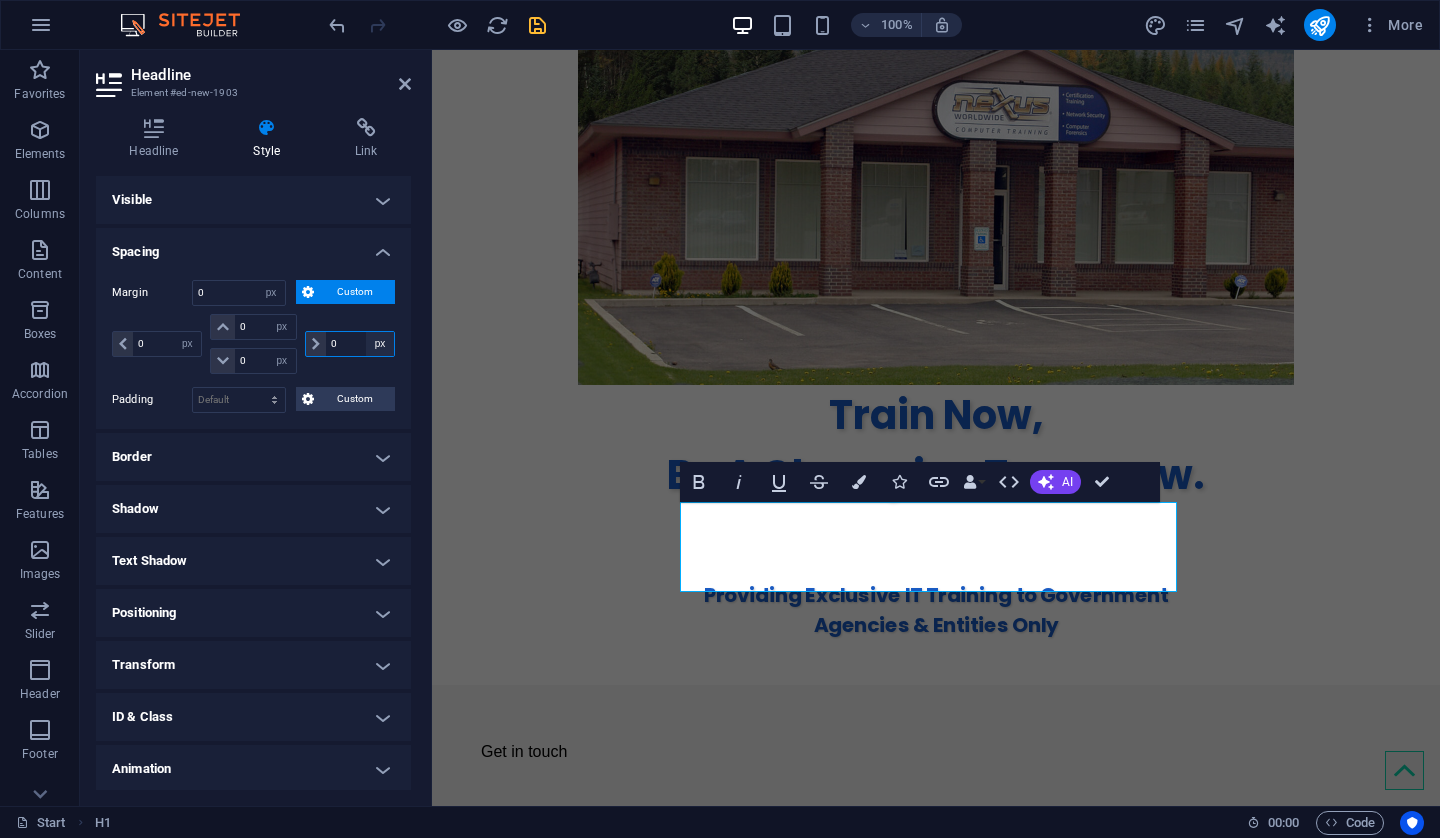 select on "%" 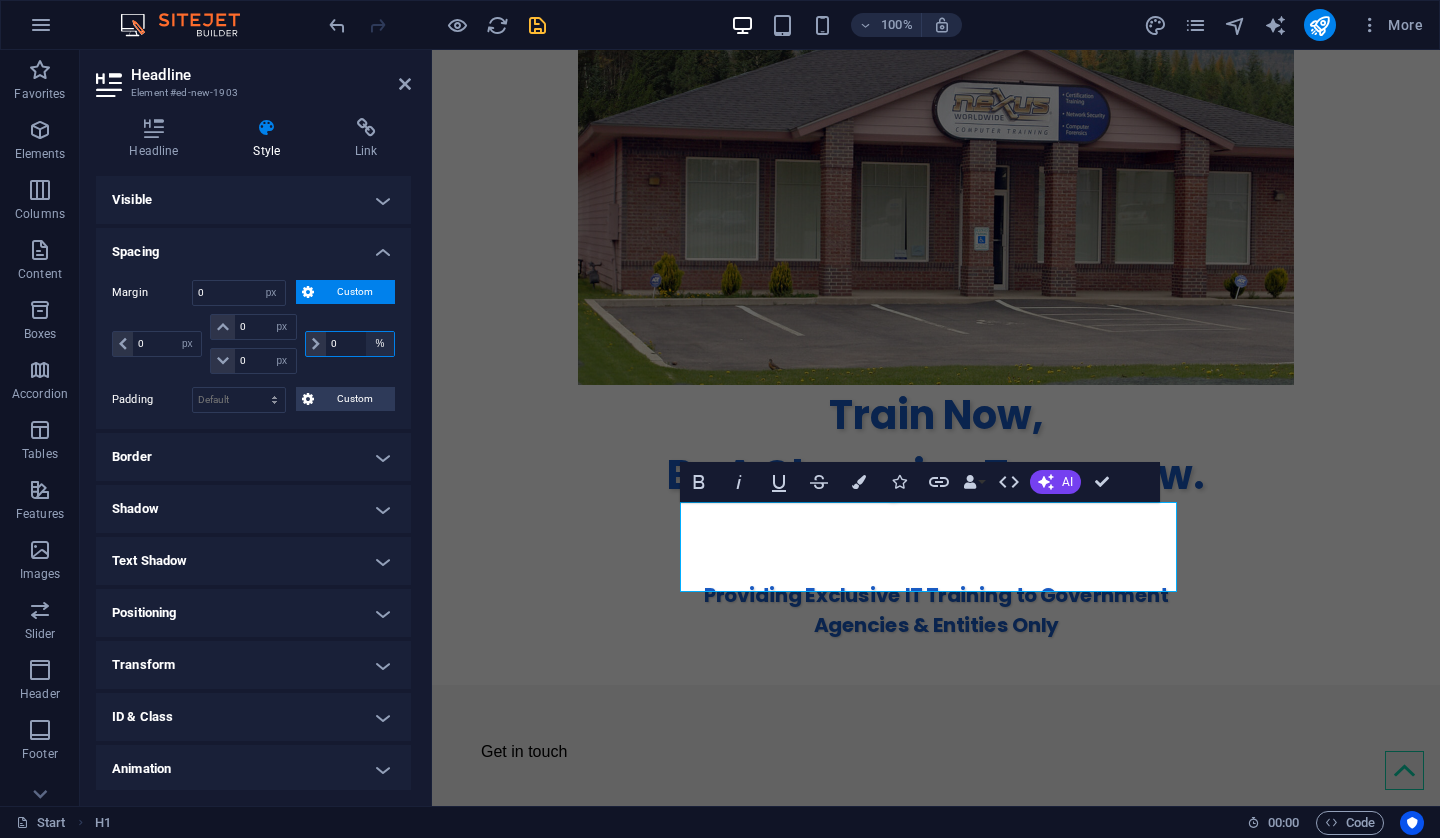 click on "auto px % rem vw vh" at bounding box center [380, 344] 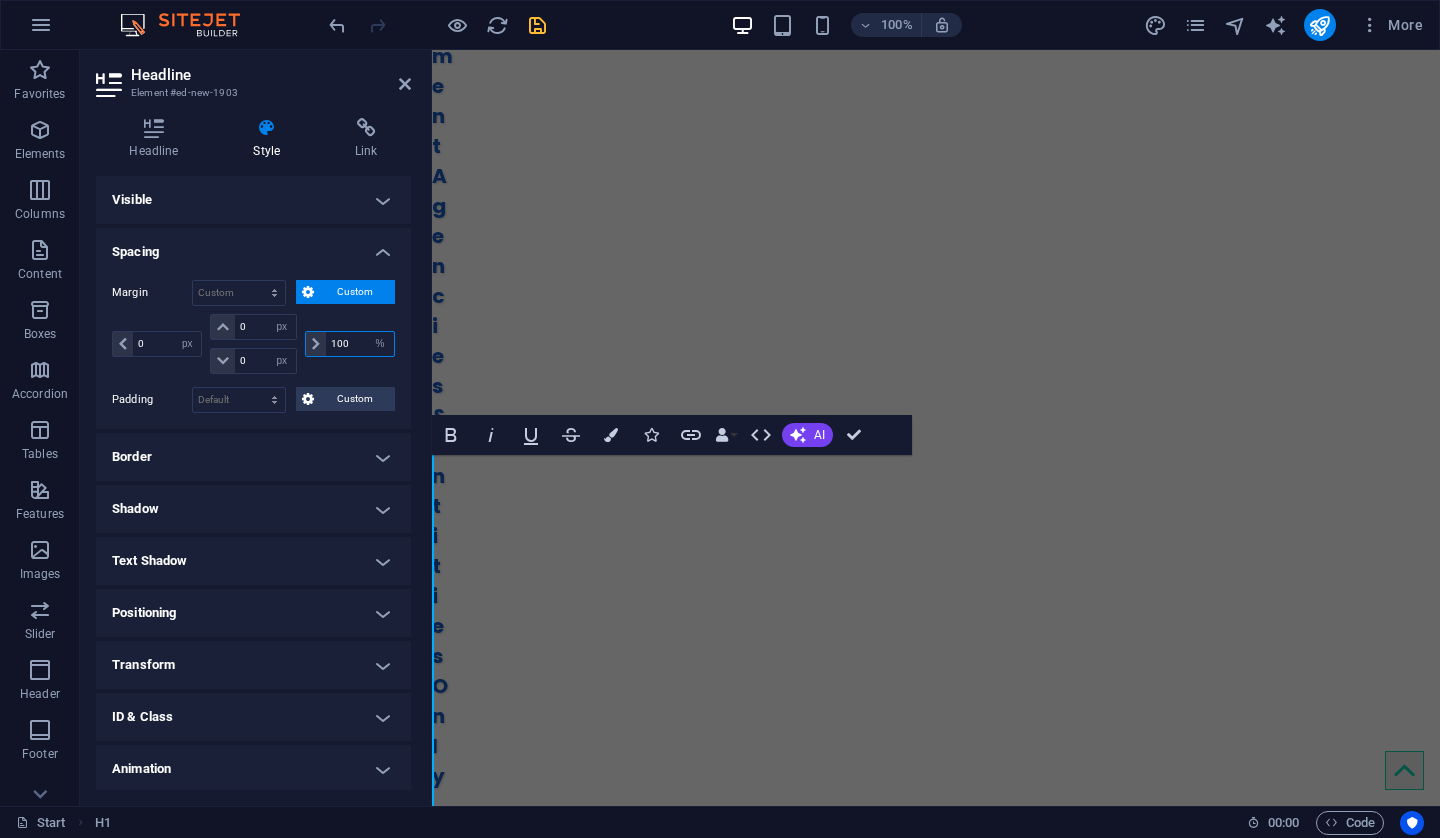 scroll, scrollTop: 3218, scrollLeft: 0, axis: vertical 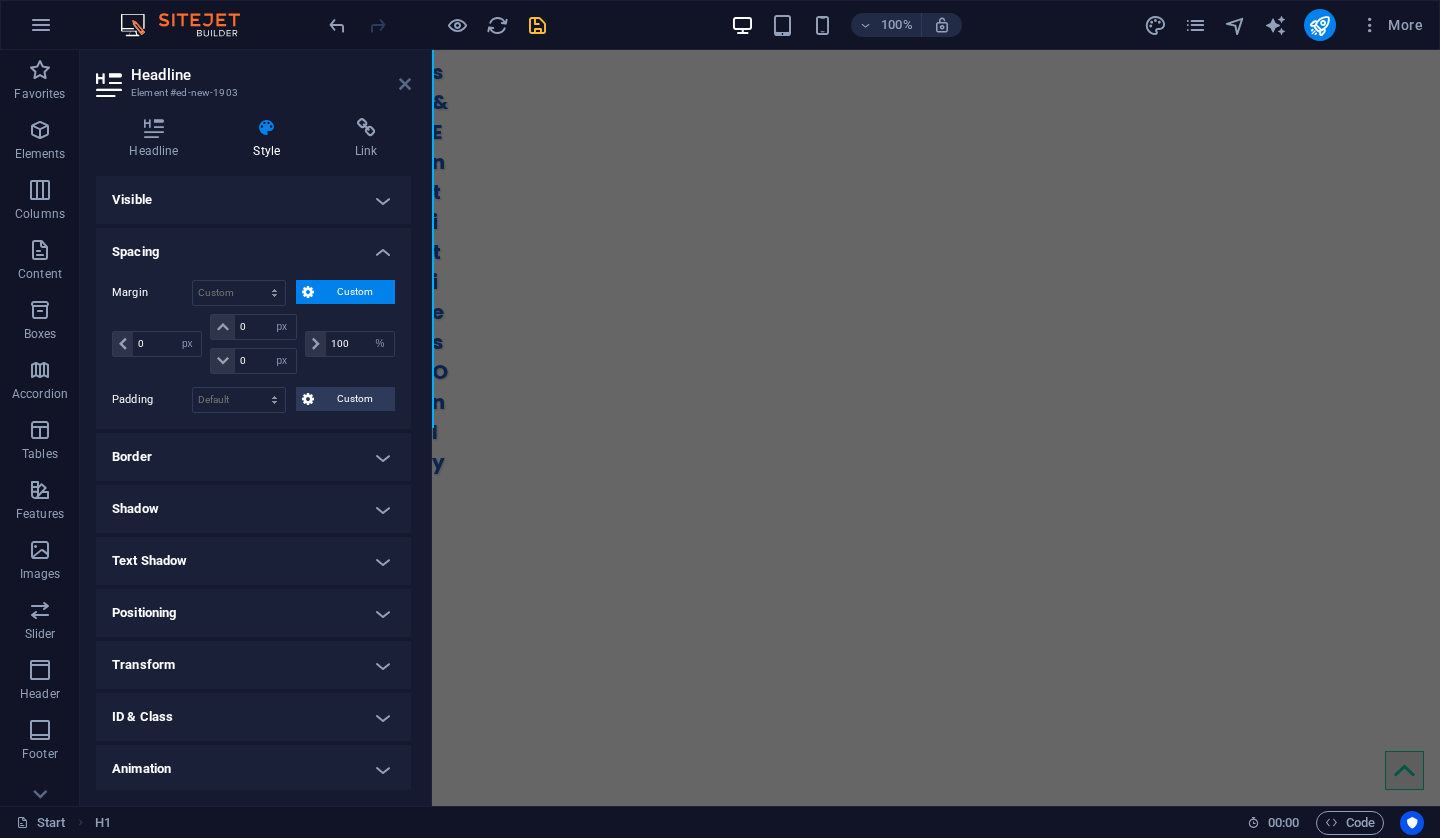 click at bounding box center [405, 84] 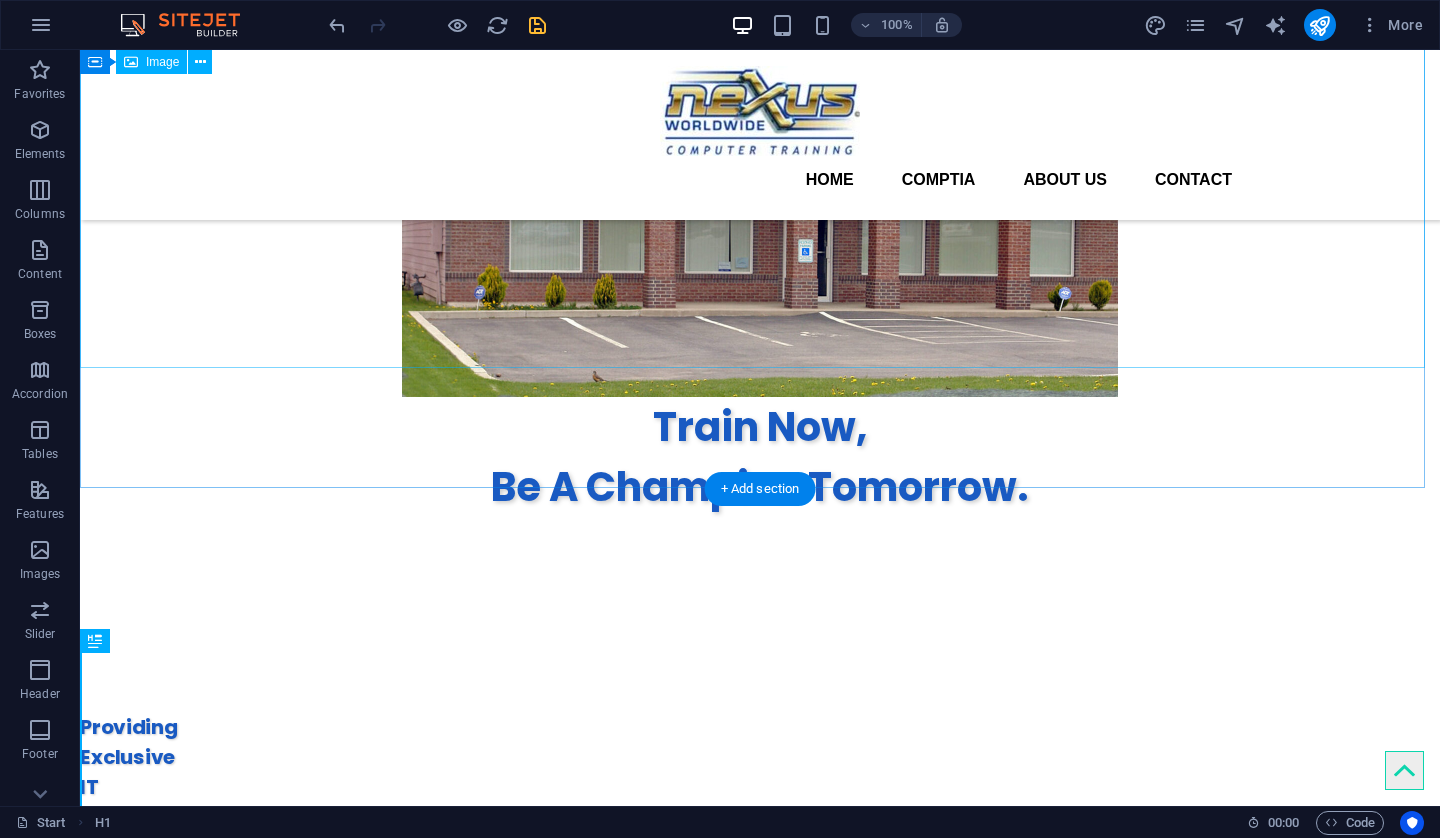 scroll, scrollTop: 423, scrollLeft: 0, axis: vertical 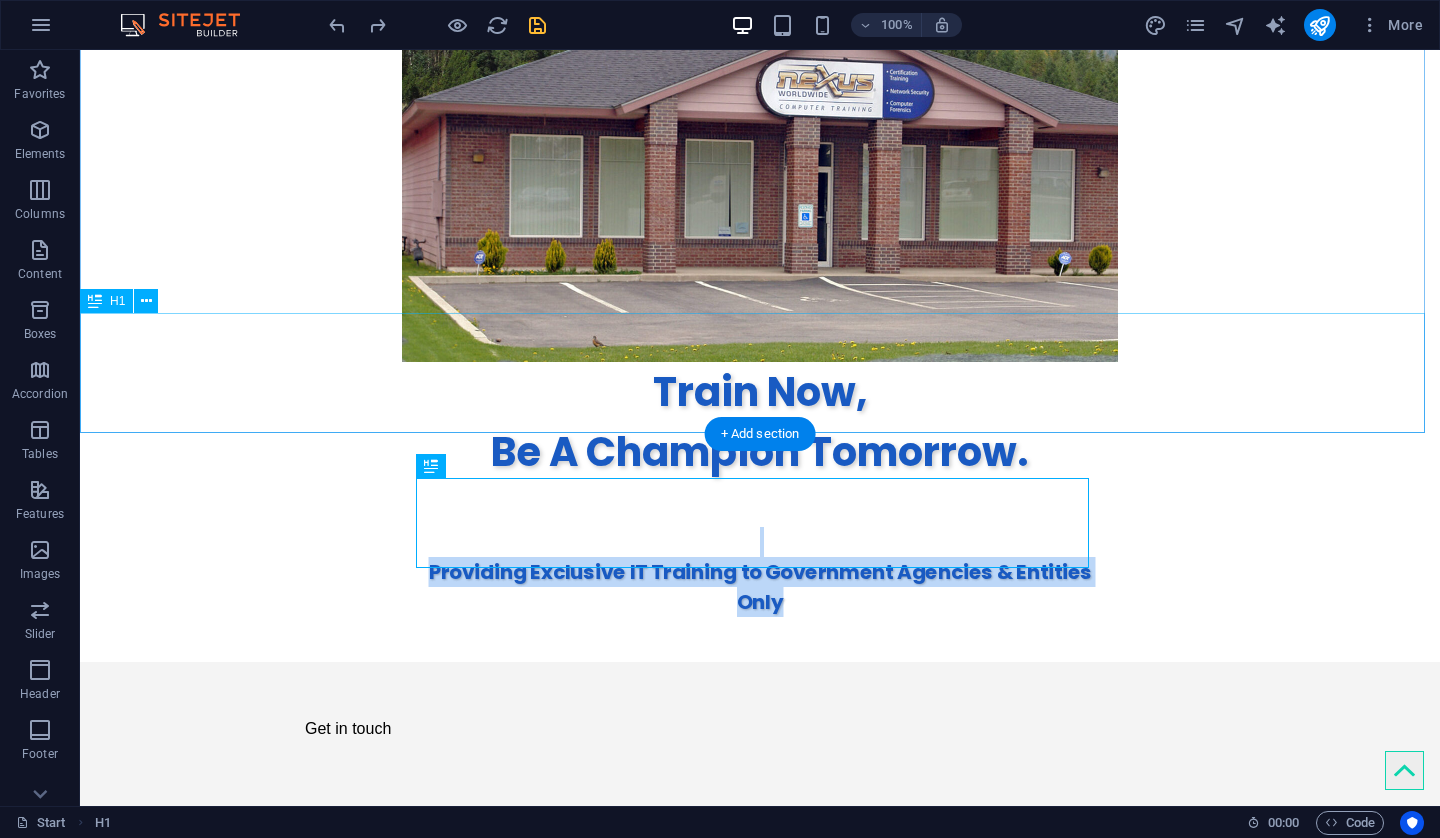 select on "px" 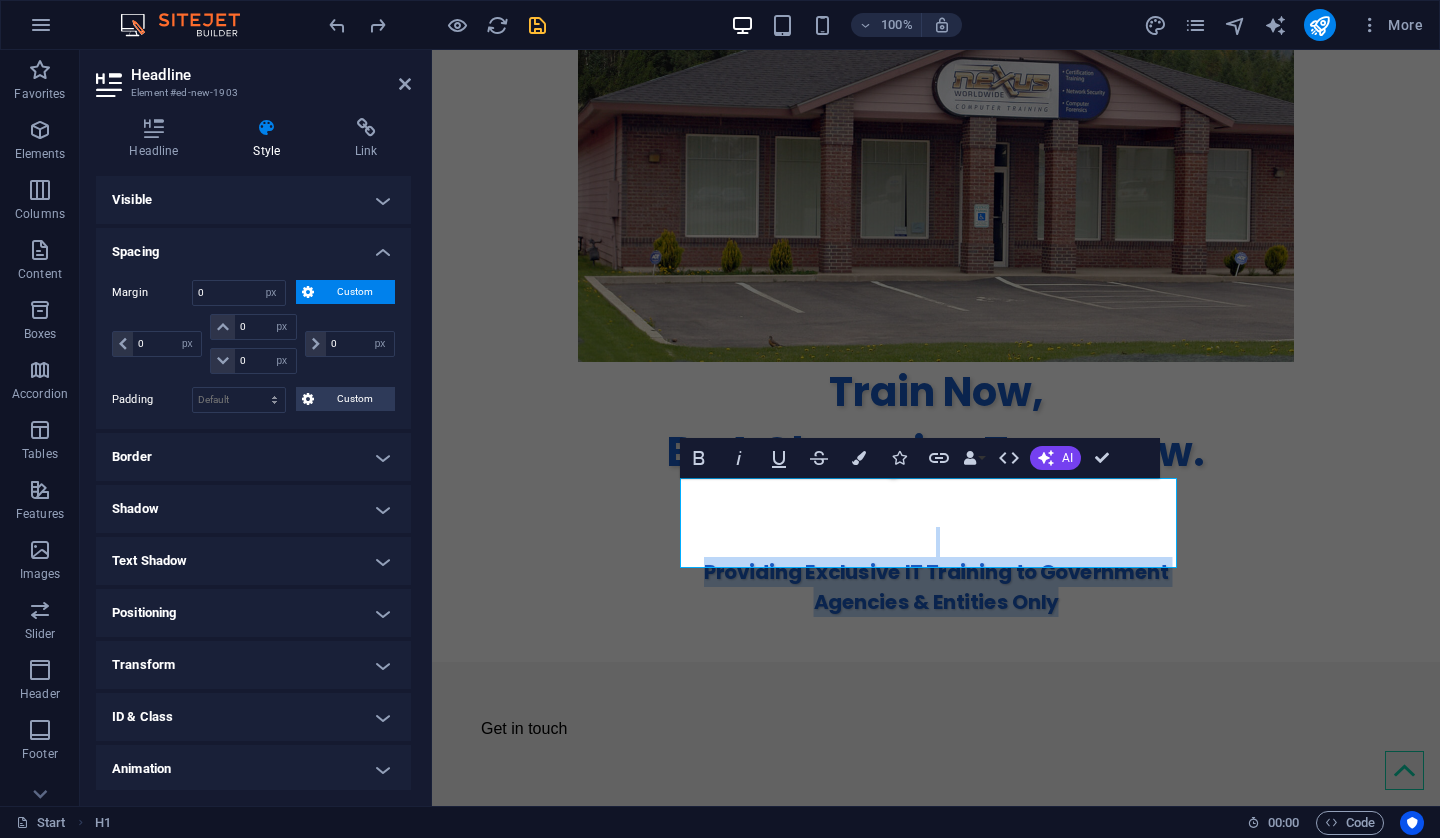 click on "Providing Exclusive IT Training to Government Agencies & Entities Only" at bounding box center (936, 587) 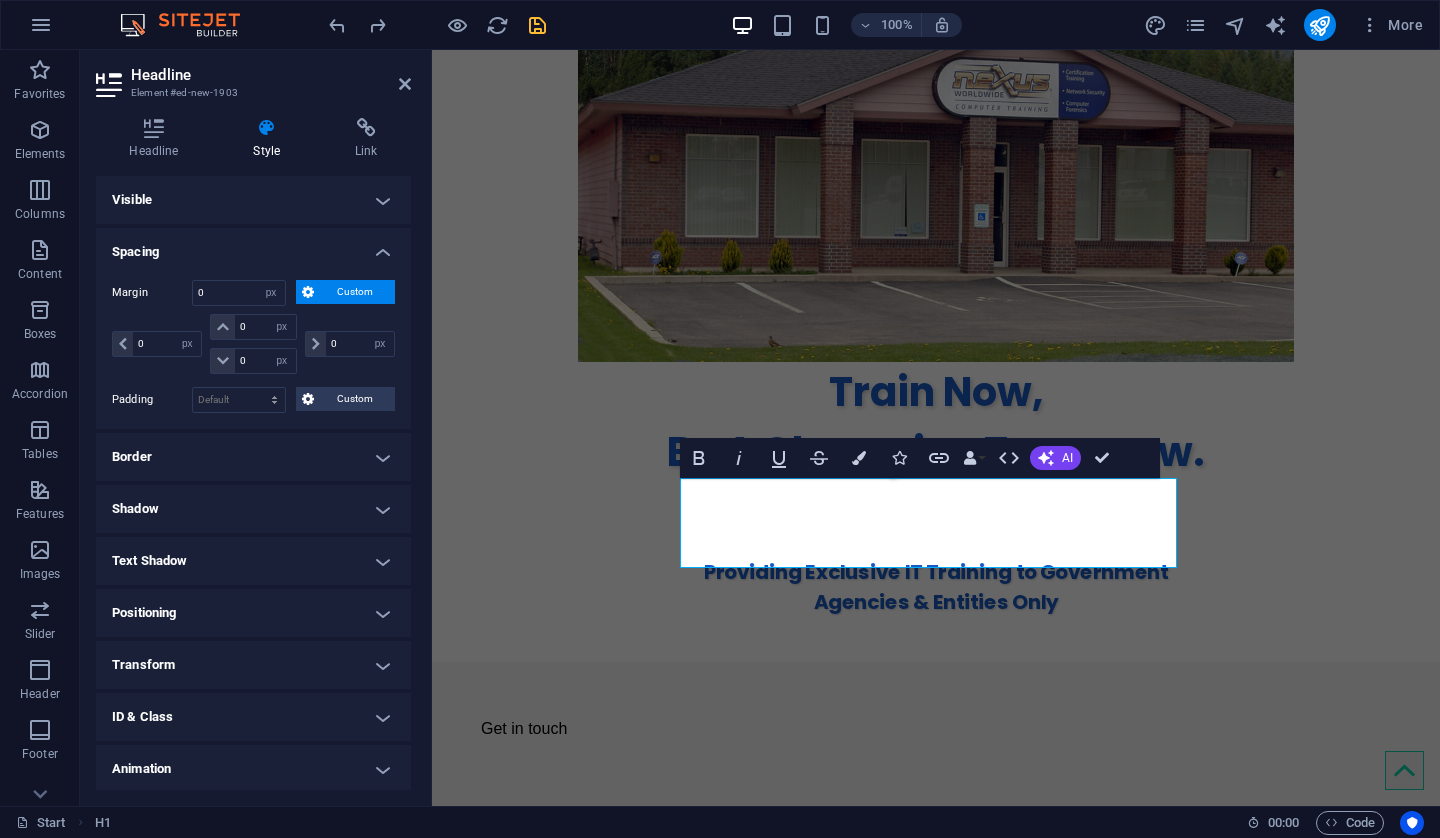 click at bounding box center [437, 25] 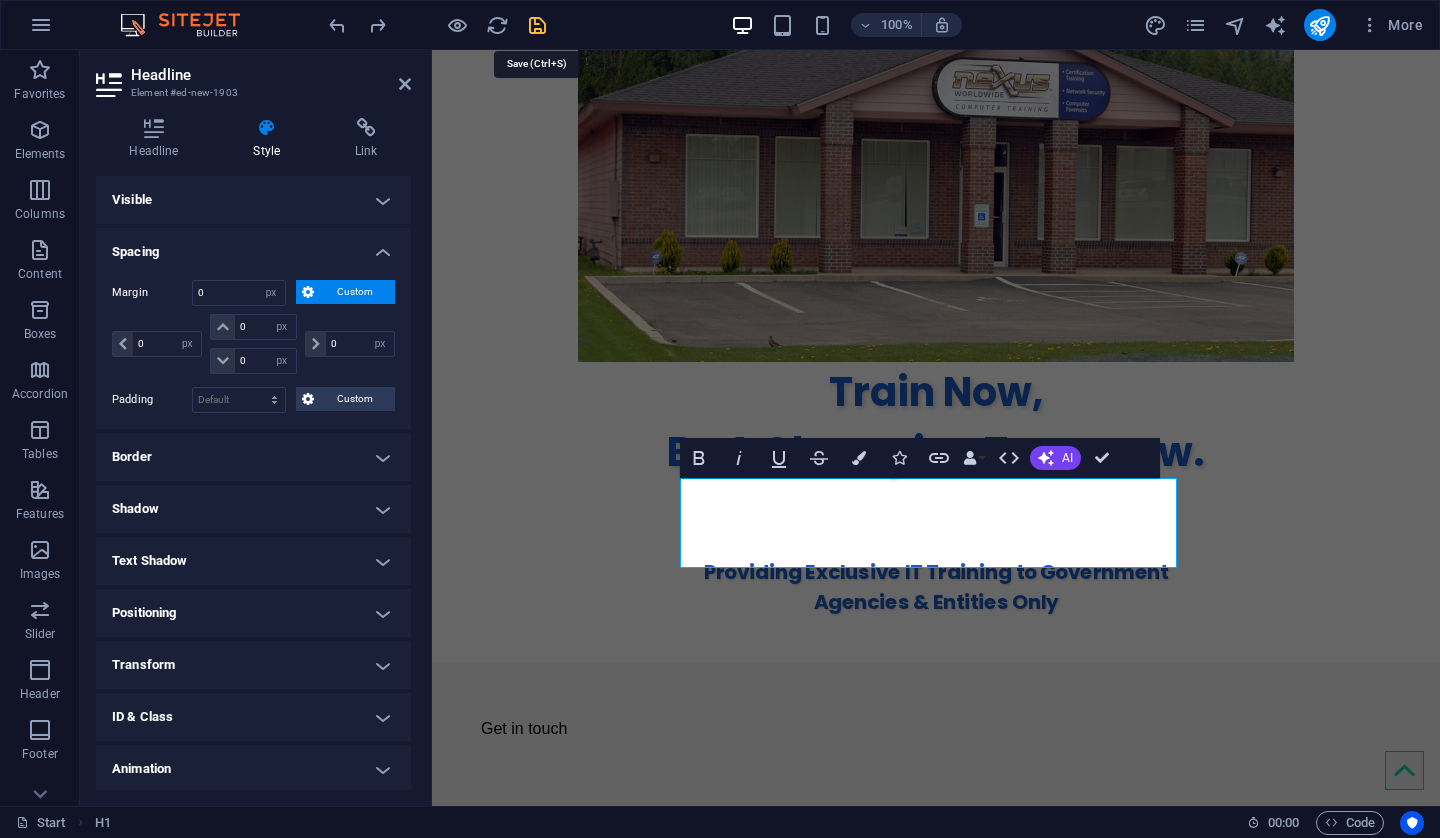 click at bounding box center (537, 25) 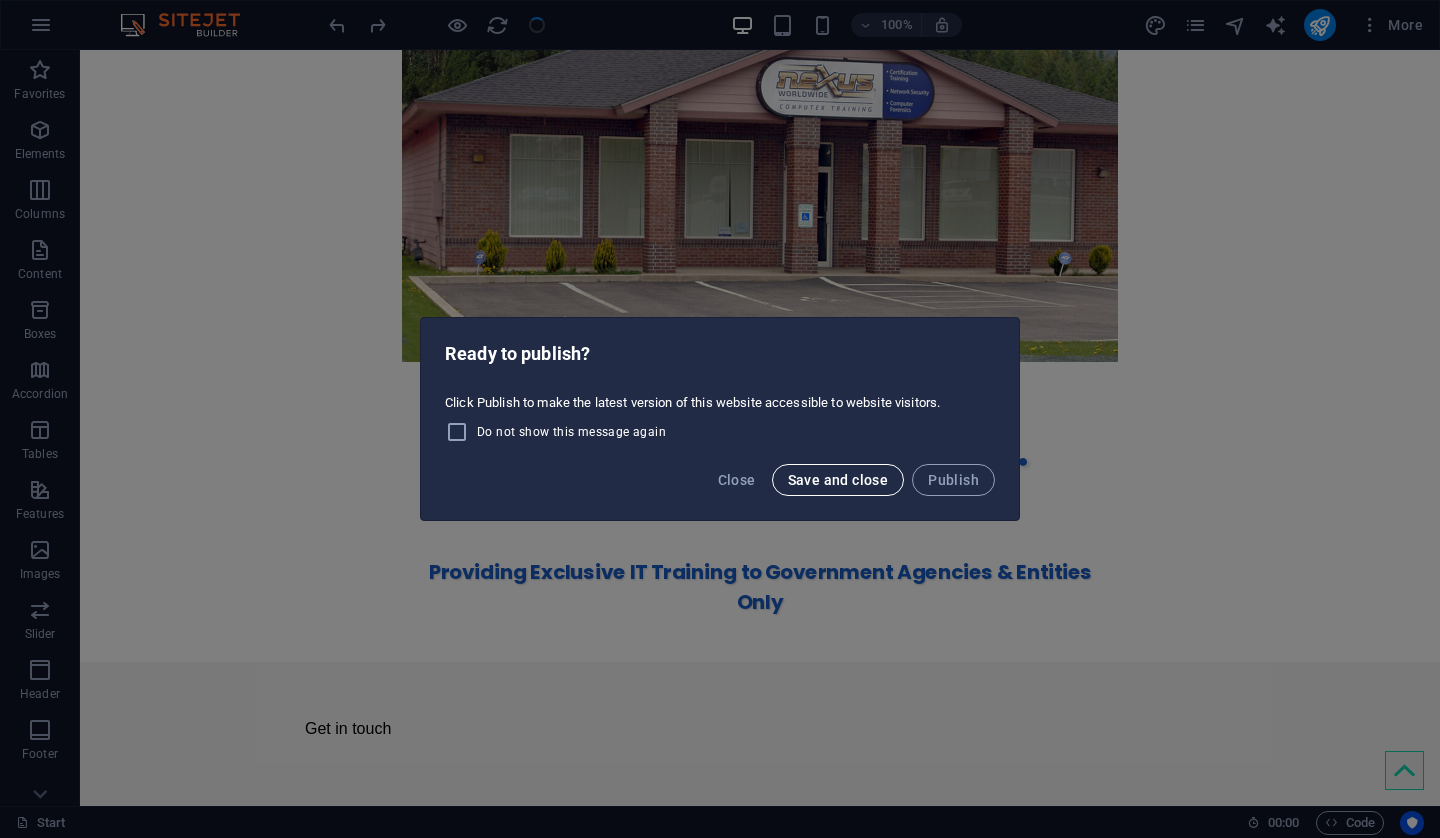 click on "Save and close" at bounding box center [838, 480] 